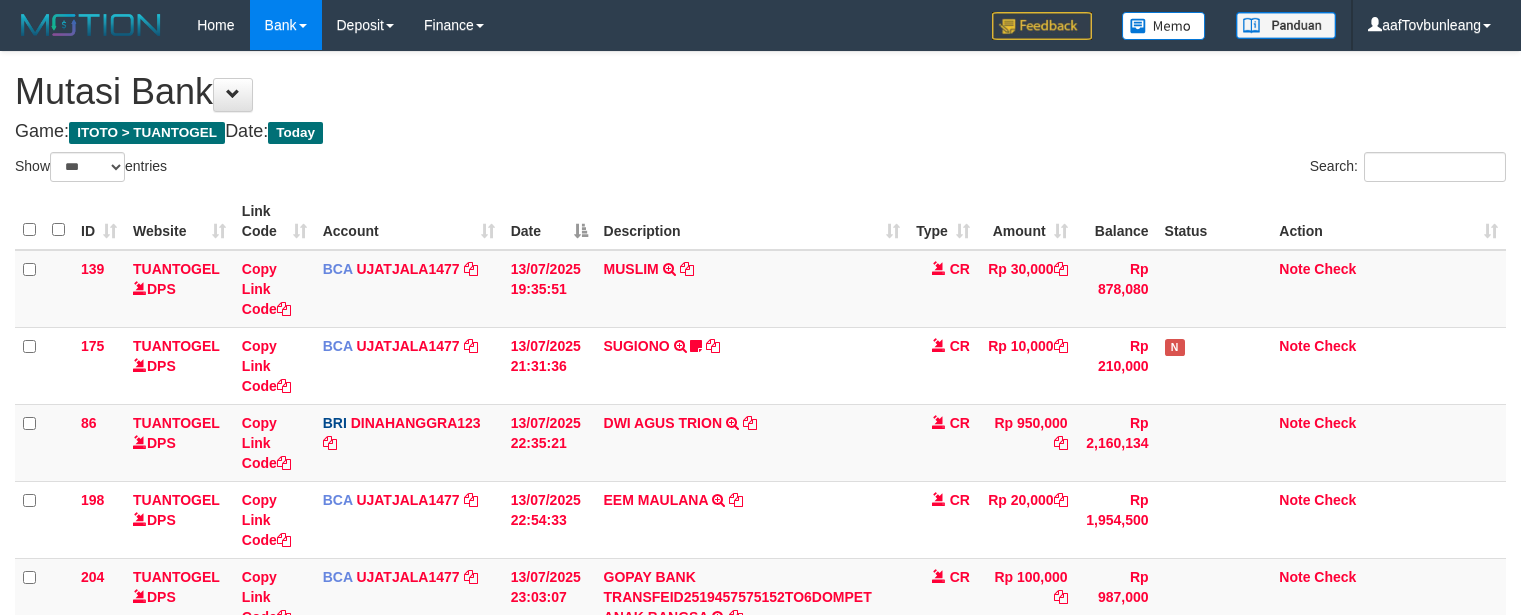 select on "***" 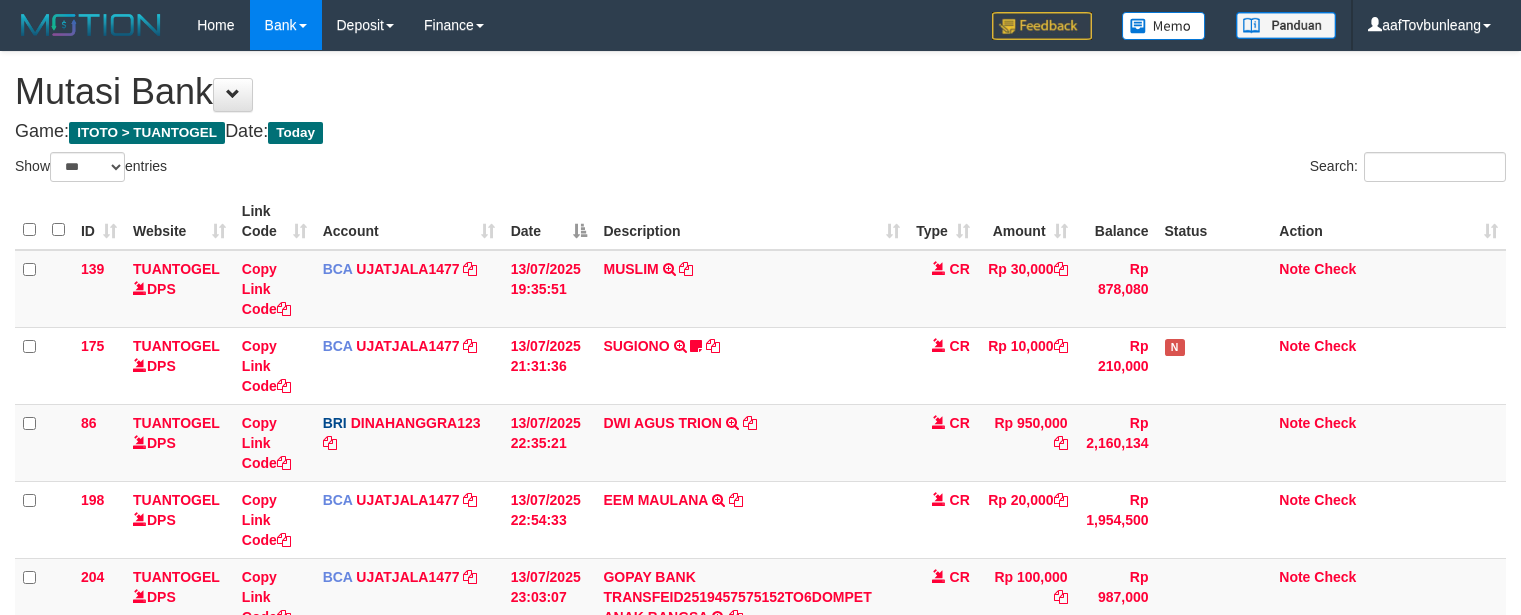 scroll, scrollTop: 40, scrollLeft: 0, axis: vertical 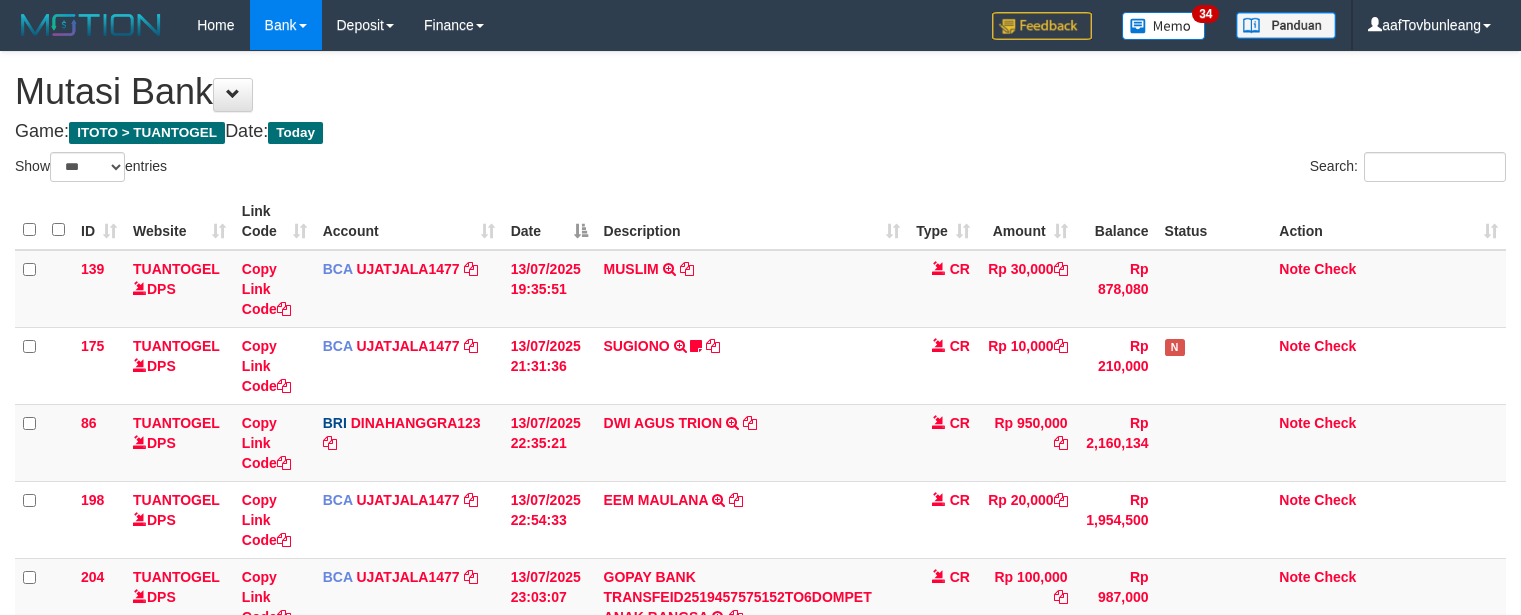 select on "***" 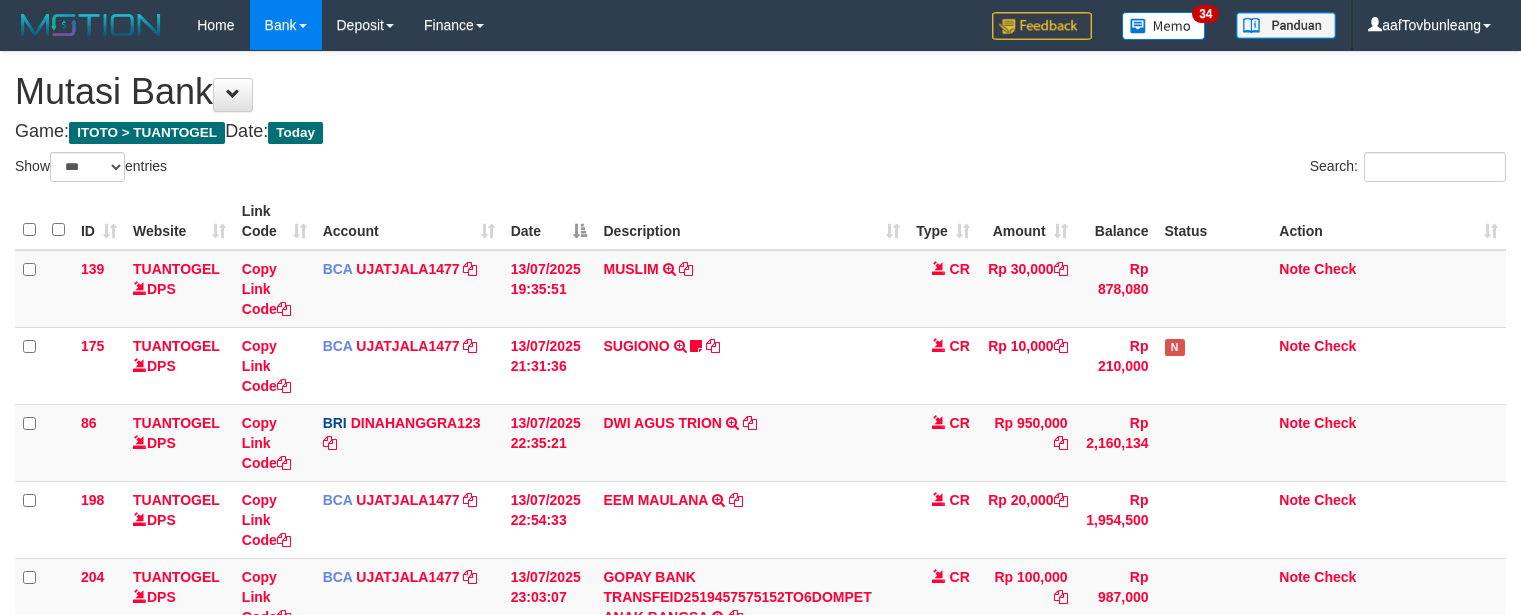 scroll, scrollTop: 40, scrollLeft: 0, axis: vertical 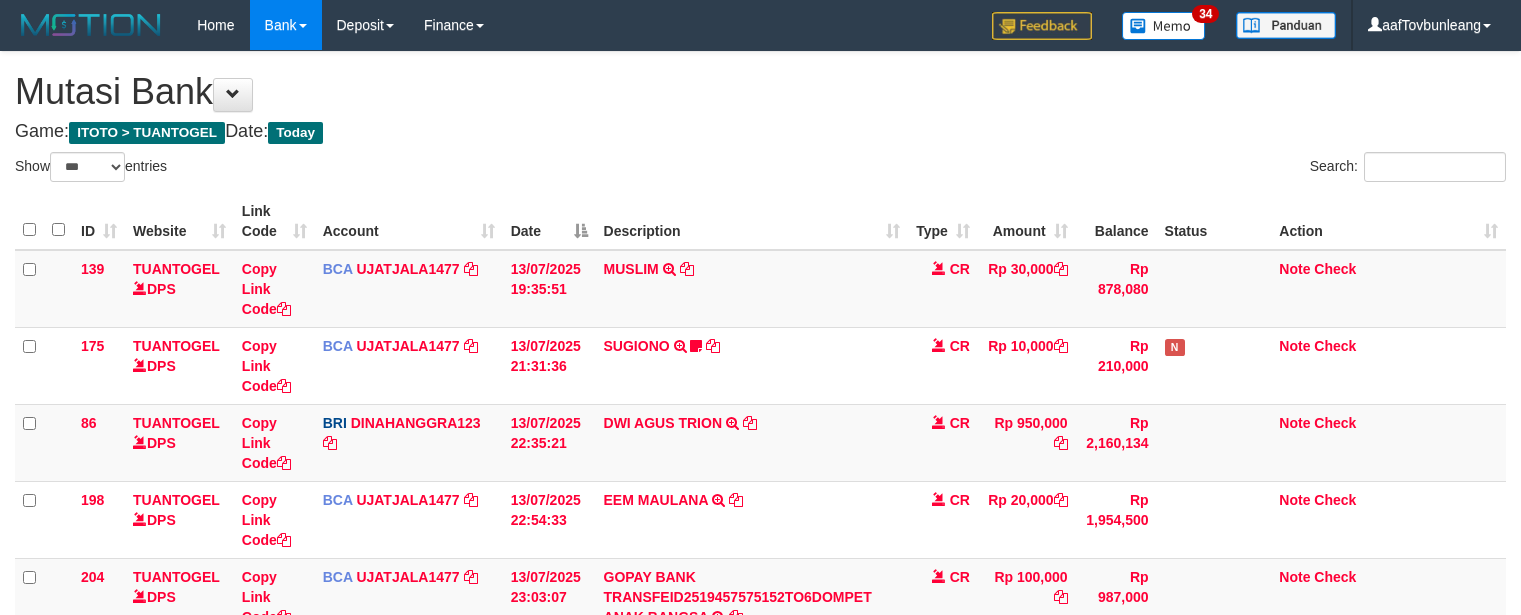 select on "***" 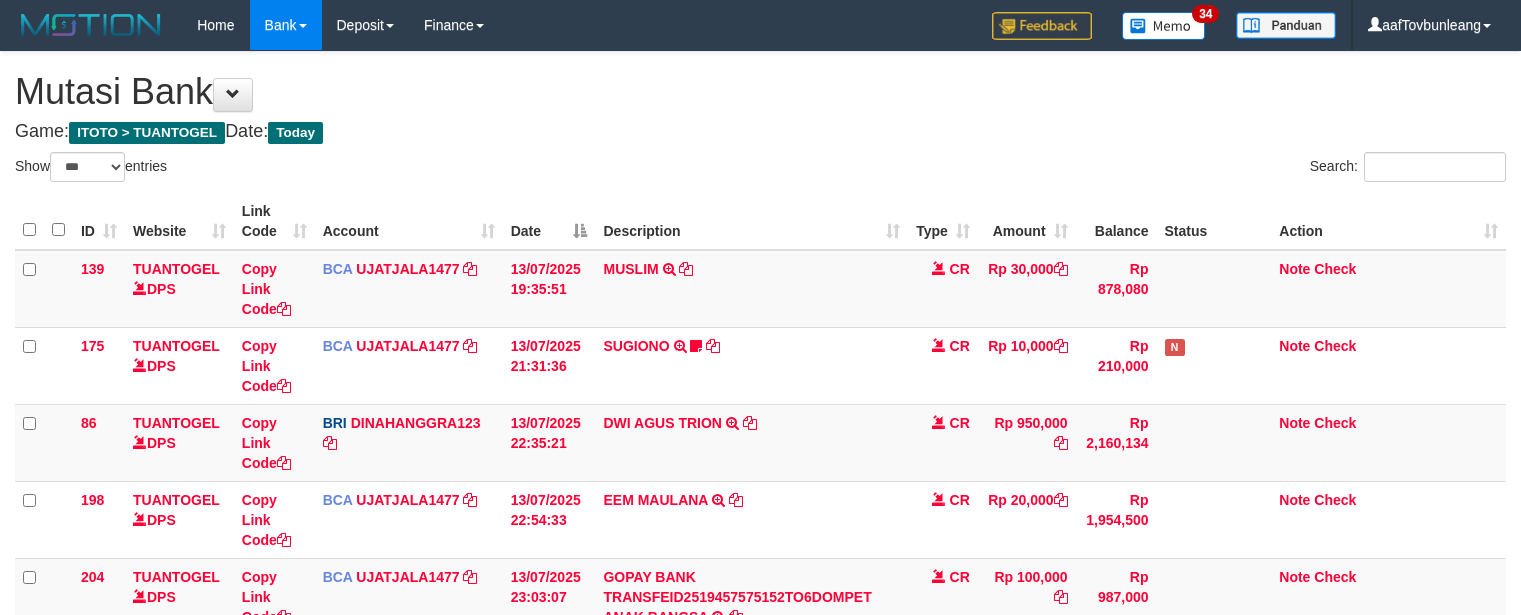 scroll, scrollTop: 40, scrollLeft: 0, axis: vertical 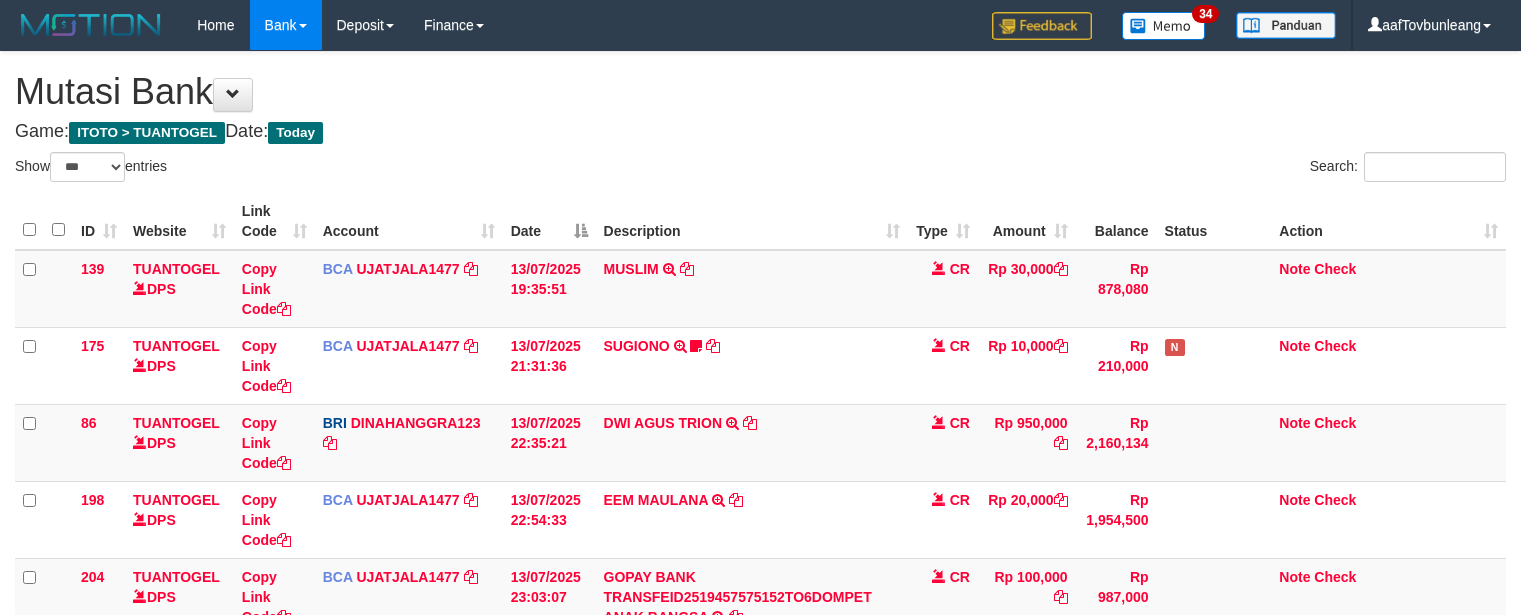 select on "***" 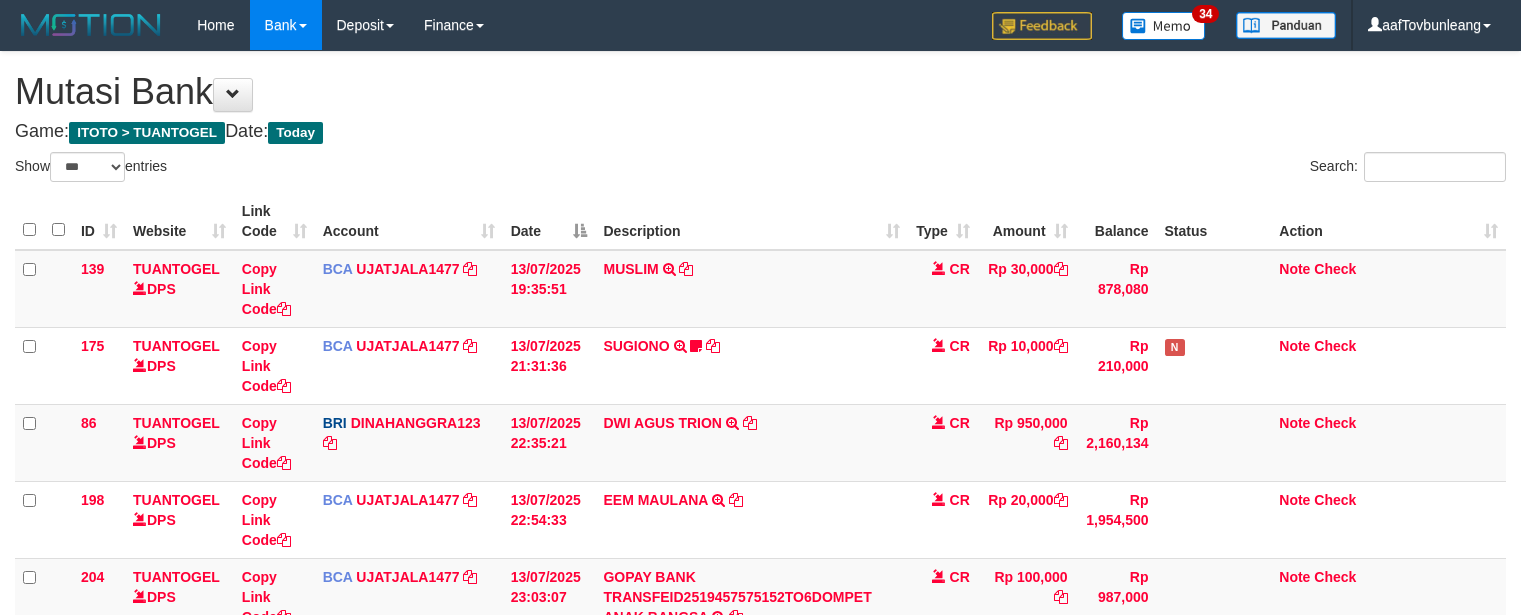 scroll, scrollTop: 40, scrollLeft: 0, axis: vertical 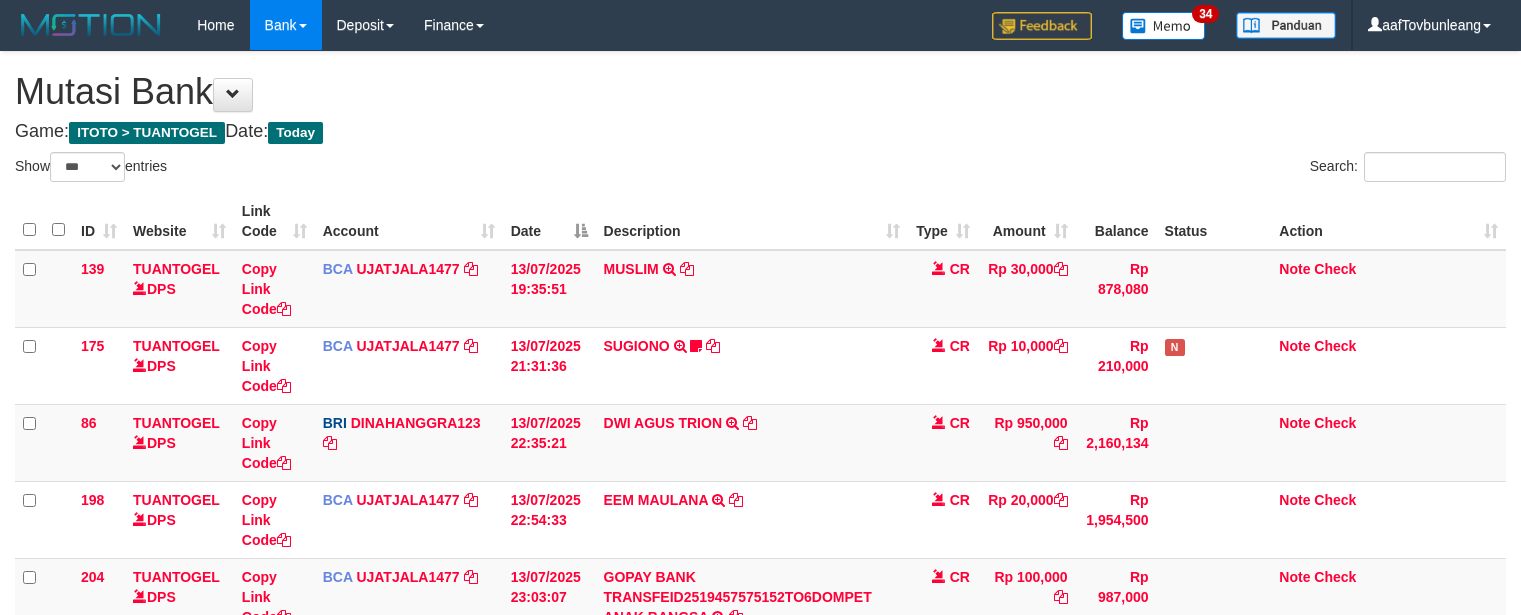 select on "***" 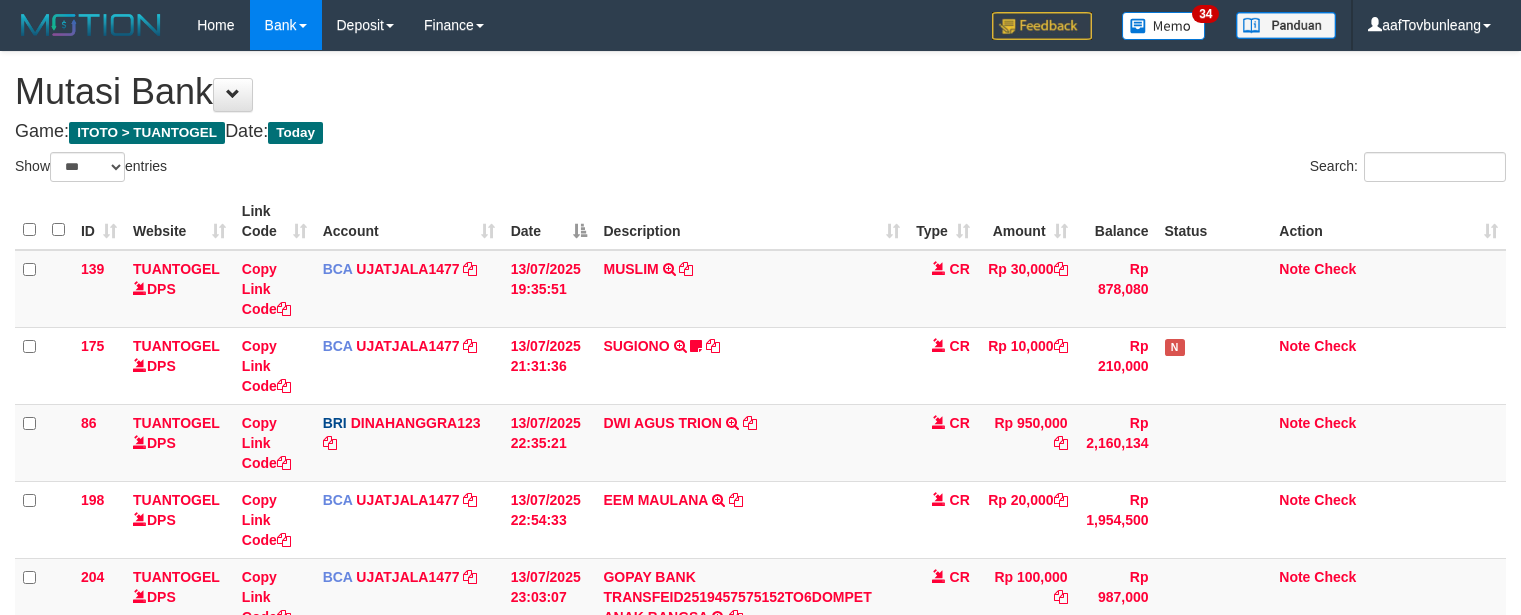 scroll, scrollTop: 40, scrollLeft: 0, axis: vertical 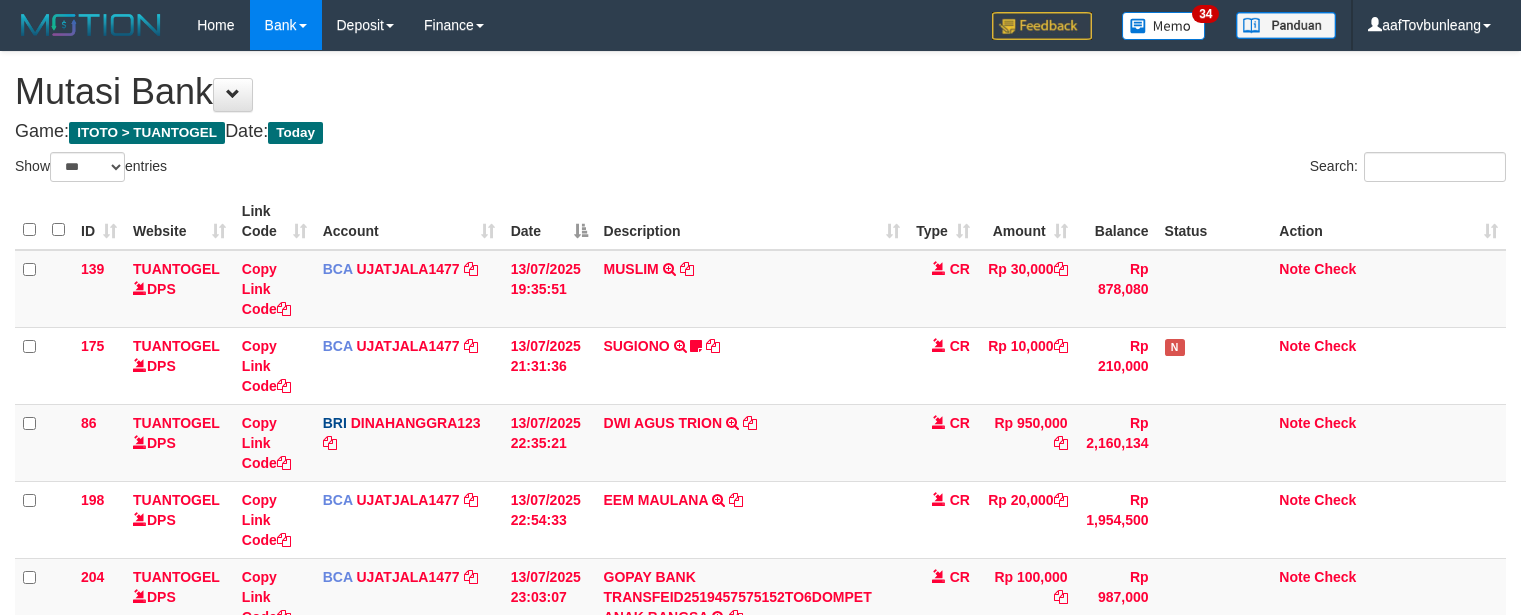 select on "***" 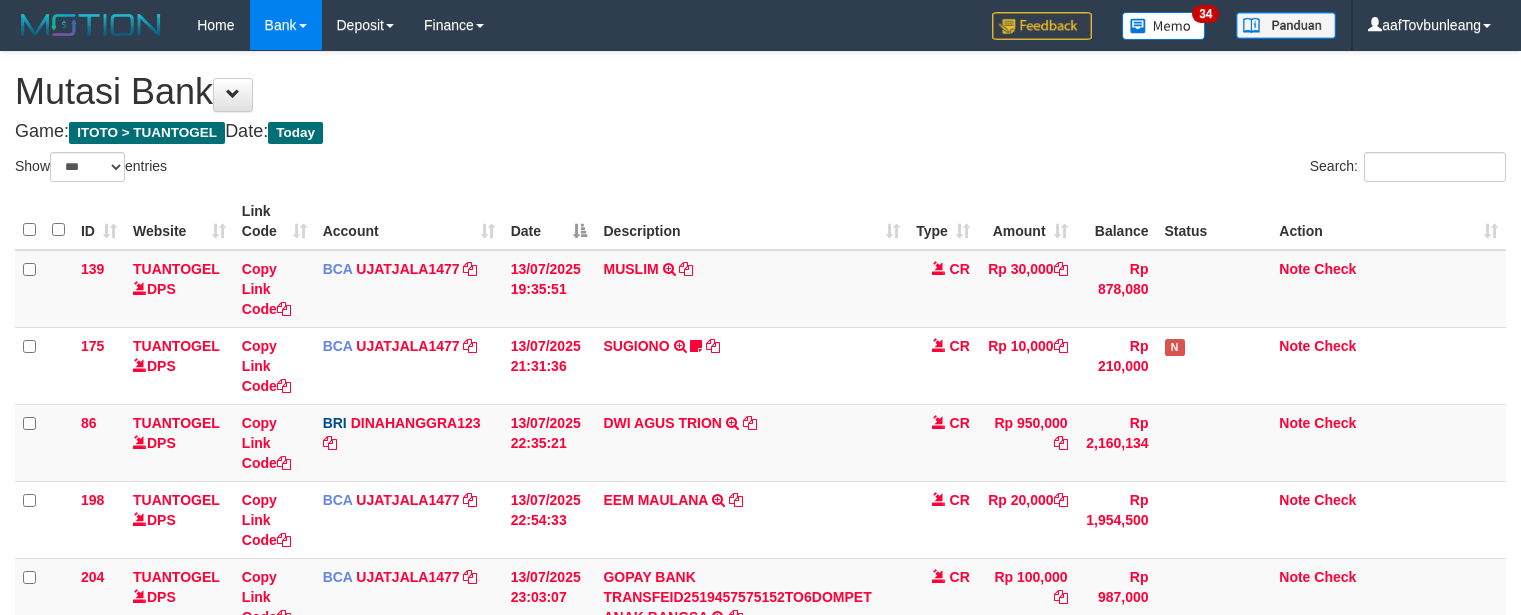 scroll, scrollTop: 40, scrollLeft: 0, axis: vertical 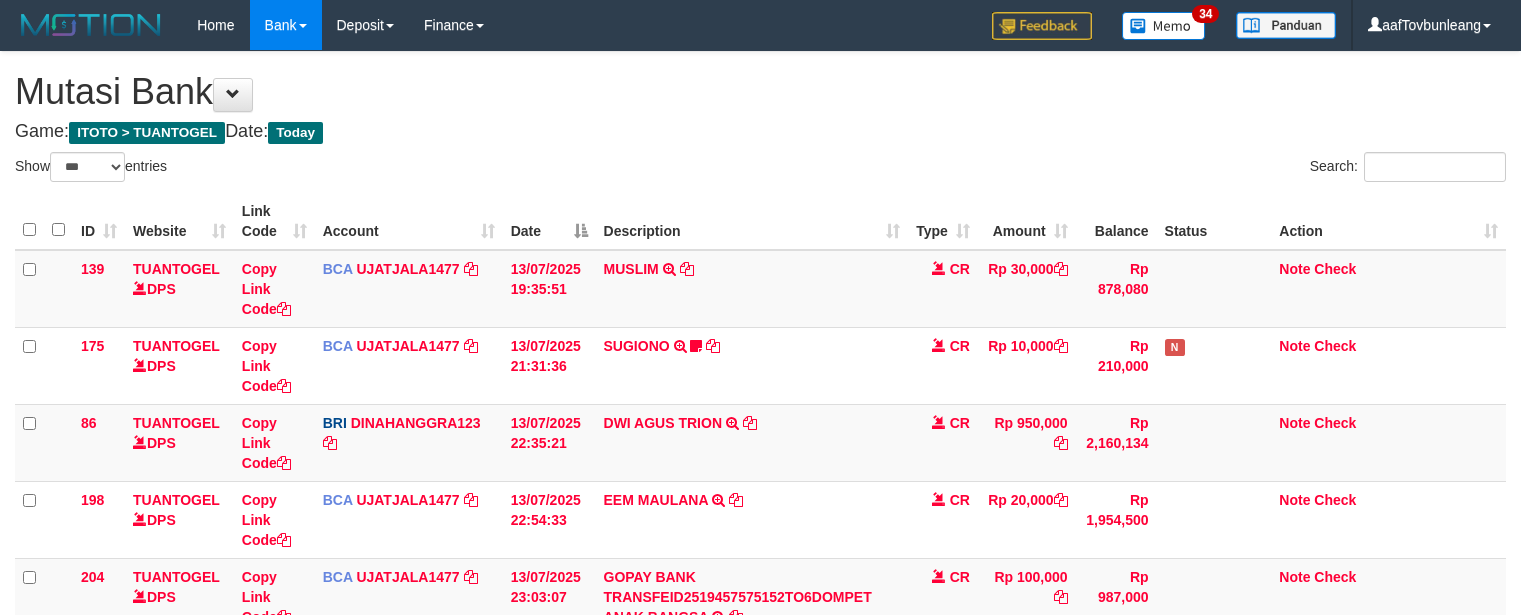 select on "***" 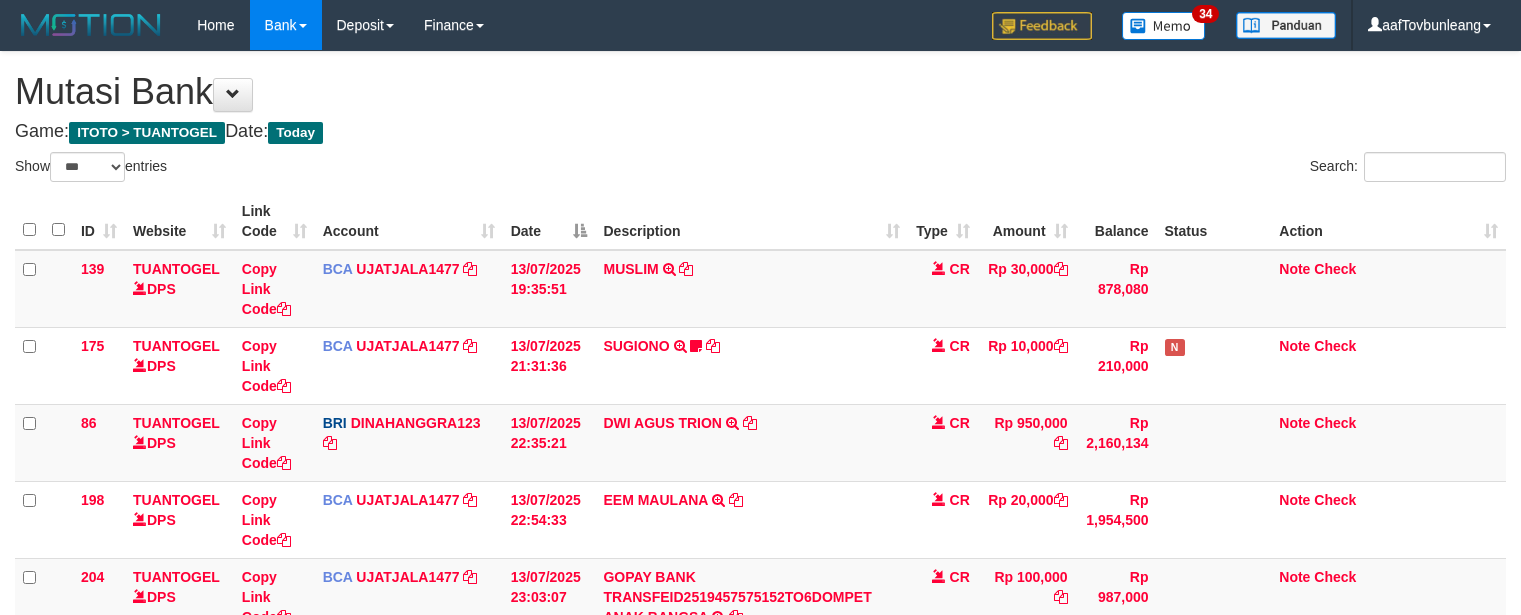 scroll, scrollTop: 40, scrollLeft: 0, axis: vertical 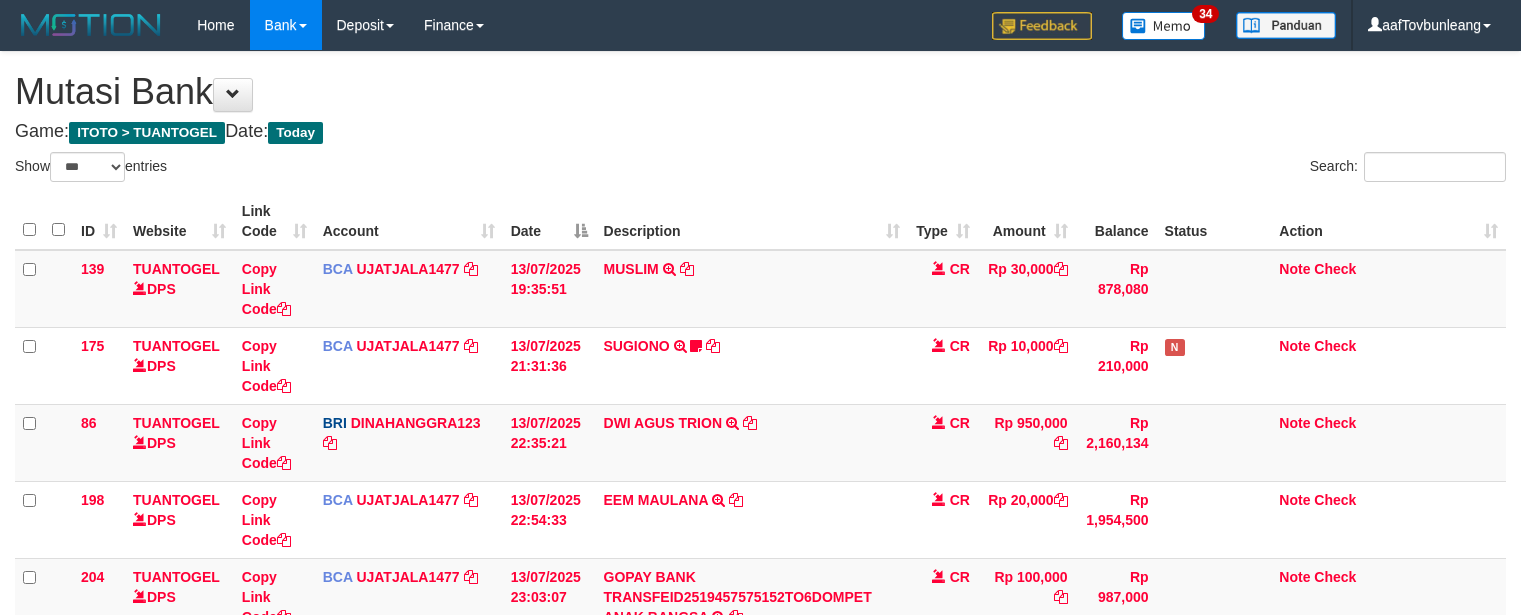select on "***" 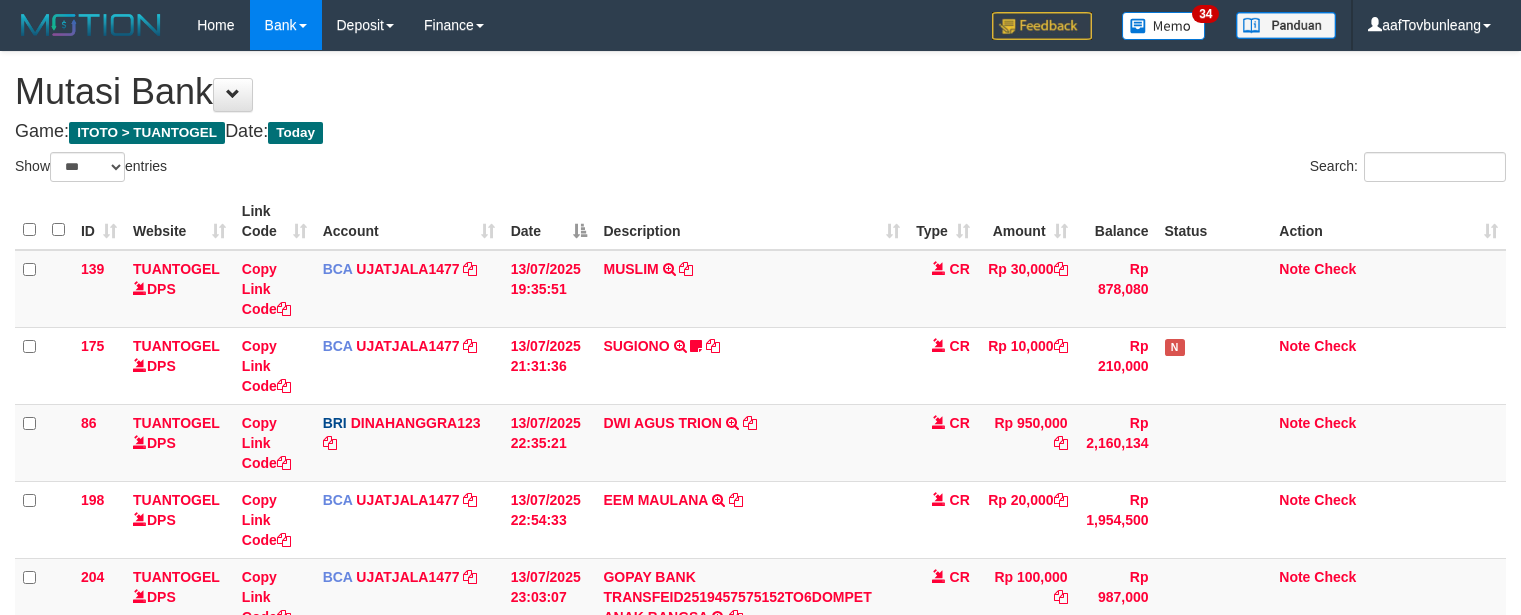 scroll, scrollTop: 40, scrollLeft: 0, axis: vertical 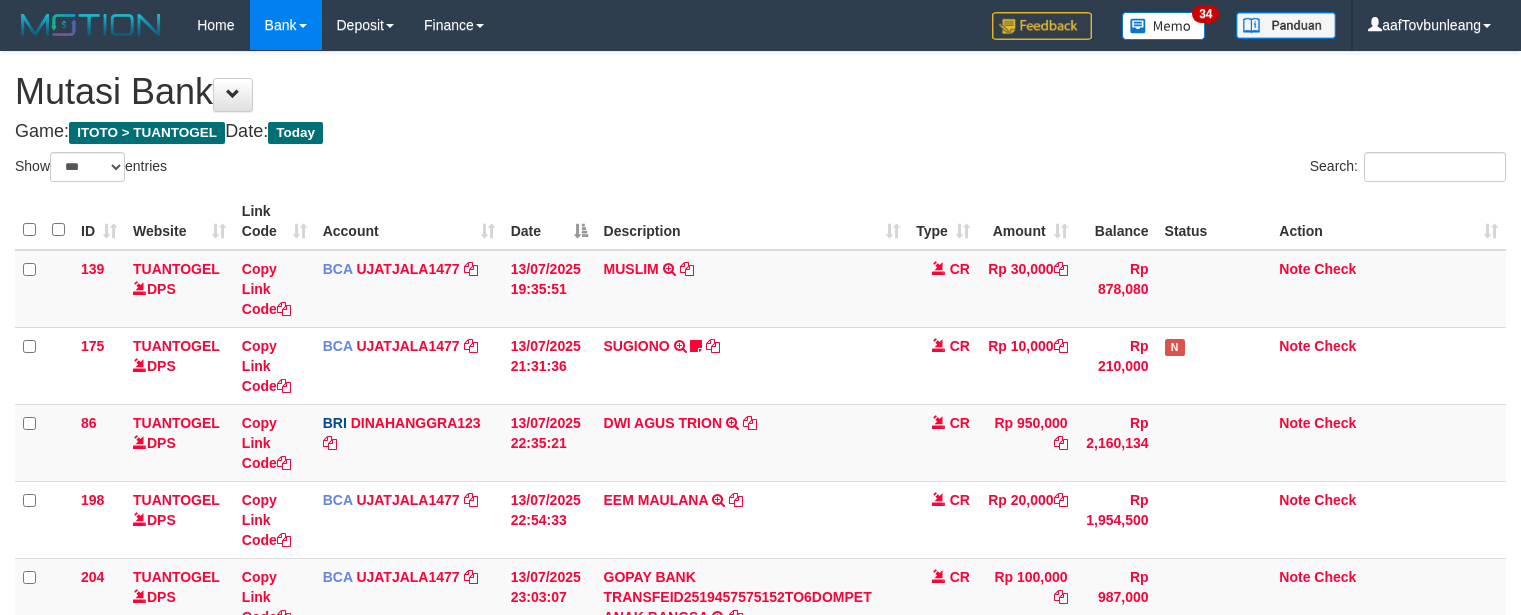 select on "***" 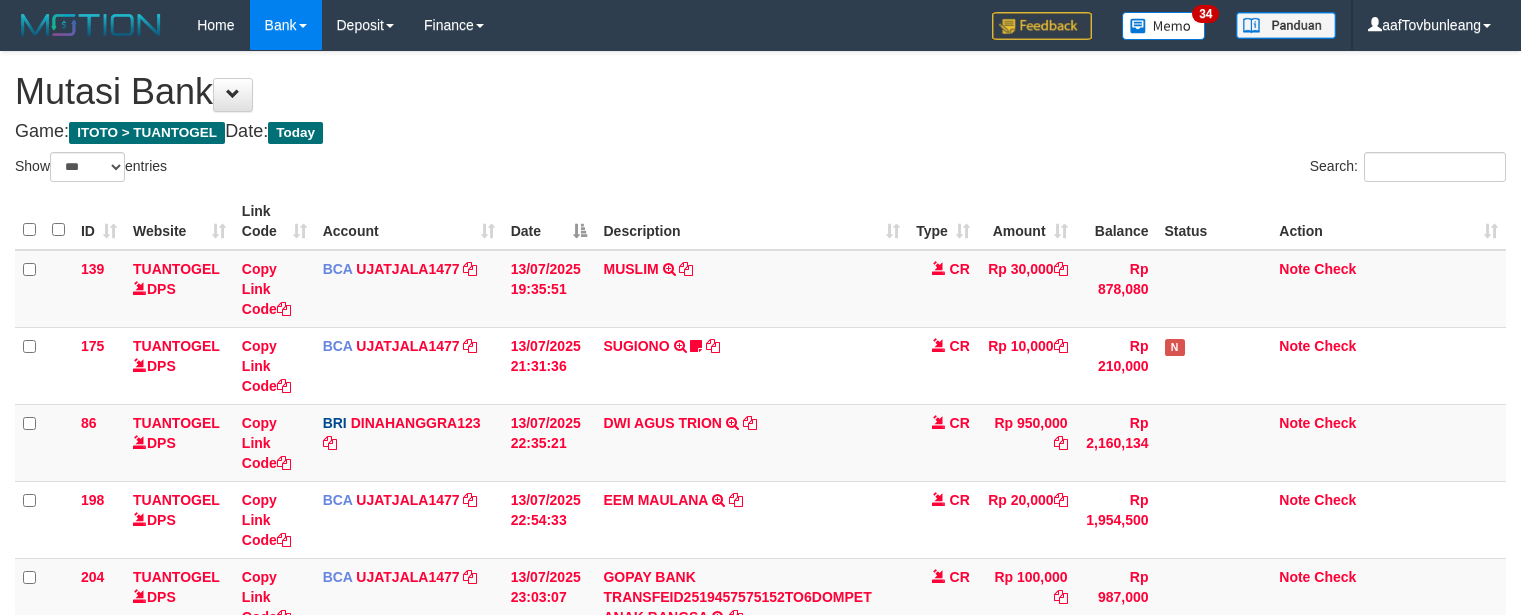 scroll, scrollTop: 40, scrollLeft: 0, axis: vertical 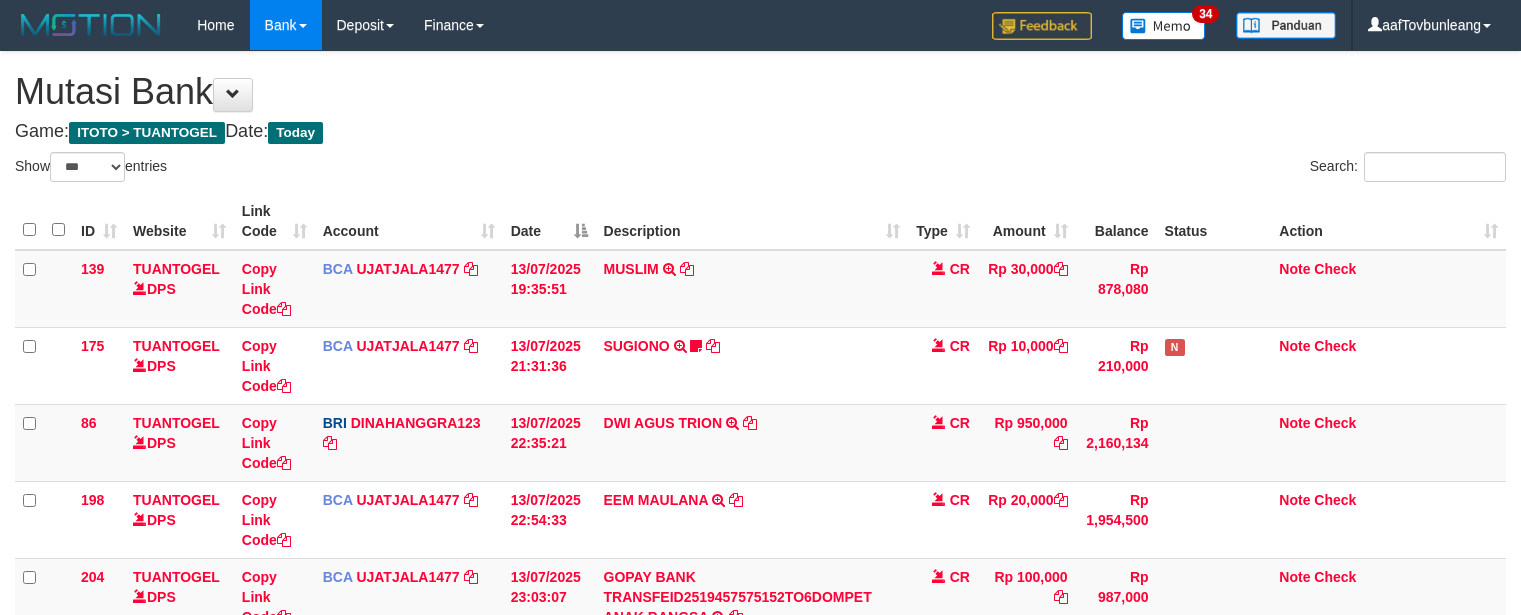 select on "***" 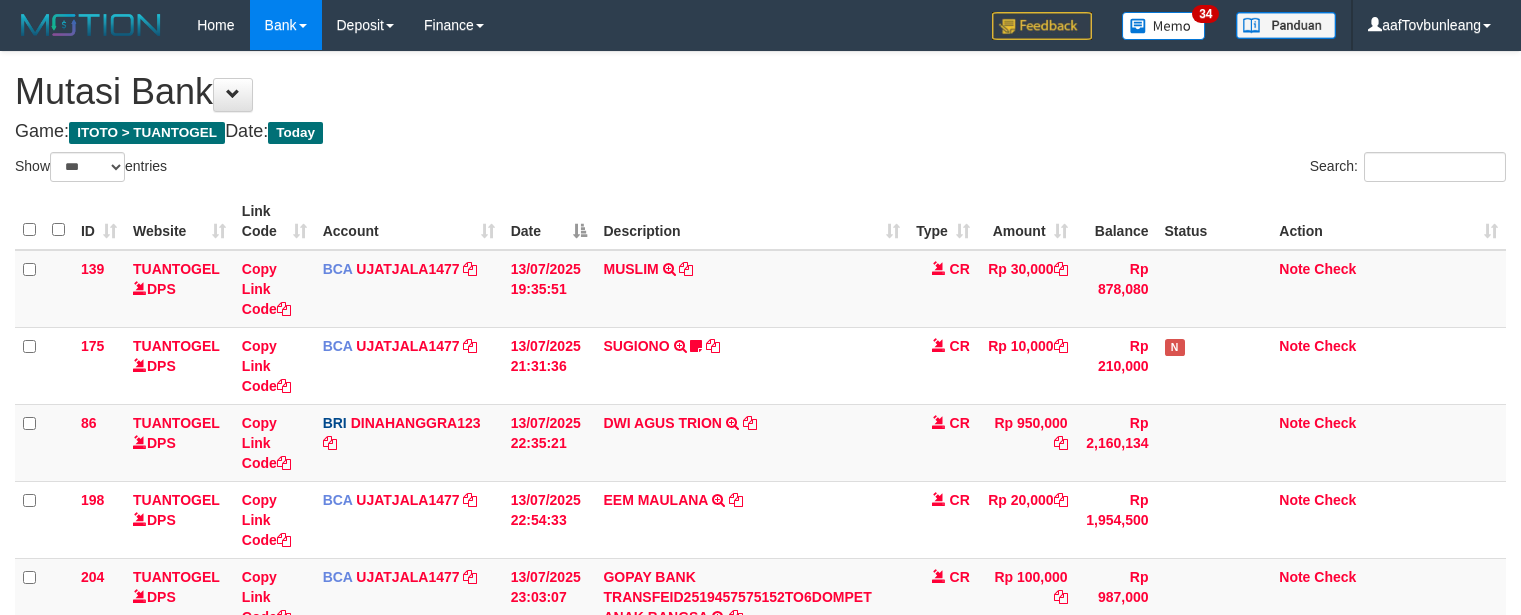 scroll, scrollTop: 40, scrollLeft: 0, axis: vertical 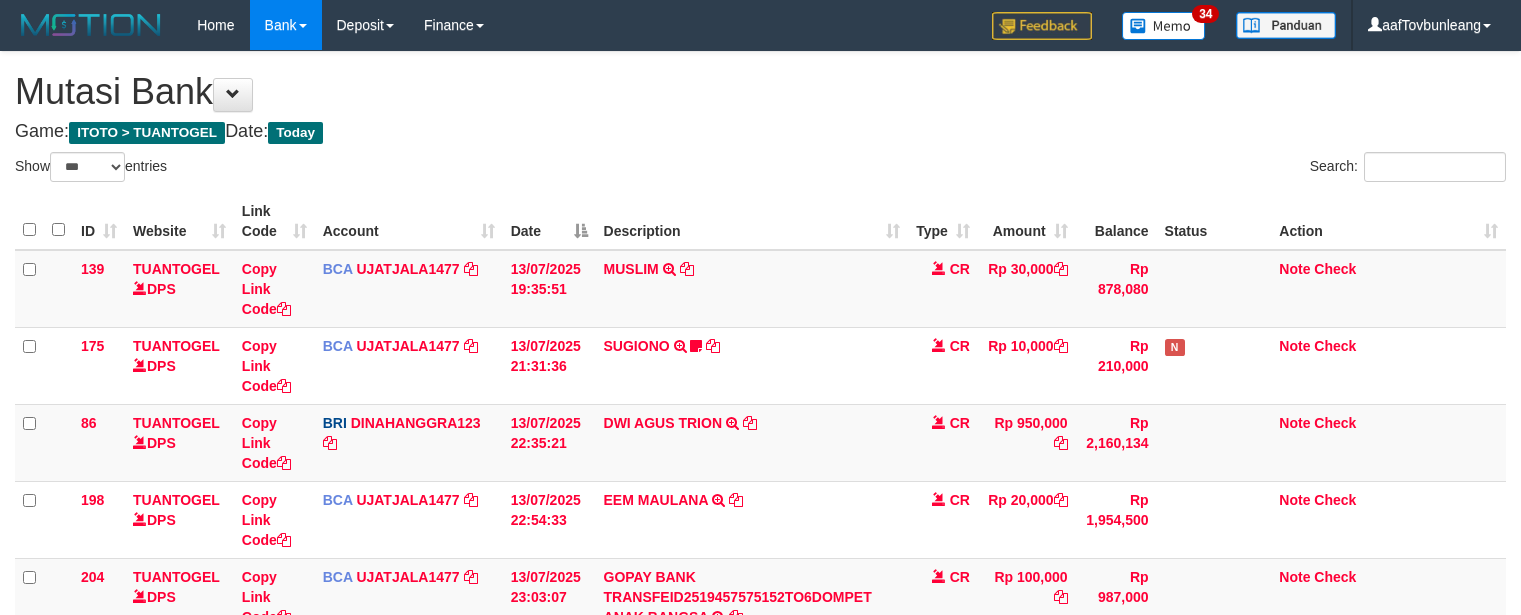 select on "***" 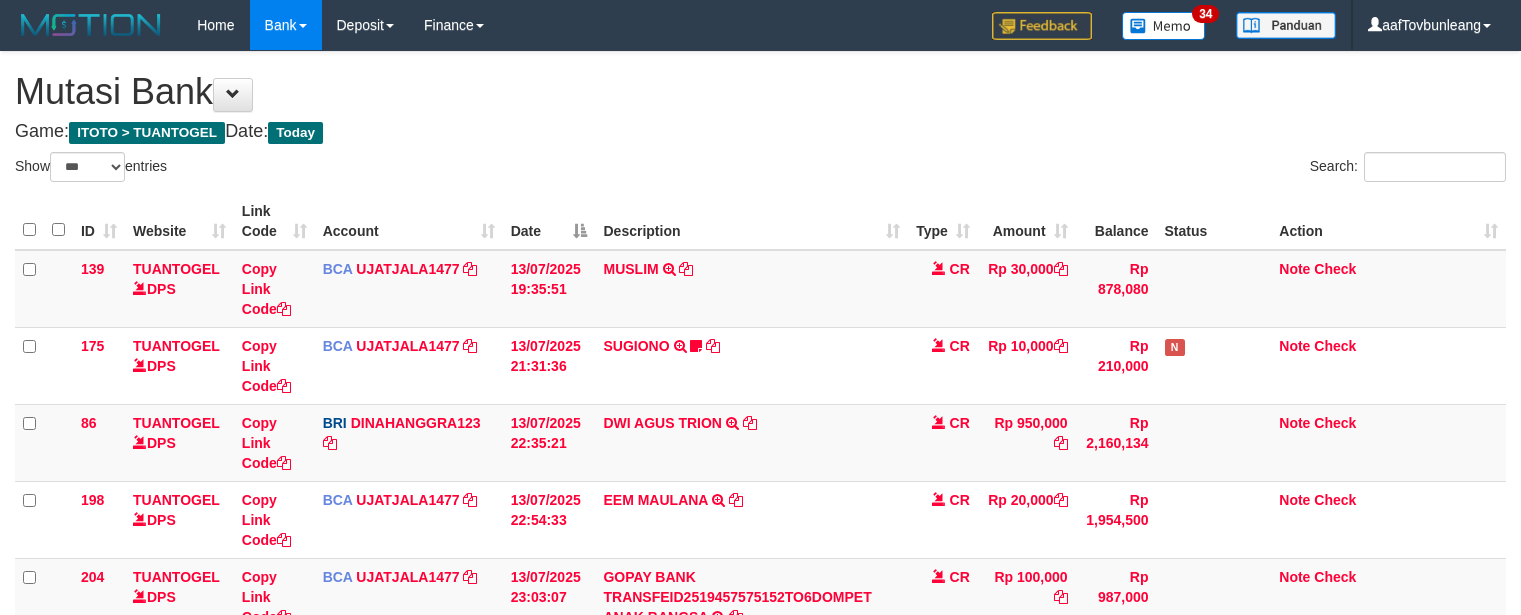 scroll, scrollTop: 40, scrollLeft: 0, axis: vertical 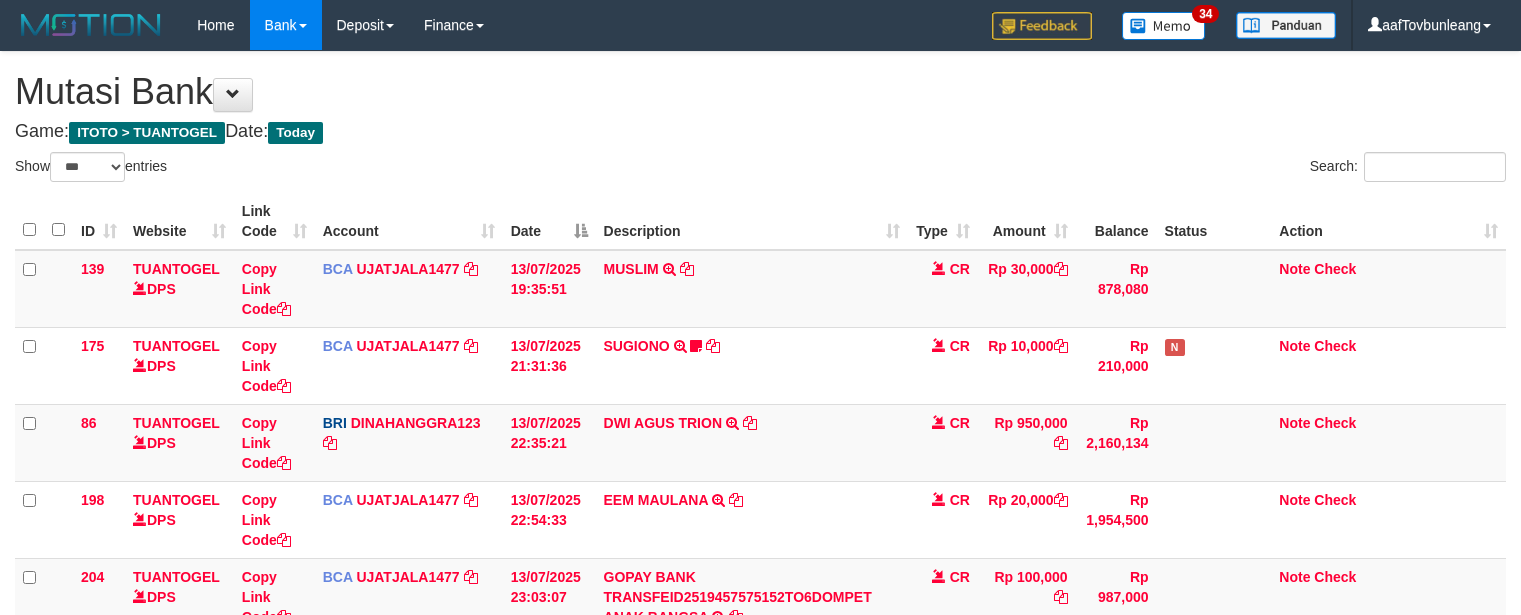 select on "***" 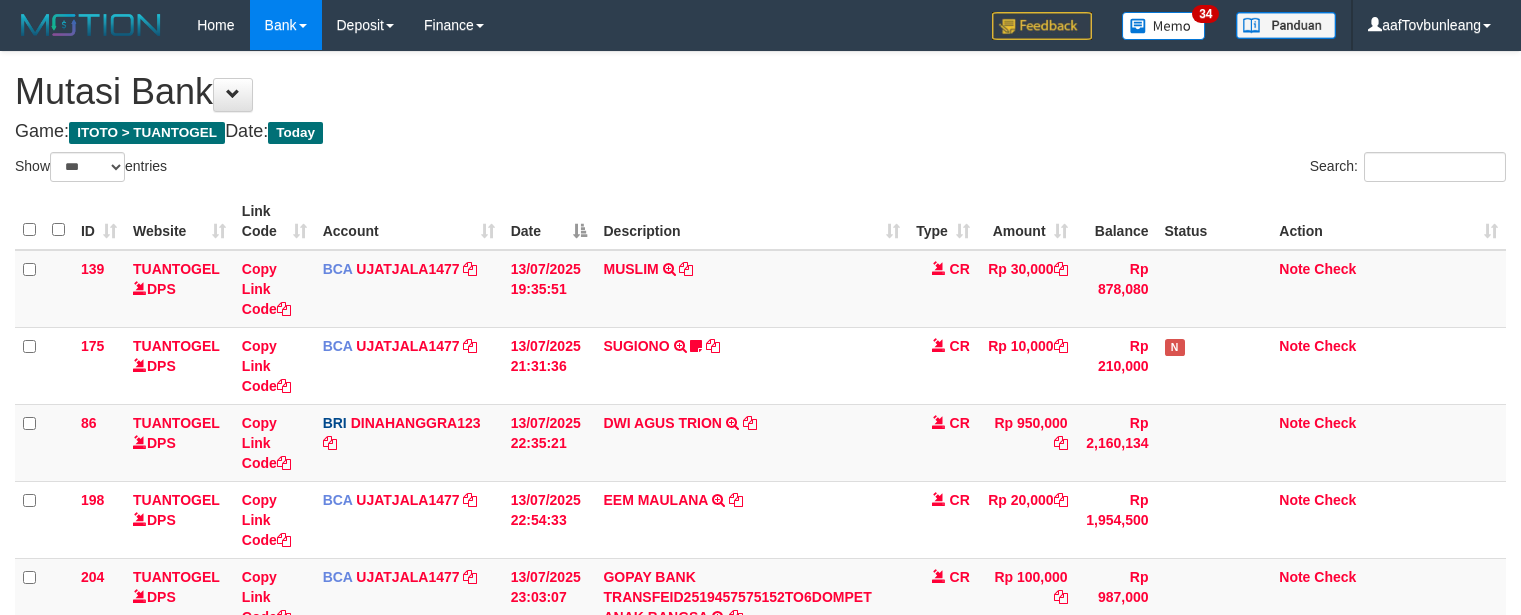 scroll, scrollTop: 40, scrollLeft: 0, axis: vertical 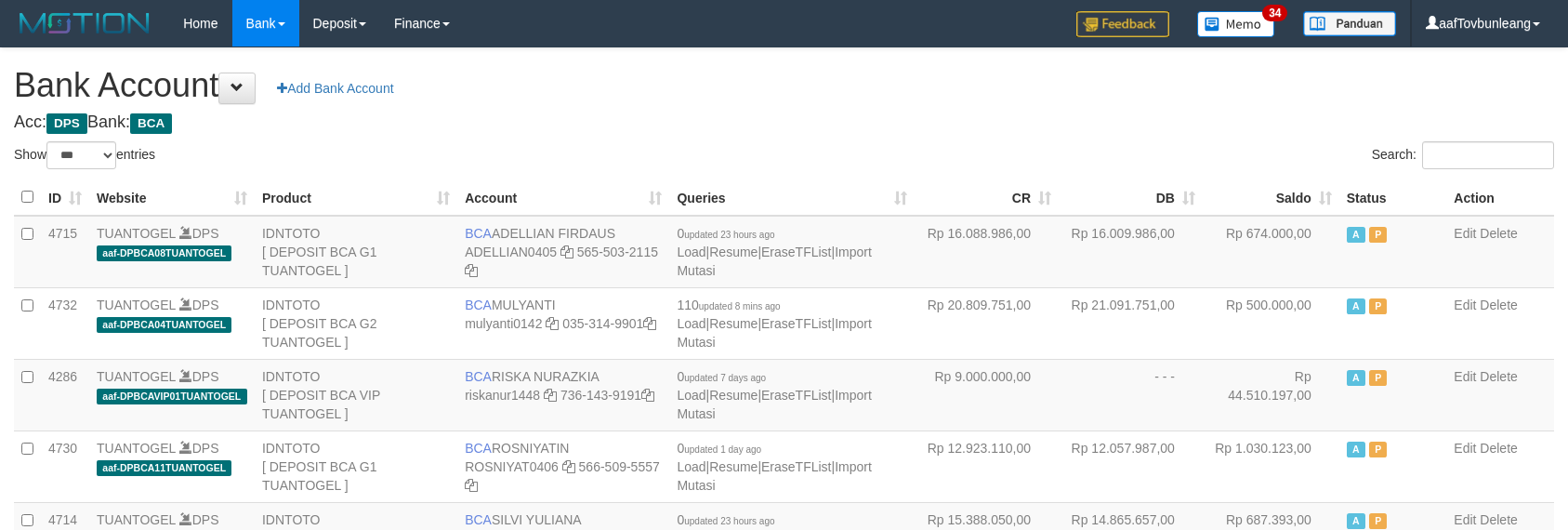 select on "***" 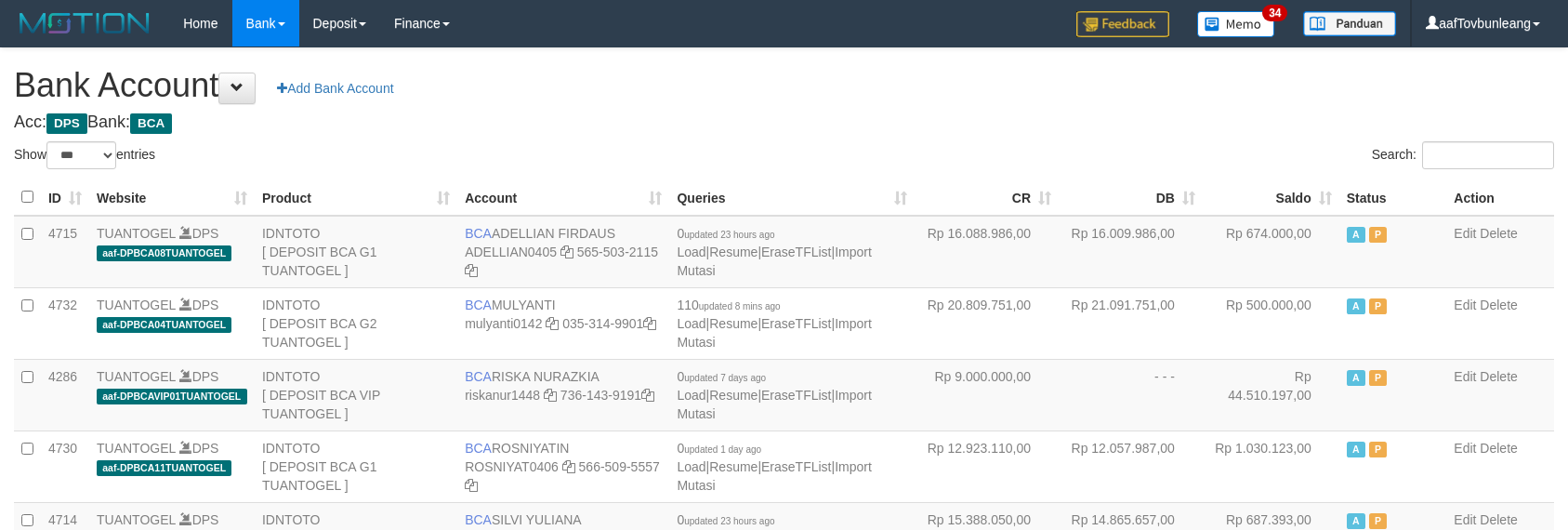 scroll, scrollTop: 586, scrollLeft: 0, axis: vertical 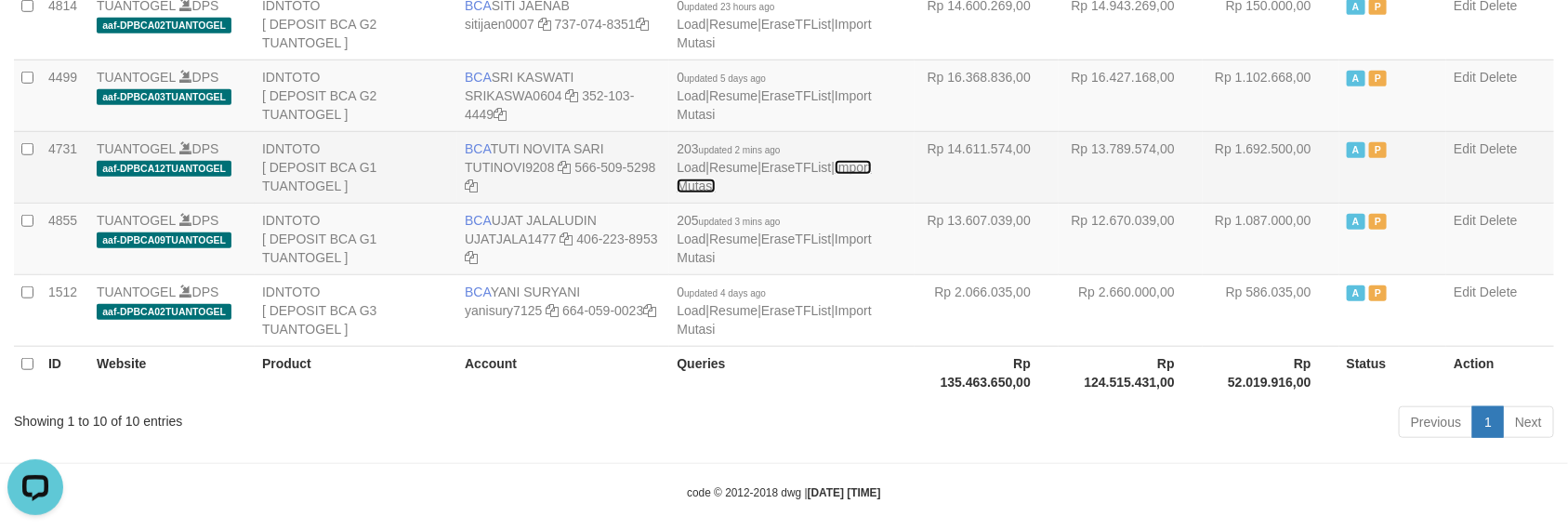 click on "Import Mutasi" at bounding box center [773, 177] 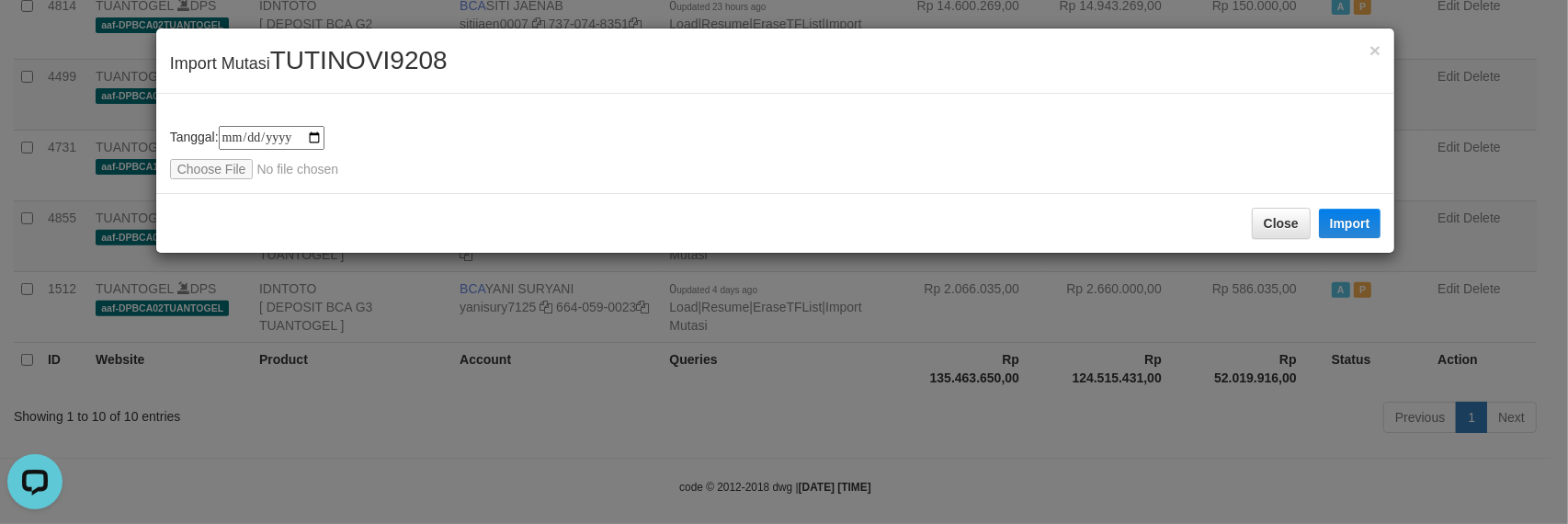 type on "**********" 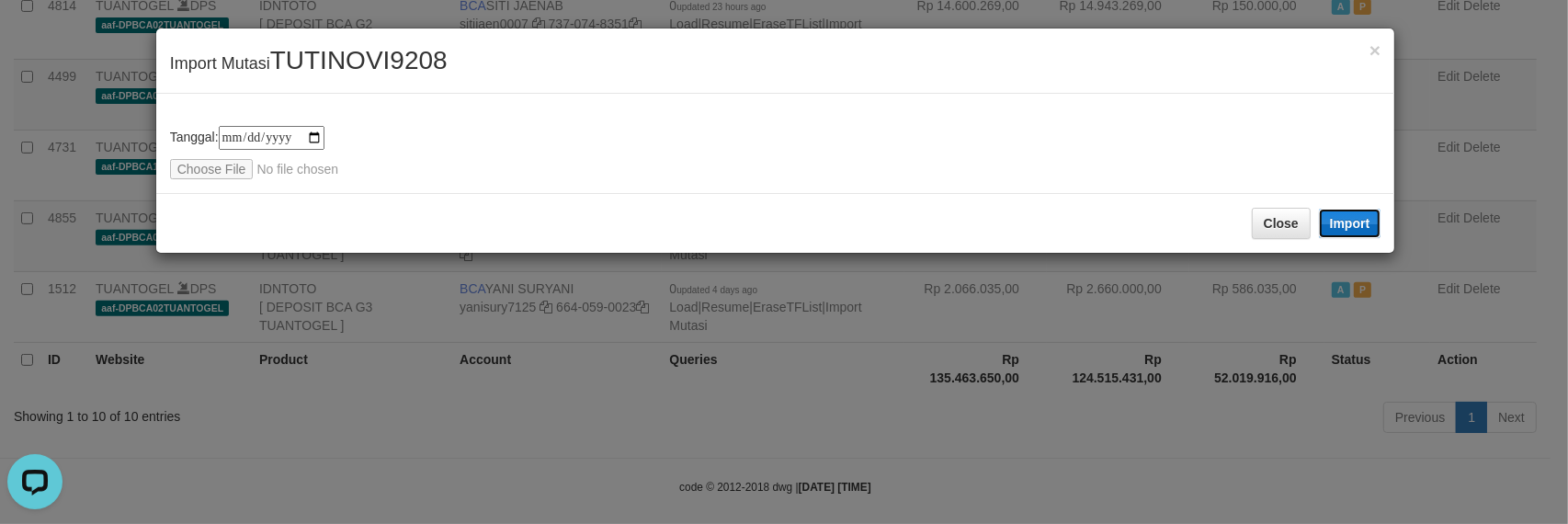 click on "Import" at bounding box center (1350, 223) 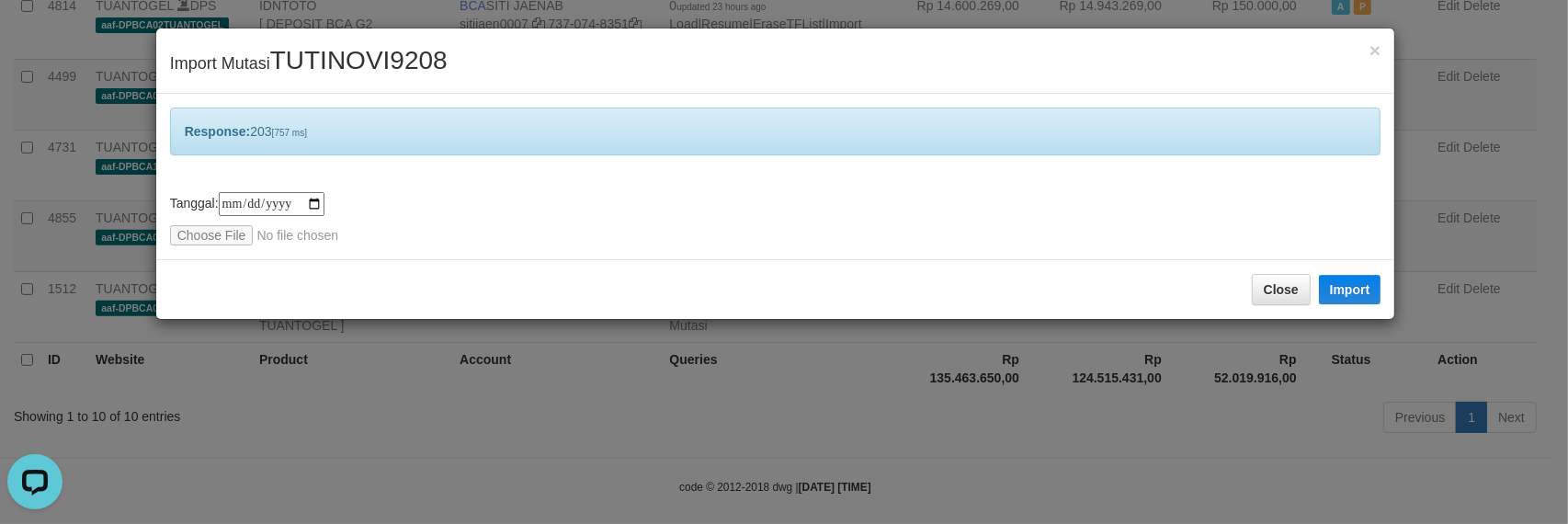click on "**********" at bounding box center (776, 219) 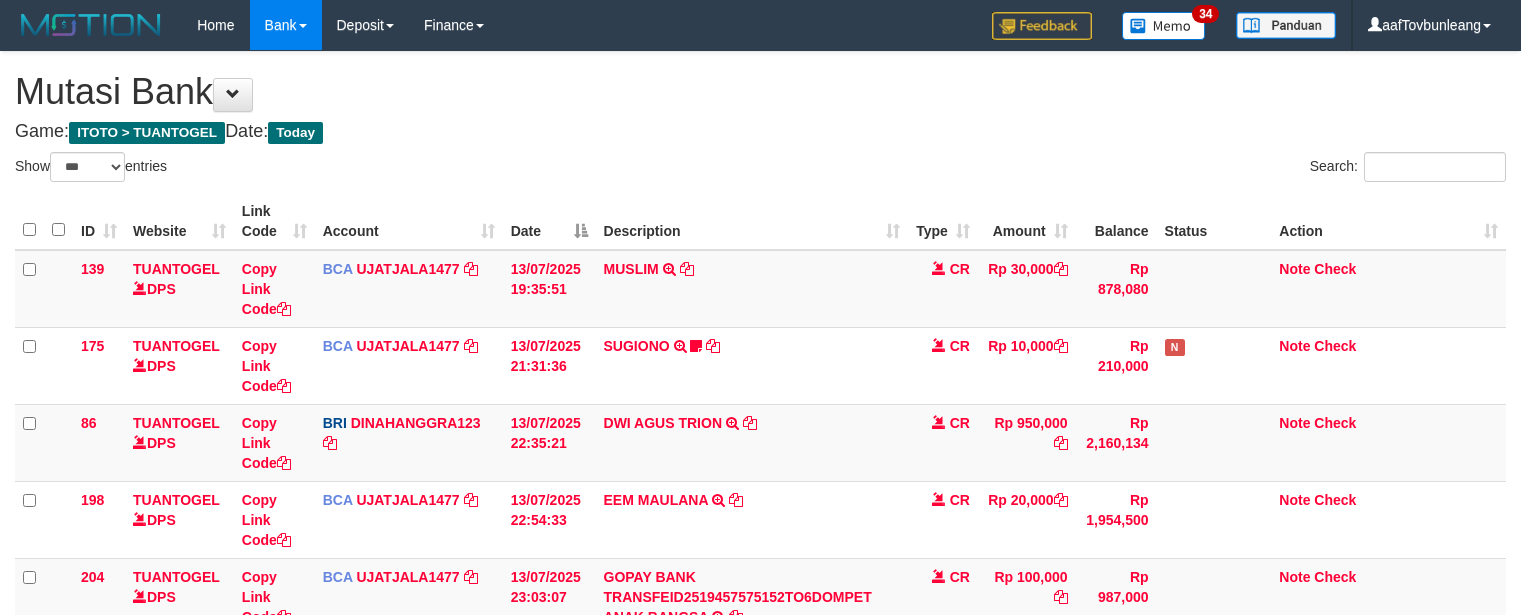 select on "***" 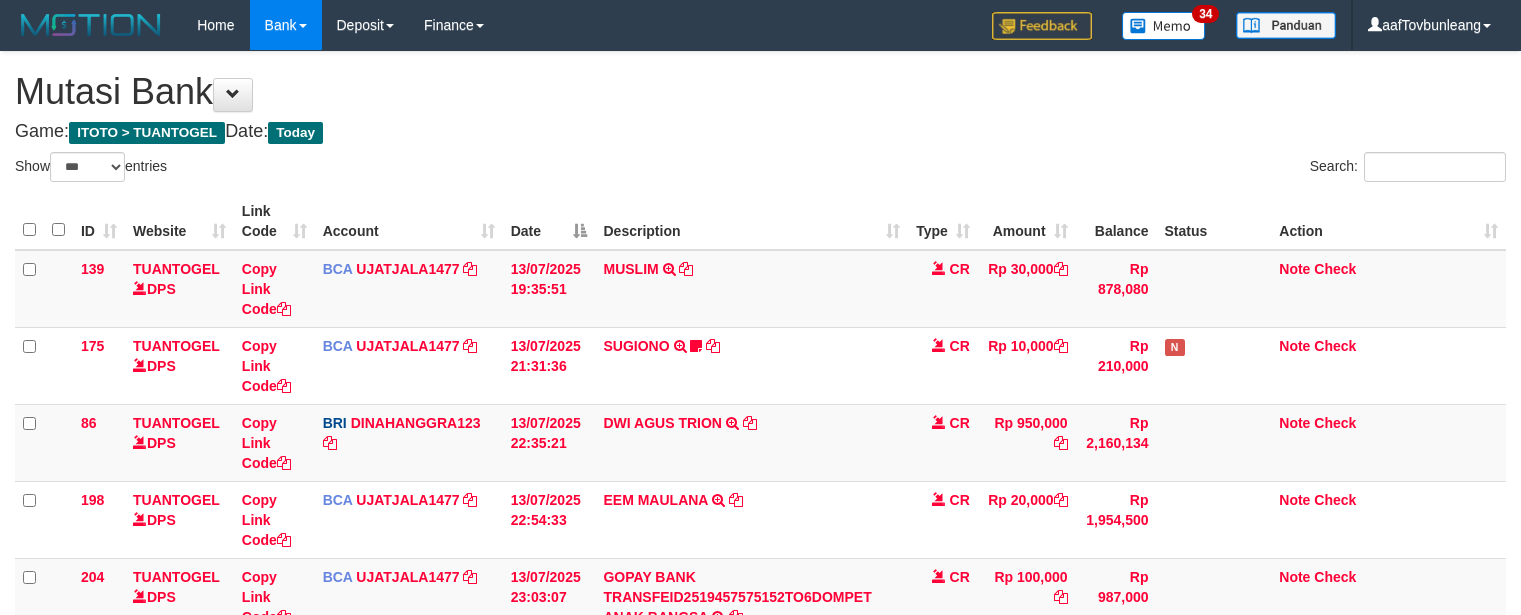 scroll, scrollTop: 40, scrollLeft: 0, axis: vertical 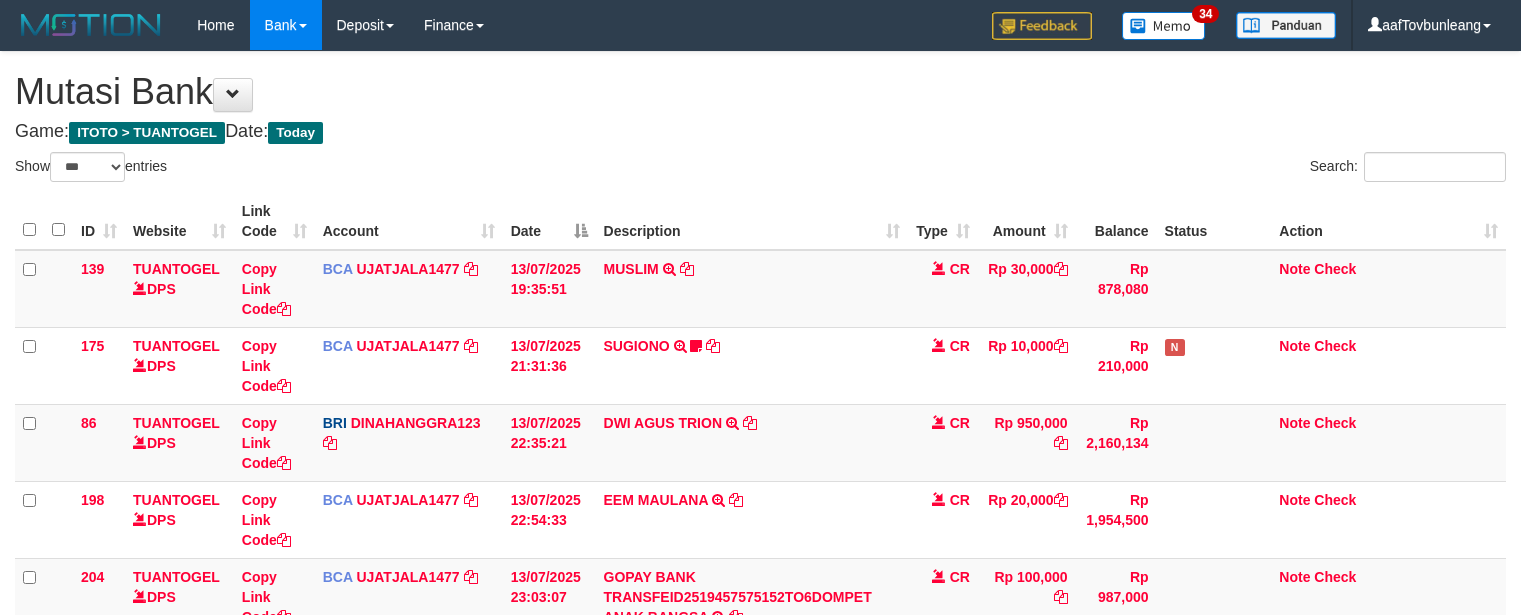select on "***" 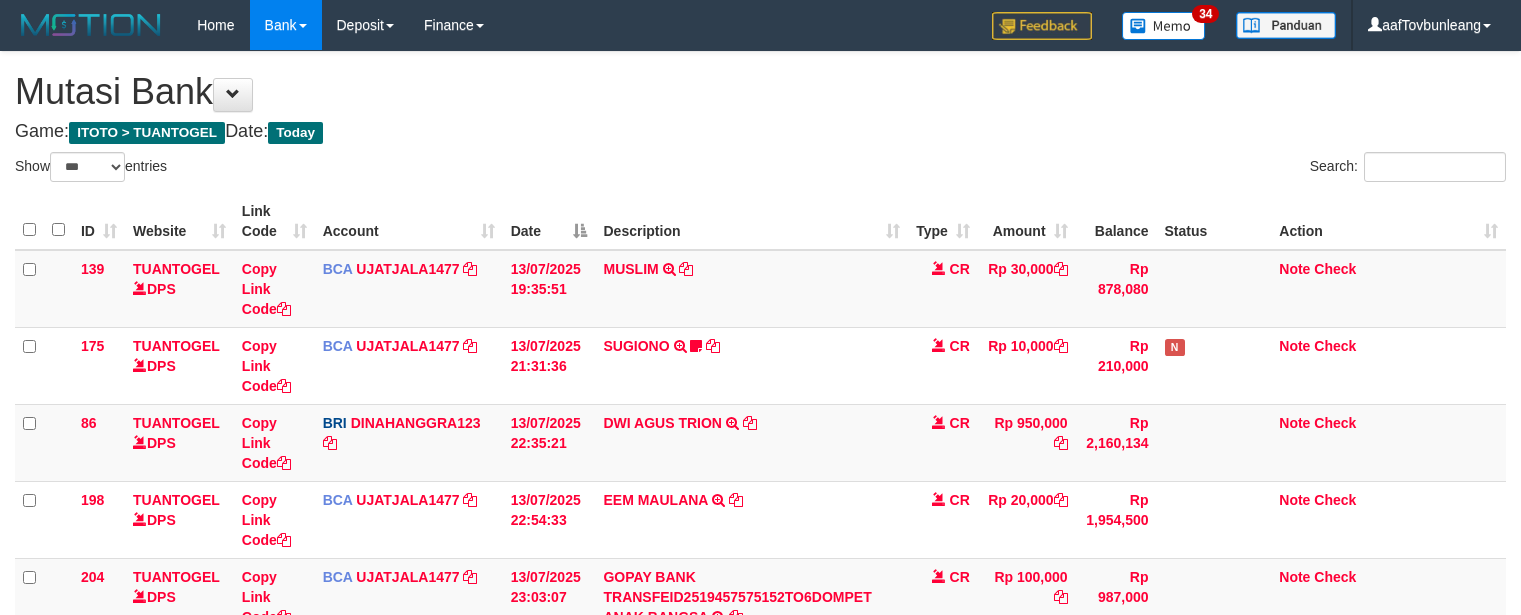 scroll, scrollTop: 40, scrollLeft: 0, axis: vertical 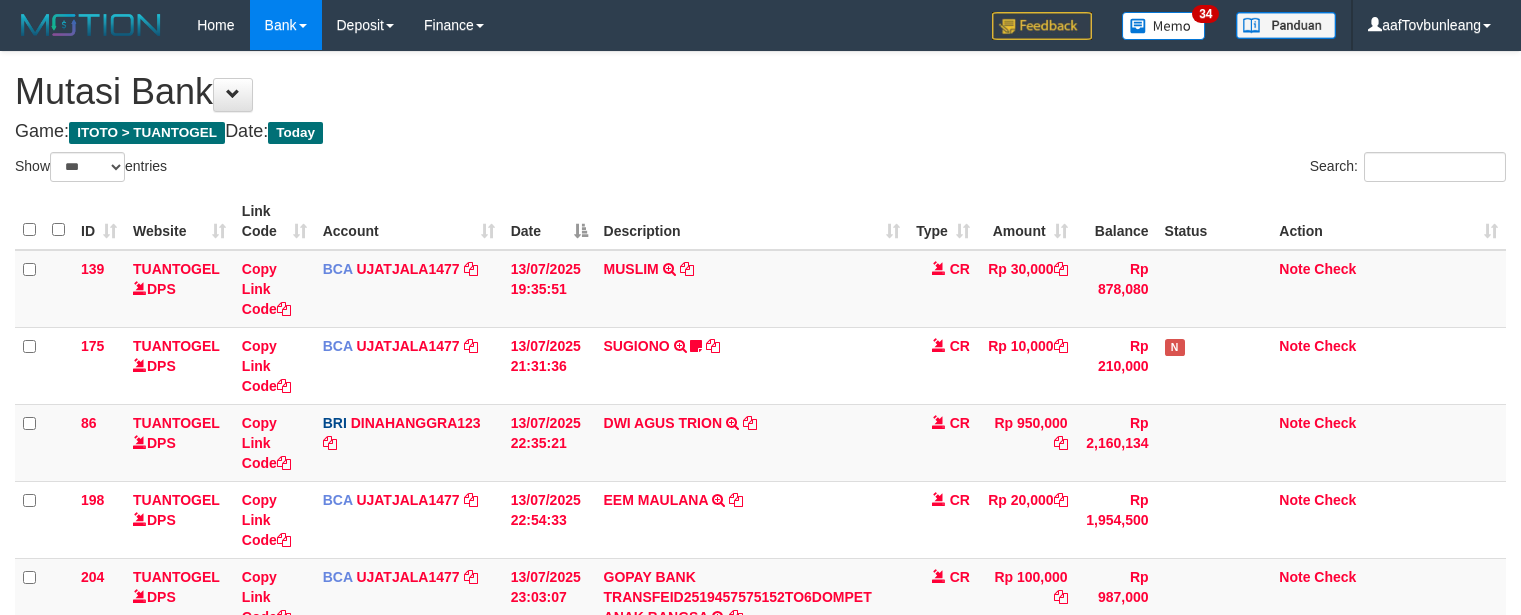 select on "***" 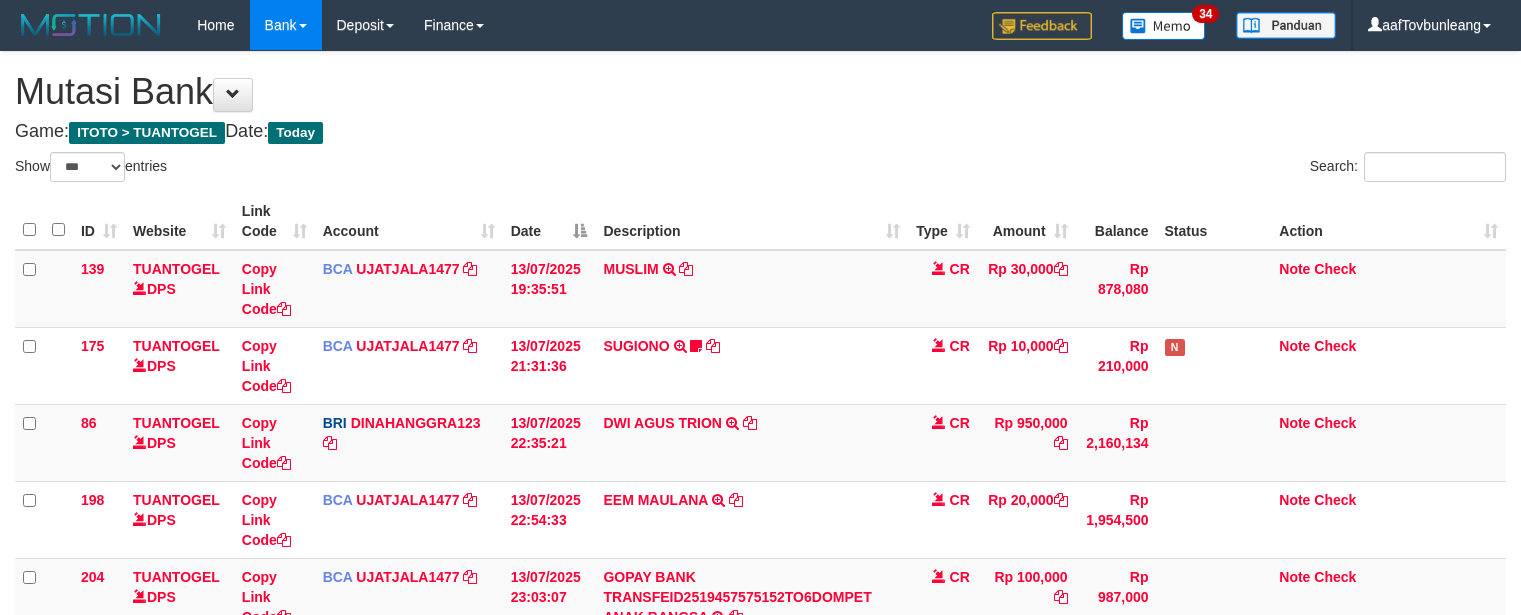 scroll, scrollTop: 40, scrollLeft: 0, axis: vertical 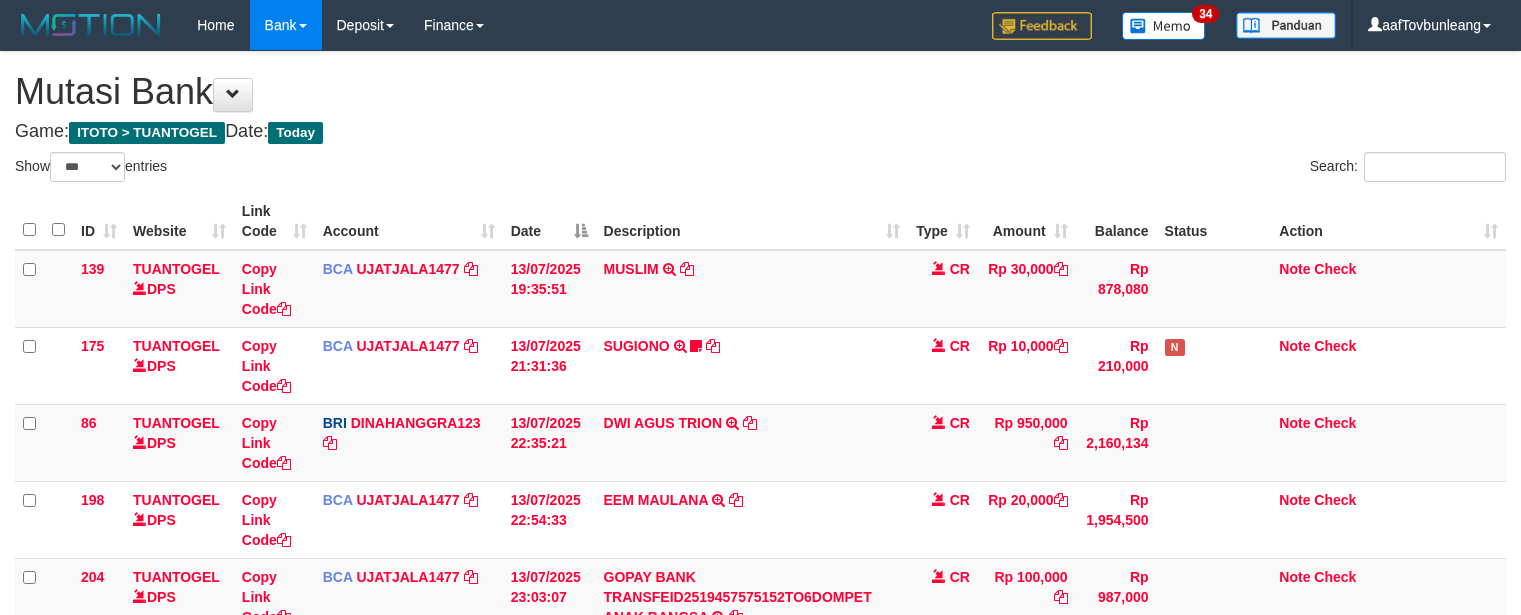 select on "***" 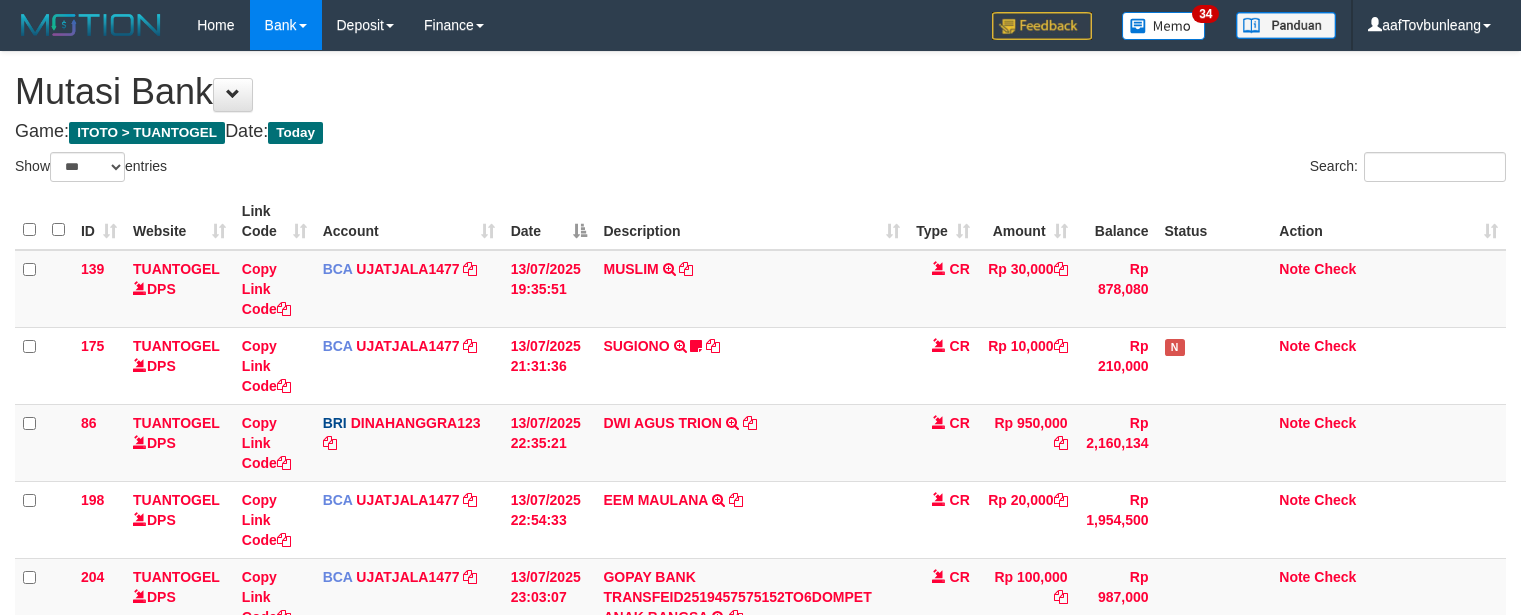 scroll, scrollTop: 40, scrollLeft: 0, axis: vertical 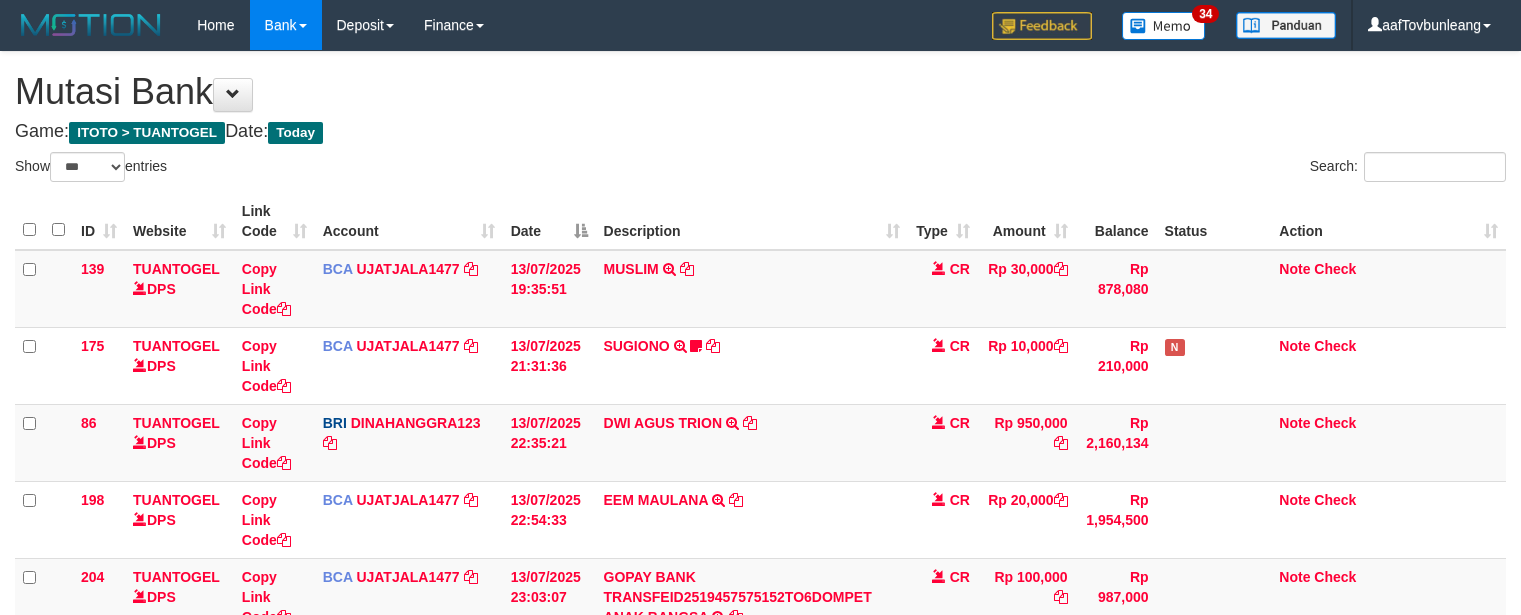 select on "***" 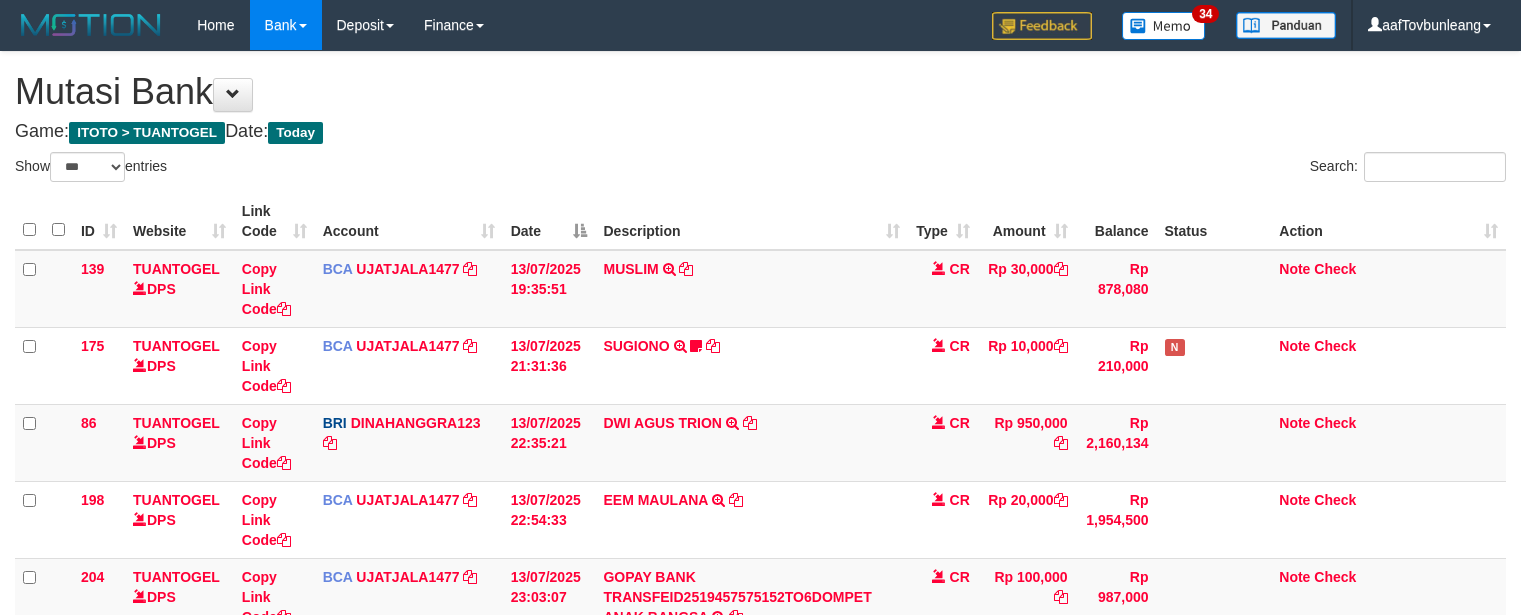 scroll, scrollTop: 40, scrollLeft: 0, axis: vertical 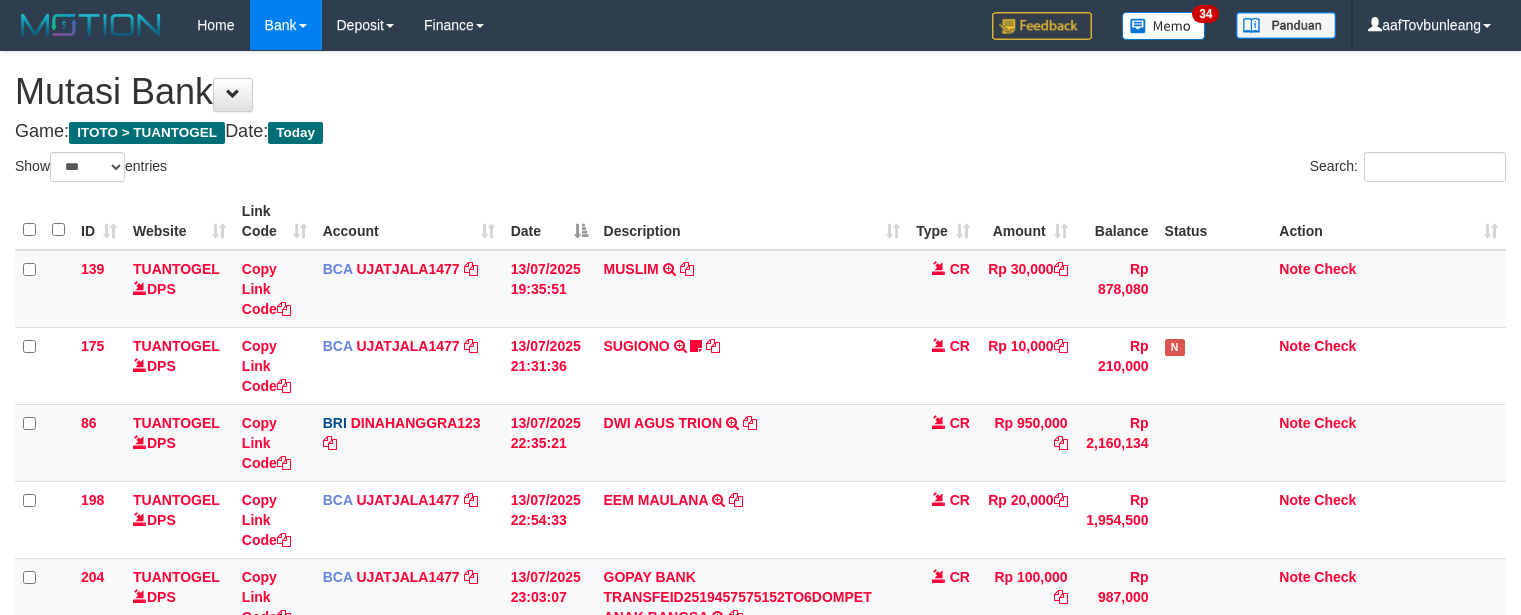 select on "***" 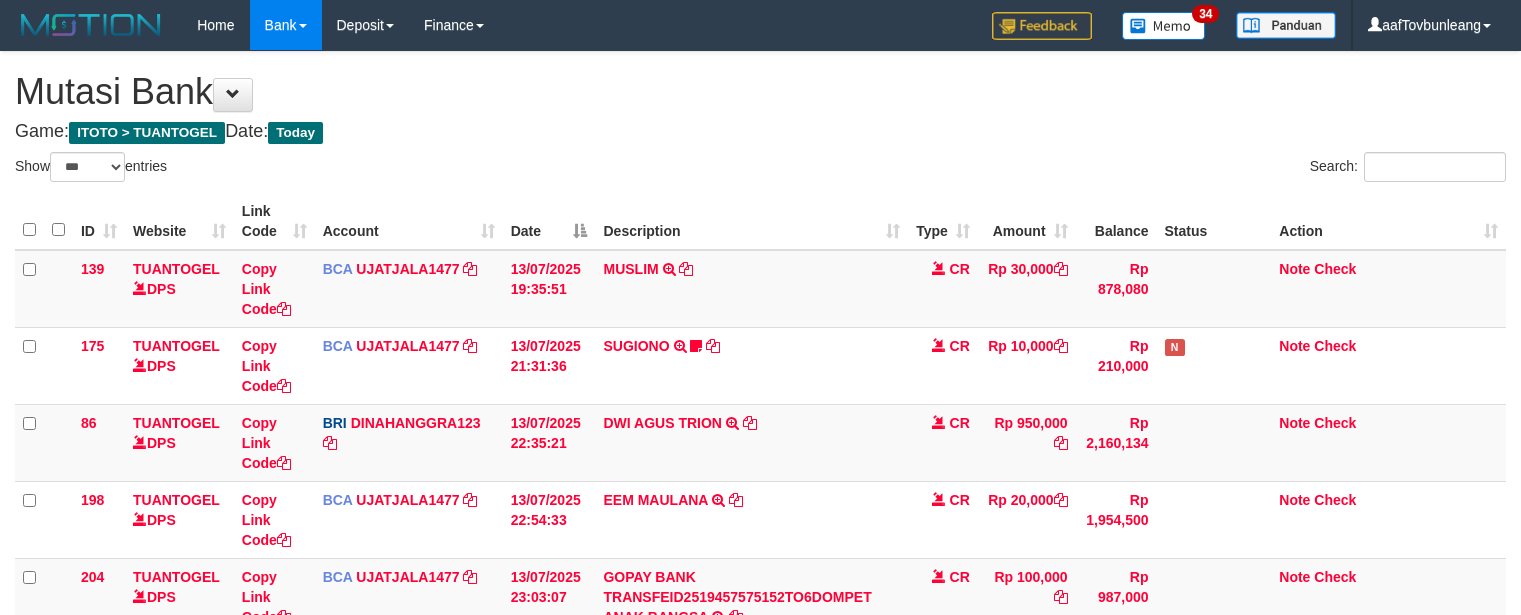 scroll, scrollTop: 40, scrollLeft: 0, axis: vertical 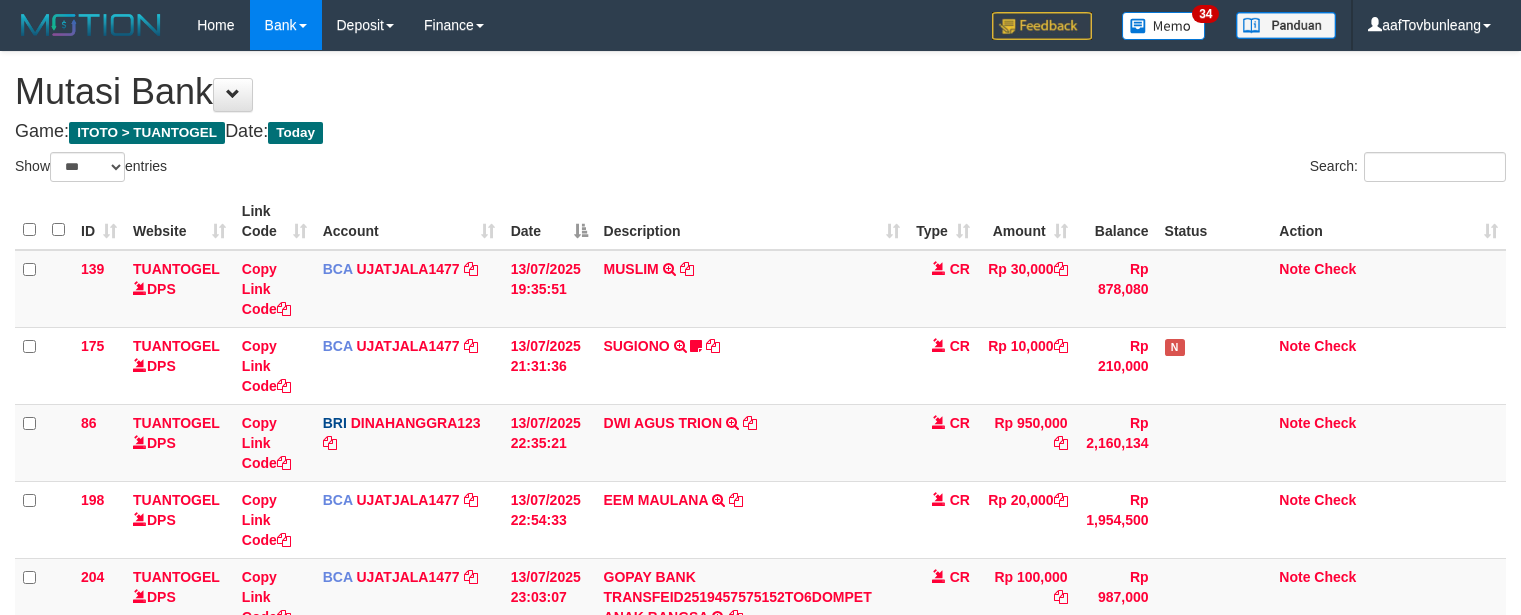 select on "***" 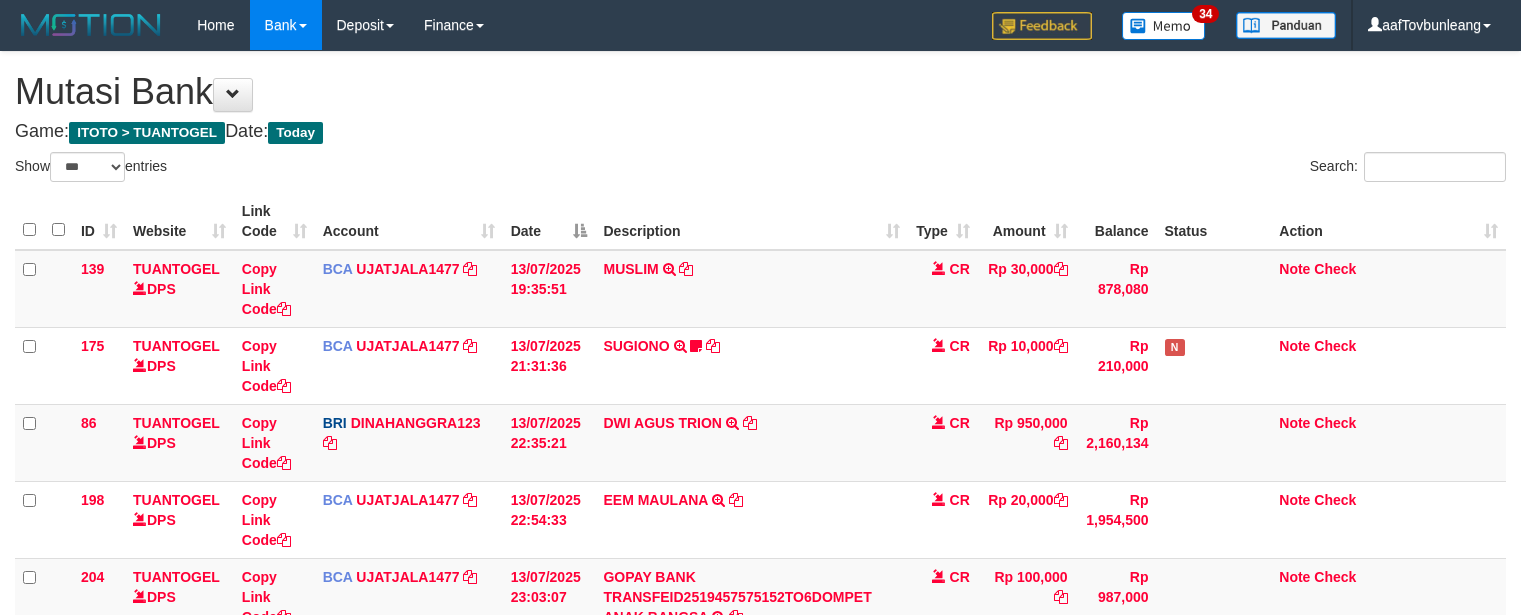 scroll, scrollTop: 40, scrollLeft: 0, axis: vertical 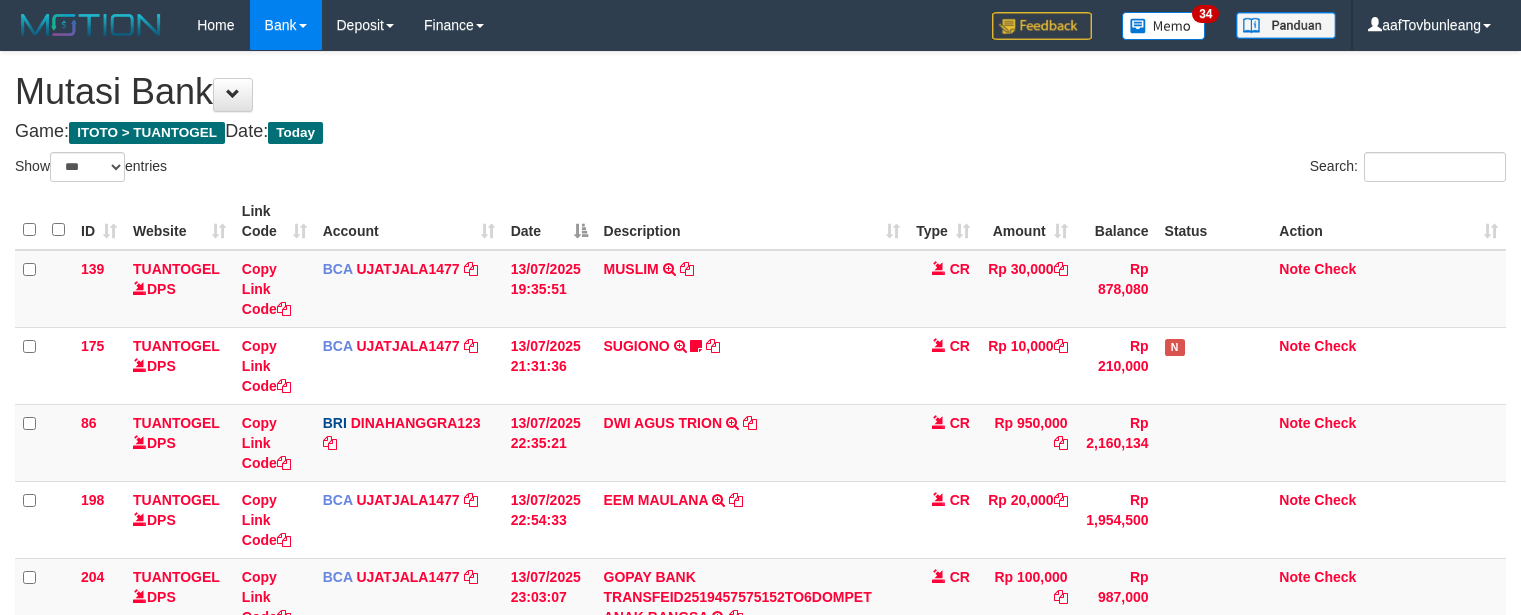 select on "***" 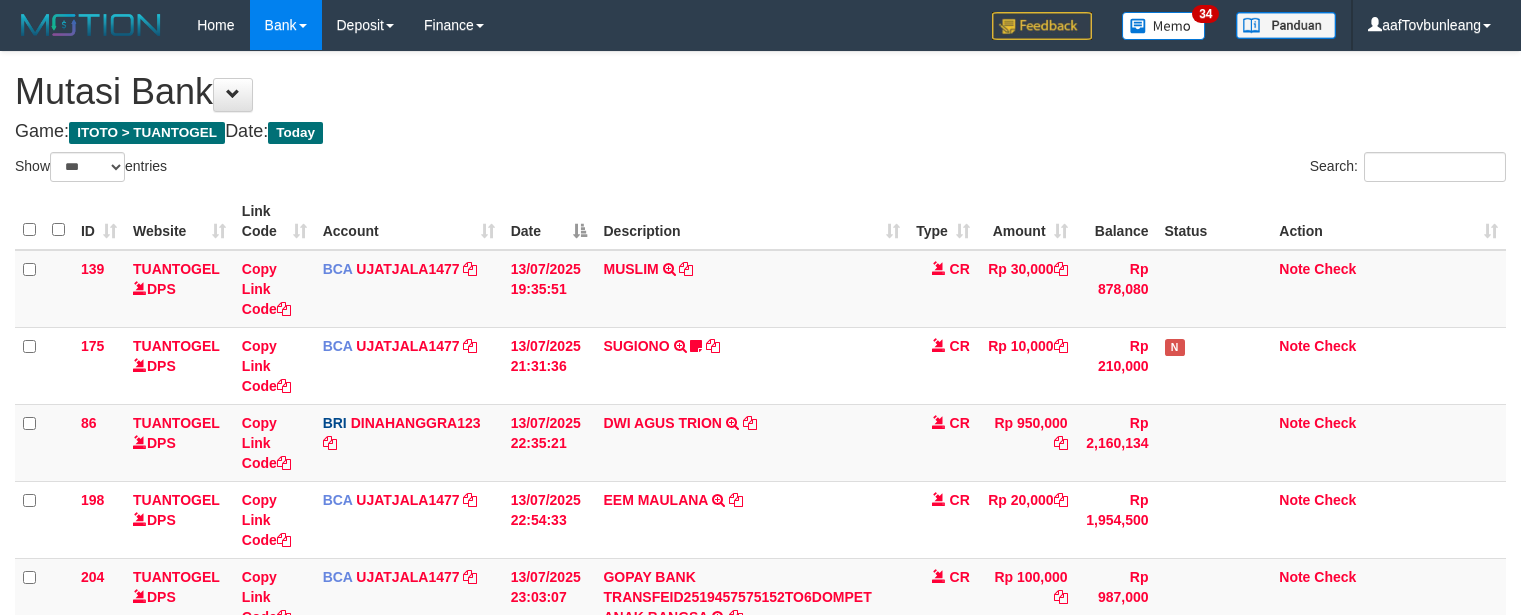 scroll, scrollTop: 40, scrollLeft: 0, axis: vertical 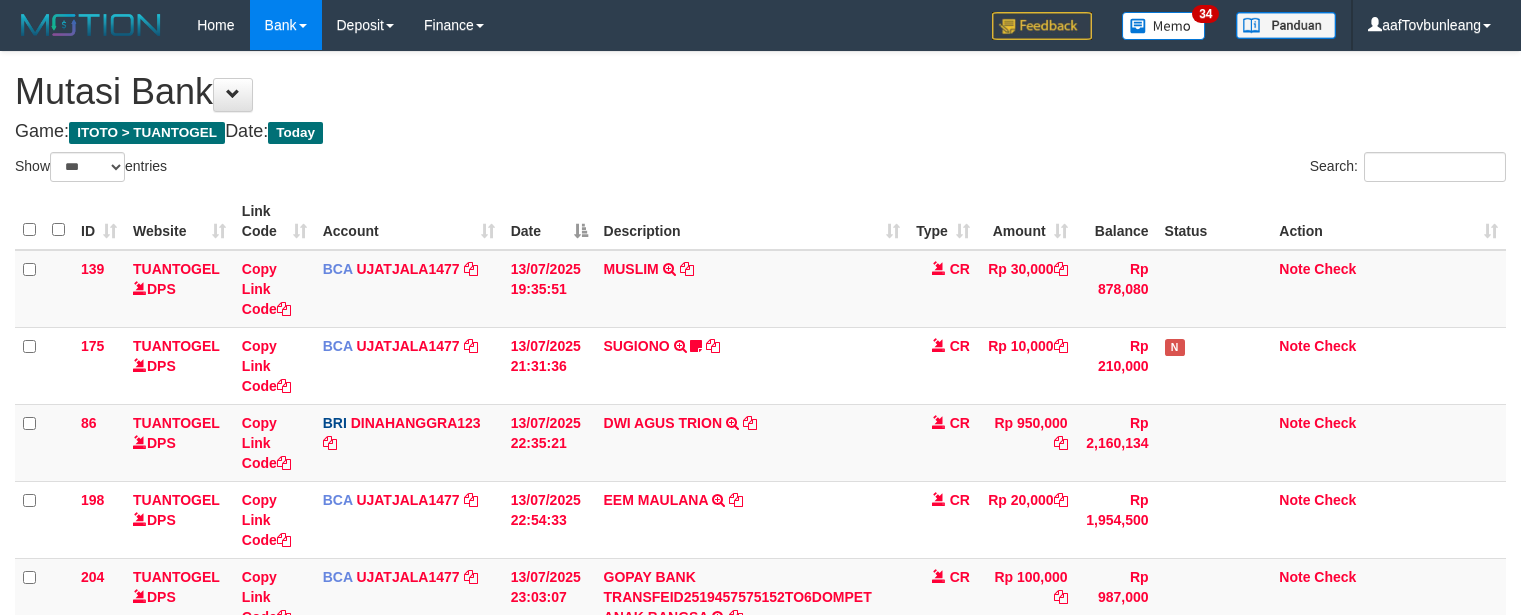 select on "***" 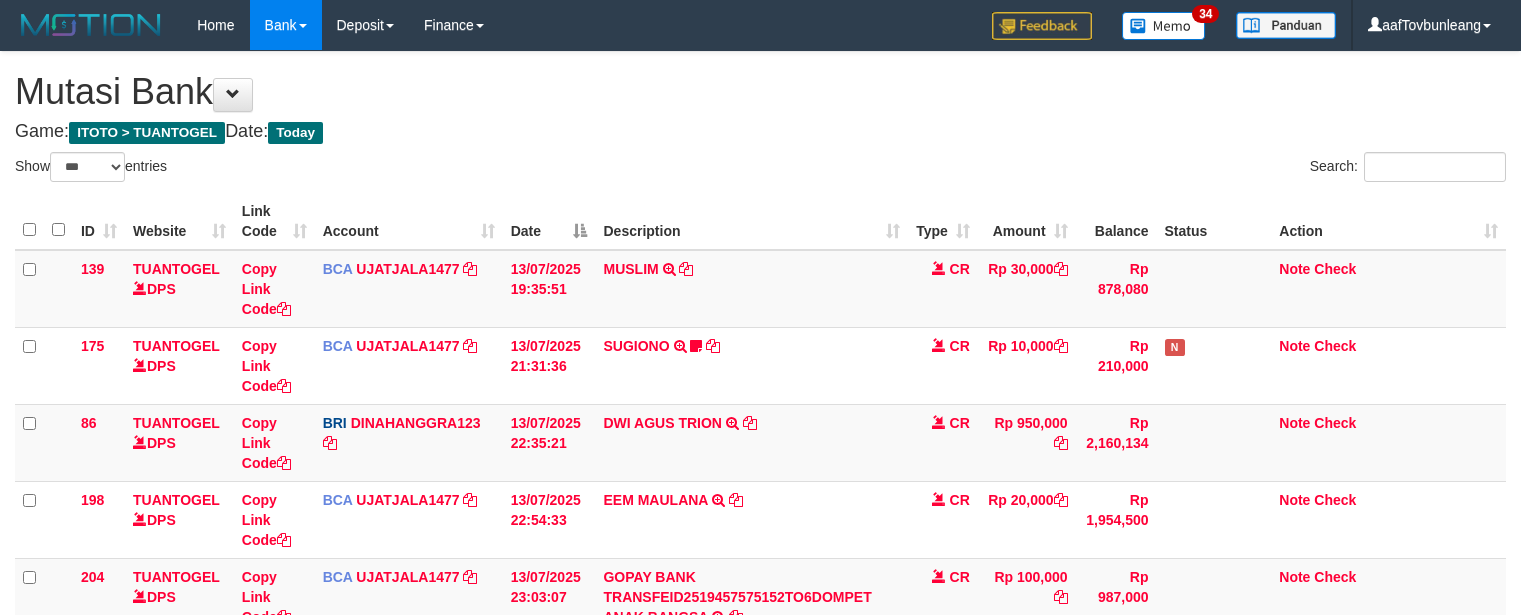 scroll, scrollTop: 40, scrollLeft: 0, axis: vertical 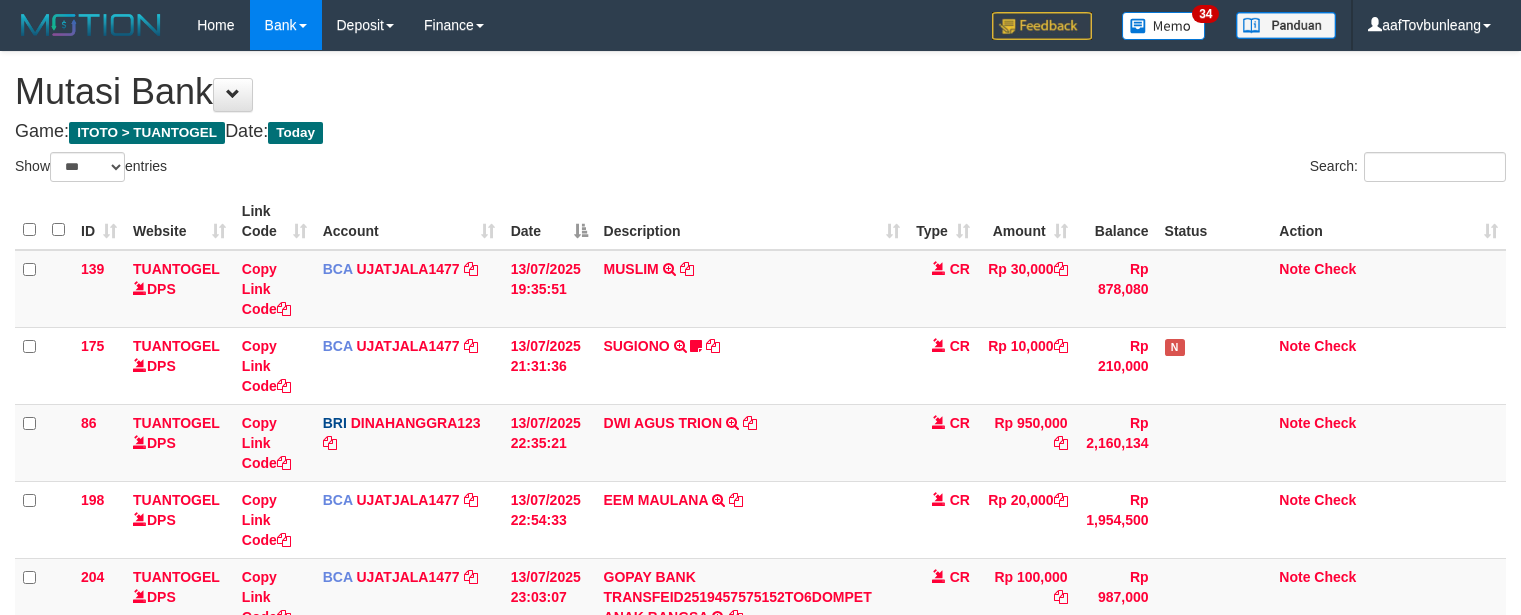 select on "***" 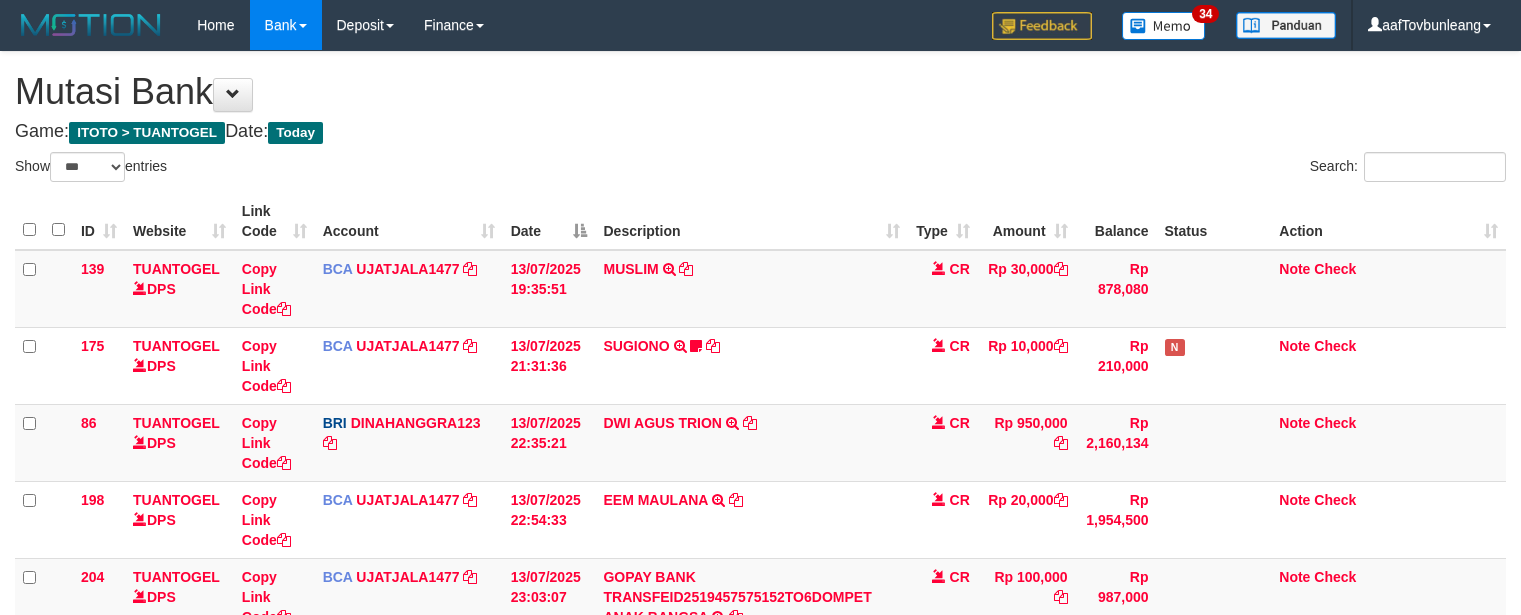 scroll, scrollTop: 40, scrollLeft: 0, axis: vertical 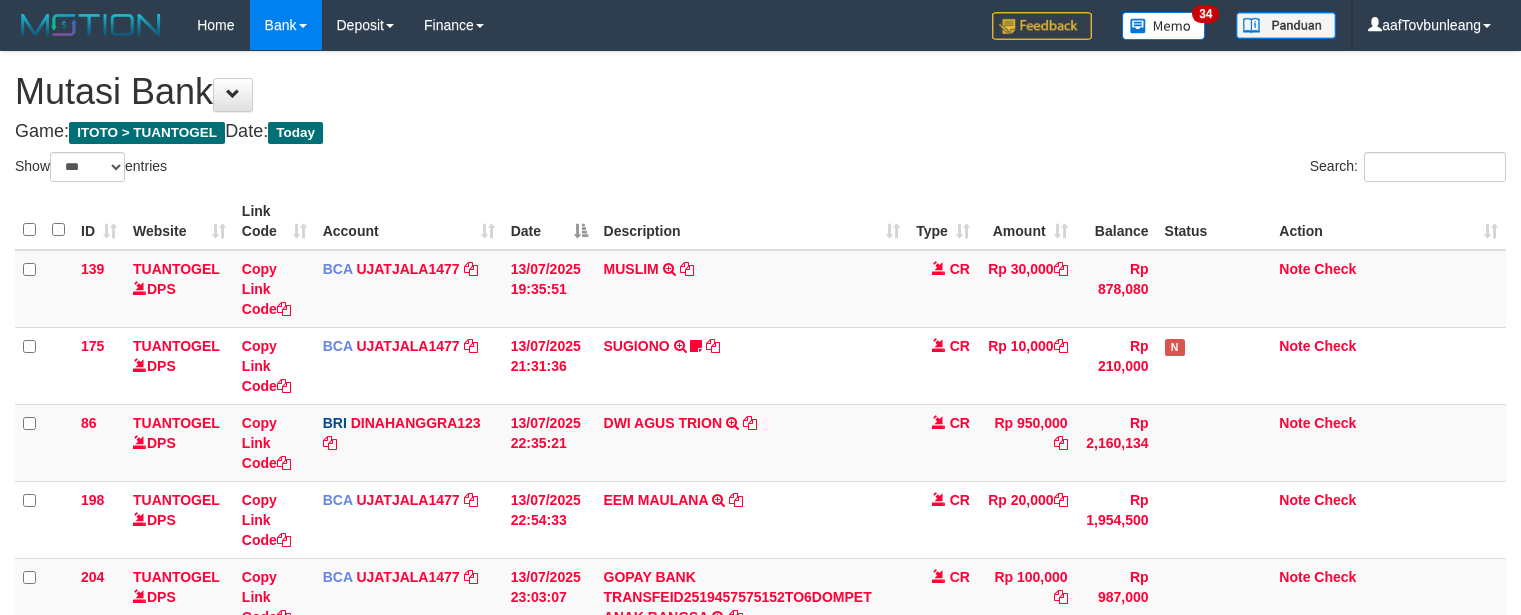 select on "***" 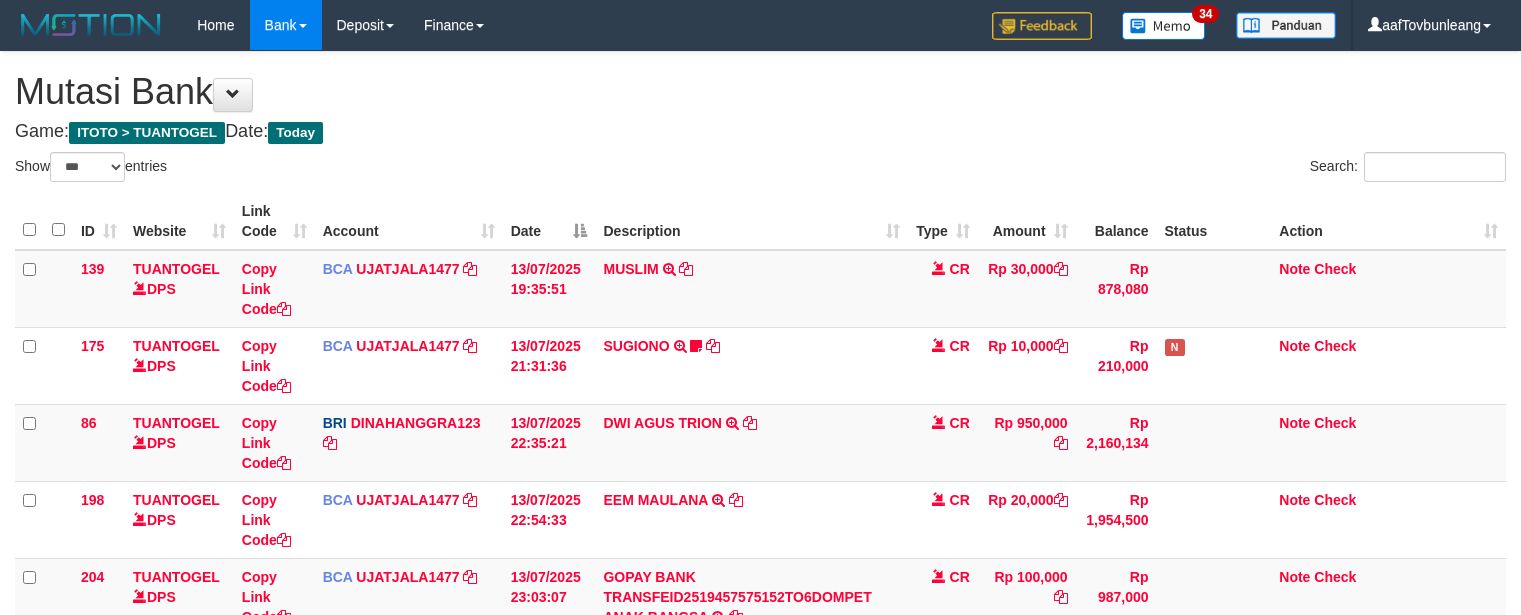 scroll, scrollTop: 40, scrollLeft: 0, axis: vertical 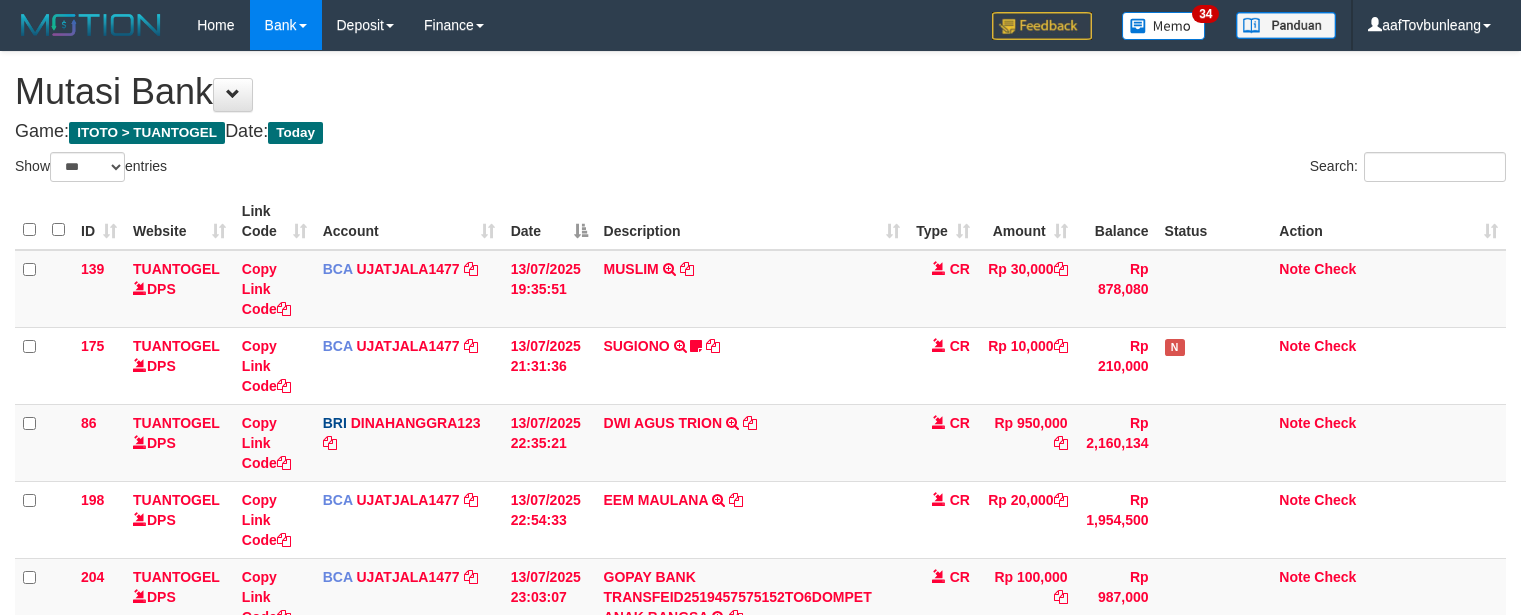 select on "***" 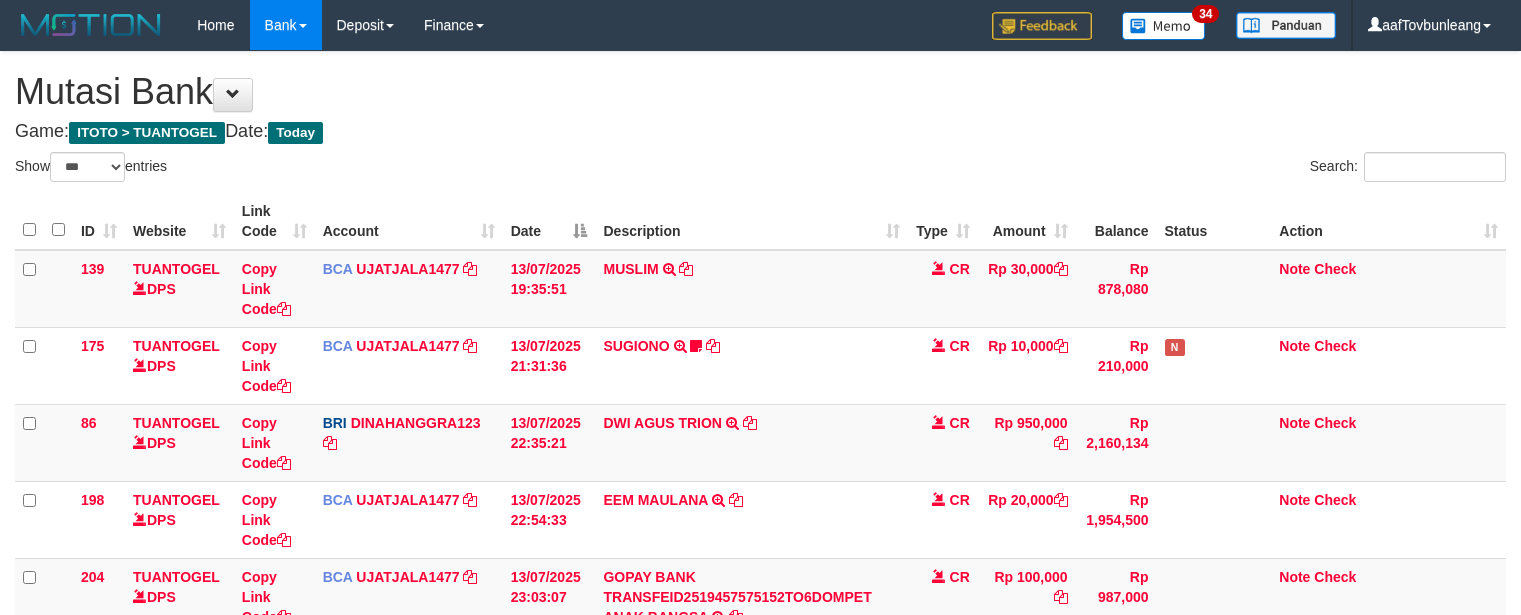 scroll, scrollTop: 40, scrollLeft: 0, axis: vertical 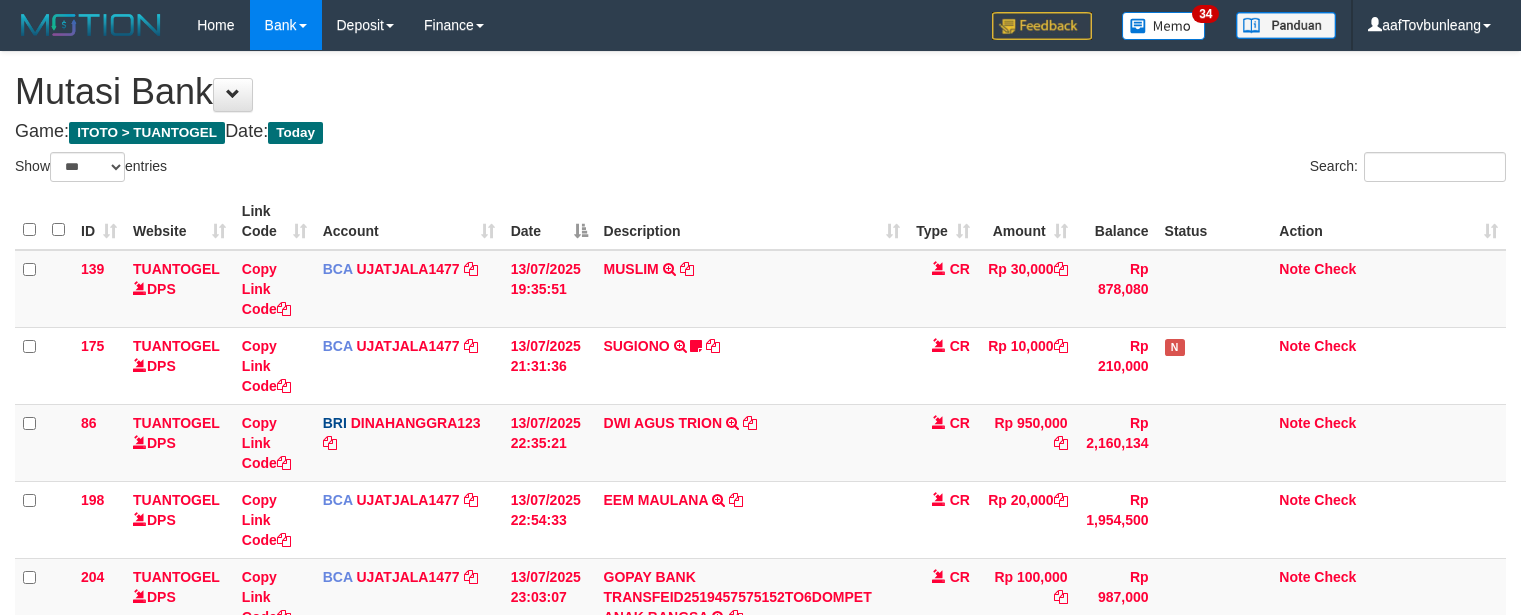 select on "***" 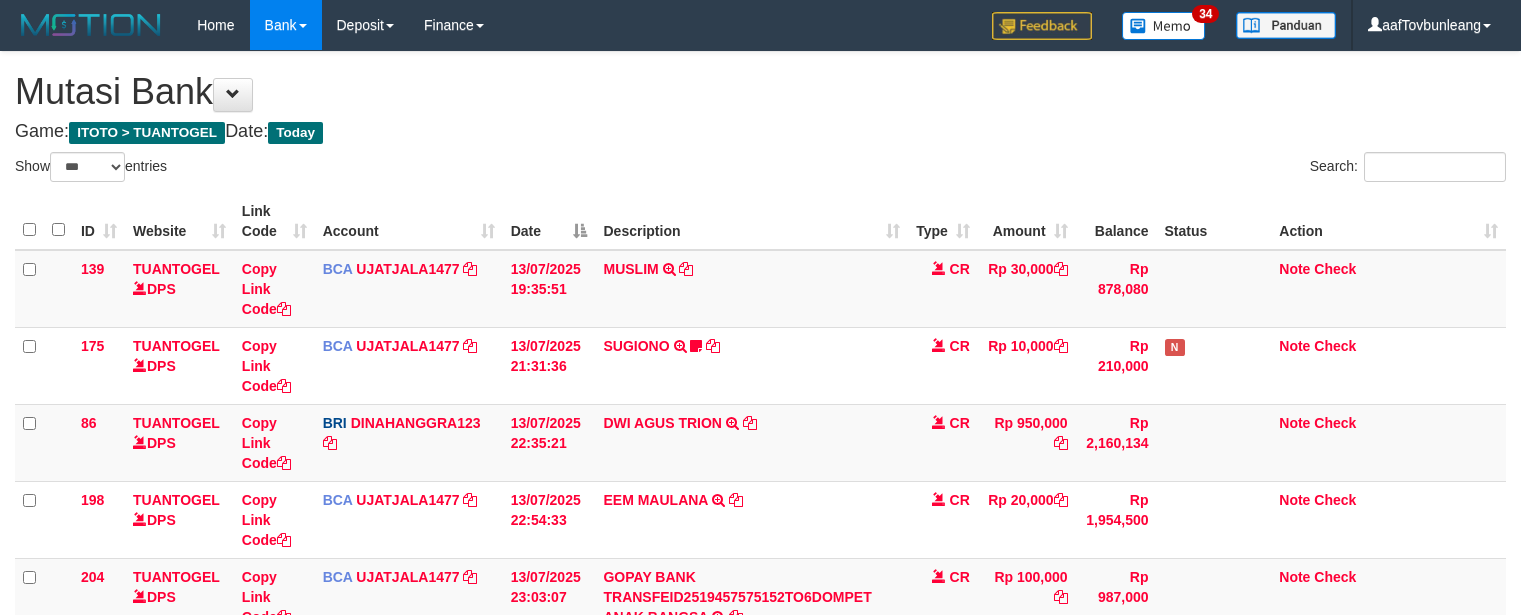 scroll, scrollTop: 40, scrollLeft: 0, axis: vertical 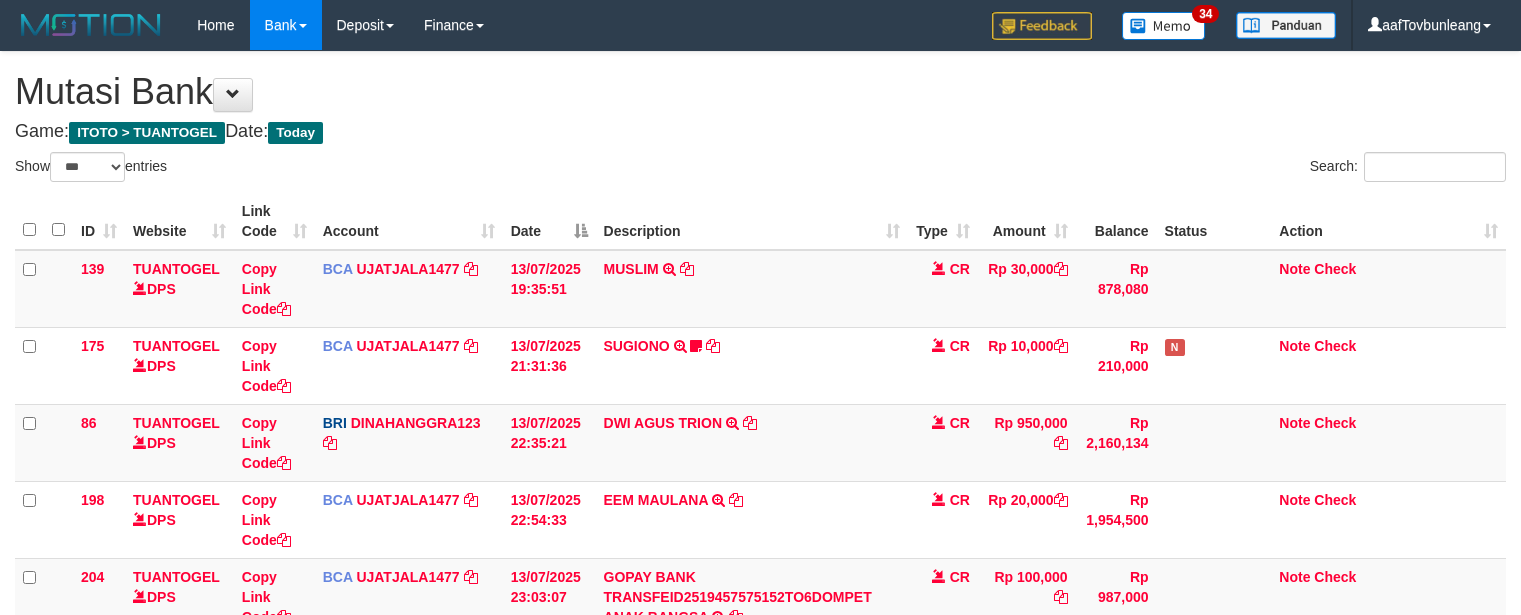 select on "***" 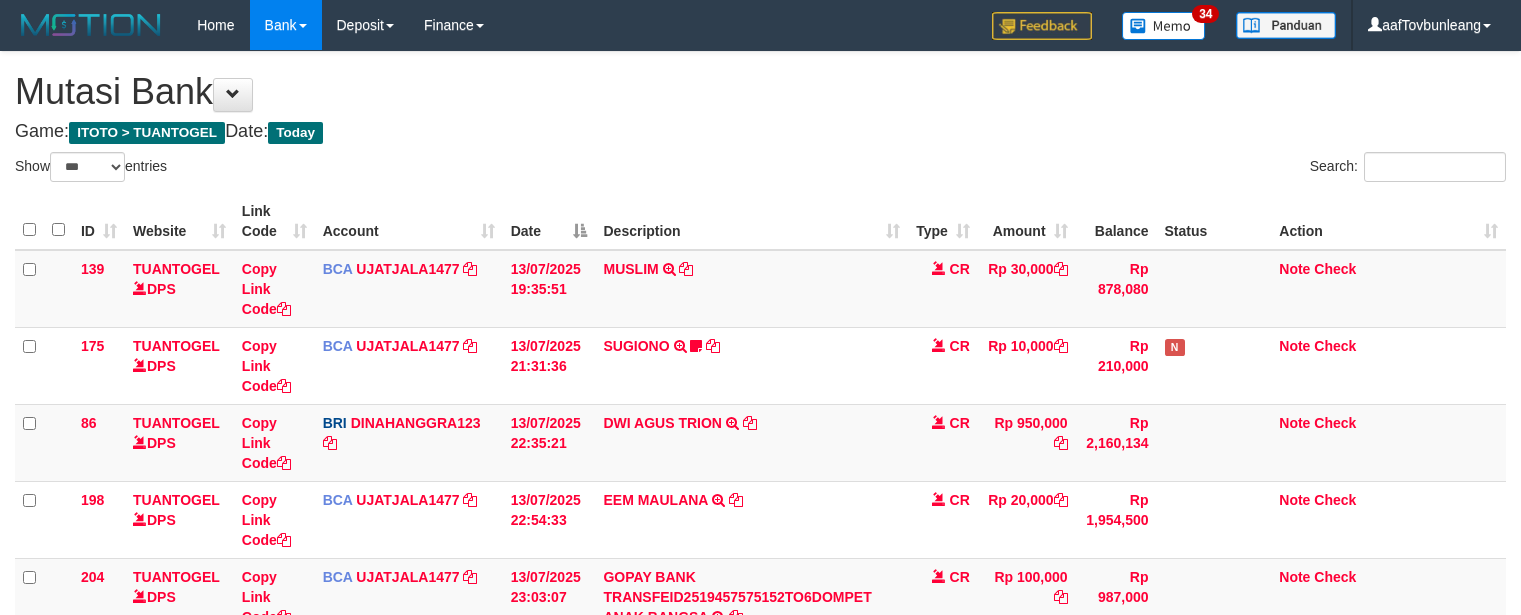 scroll, scrollTop: 40, scrollLeft: 0, axis: vertical 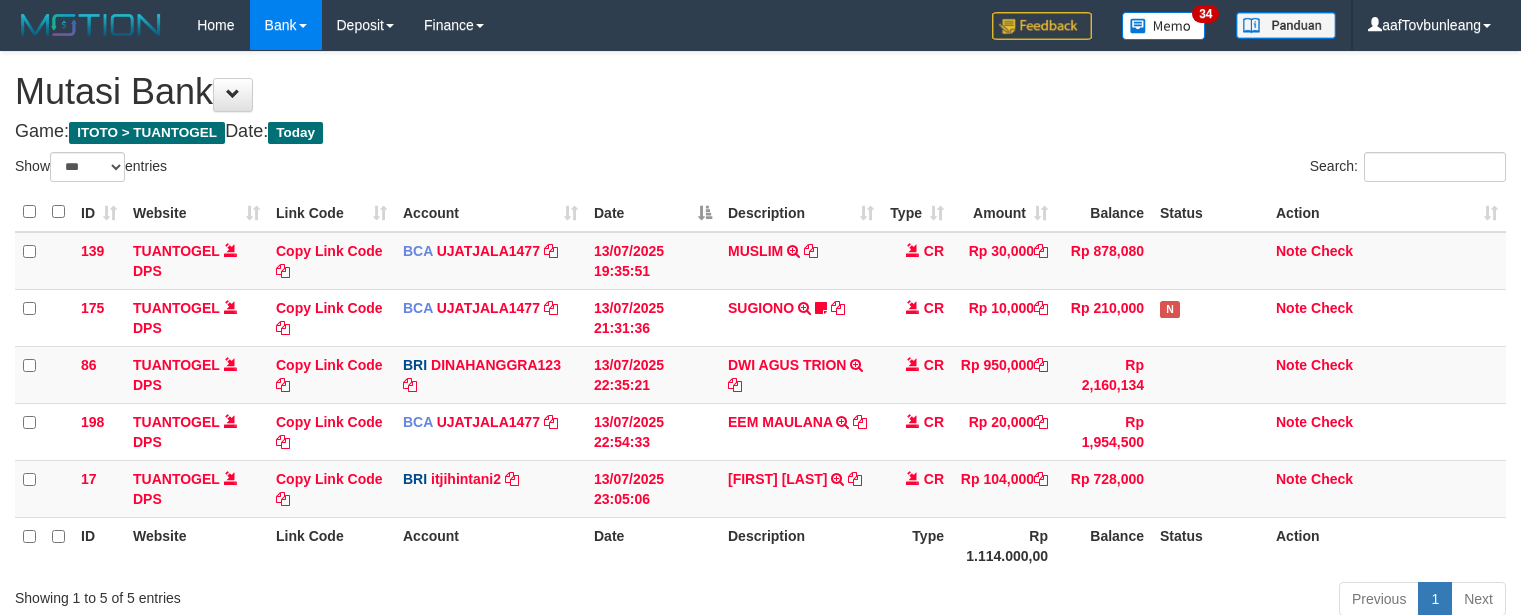 select on "***" 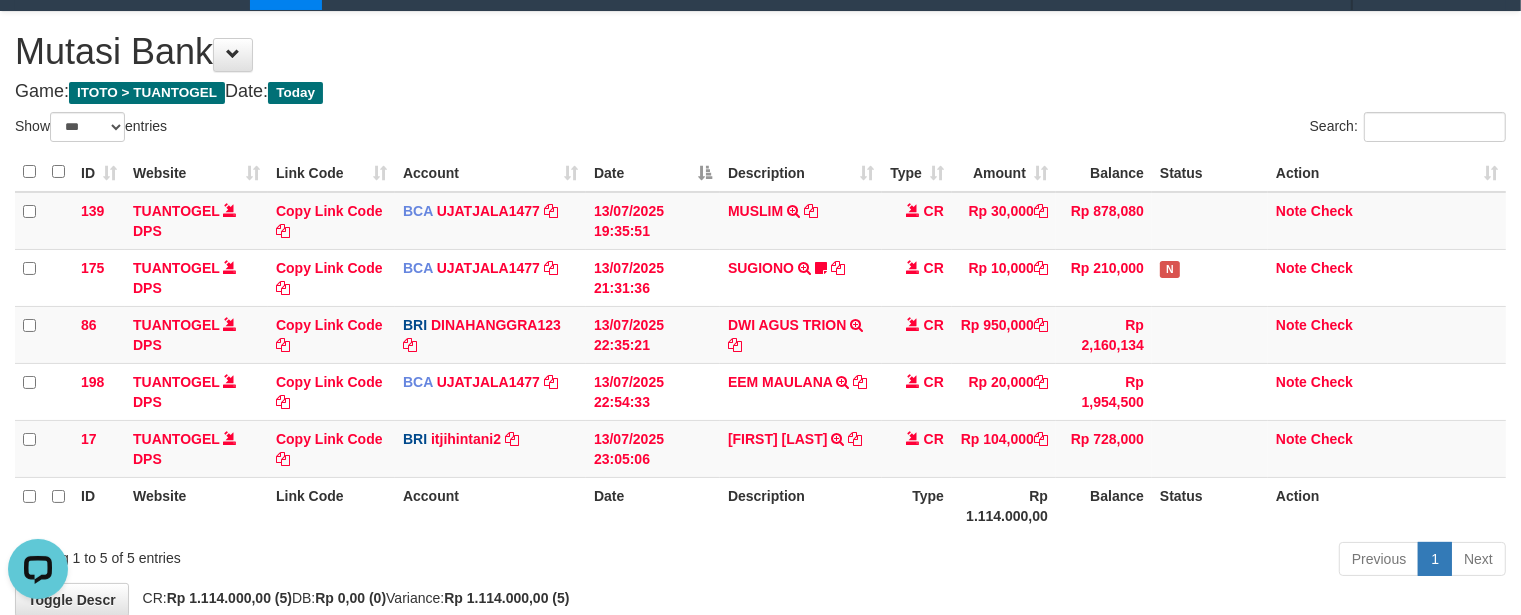 scroll, scrollTop: 0, scrollLeft: 0, axis: both 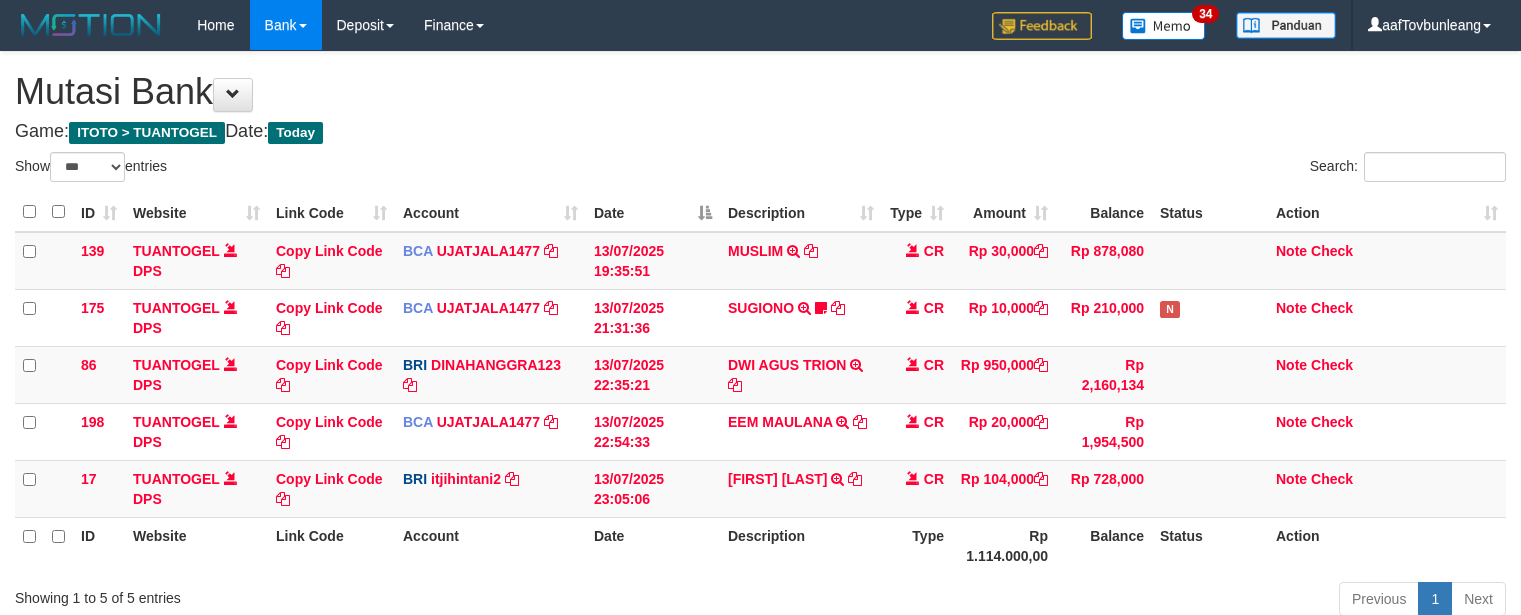 select on "***" 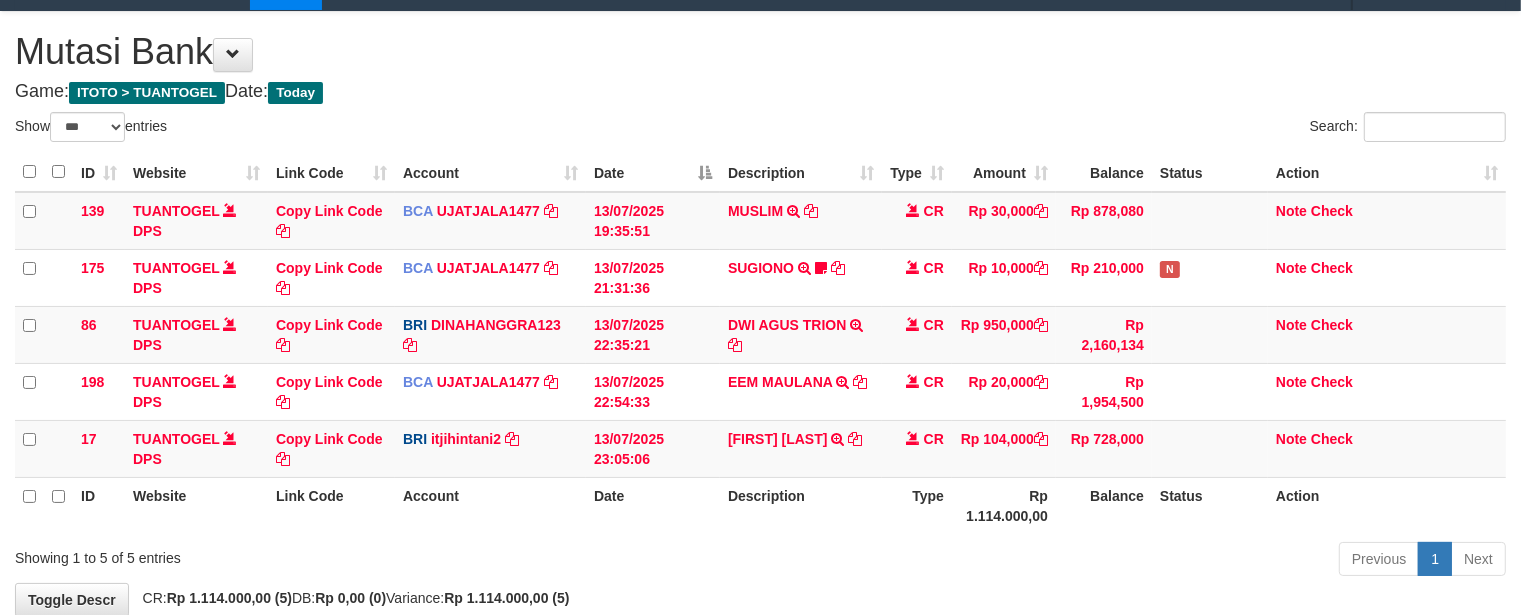 drag, startPoint x: 0, startPoint y: 0, endPoint x: 892, endPoint y: 532, distance: 1038.599 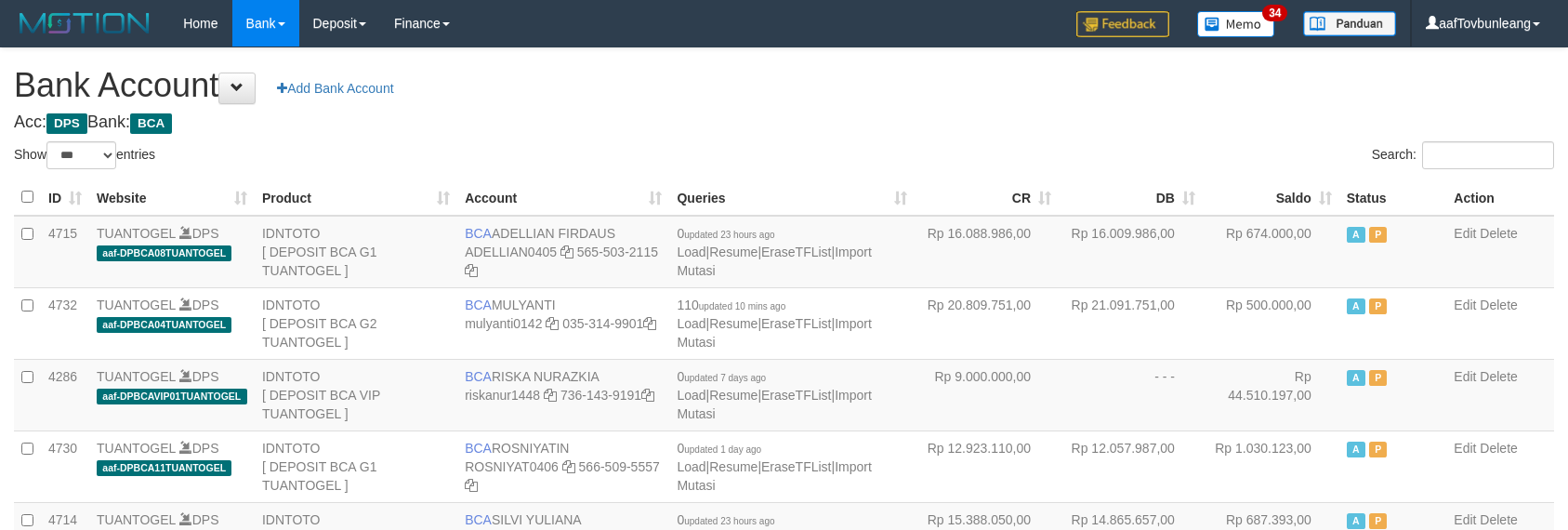 select on "***" 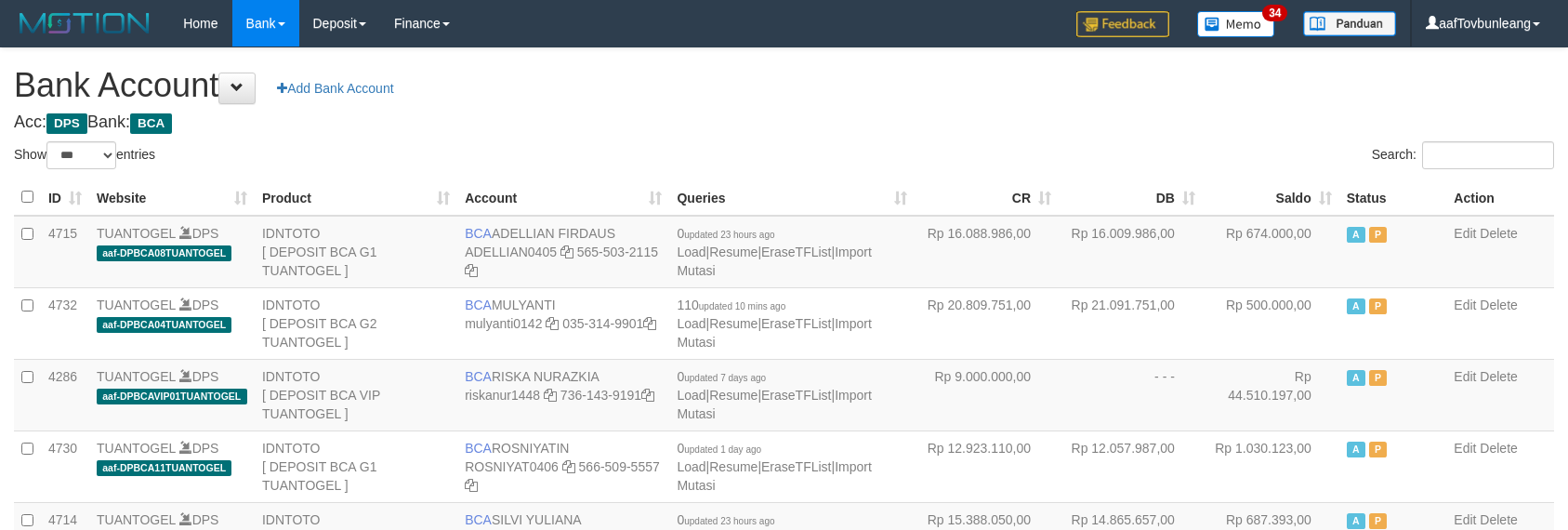 scroll, scrollTop: 586, scrollLeft: 0, axis: vertical 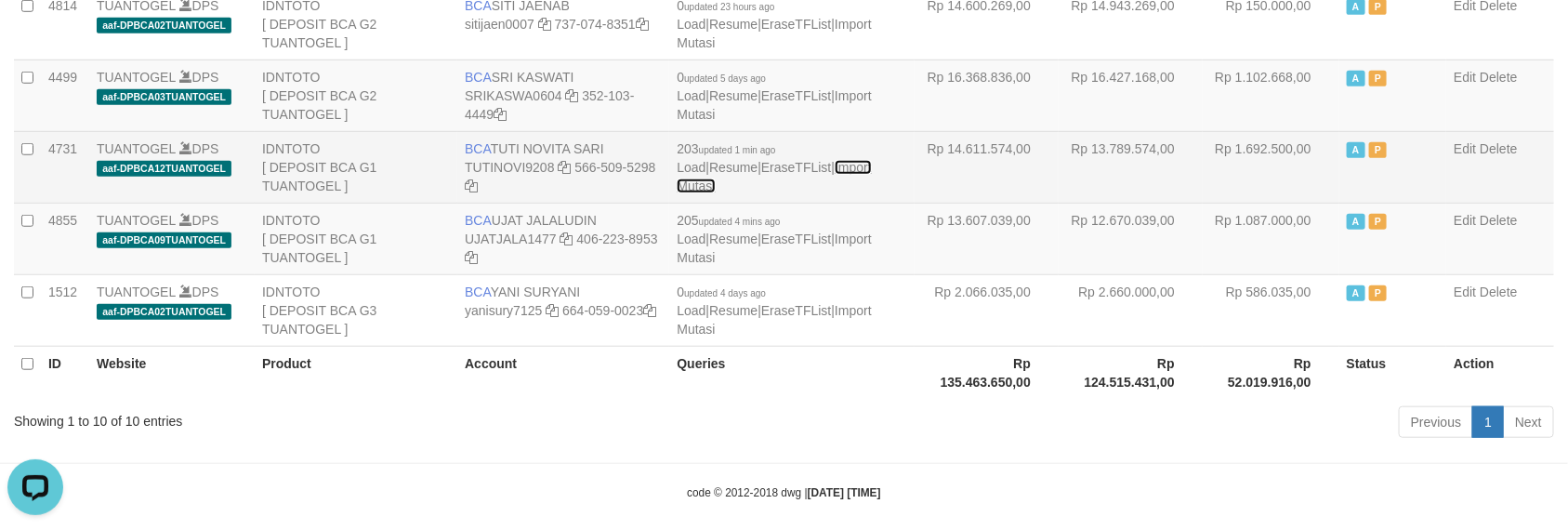drag, startPoint x: 706, startPoint y: 192, endPoint x: 697, endPoint y: 184, distance: 12.041595 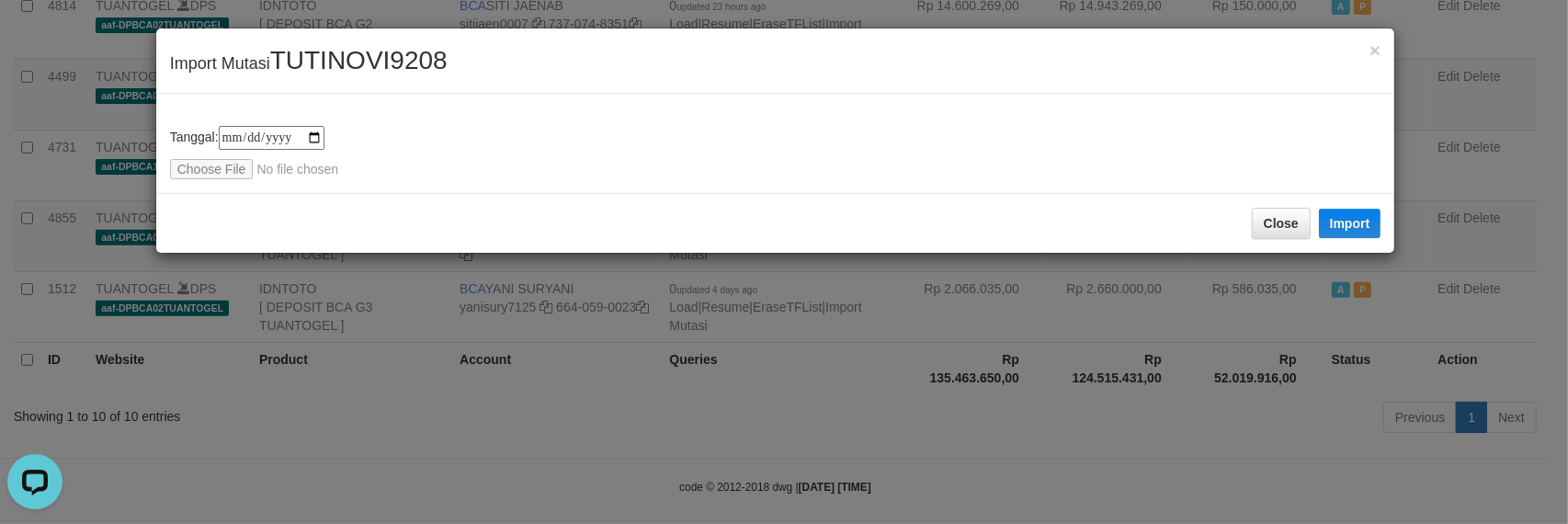 click on "TUTINOVI9208" at bounding box center (358, 60) 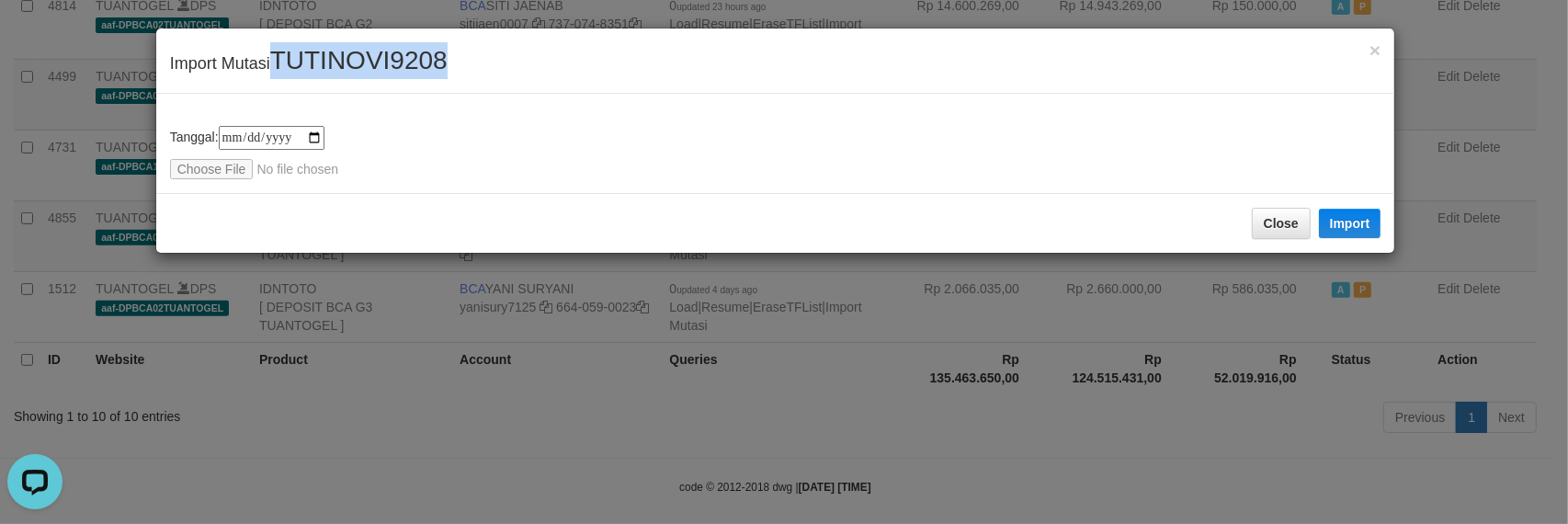 click on "TUTINOVI9208" at bounding box center (358, 60) 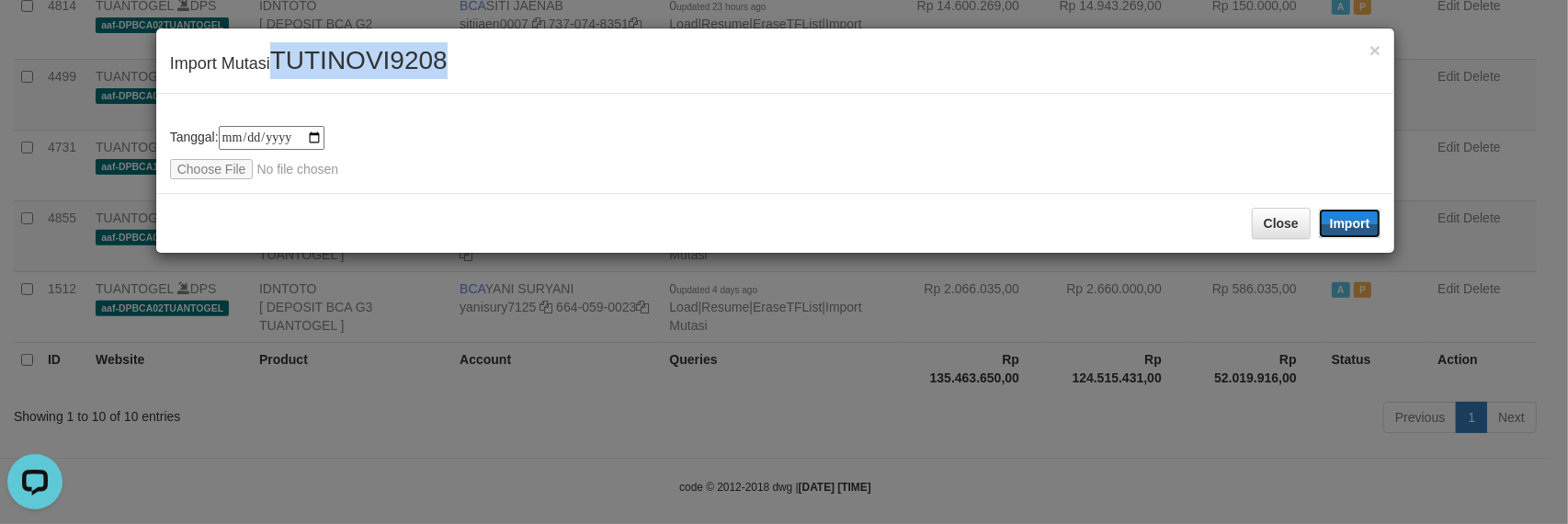 drag, startPoint x: 1357, startPoint y: 210, endPoint x: 630, endPoint y: 177, distance: 727.749 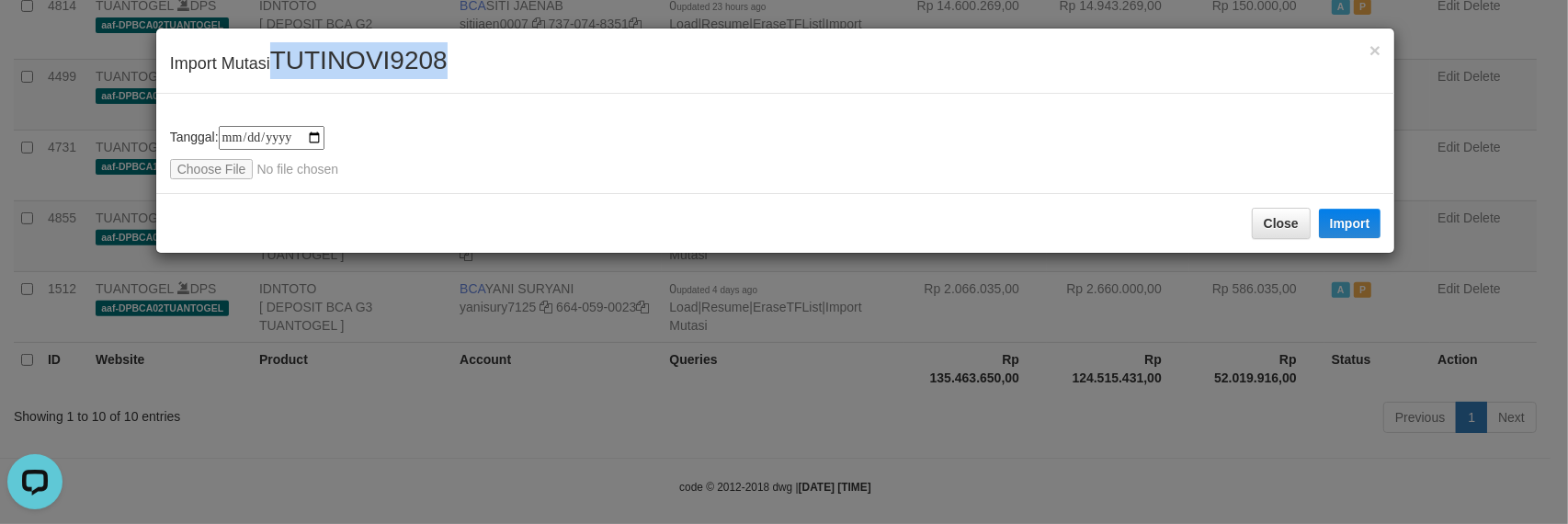 click on "**********" at bounding box center (776, 143) 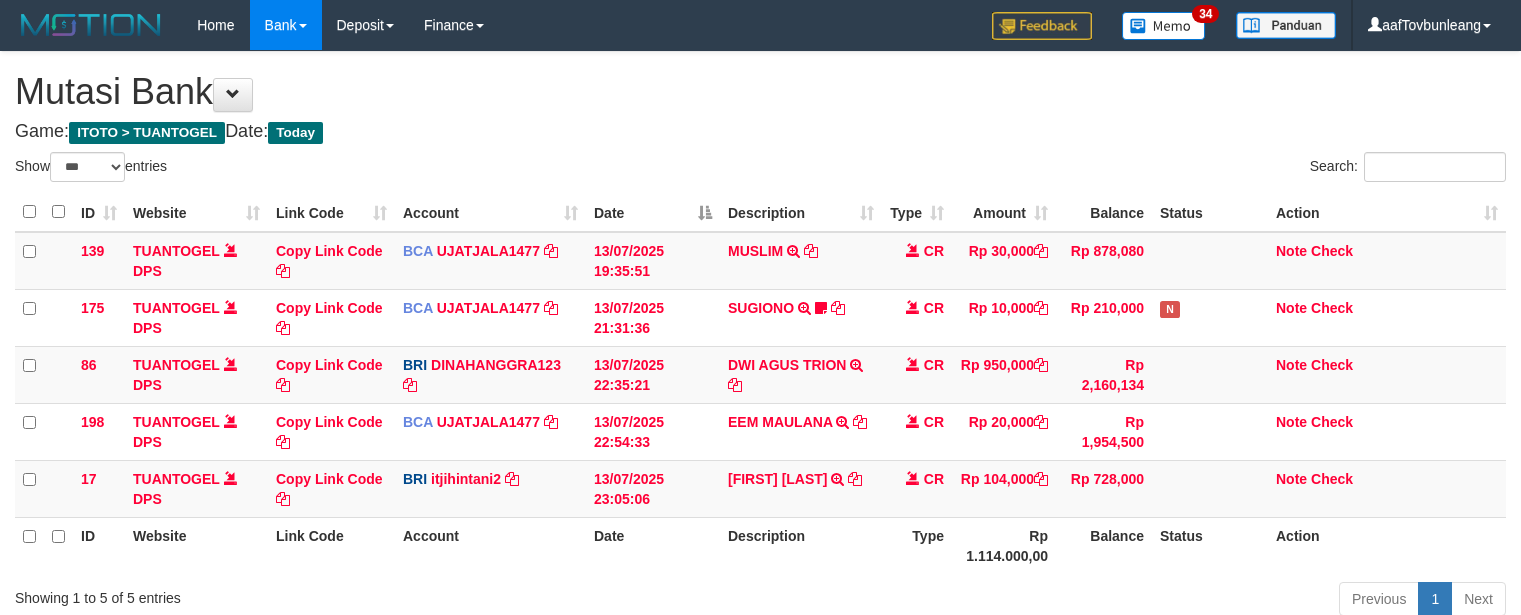 select on "***" 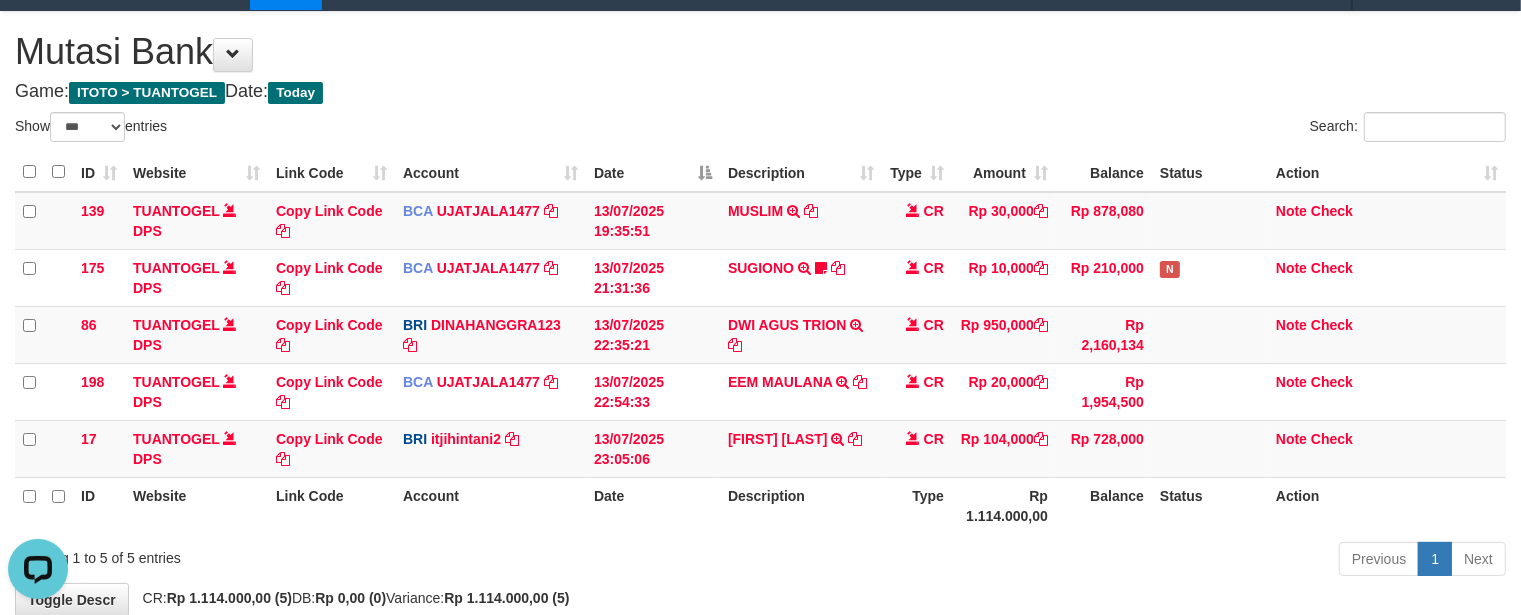 scroll, scrollTop: 0, scrollLeft: 0, axis: both 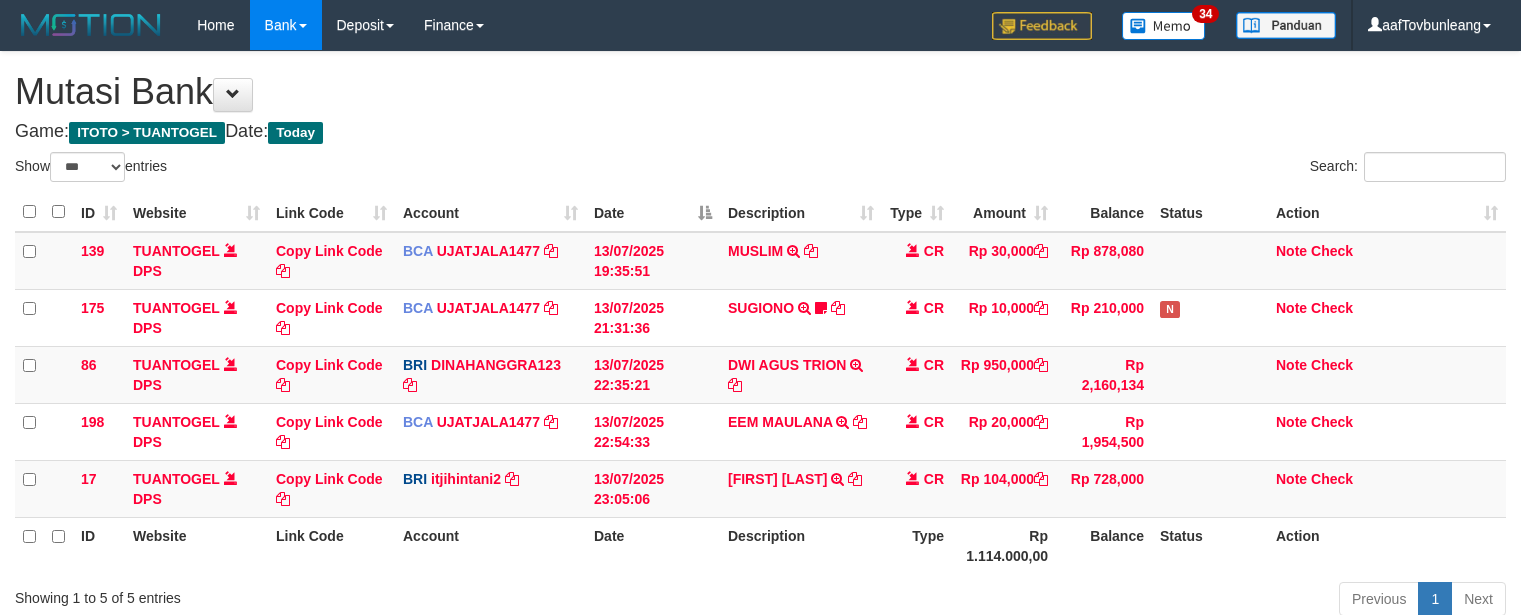 select on "***" 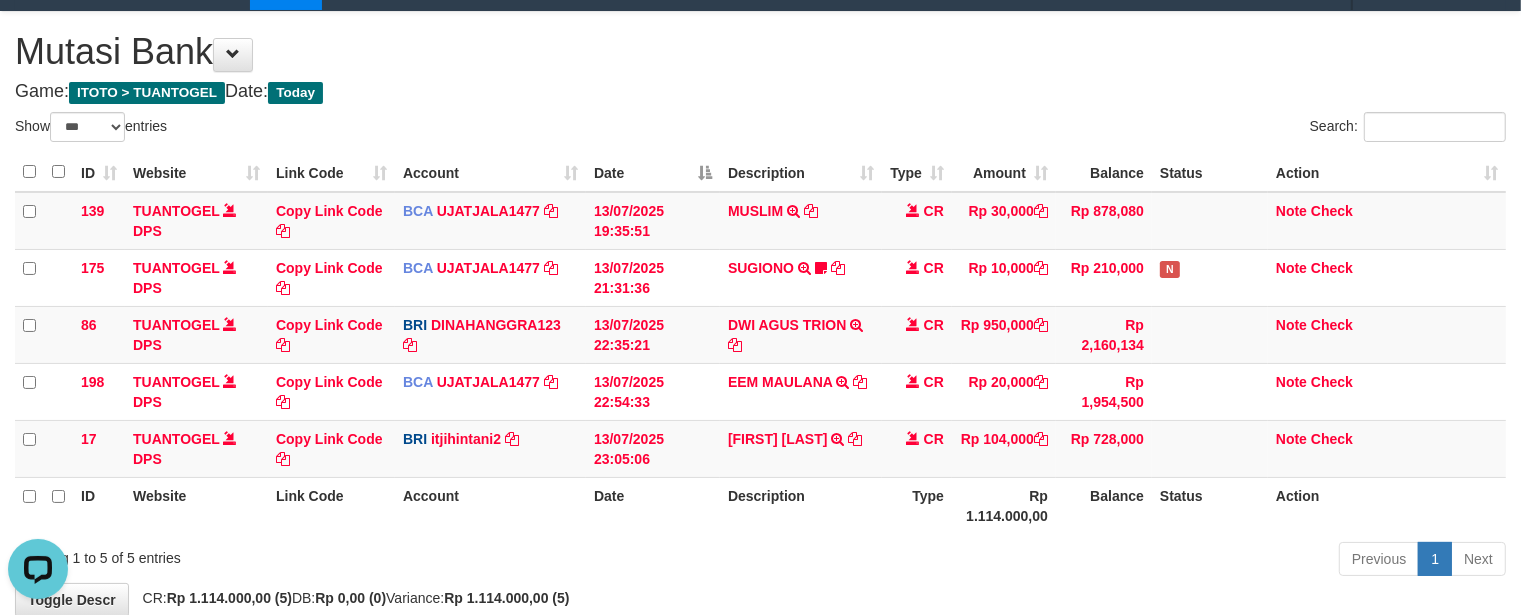 scroll, scrollTop: 0, scrollLeft: 0, axis: both 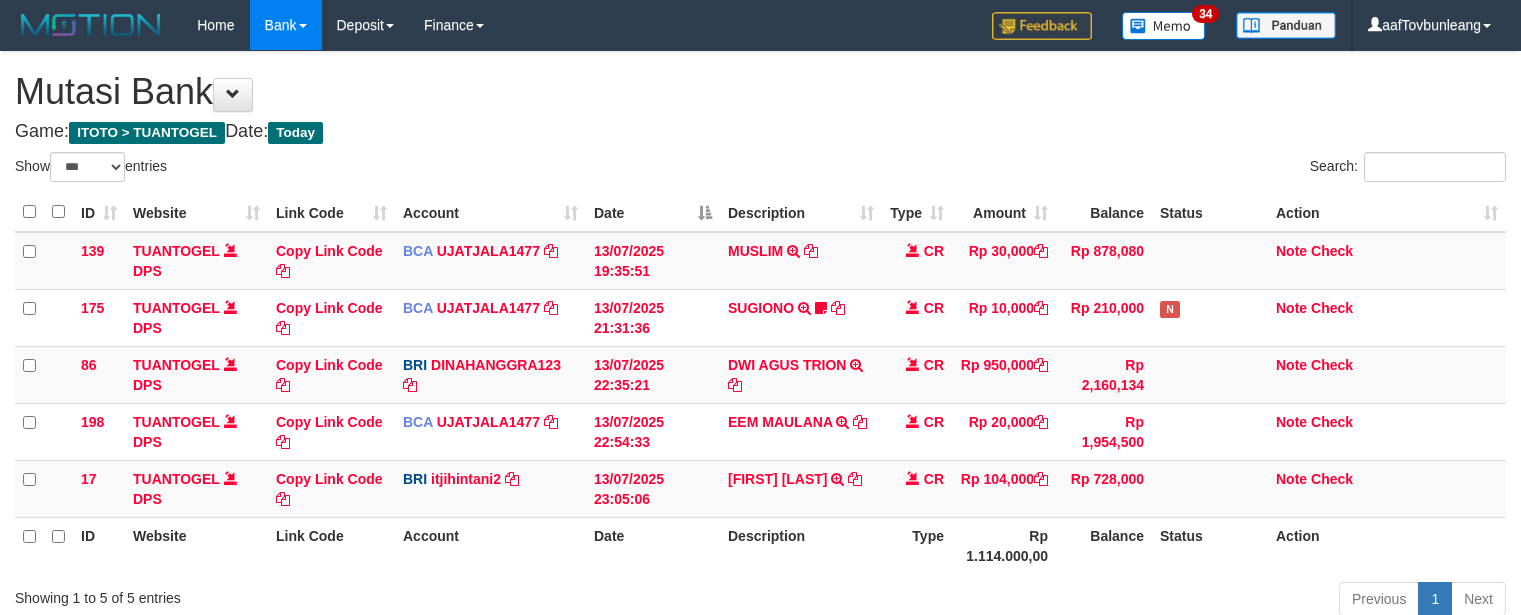 select on "***" 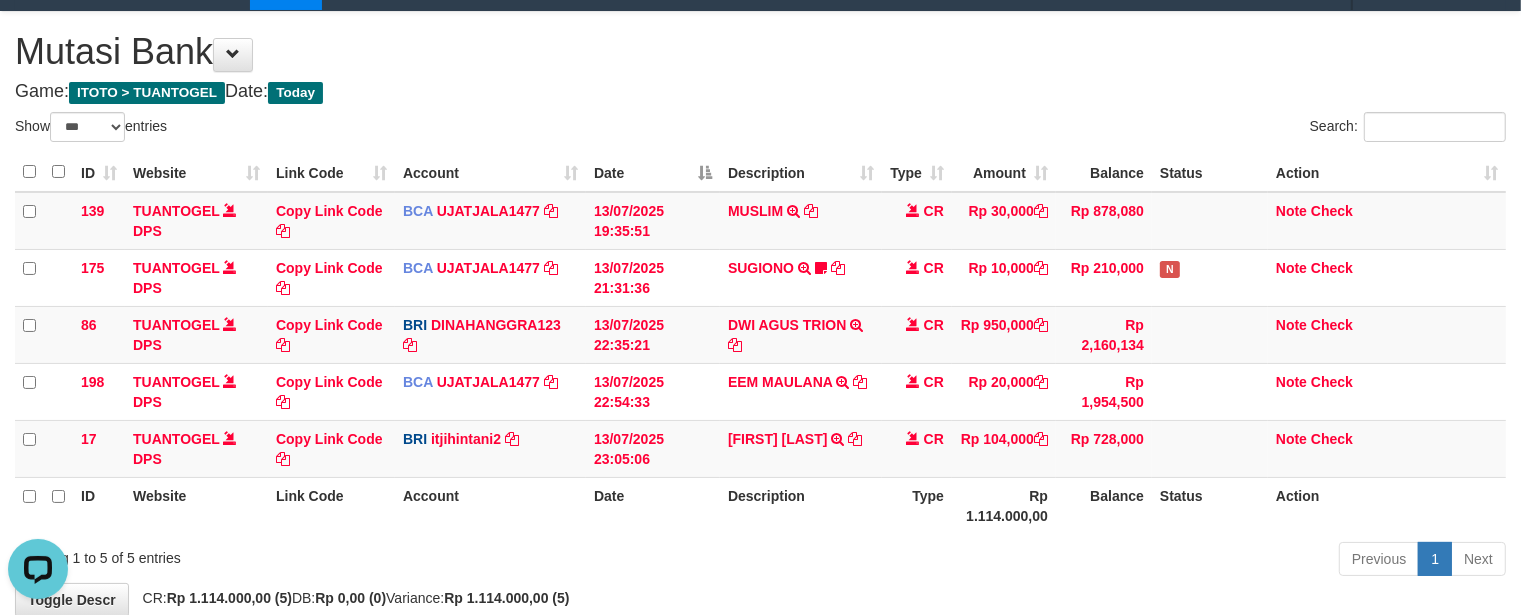 scroll, scrollTop: 0, scrollLeft: 0, axis: both 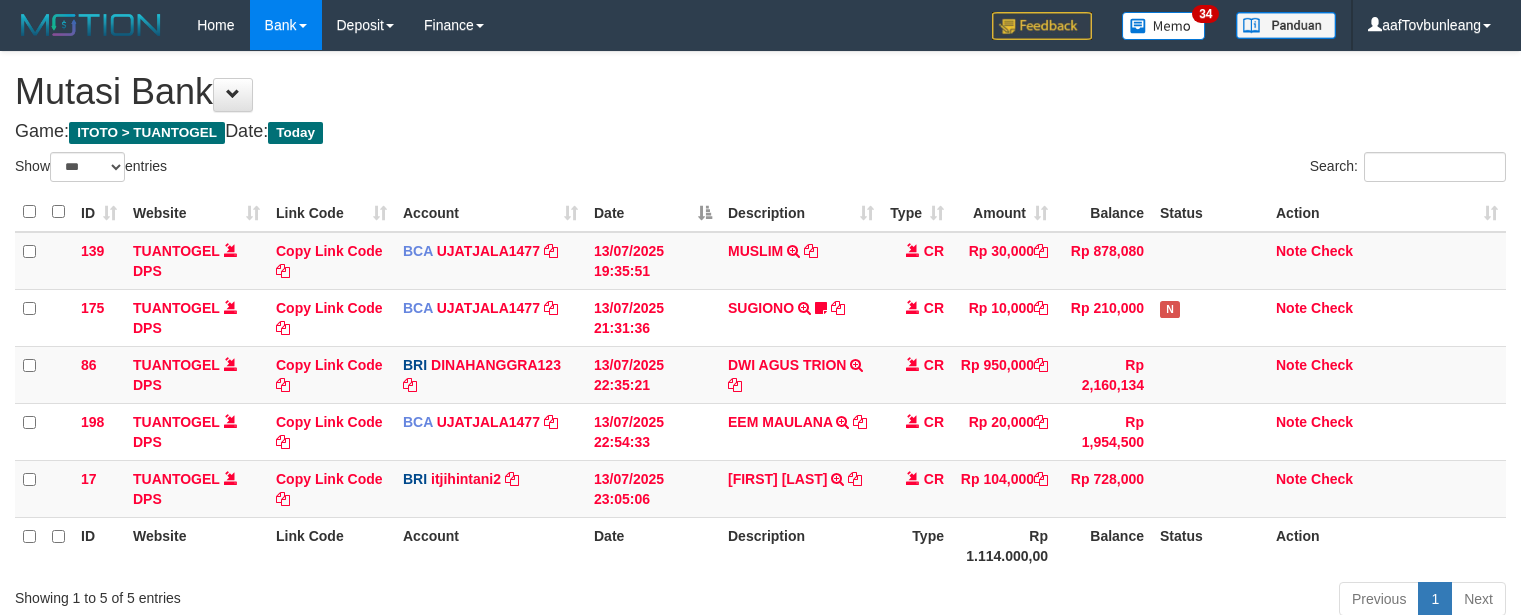 select on "***" 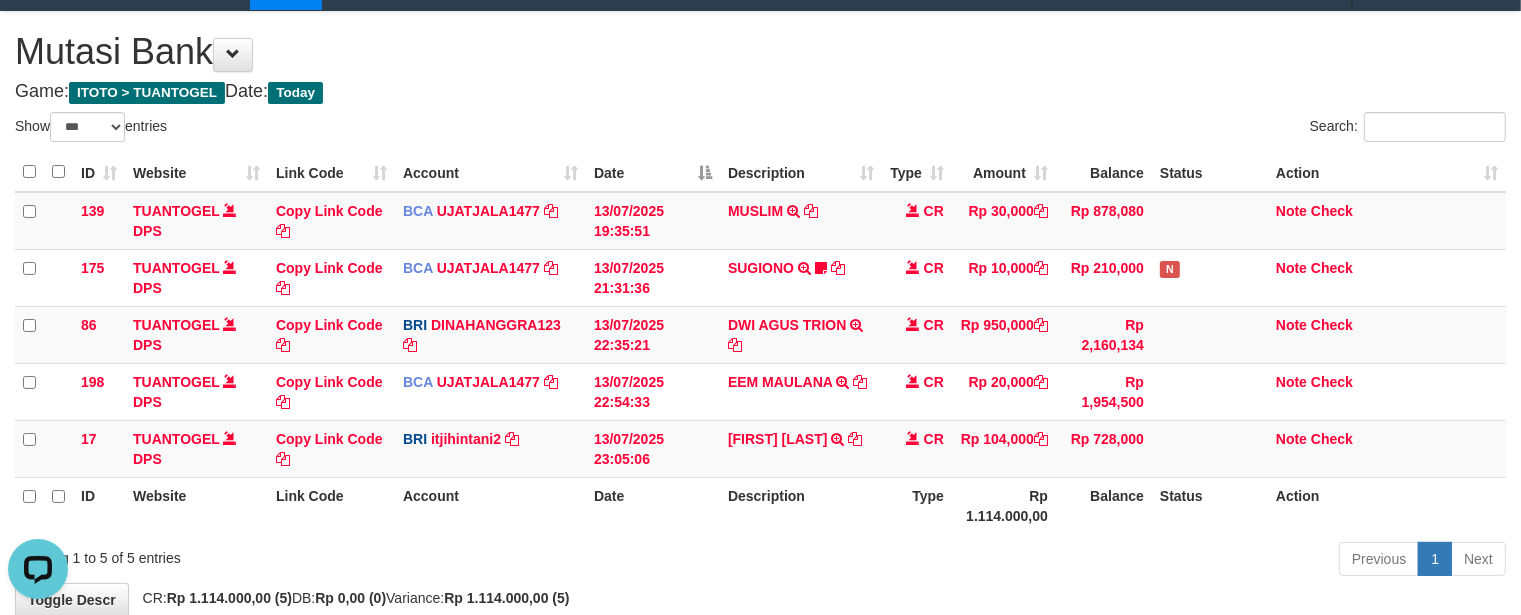 scroll, scrollTop: 0, scrollLeft: 0, axis: both 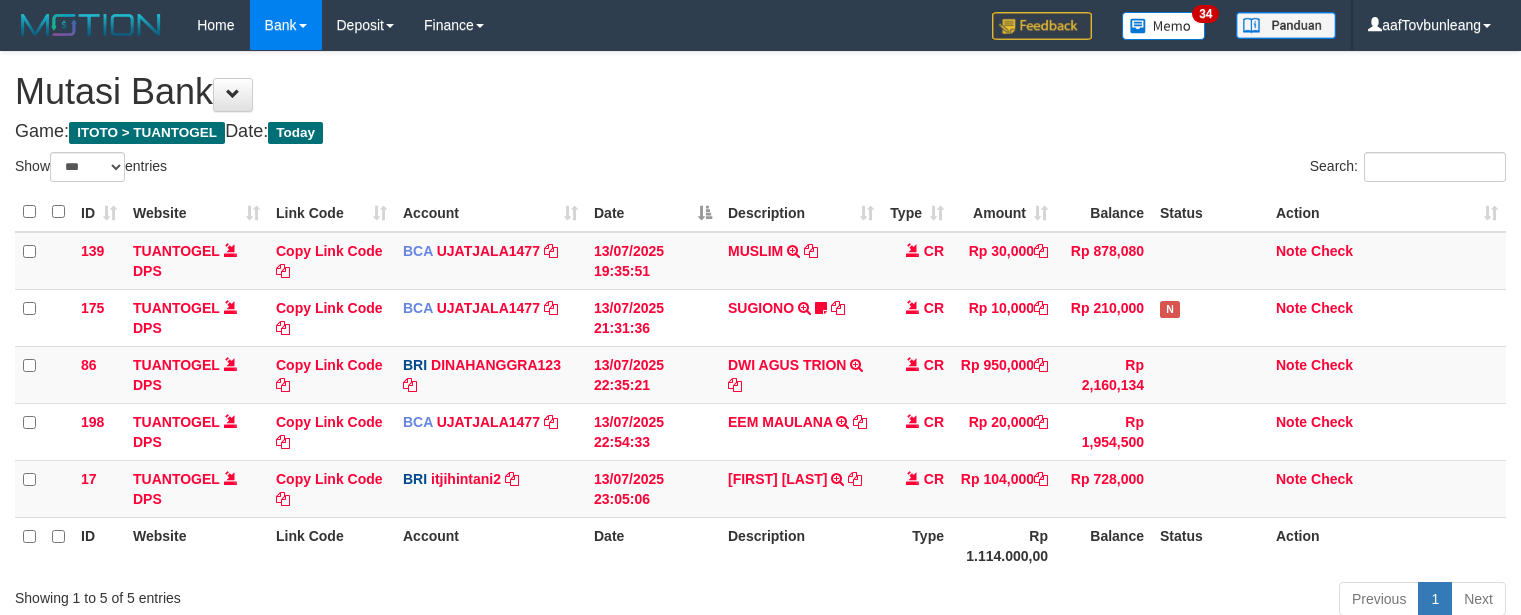 select on "***" 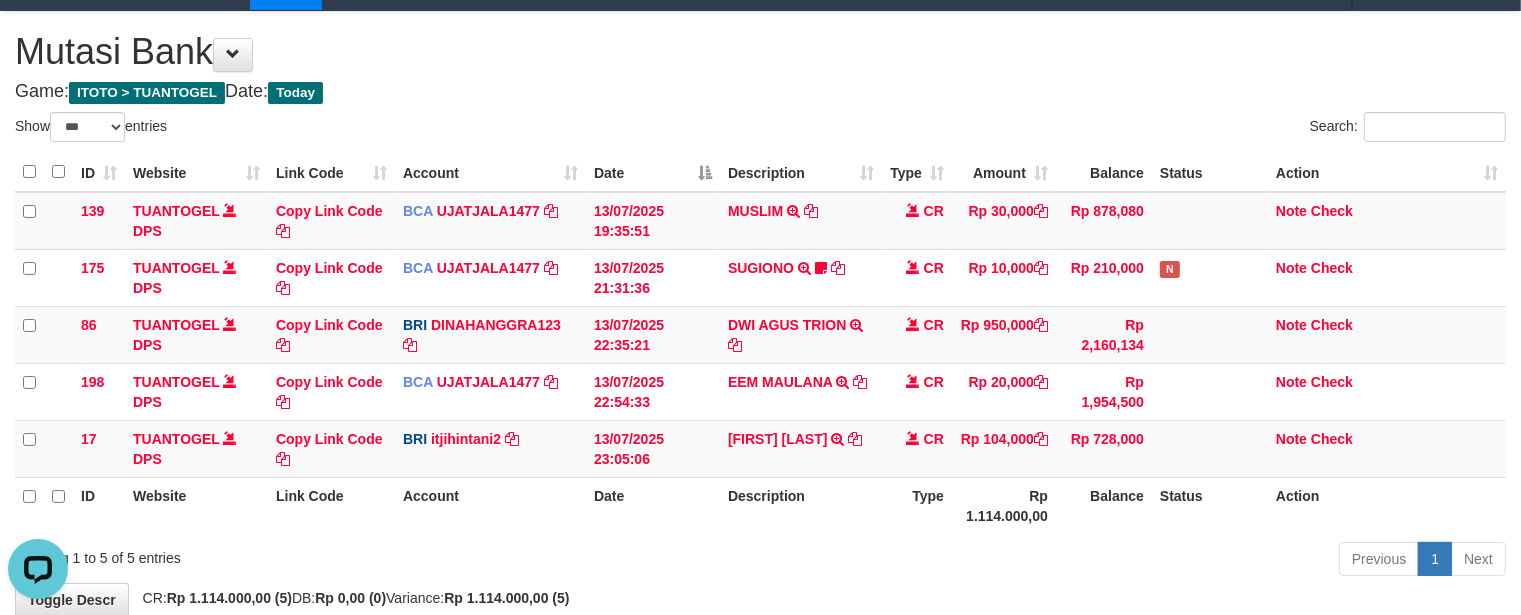 scroll, scrollTop: 0, scrollLeft: 0, axis: both 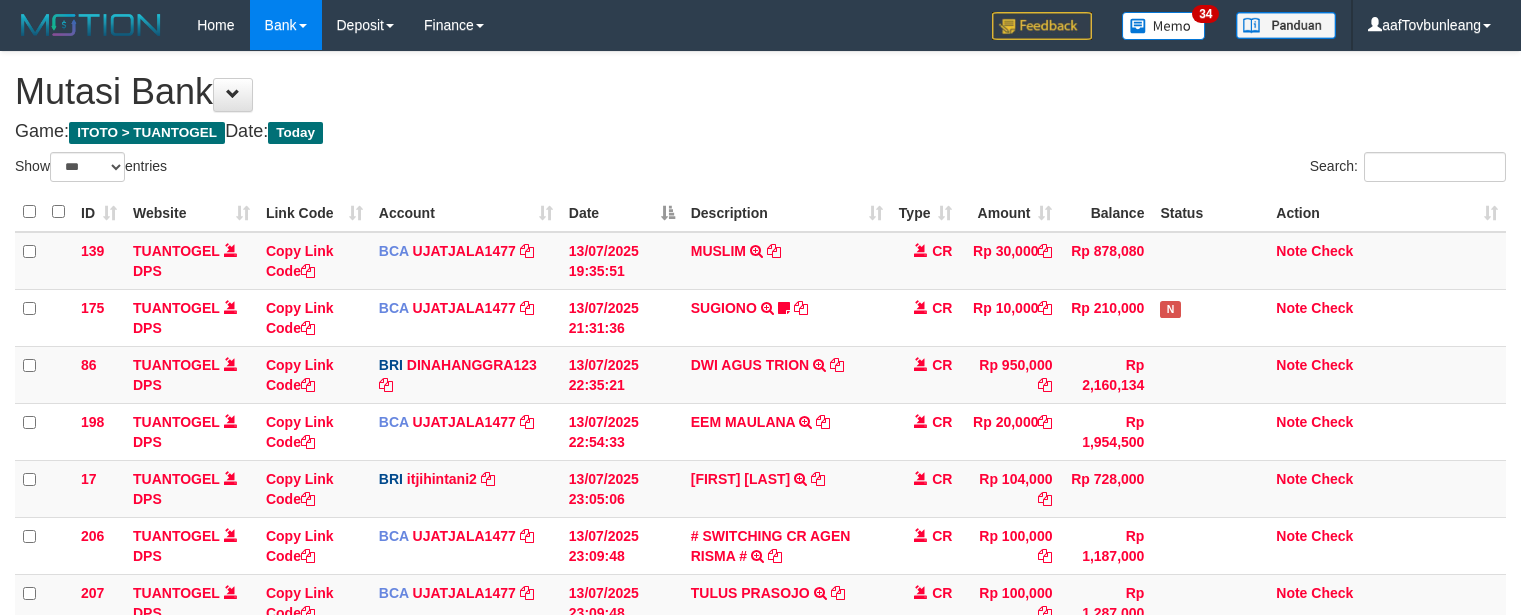 select on "***" 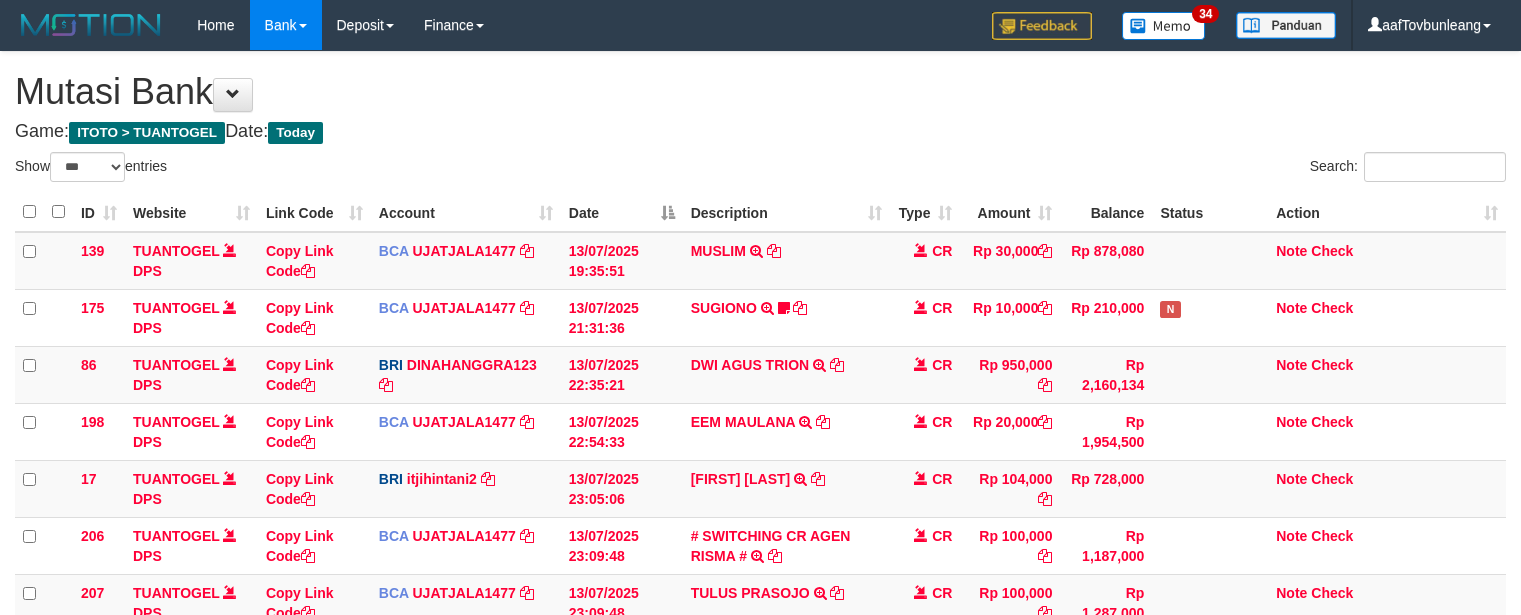 scroll, scrollTop: 40, scrollLeft: 0, axis: vertical 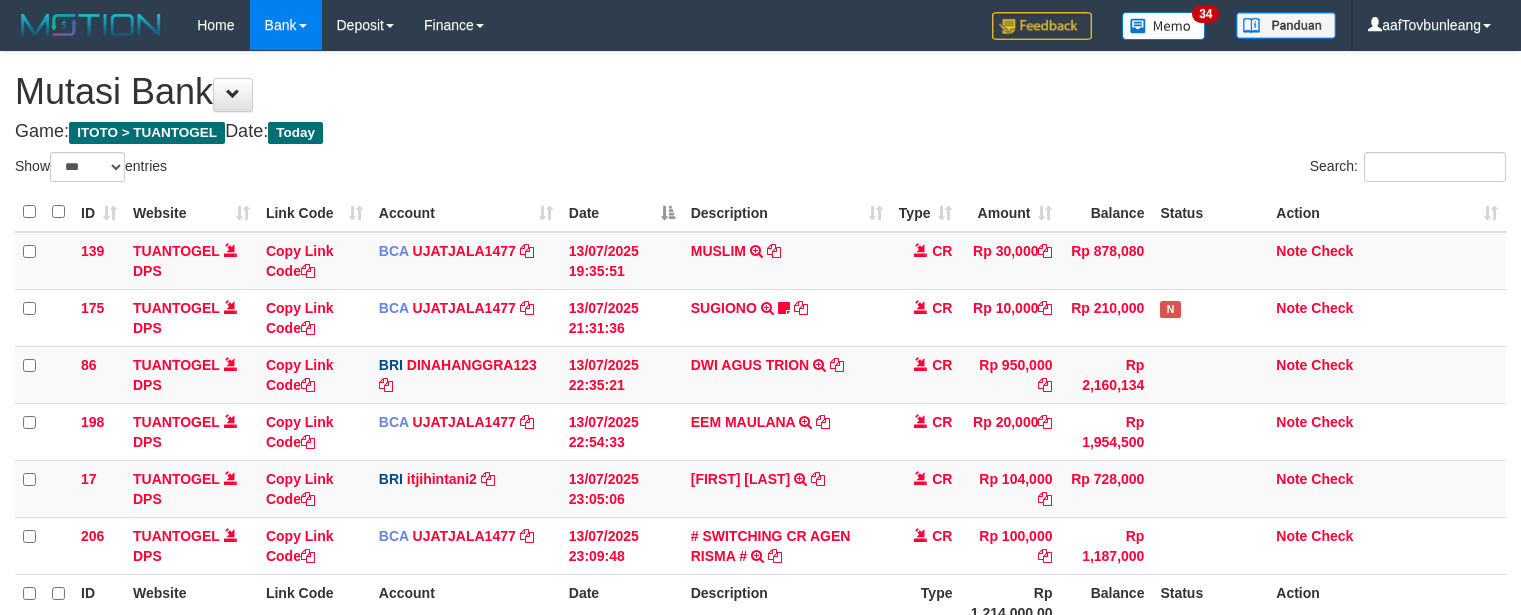 select on "***" 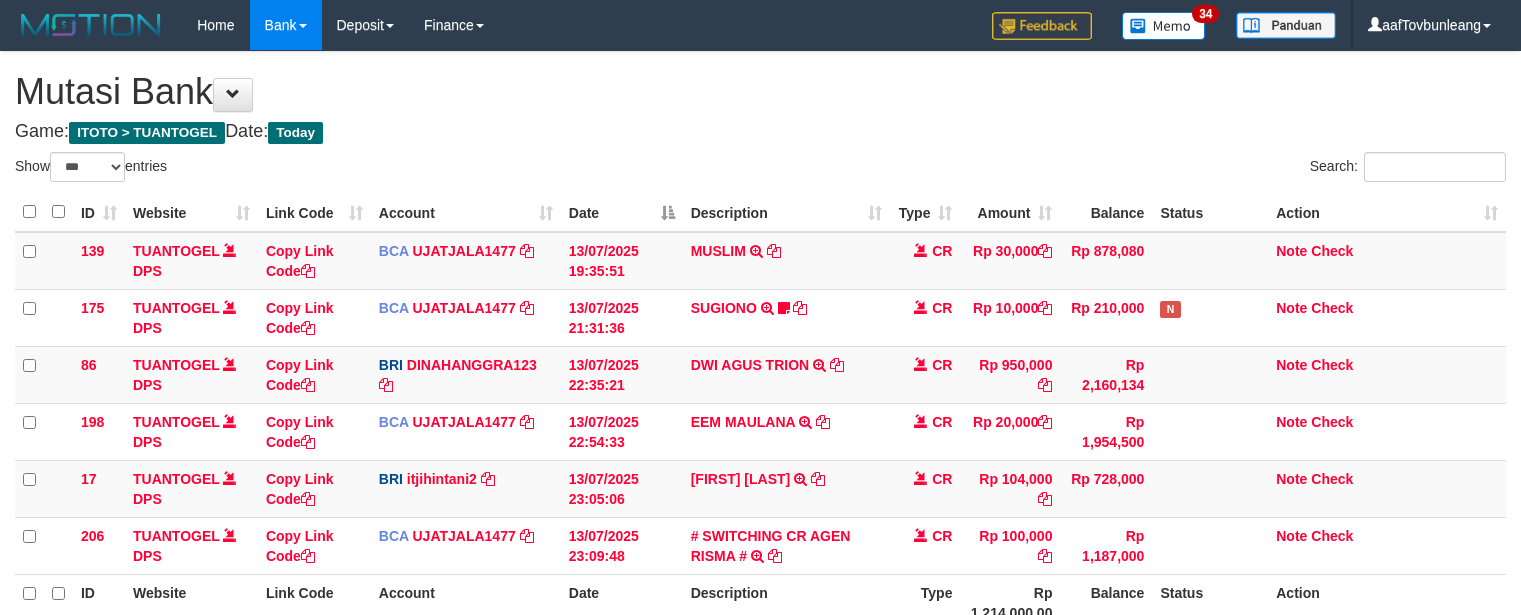 scroll, scrollTop: 40, scrollLeft: 0, axis: vertical 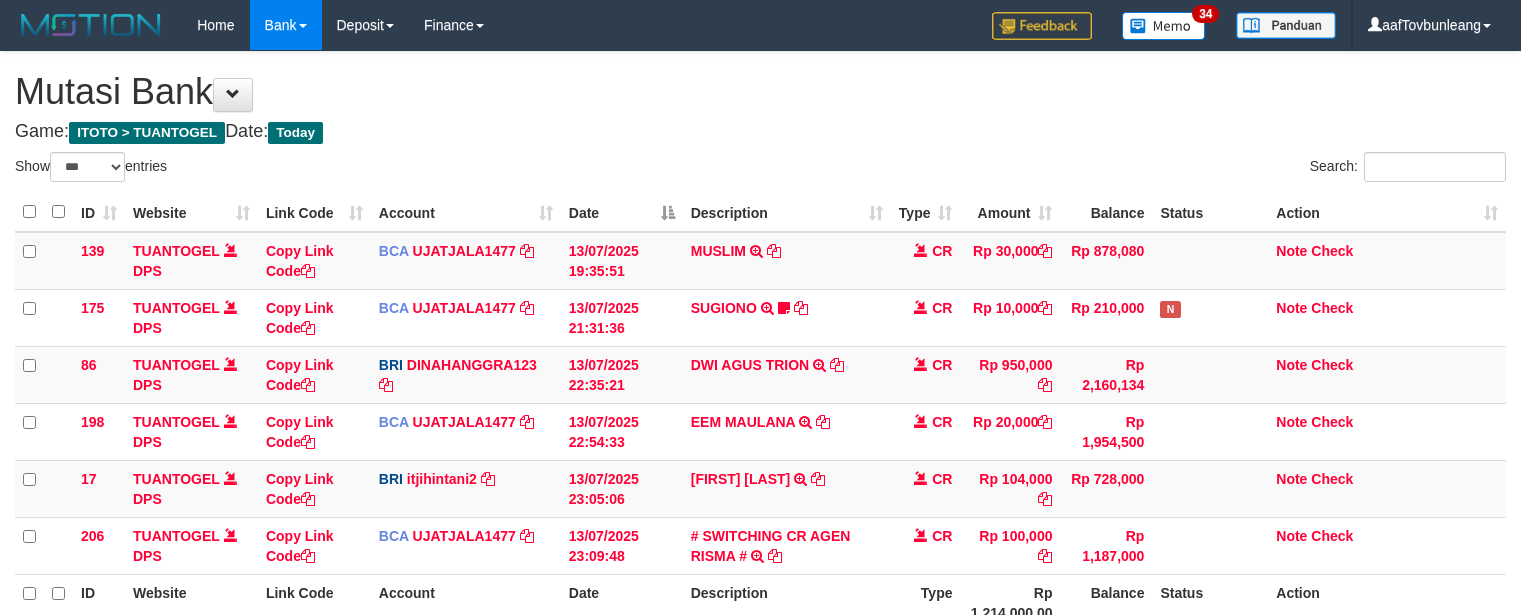 select on "***" 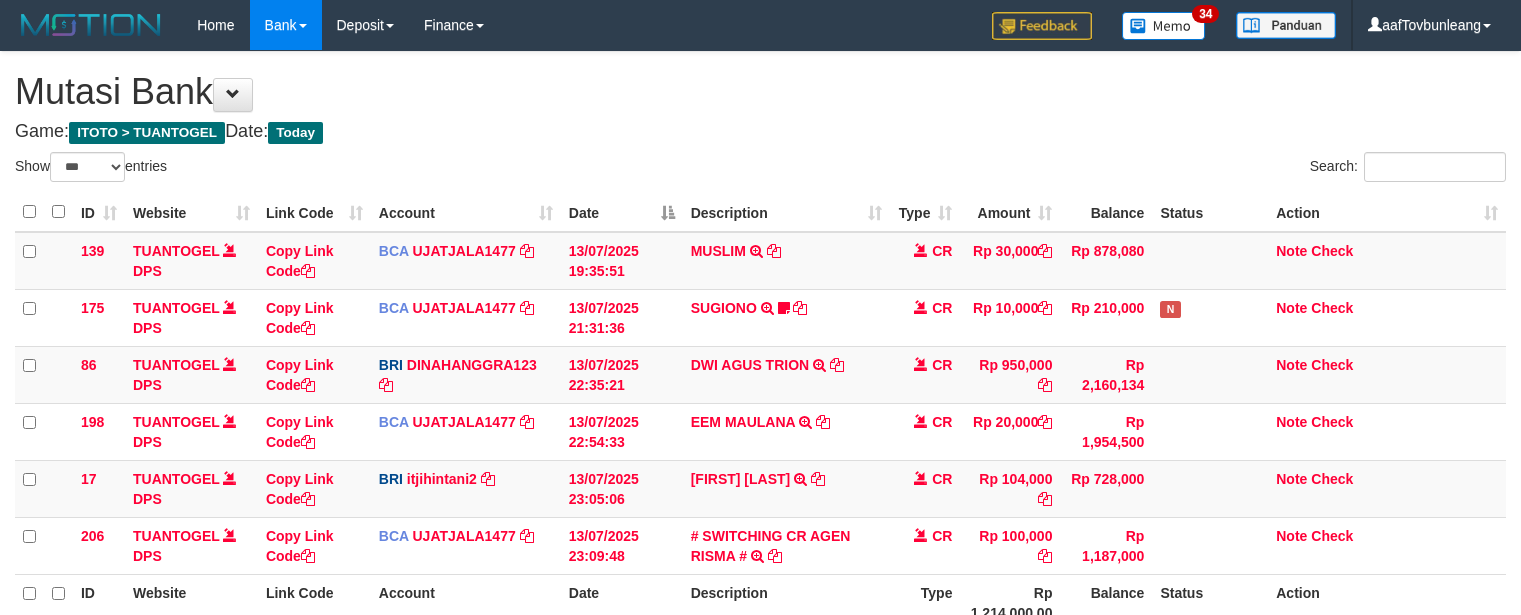 scroll, scrollTop: 40, scrollLeft: 0, axis: vertical 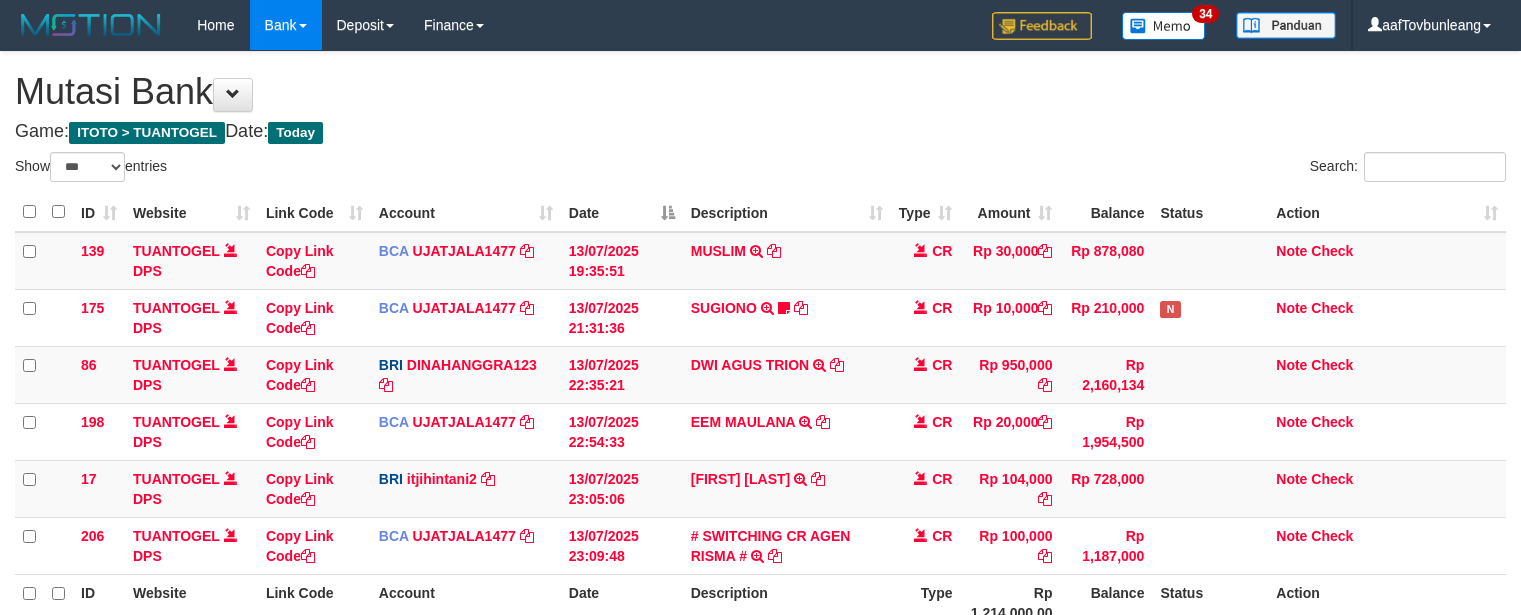 select on "***" 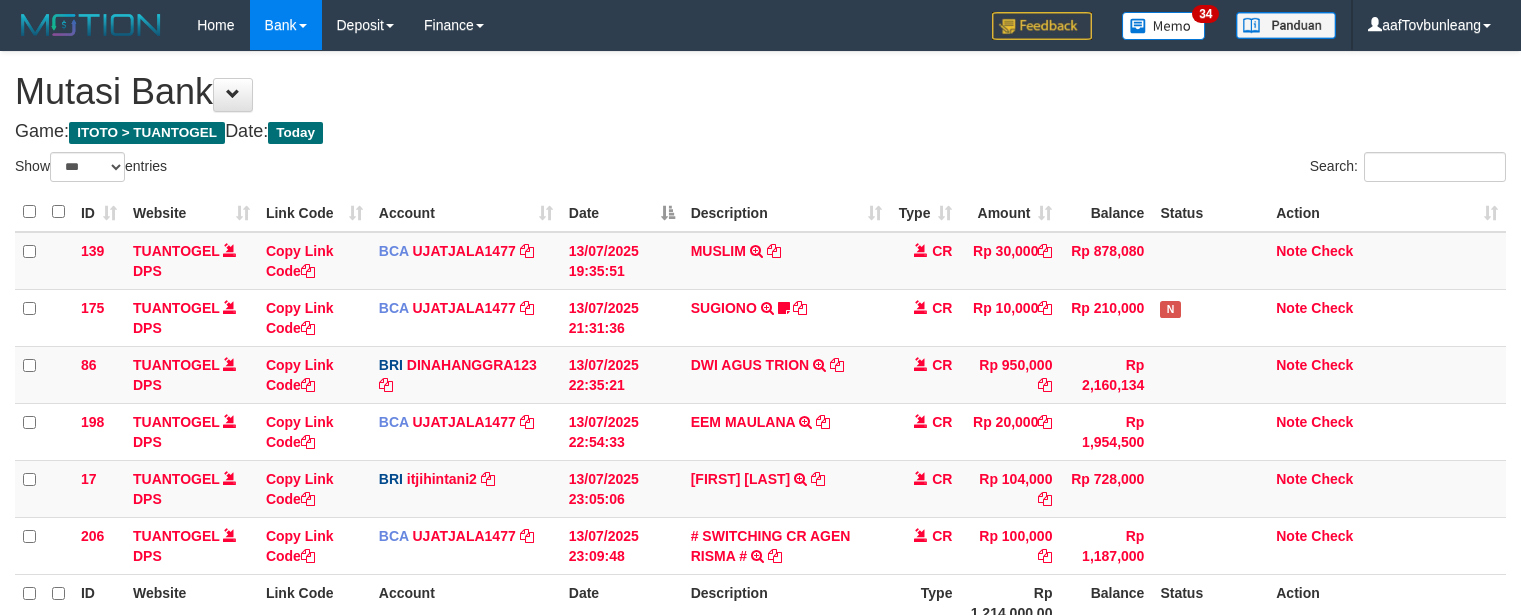 scroll, scrollTop: 40, scrollLeft: 0, axis: vertical 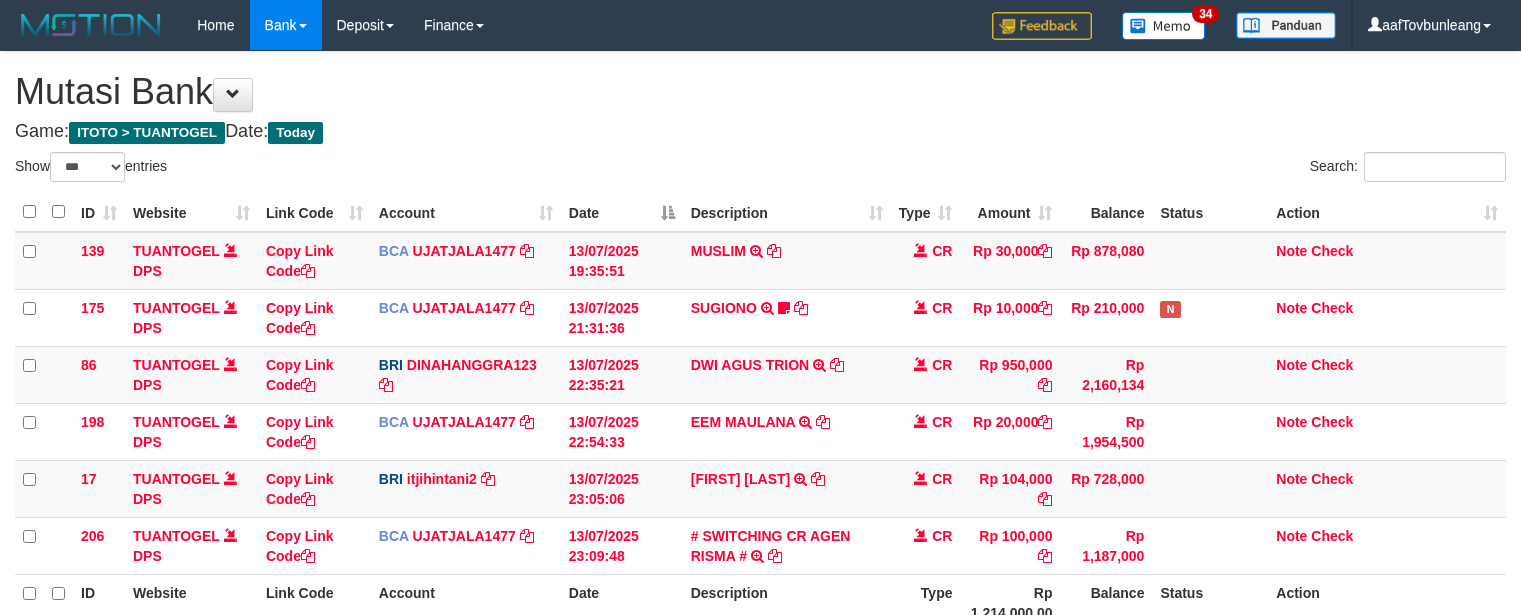 select on "***" 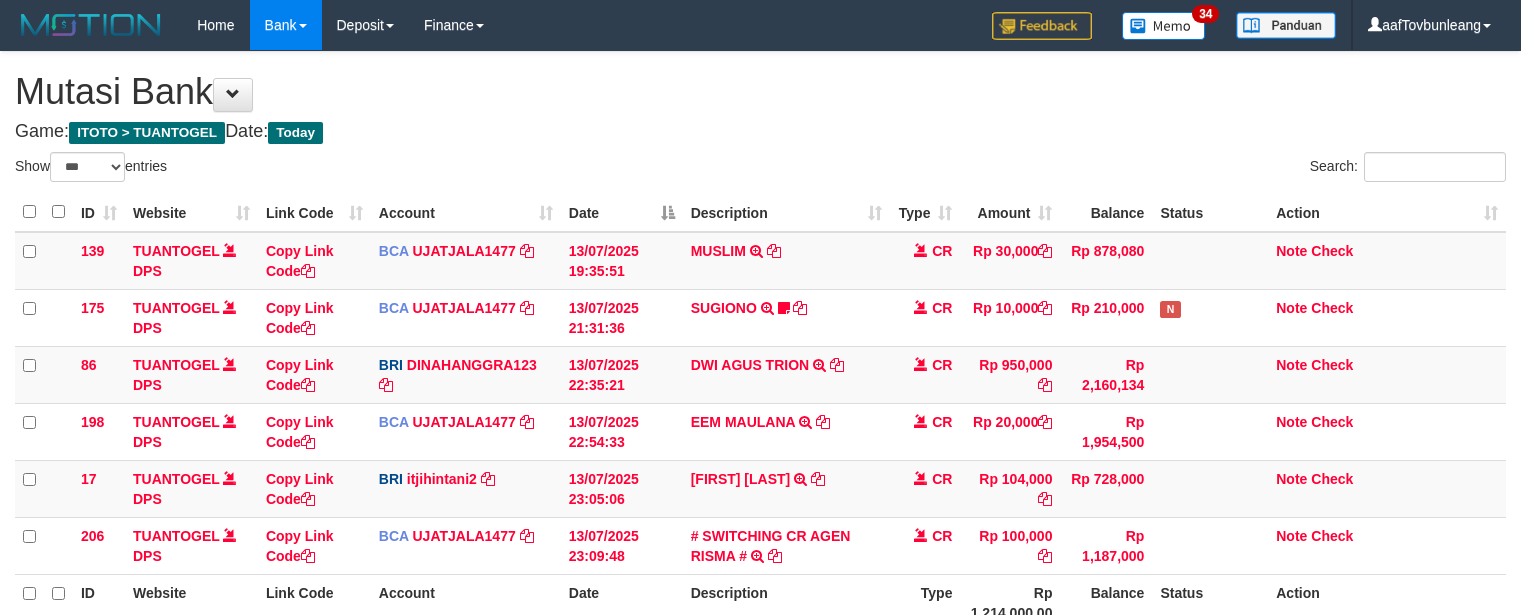 scroll, scrollTop: 40, scrollLeft: 0, axis: vertical 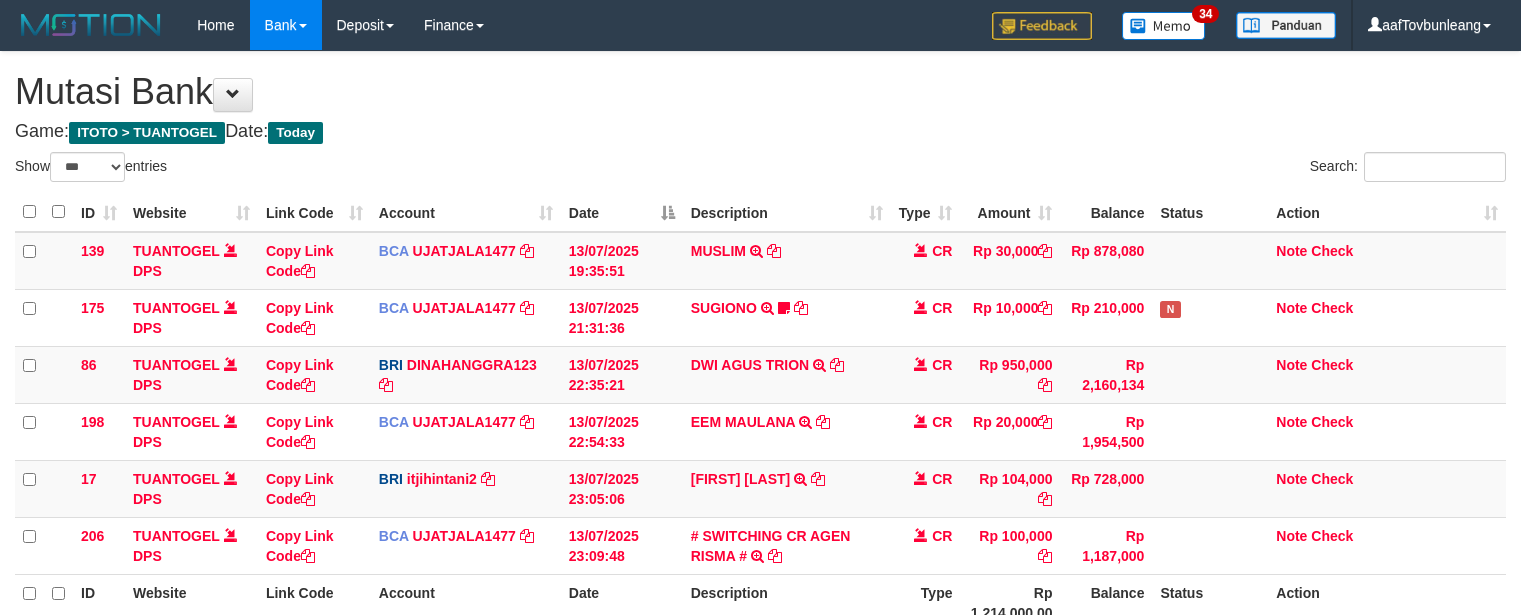 select on "***" 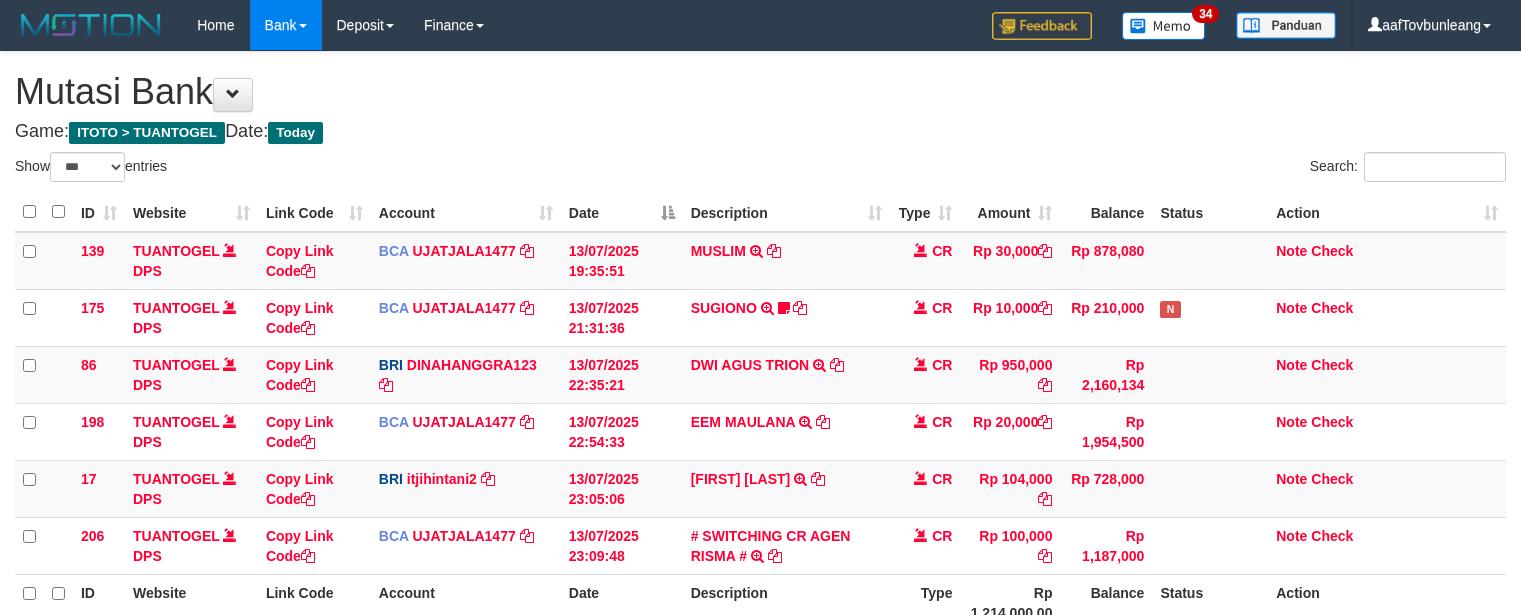 scroll, scrollTop: 40, scrollLeft: 0, axis: vertical 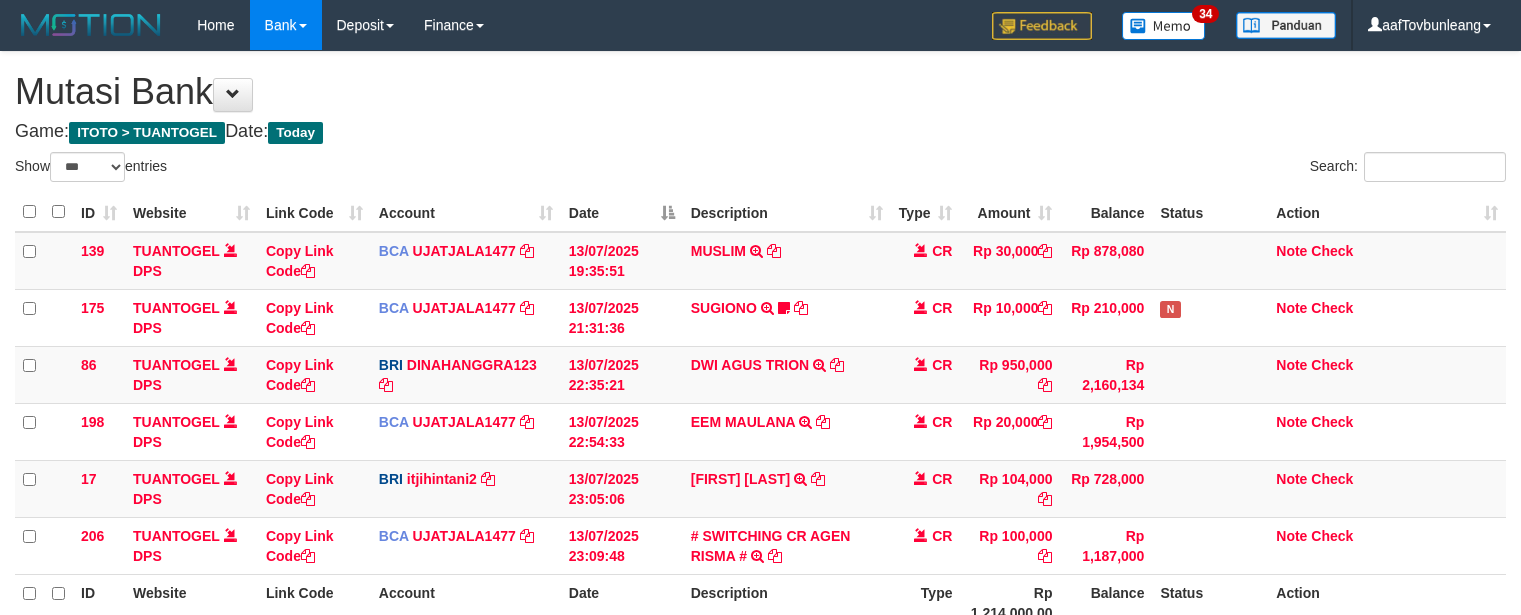 select on "***" 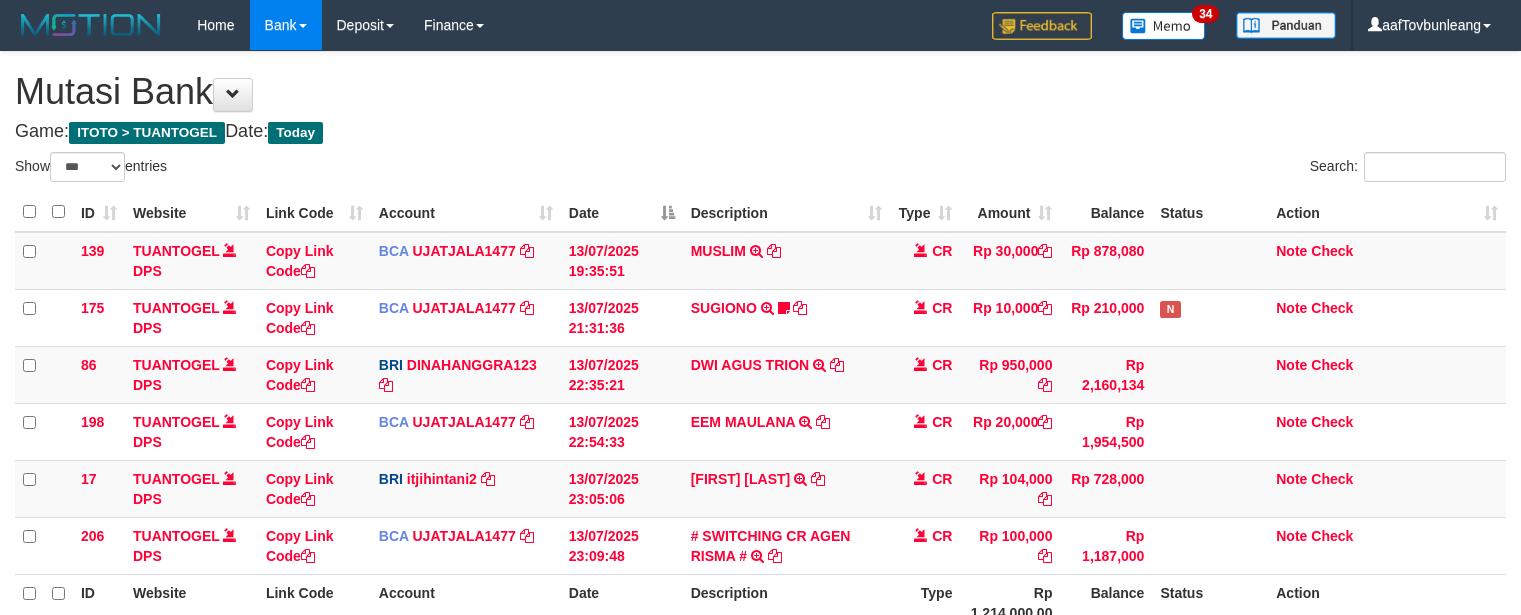 scroll, scrollTop: 40, scrollLeft: 0, axis: vertical 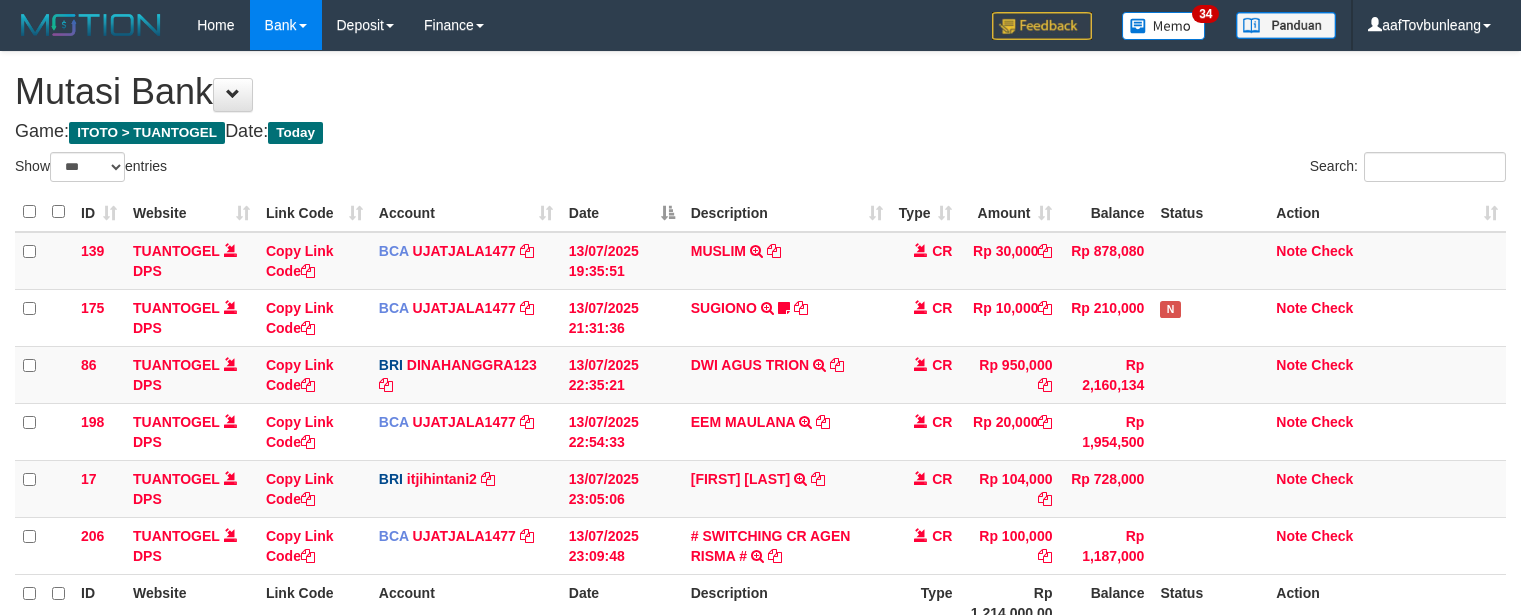 select on "***" 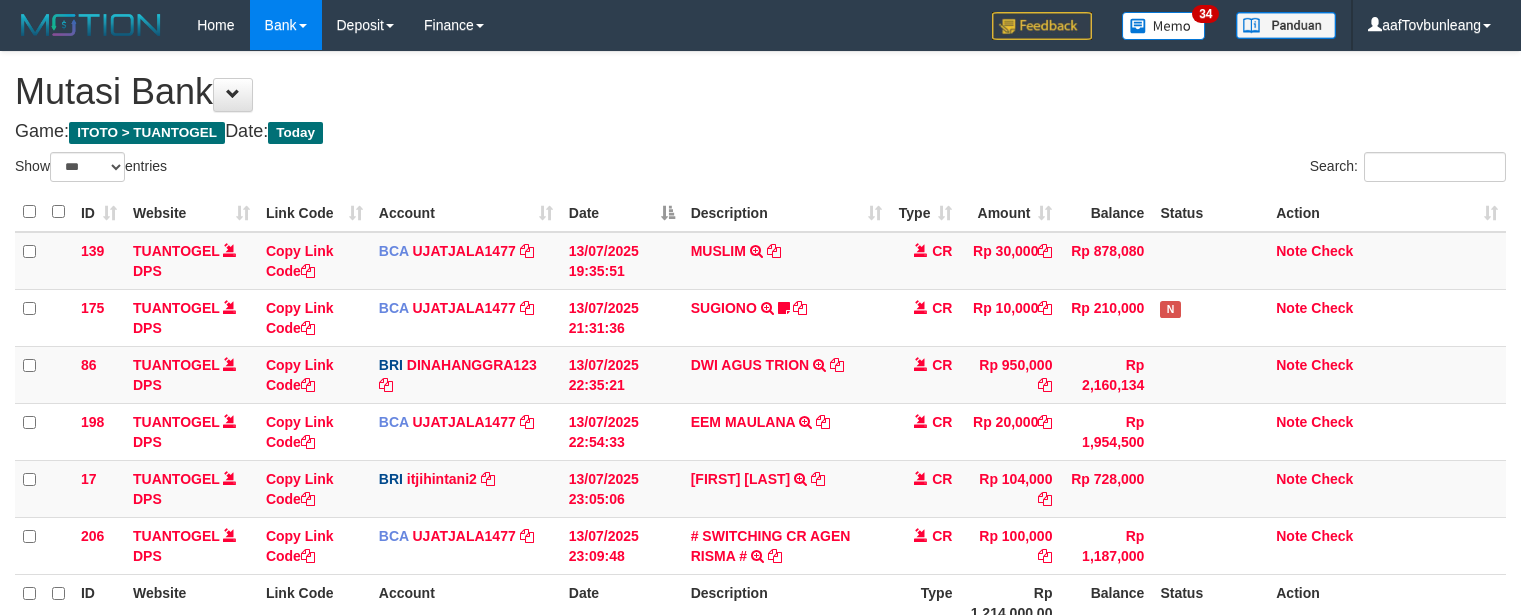 scroll, scrollTop: 40, scrollLeft: 0, axis: vertical 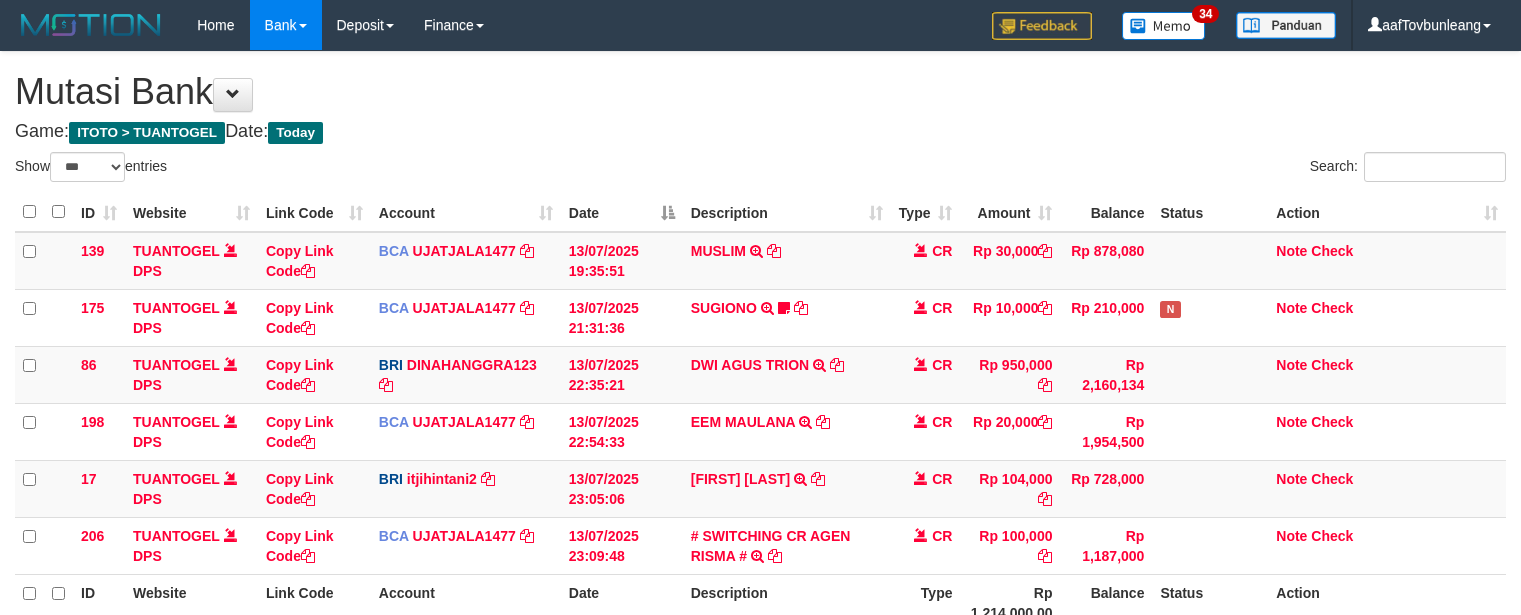 select on "***" 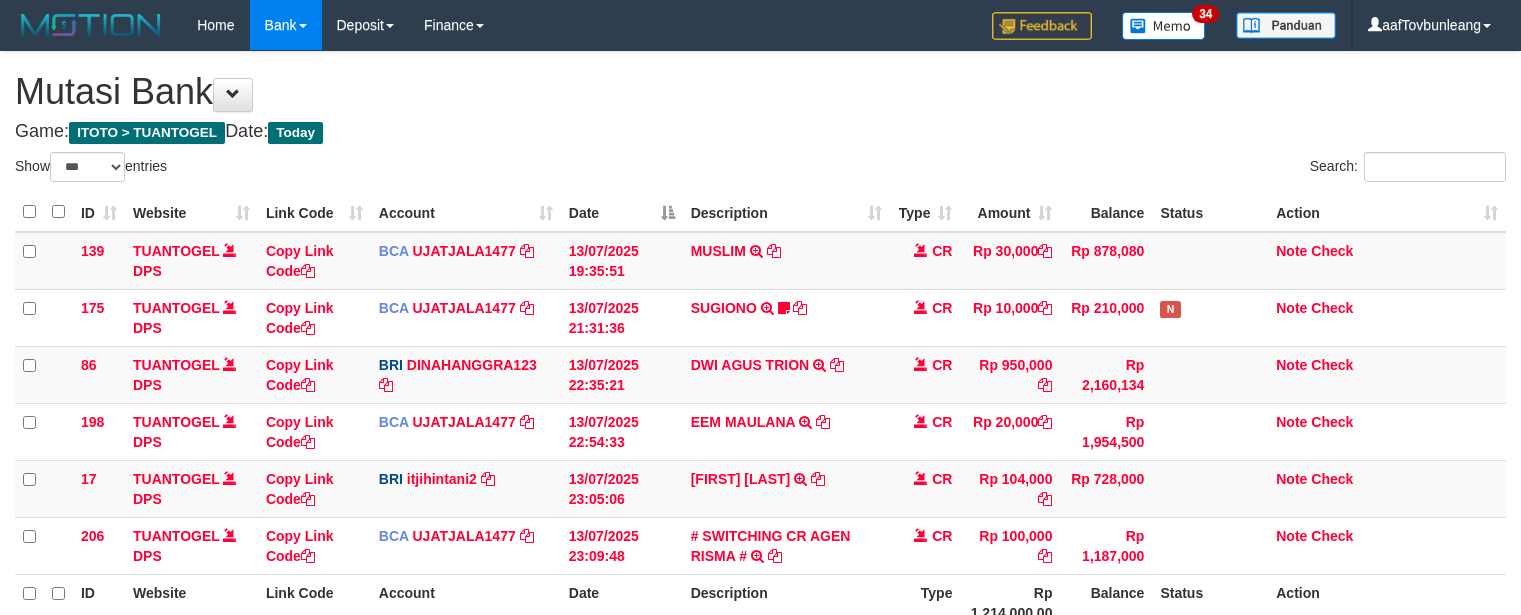 scroll, scrollTop: 40, scrollLeft: 0, axis: vertical 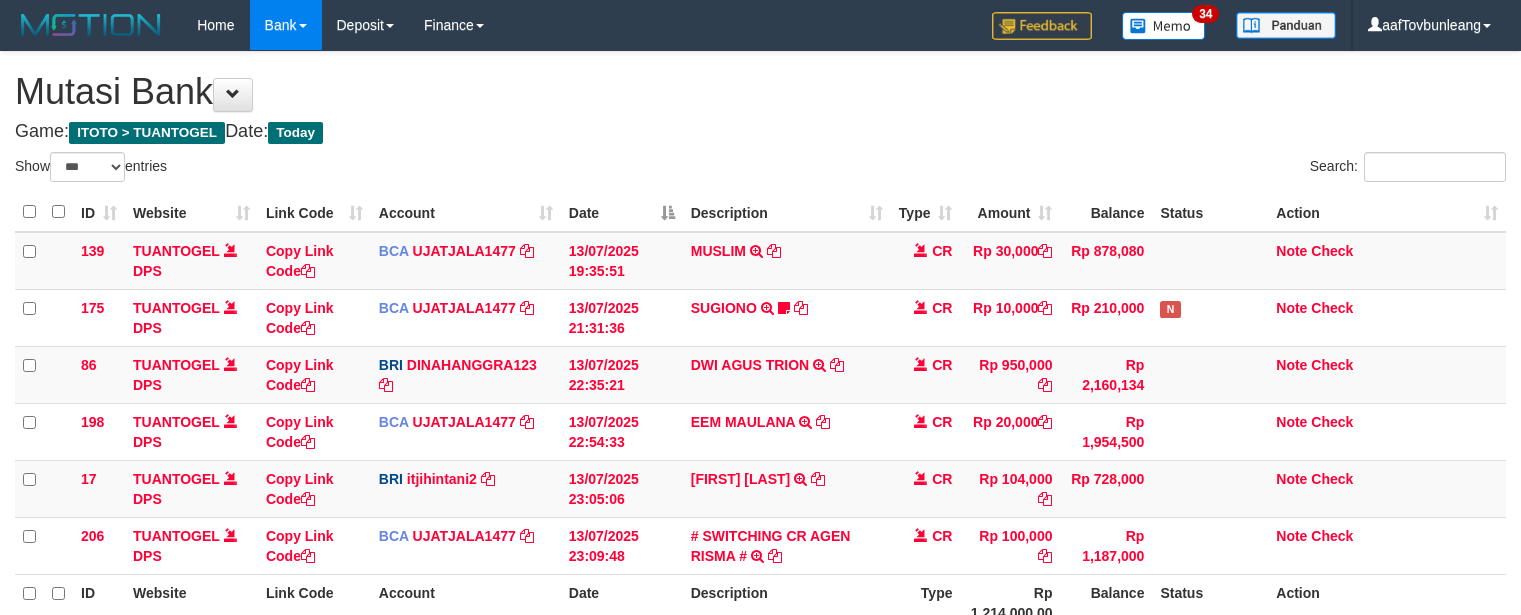select on "***" 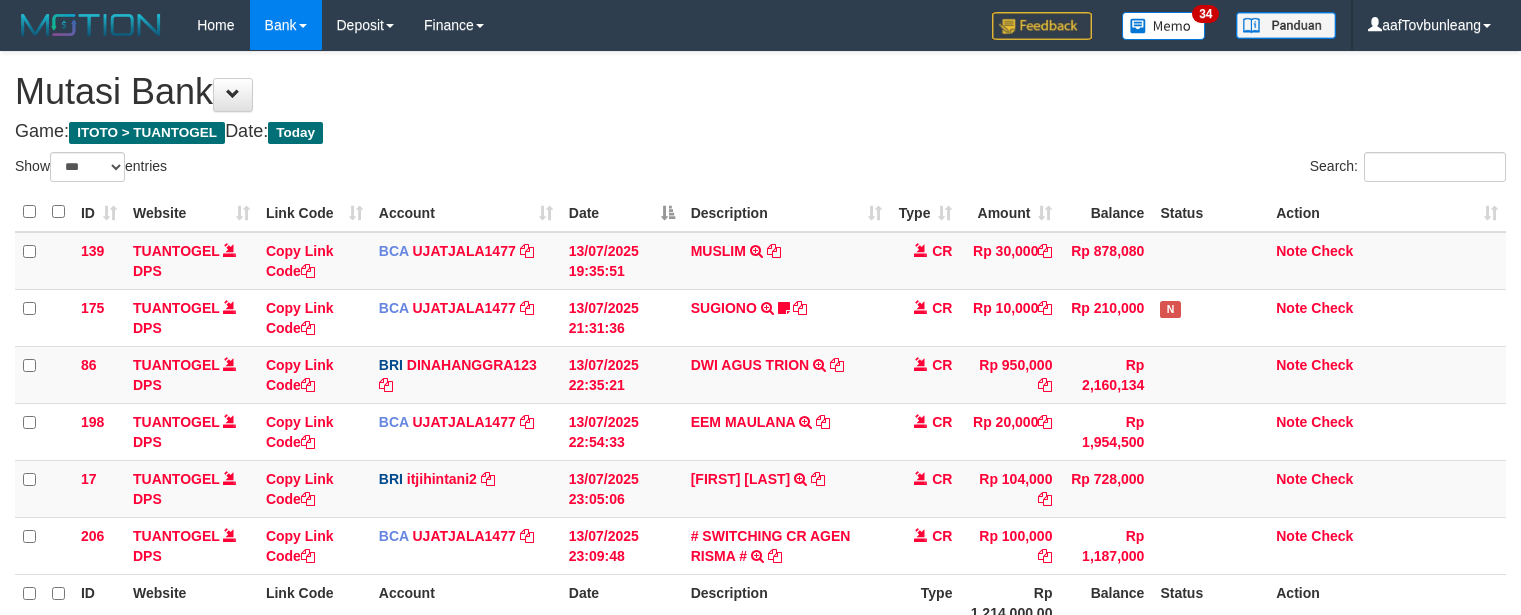 scroll, scrollTop: 40, scrollLeft: 0, axis: vertical 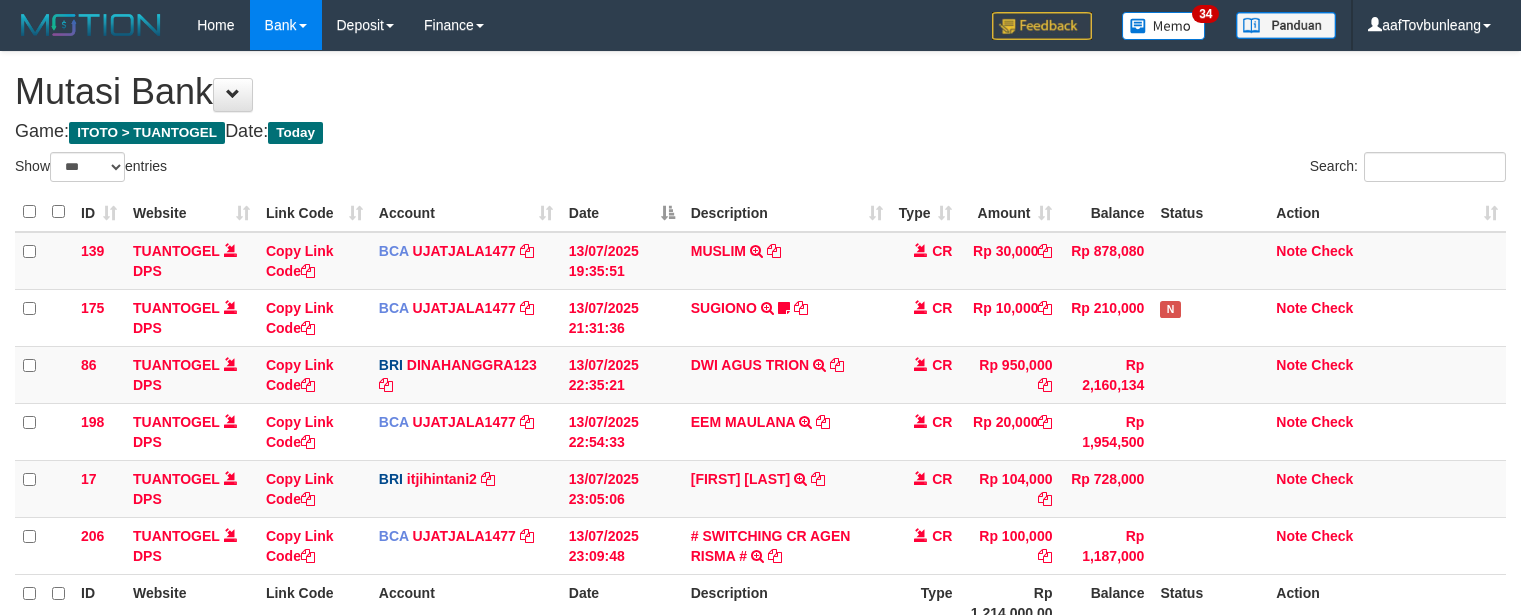 select on "***" 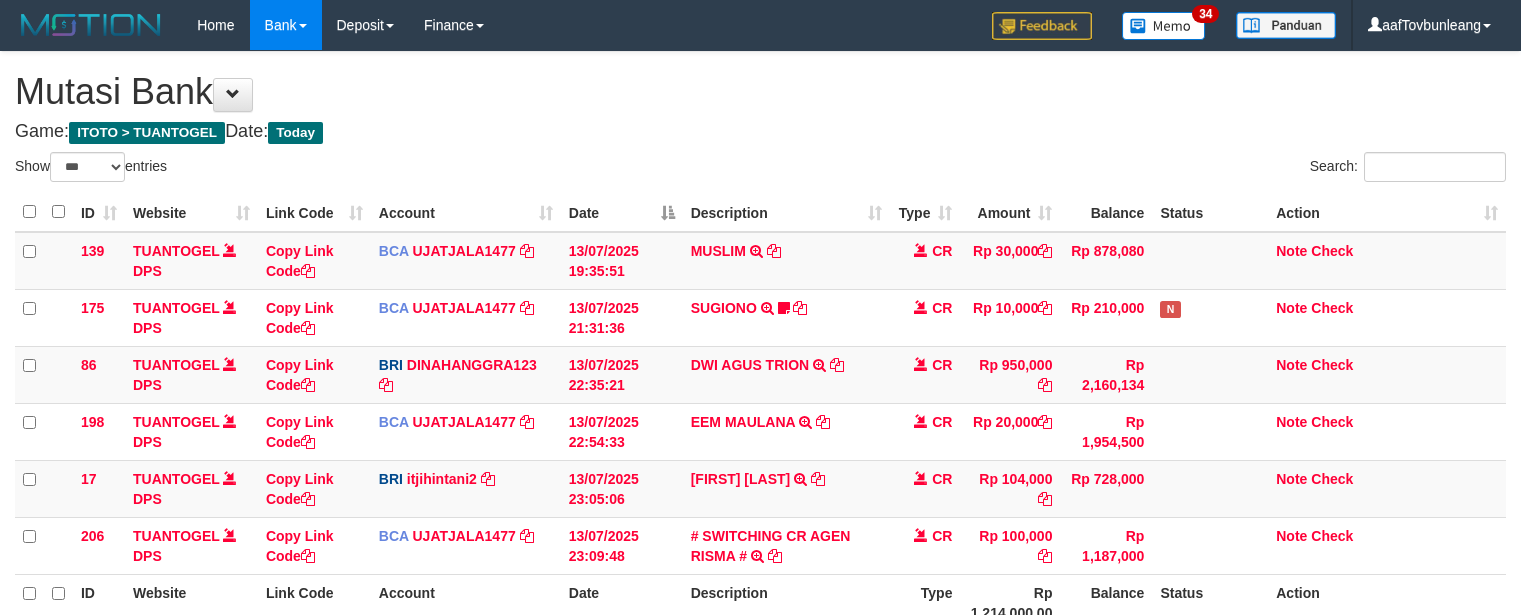 scroll, scrollTop: 40, scrollLeft: 0, axis: vertical 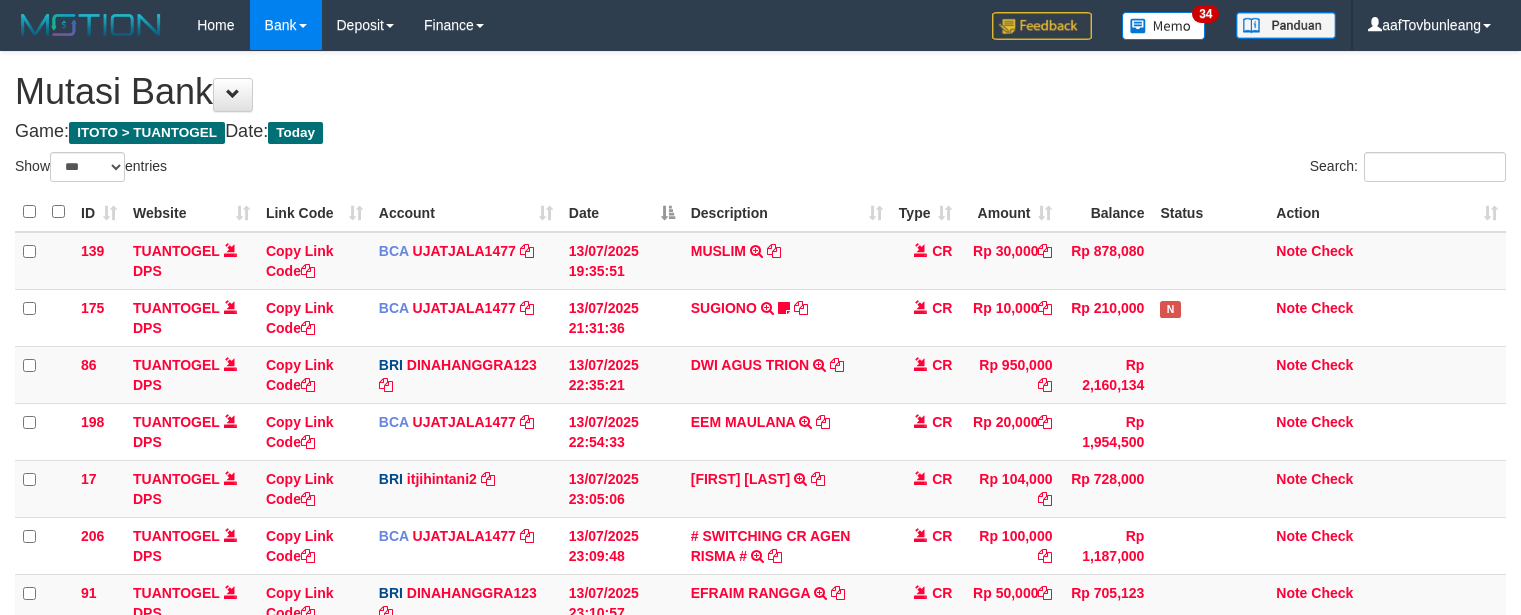 select on "***" 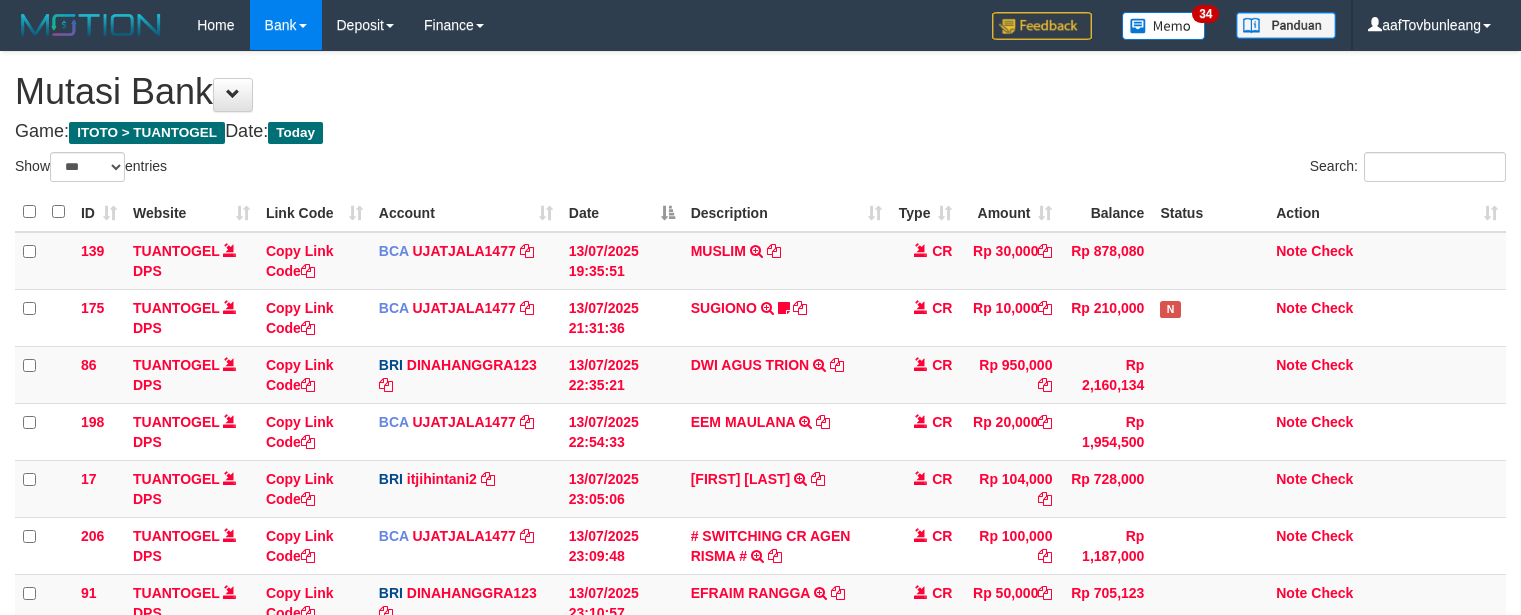 scroll, scrollTop: 40, scrollLeft: 0, axis: vertical 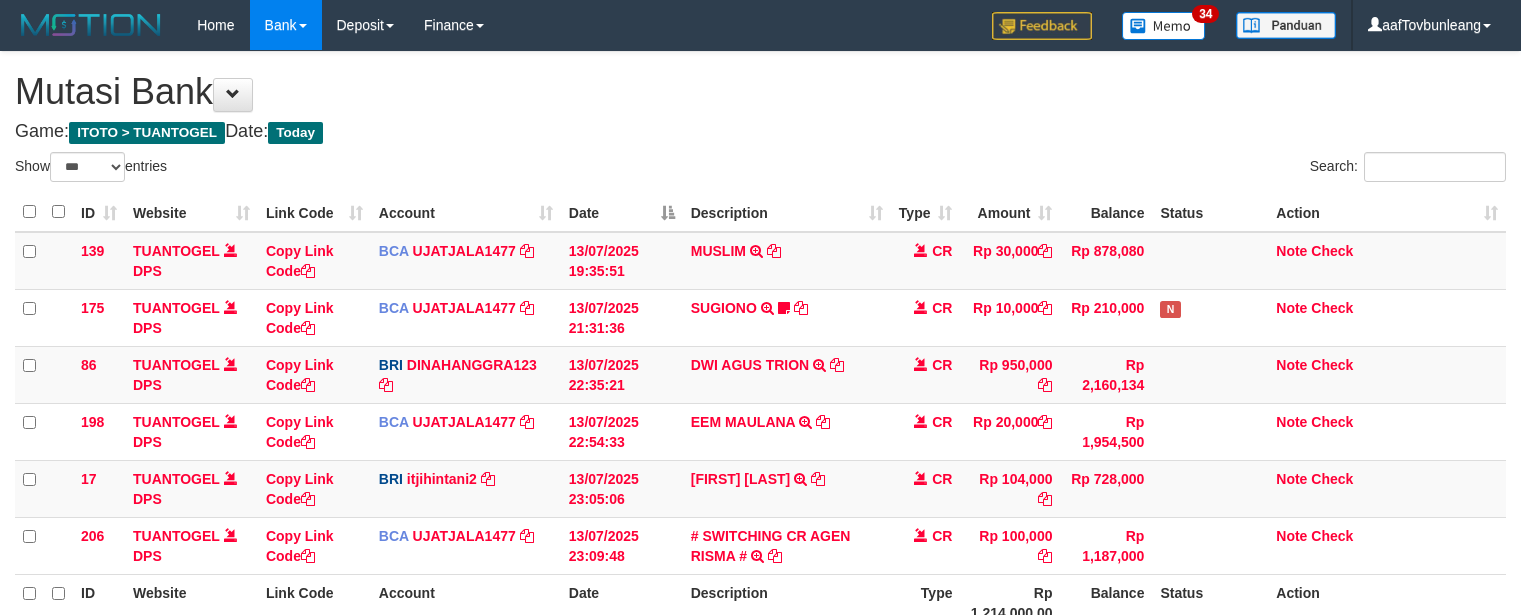 select on "***" 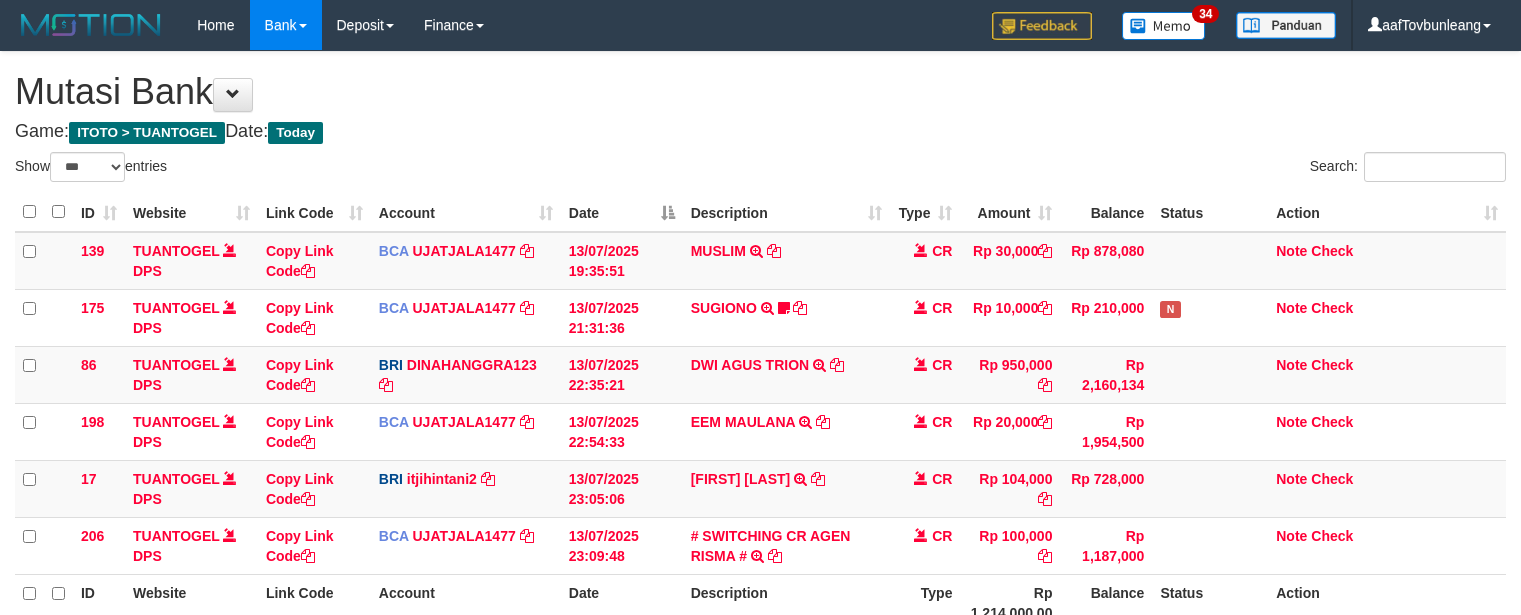 scroll, scrollTop: 40, scrollLeft: 0, axis: vertical 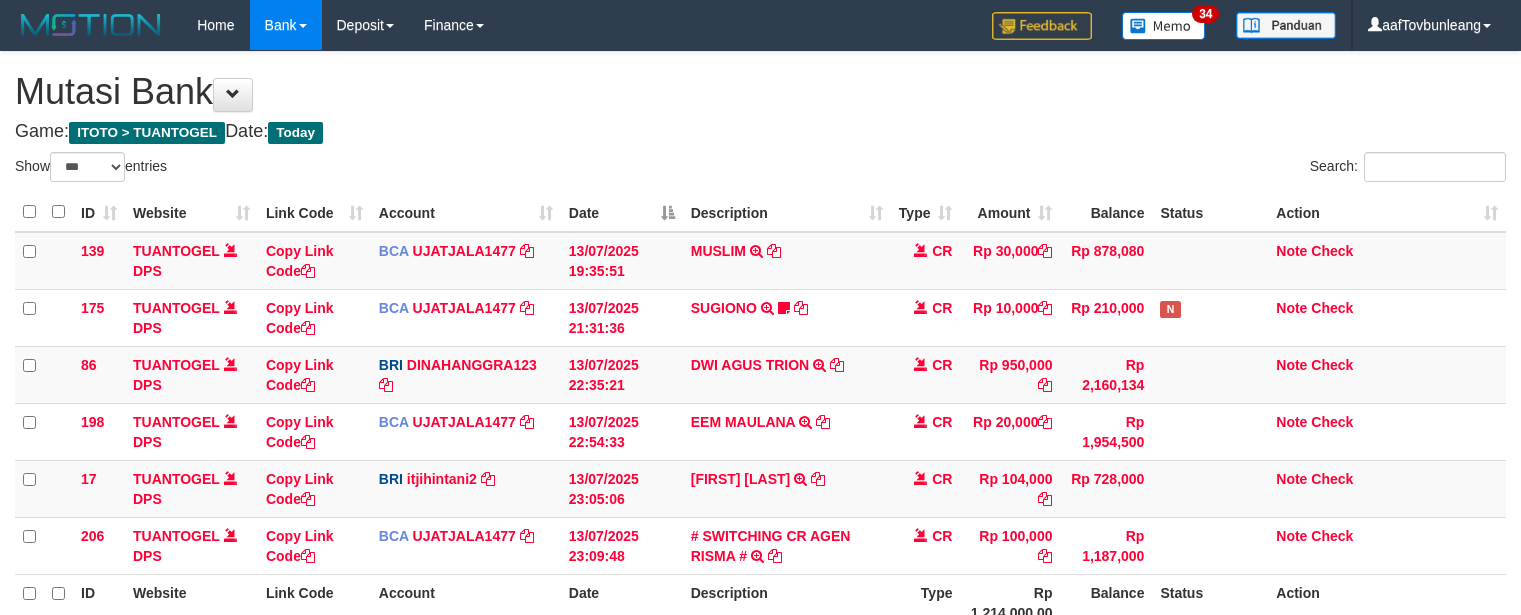select on "***" 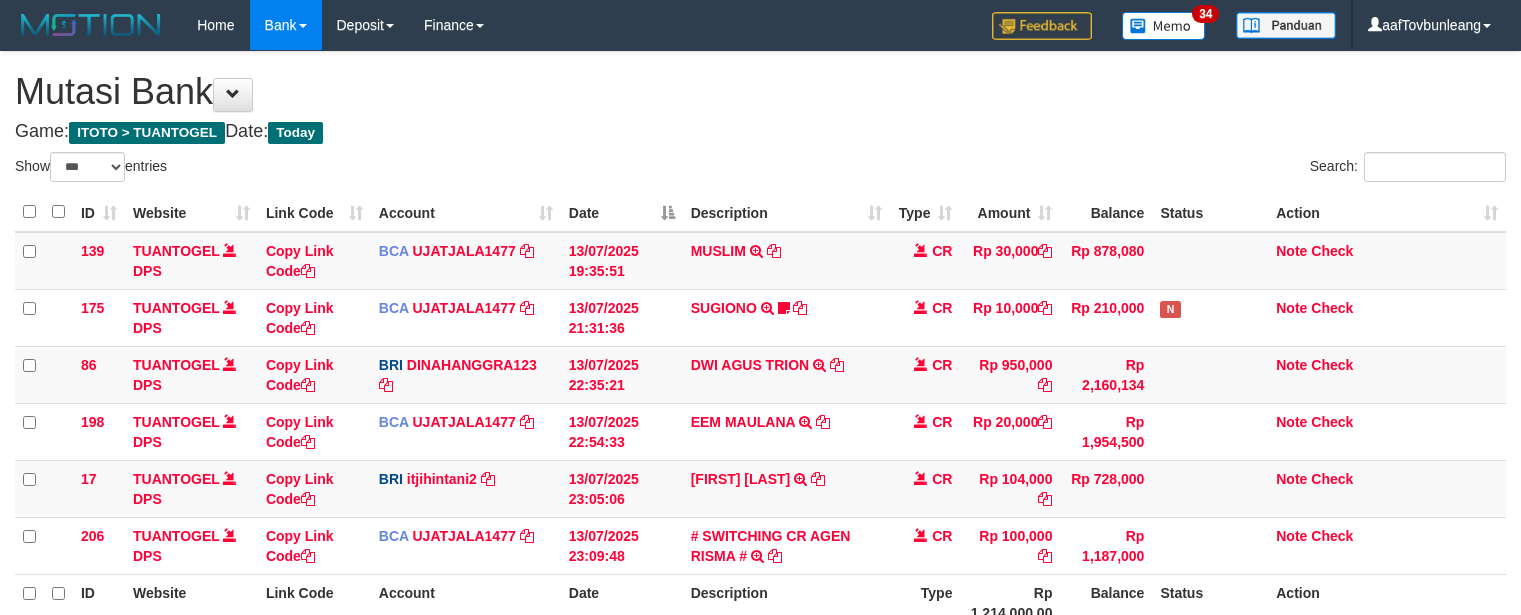 scroll, scrollTop: 40, scrollLeft: 0, axis: vertical 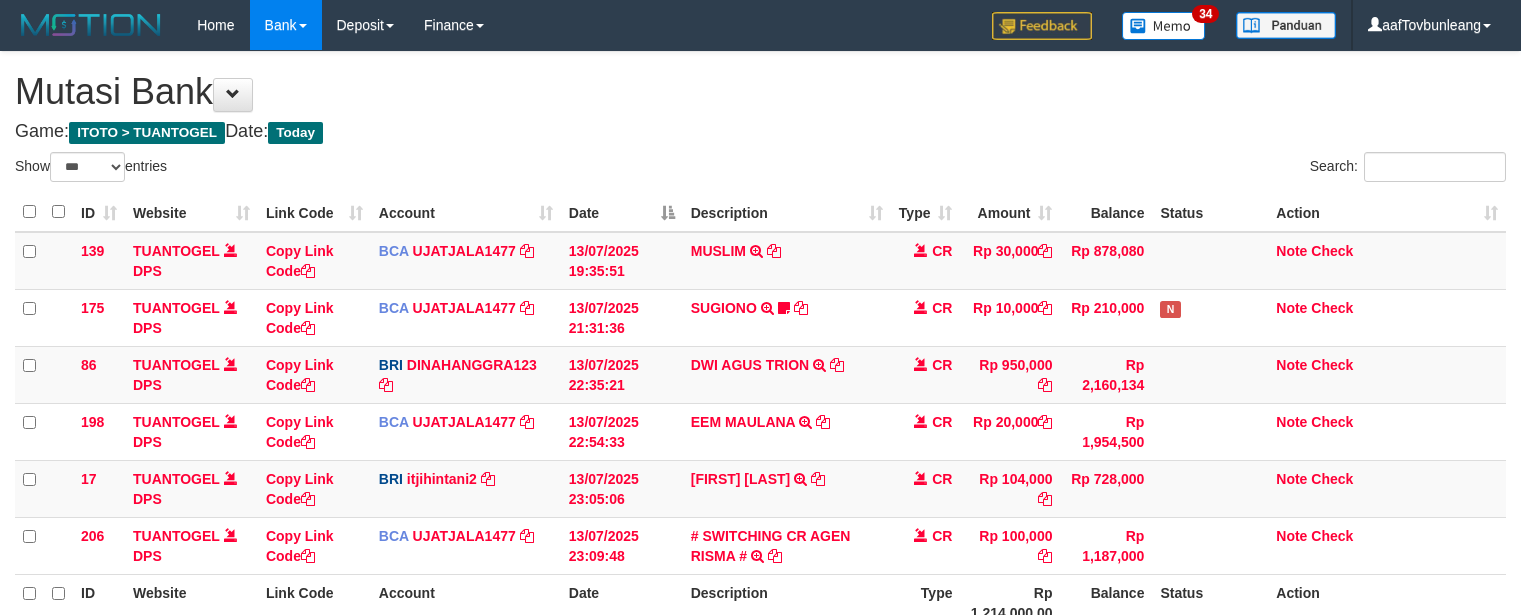 select on "***" 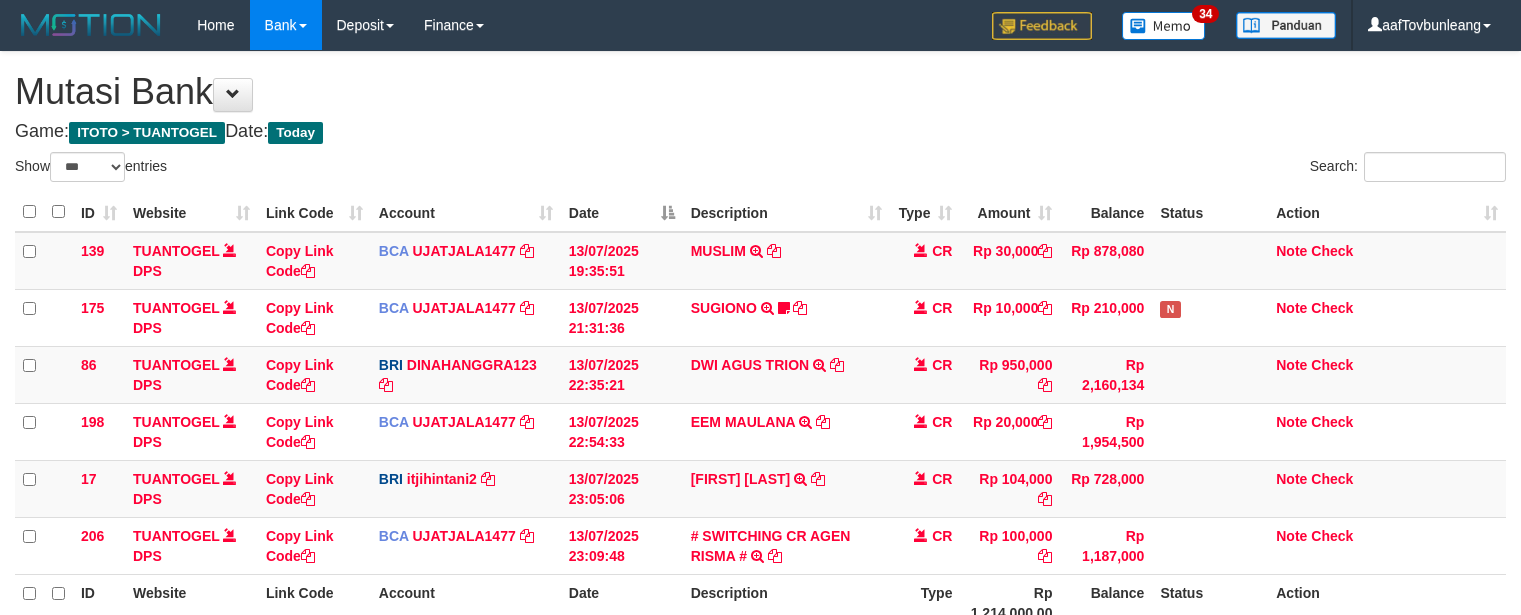 scroll, scrollTop: 40, scrollLeft: 0, axis: vertical 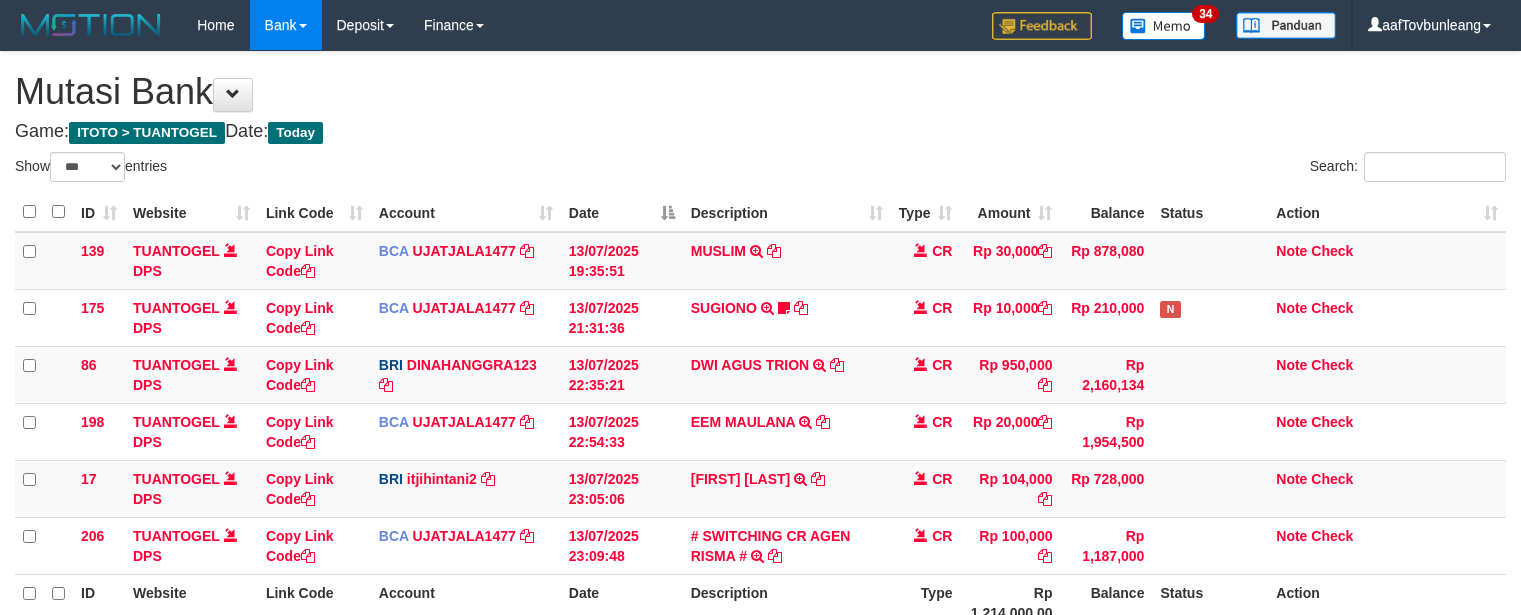 select on "***" 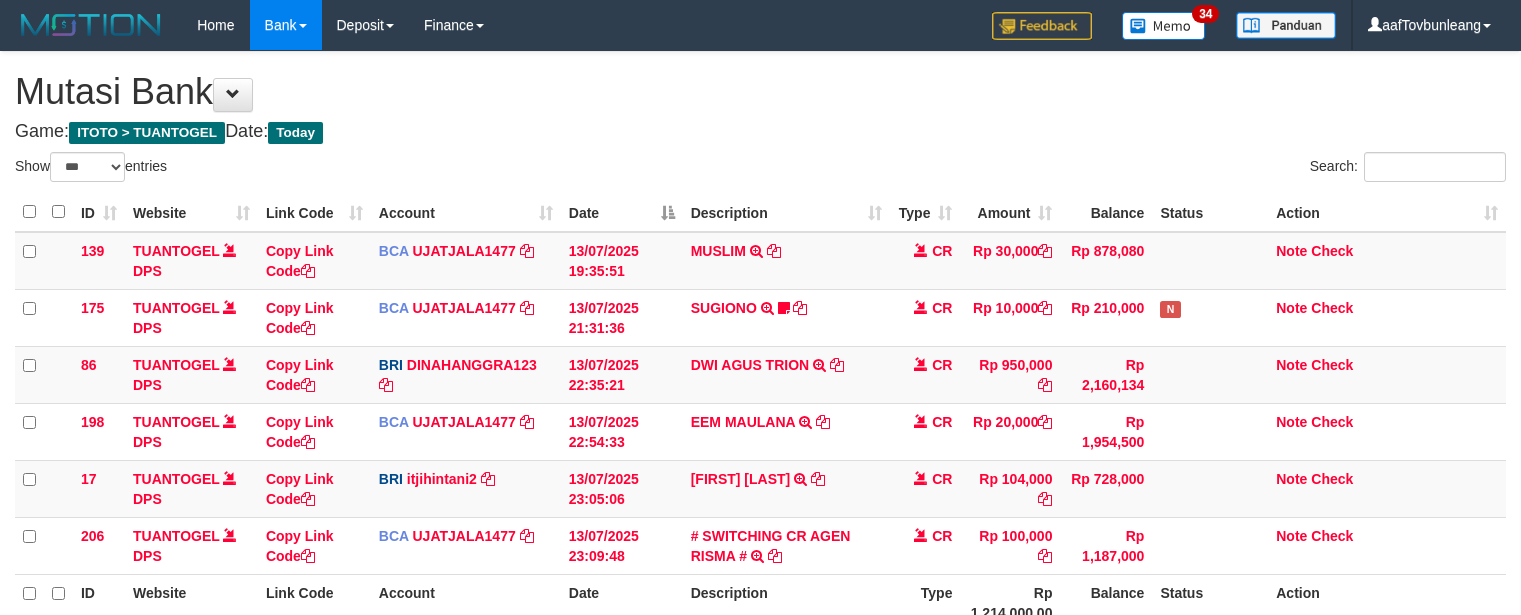 scroll, scrollTop: 40, scrollLeft: 0, axis: vertical 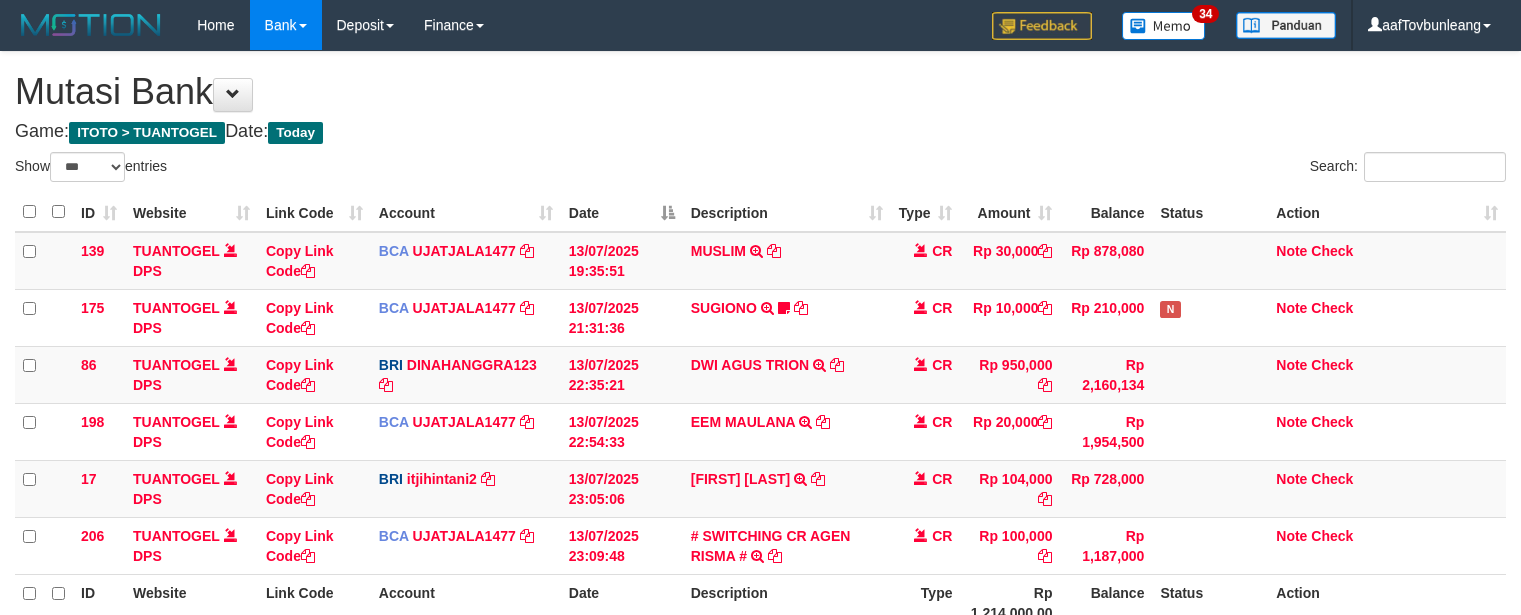 select on "***" 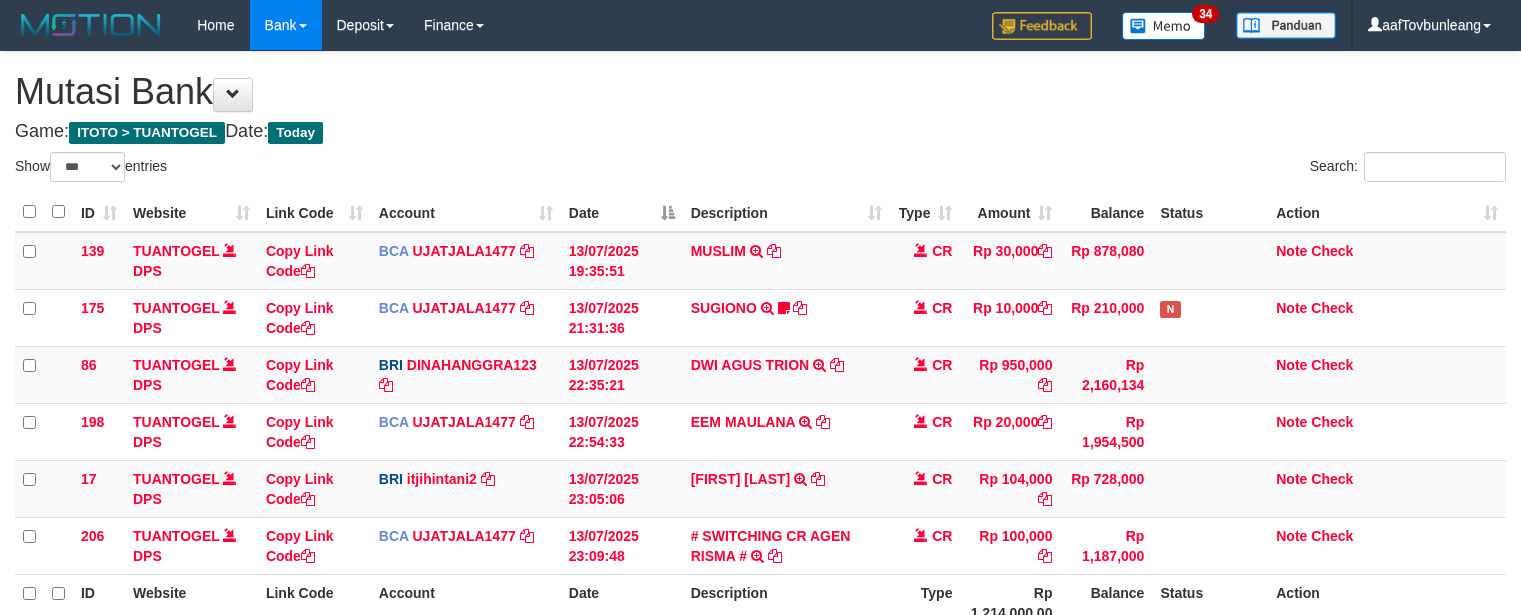 scroll, scrollTop: 40, scrollLeft: 0, axis: vertical 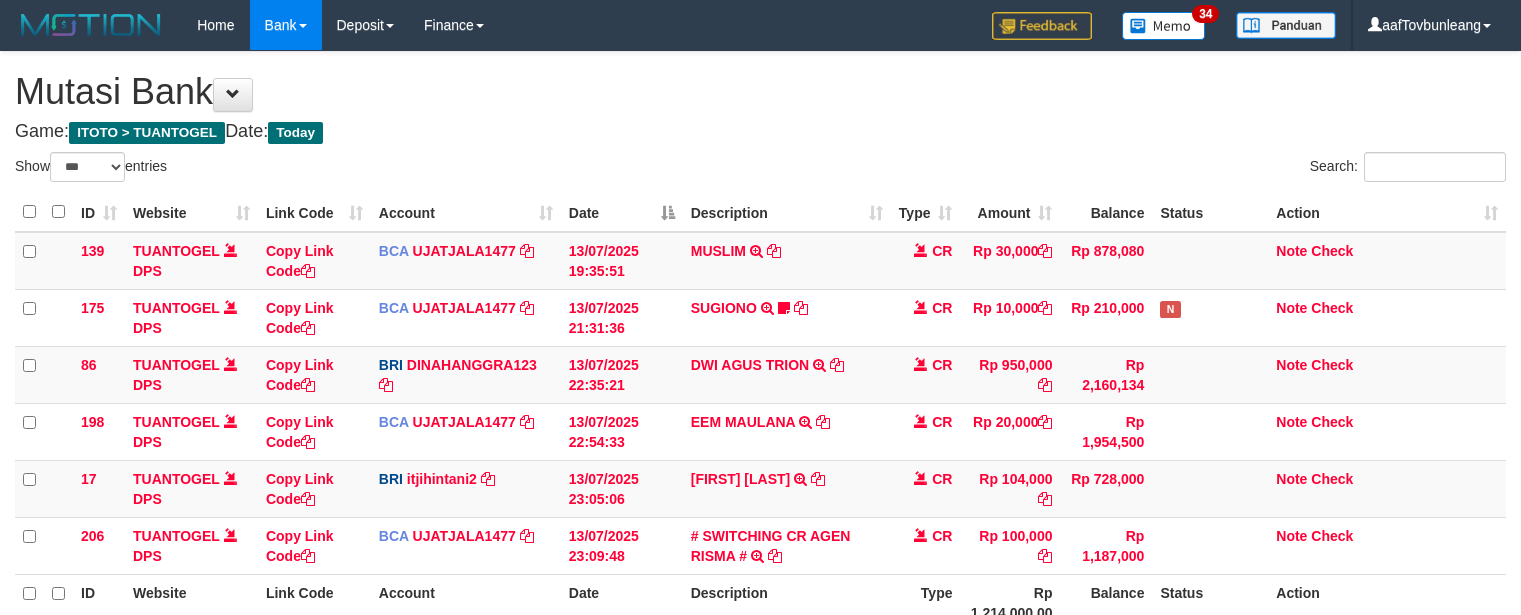 select on "***" 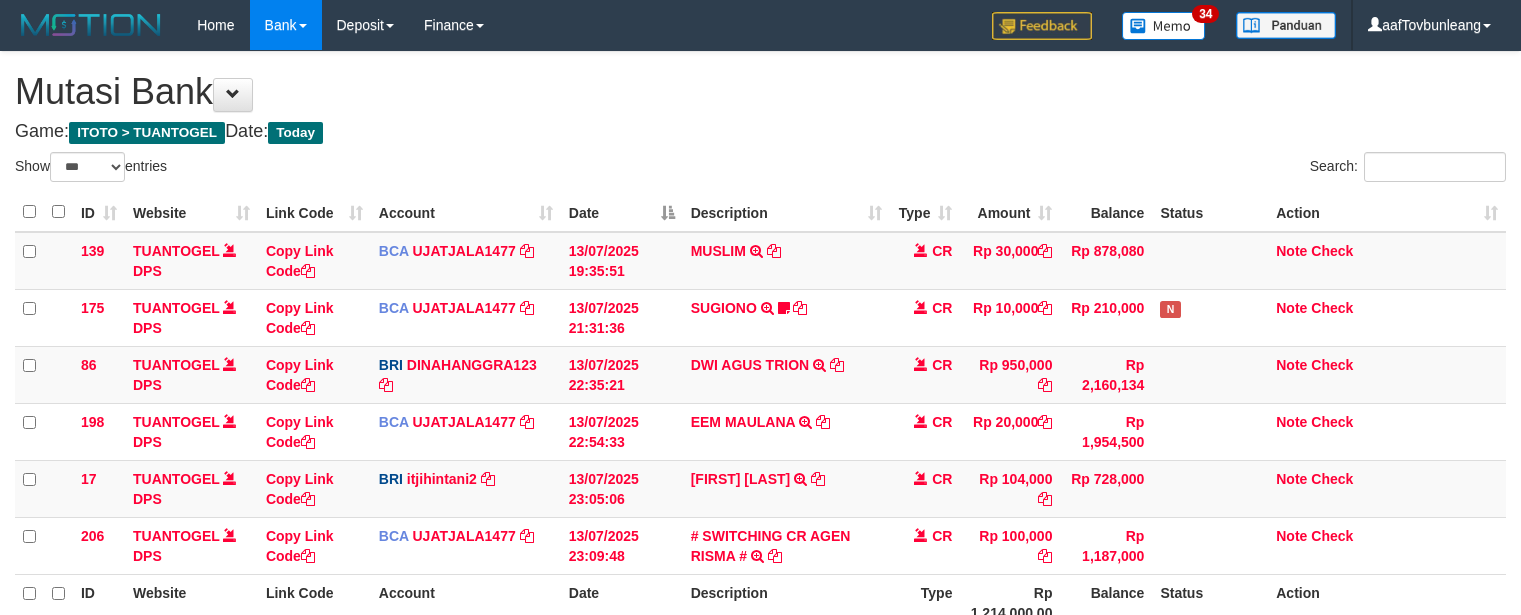 scroll, scrollTop: 40, scrollLeft: 0, axis: vertical 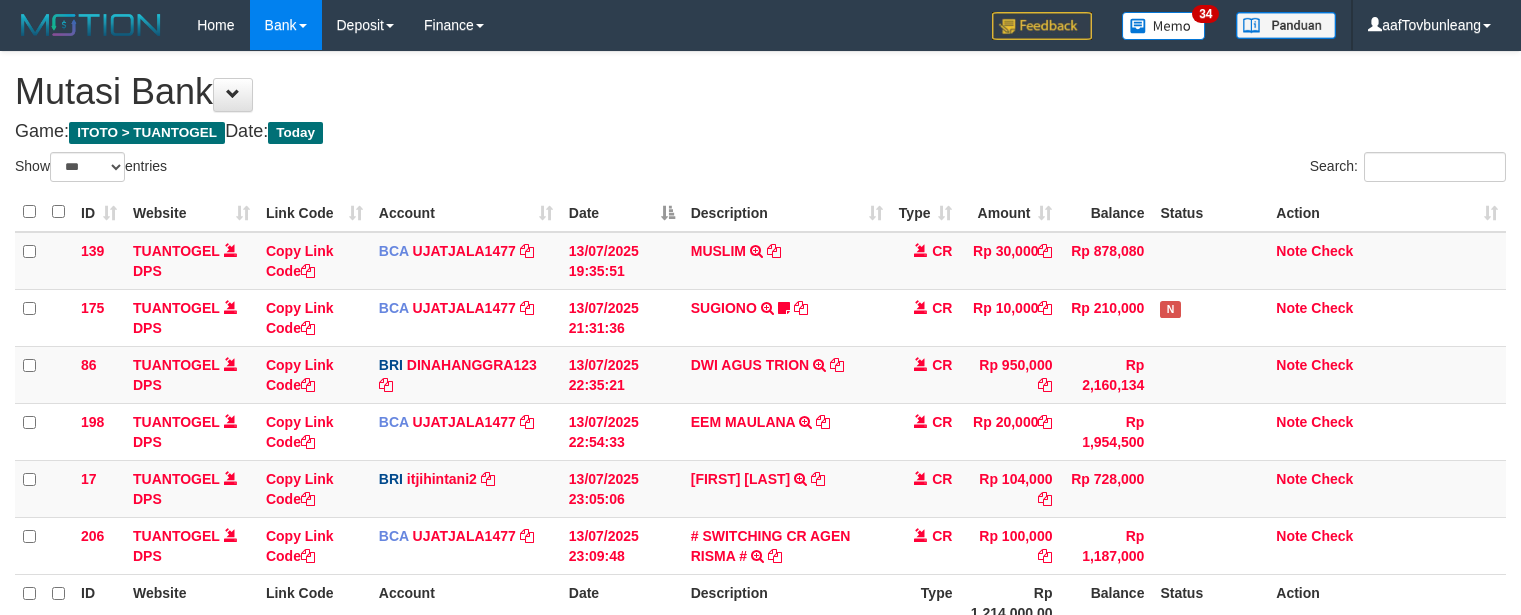 select on "***" 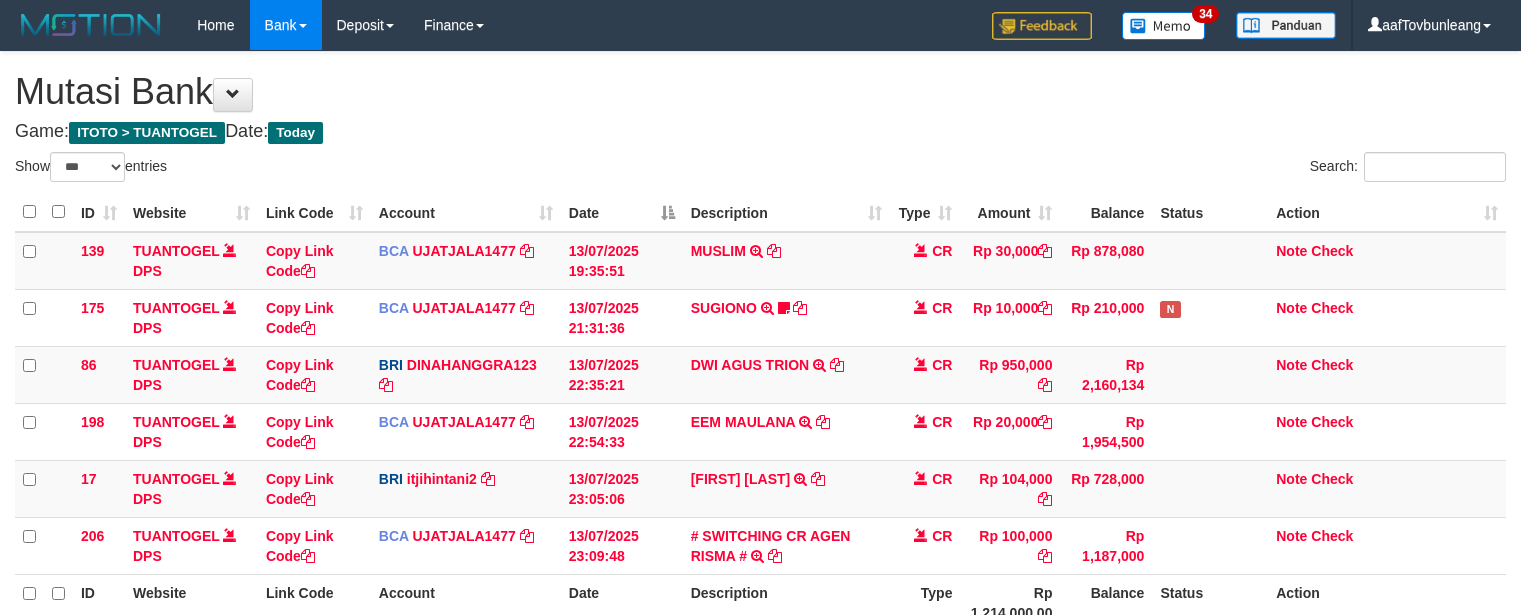 scroll, scrollTop: 40, scrollLeft: 0, axis: vertical 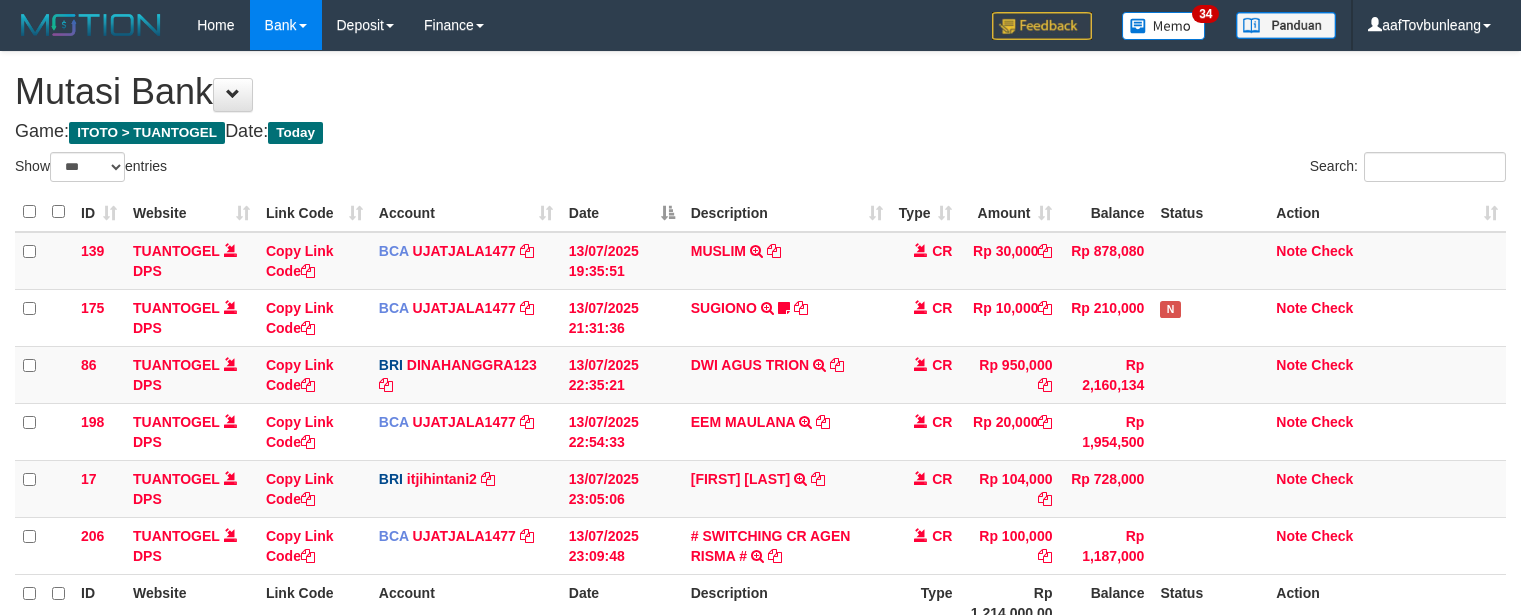 select on "***" 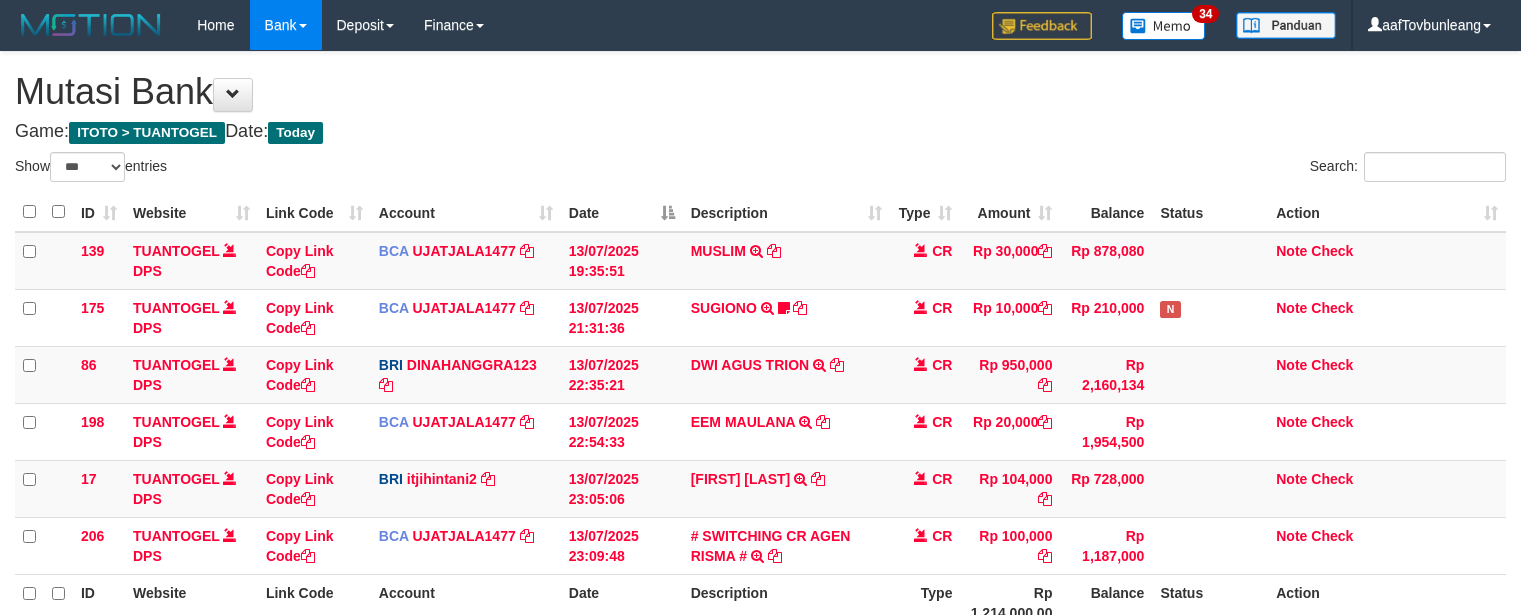scroll, scrollTop: 40, scrollLeft: 0, axis: vertical 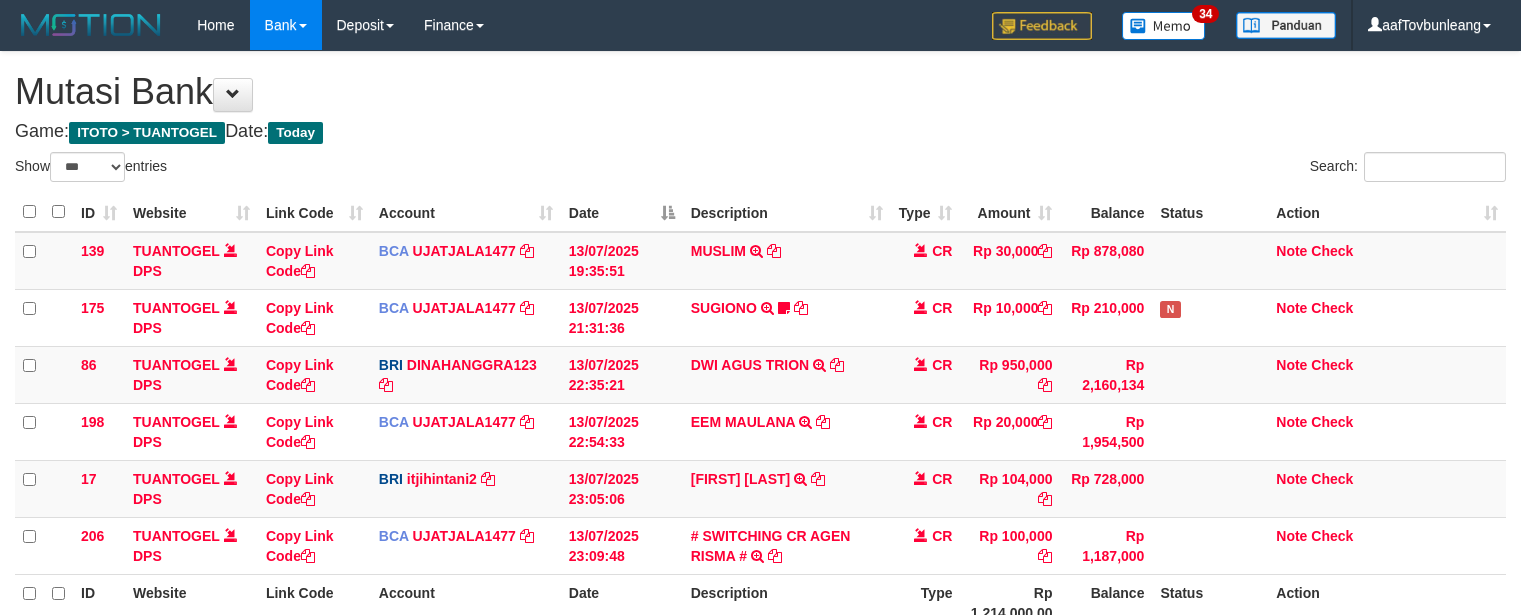 select on "***" 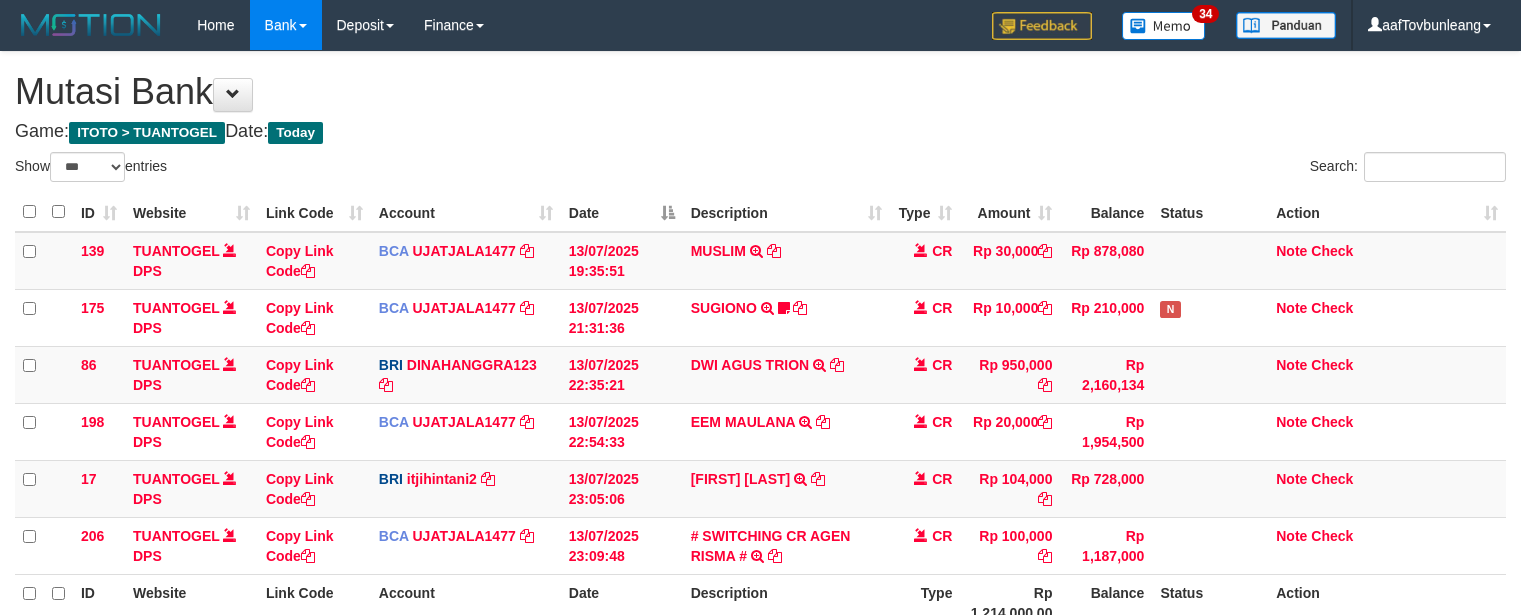 scroll, scrollTop: 40, scrollLeft: 0, axis: vertical 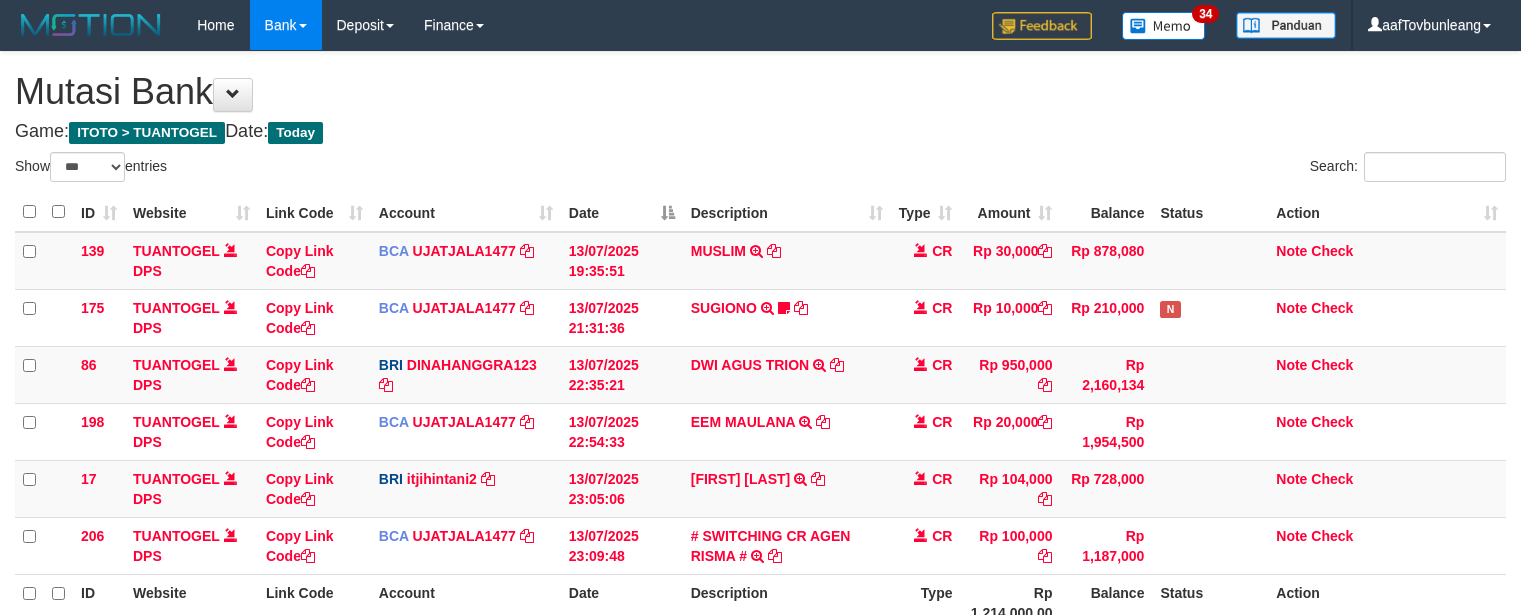 select on "***" 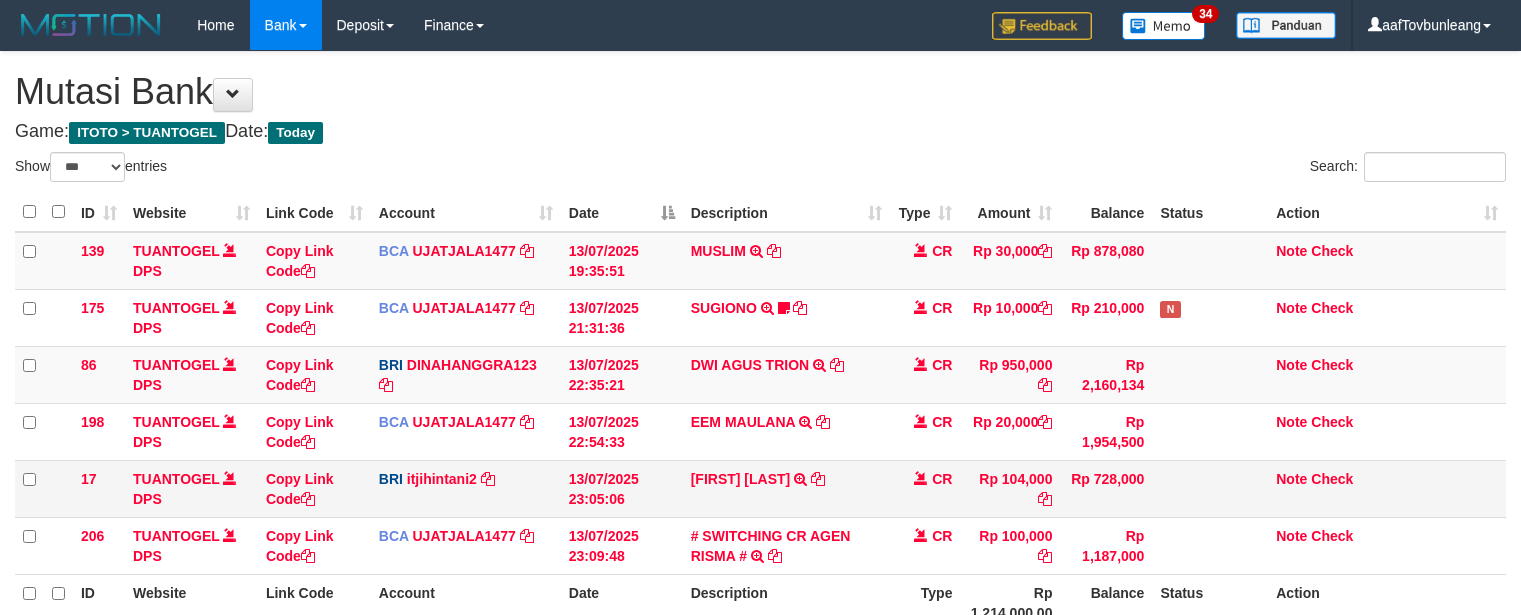 scroll, scrollTop: 40, scrollLeft: 0, axis: vertical 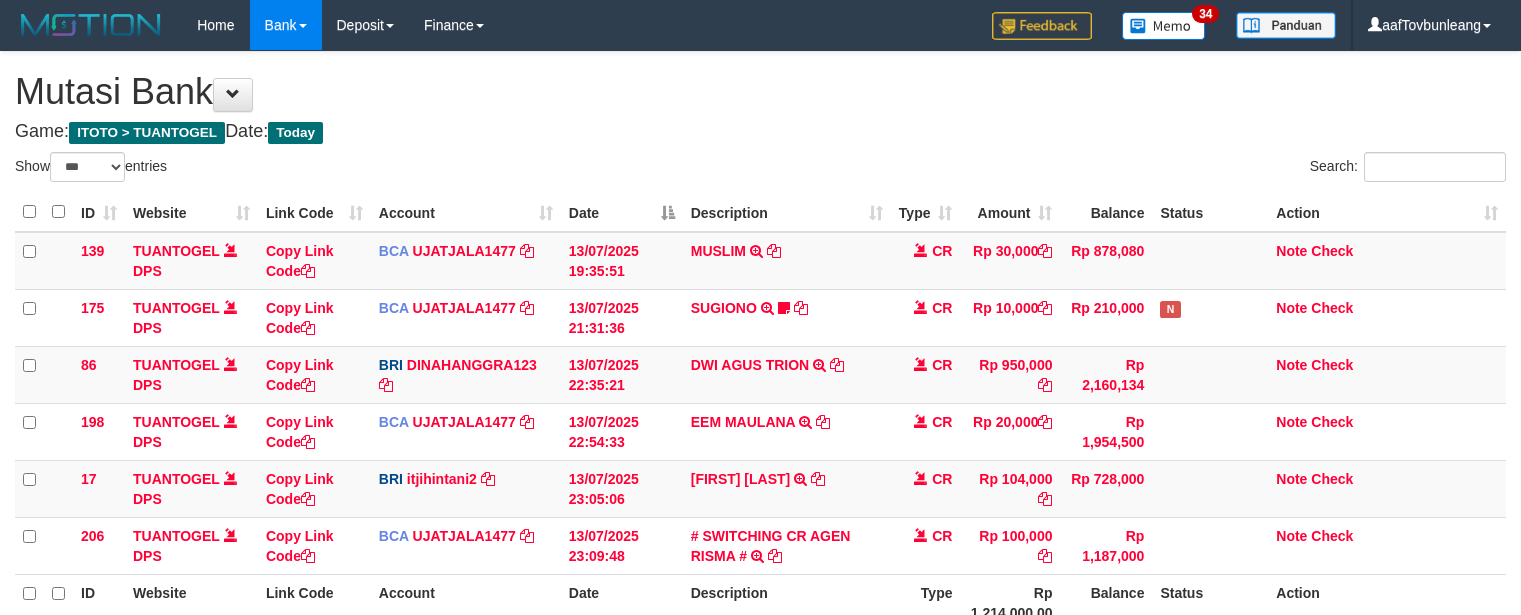 select on "***" 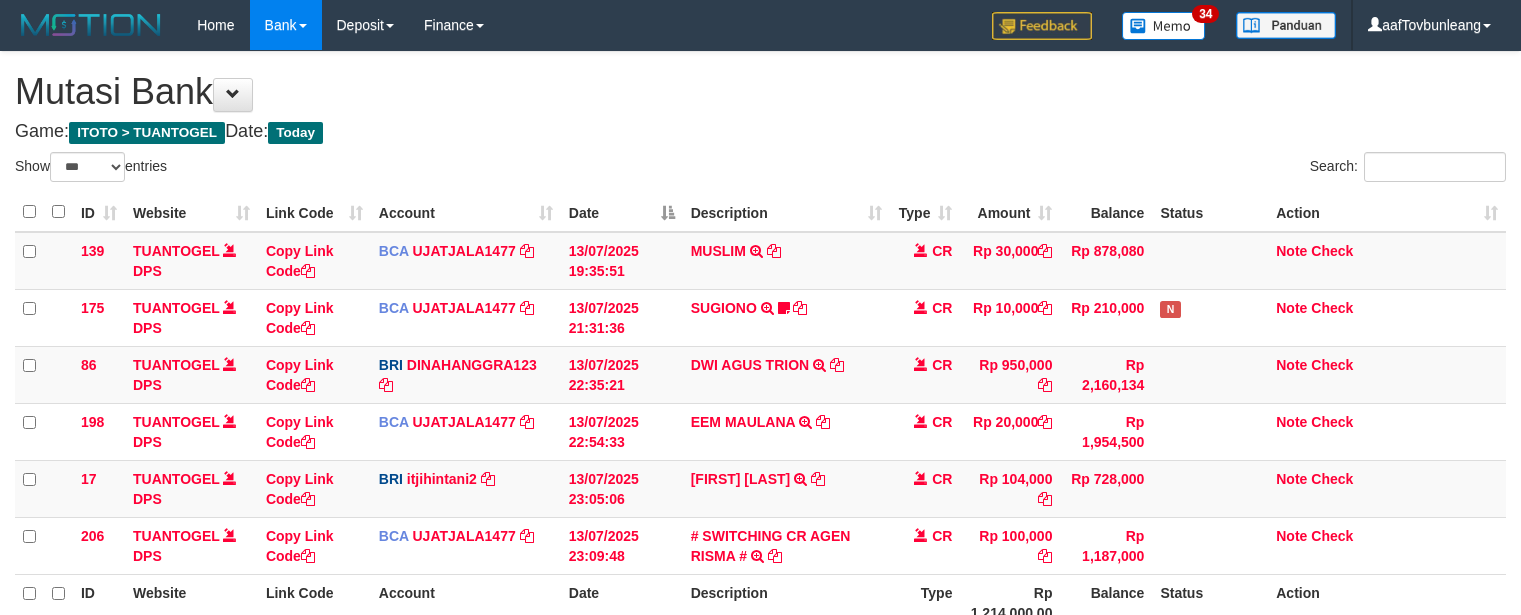 scroll, scrollTop: 40, scrollLeft: 0, axis: vertical 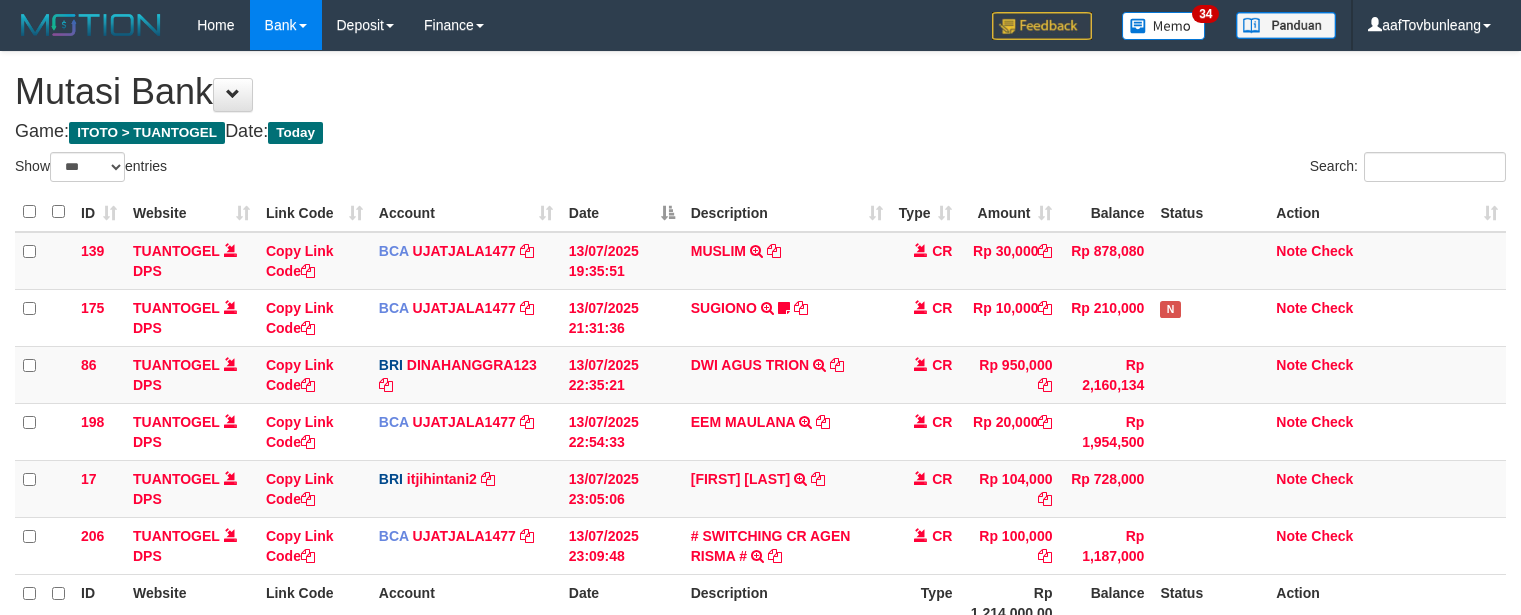 select on "***" 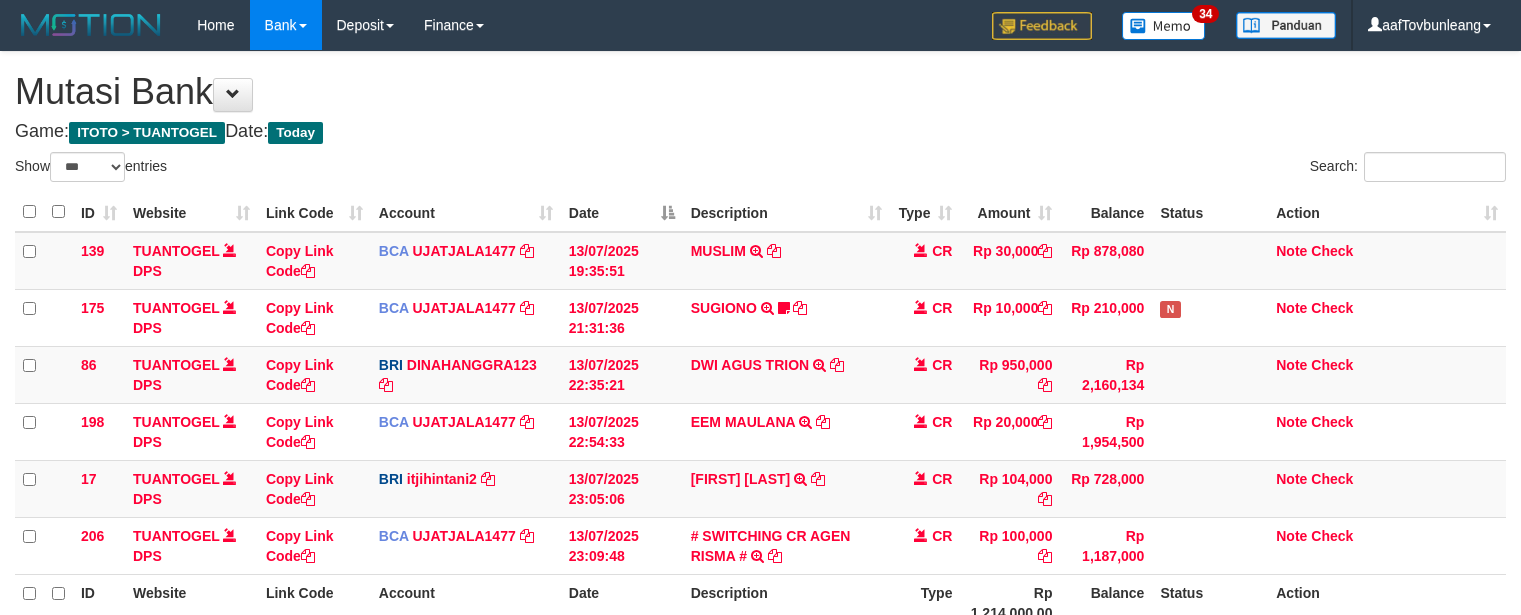 scroll, scrollTop: 40, scrollLeft: 0, axis: vertical 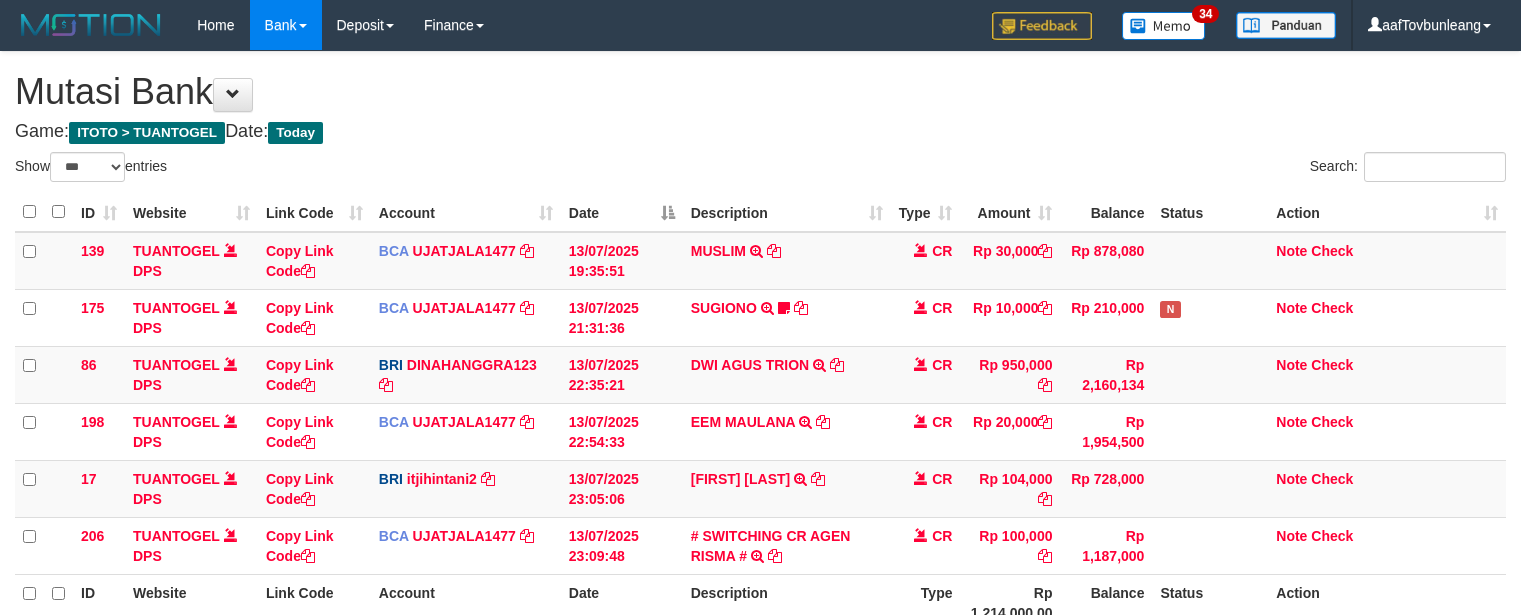 select on "***" 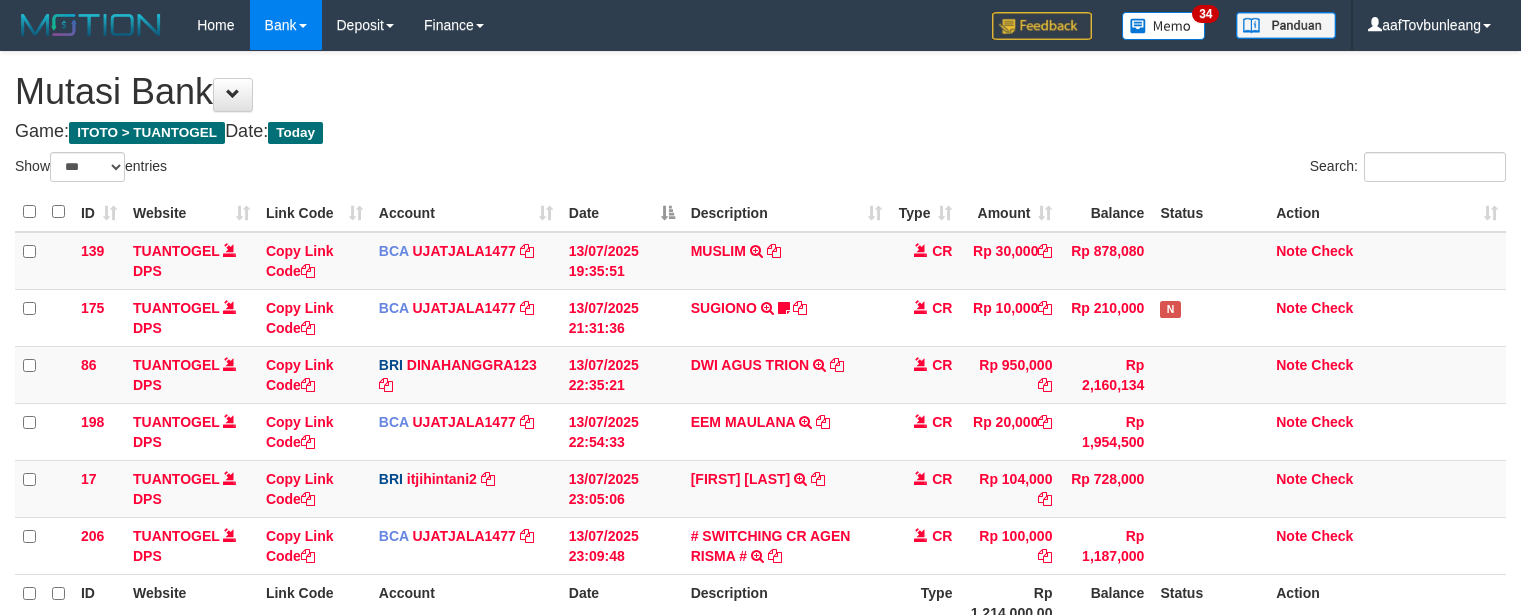 scroll, scrollTop: 40, scrollLeft: 0, axis: vertical 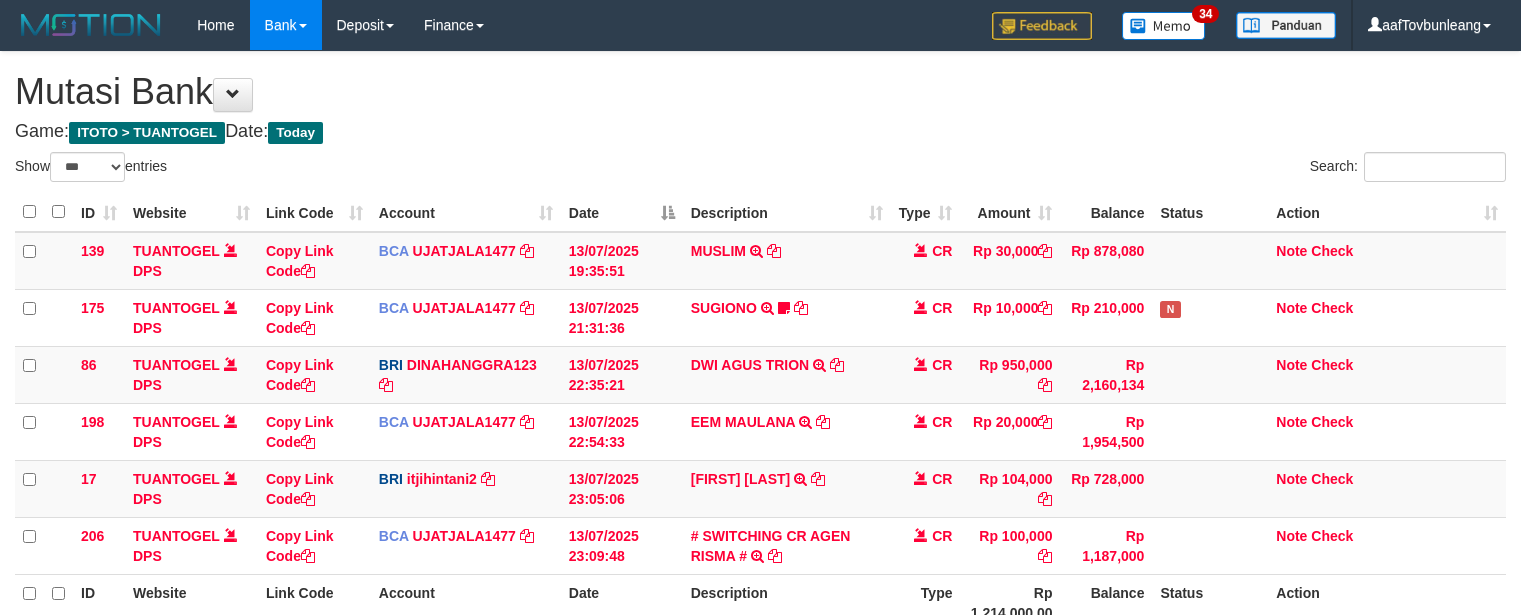 select on "***" 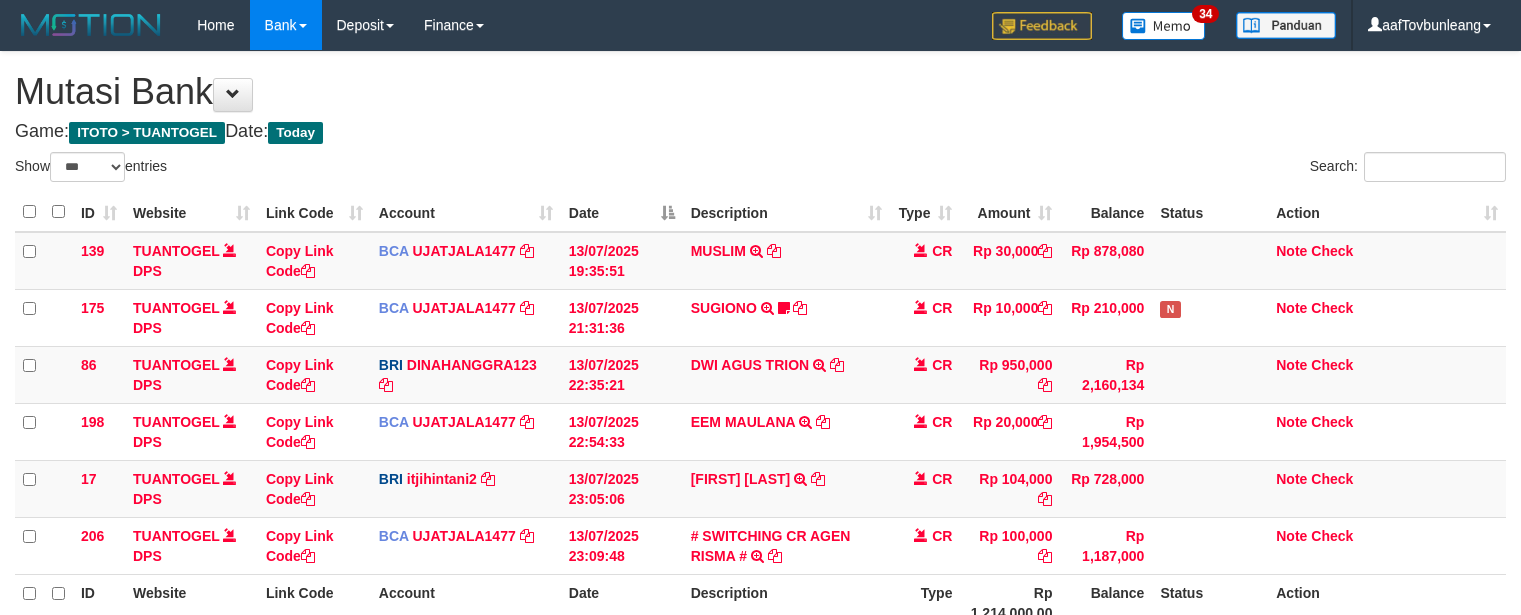 scroll, scrollTop: 40, scrollLeft: 0, axis: vertical 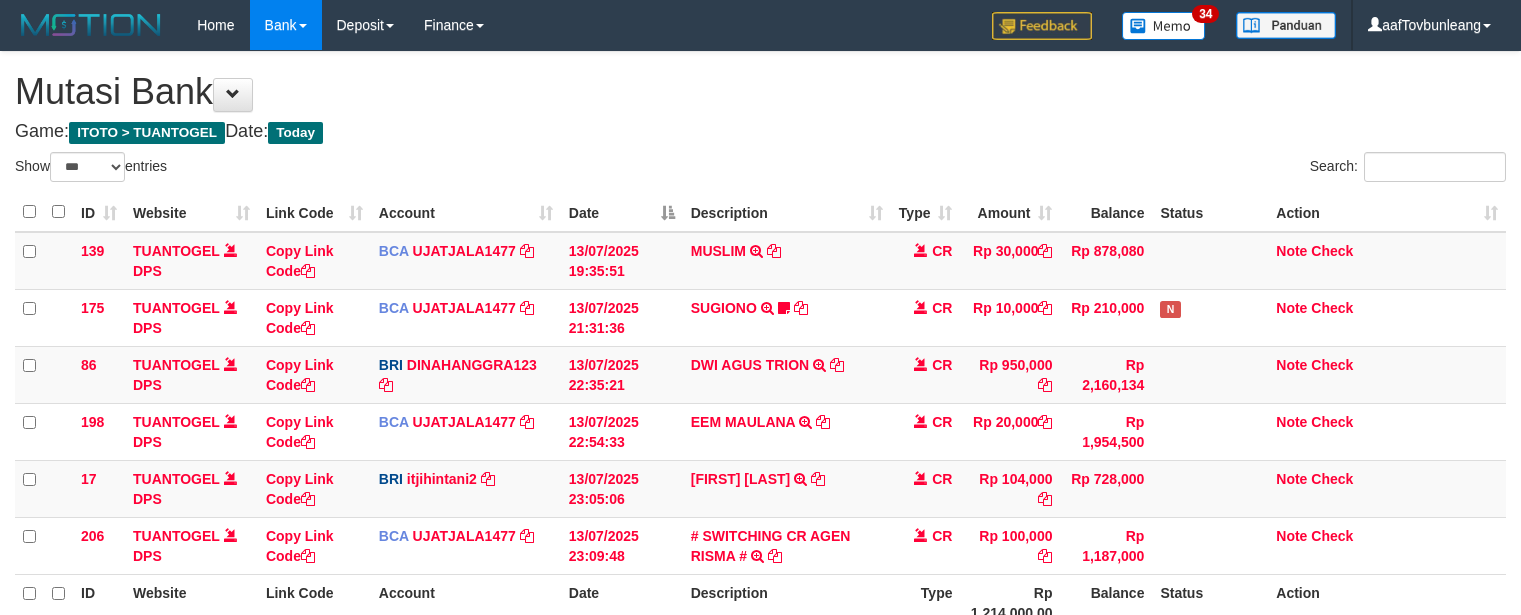 select on "***" 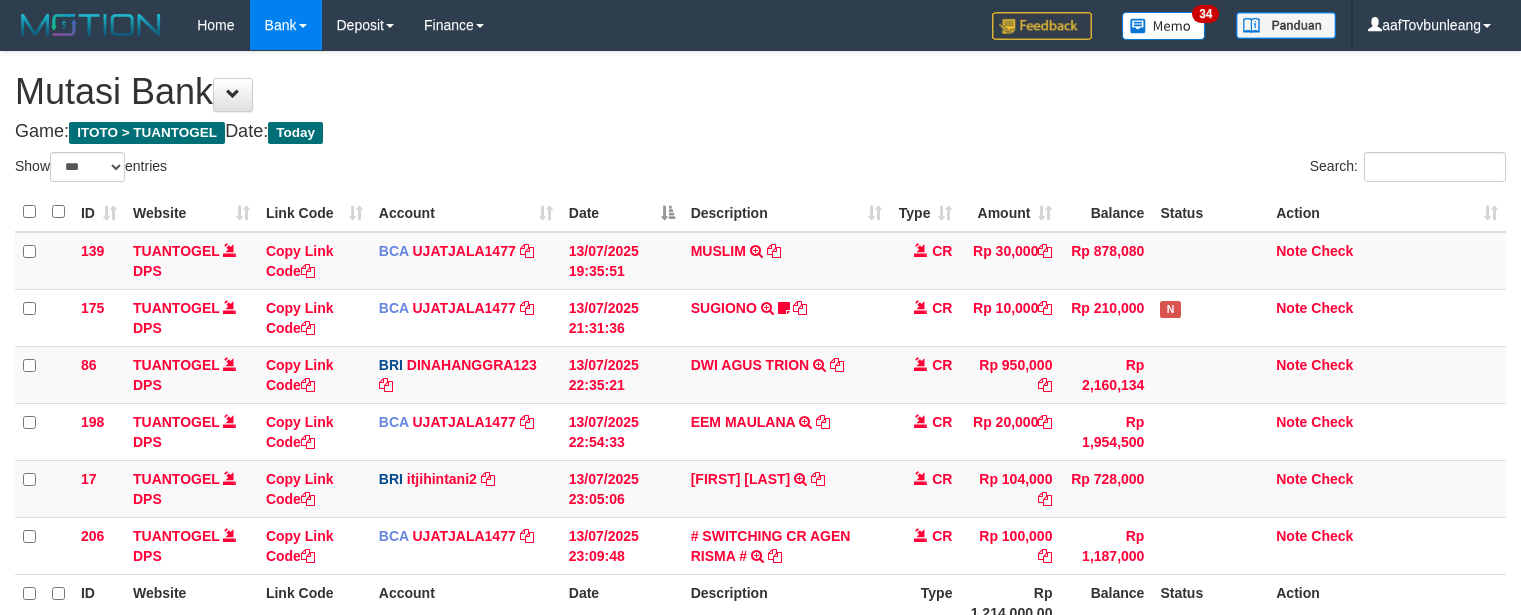 scroll, scrollTop: 40, scrollLeft: 0, axis: vertical 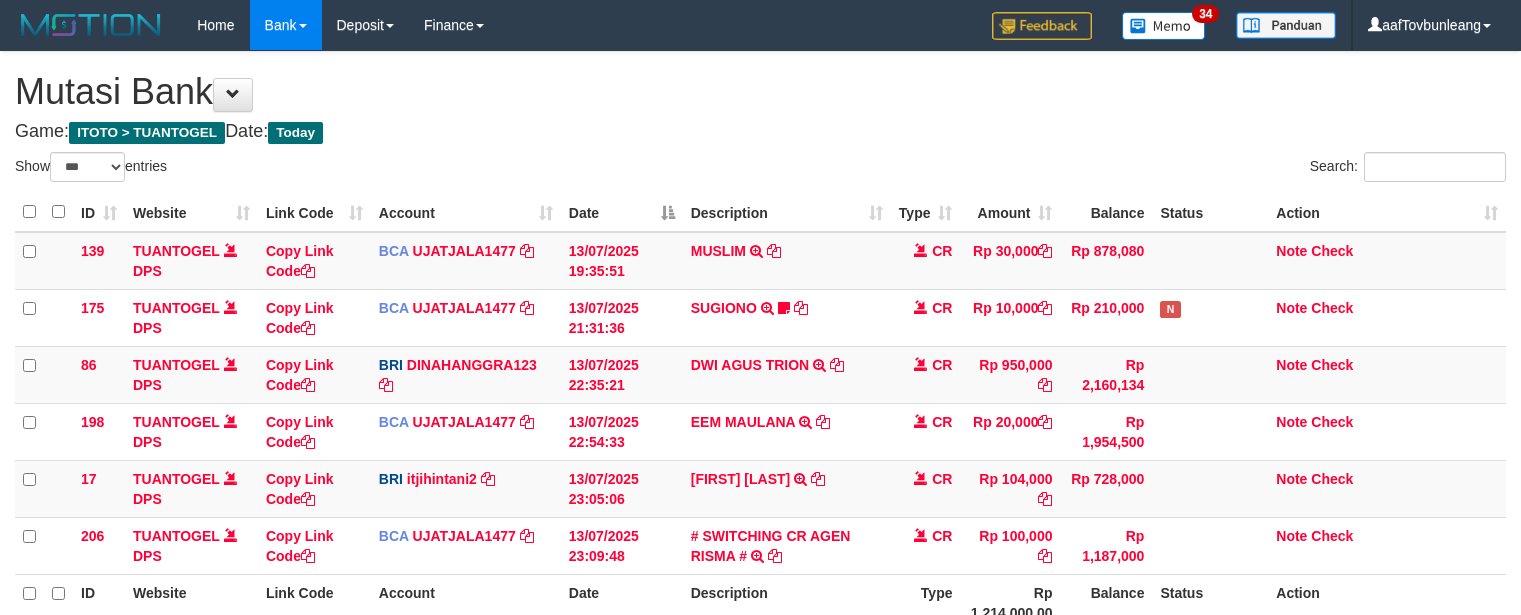 select on "***" 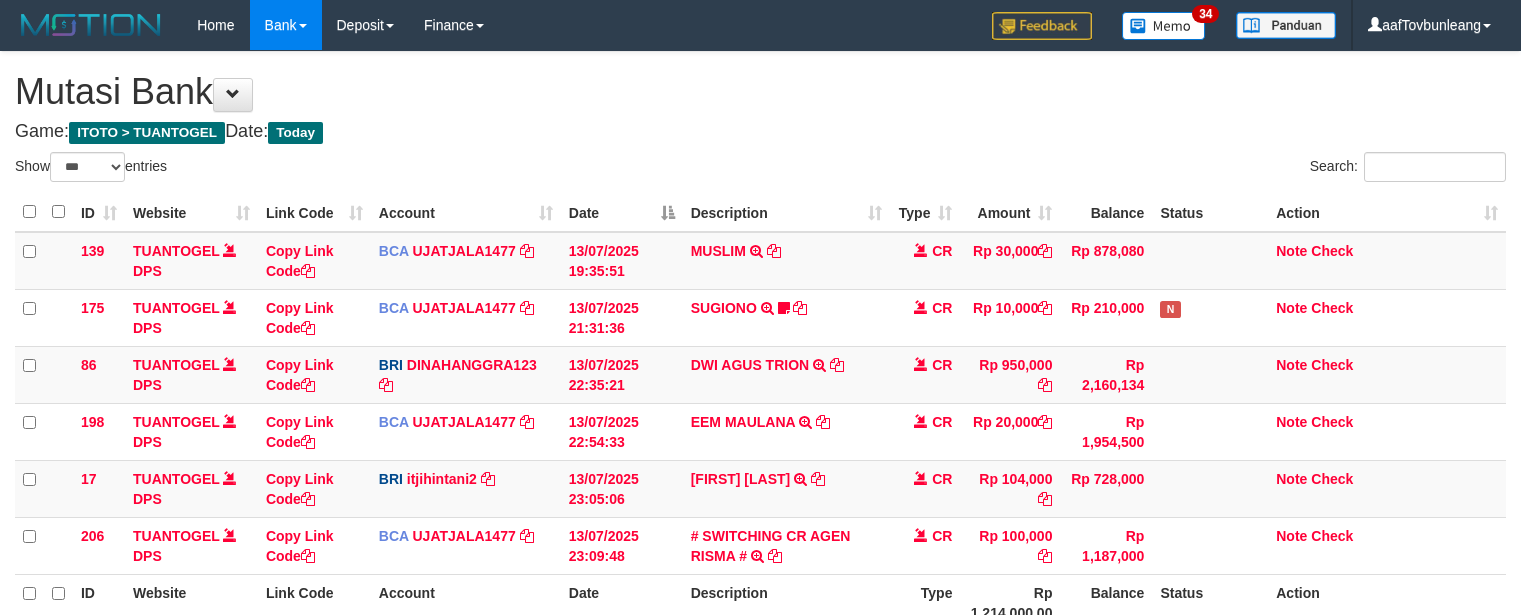 scroll, scrollTop: 40, scrollLeft: 0, axis: vertical 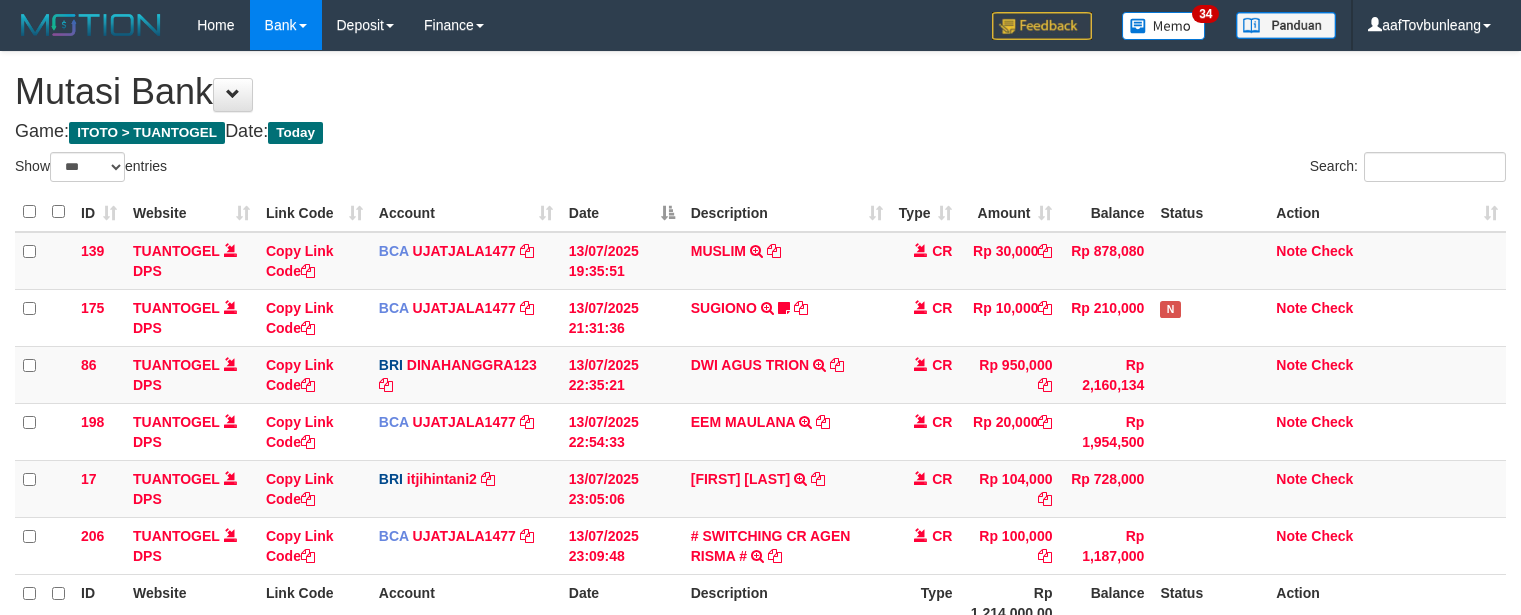 select on "***" 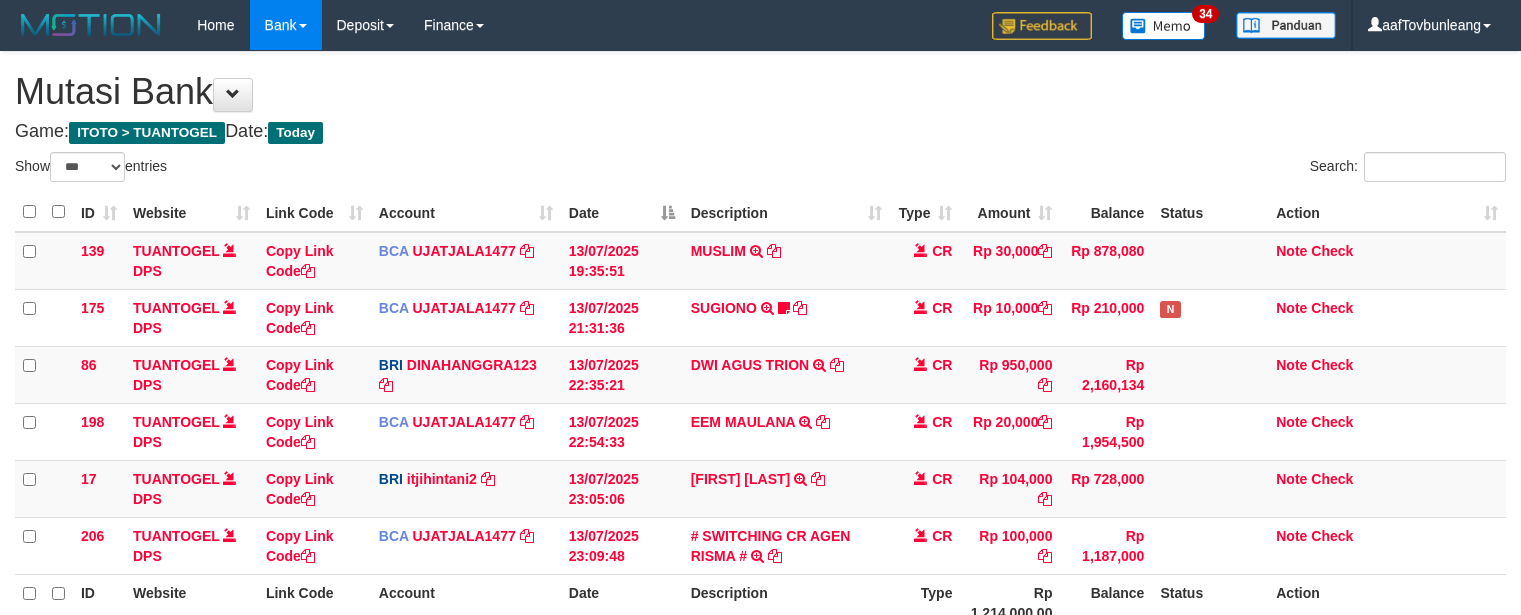 scroll, scrollTop: 40, scrollLeft: 0, axis: vertical 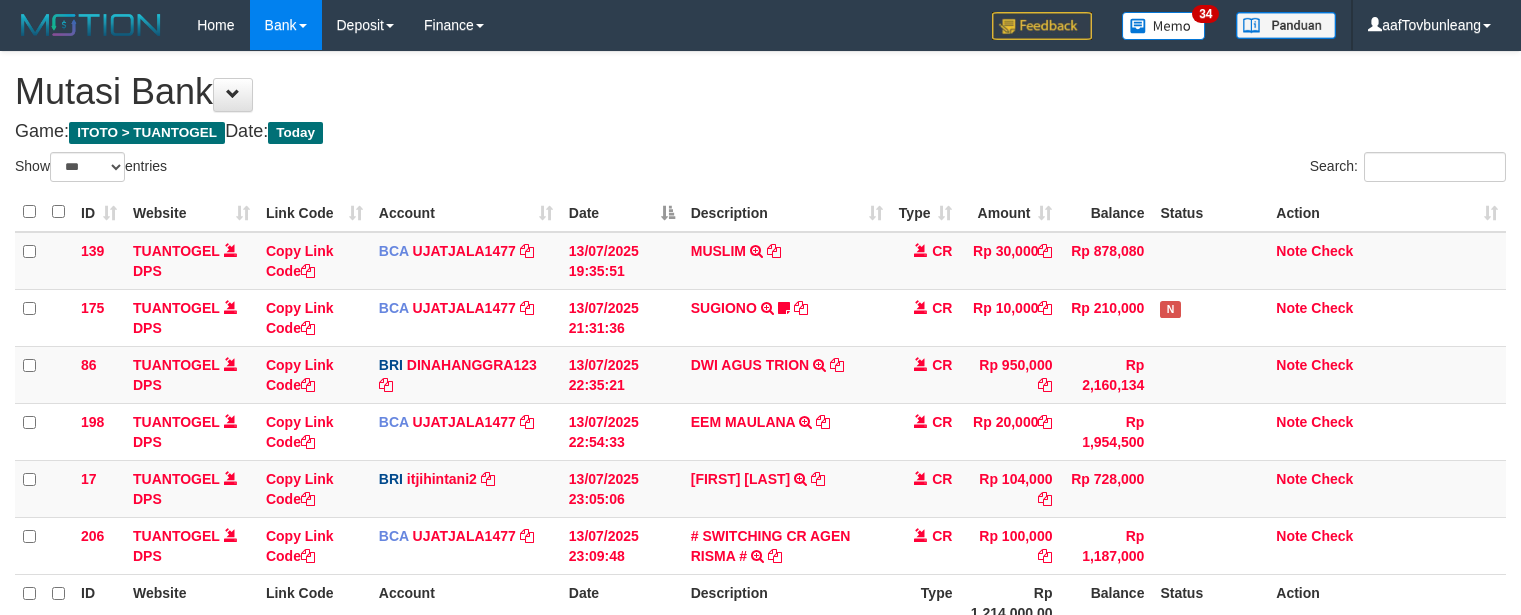 select on "***" 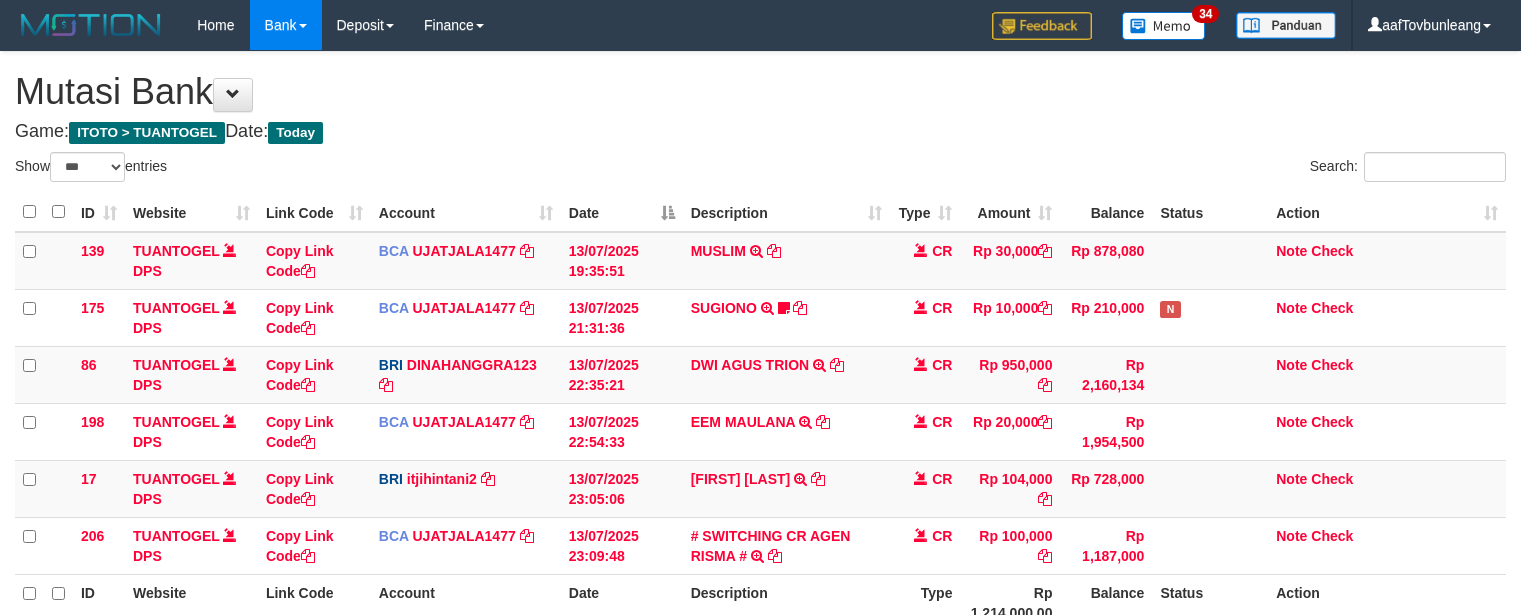 scroll, scrollTop: 40, scrollLeft: 0, axis: vertical 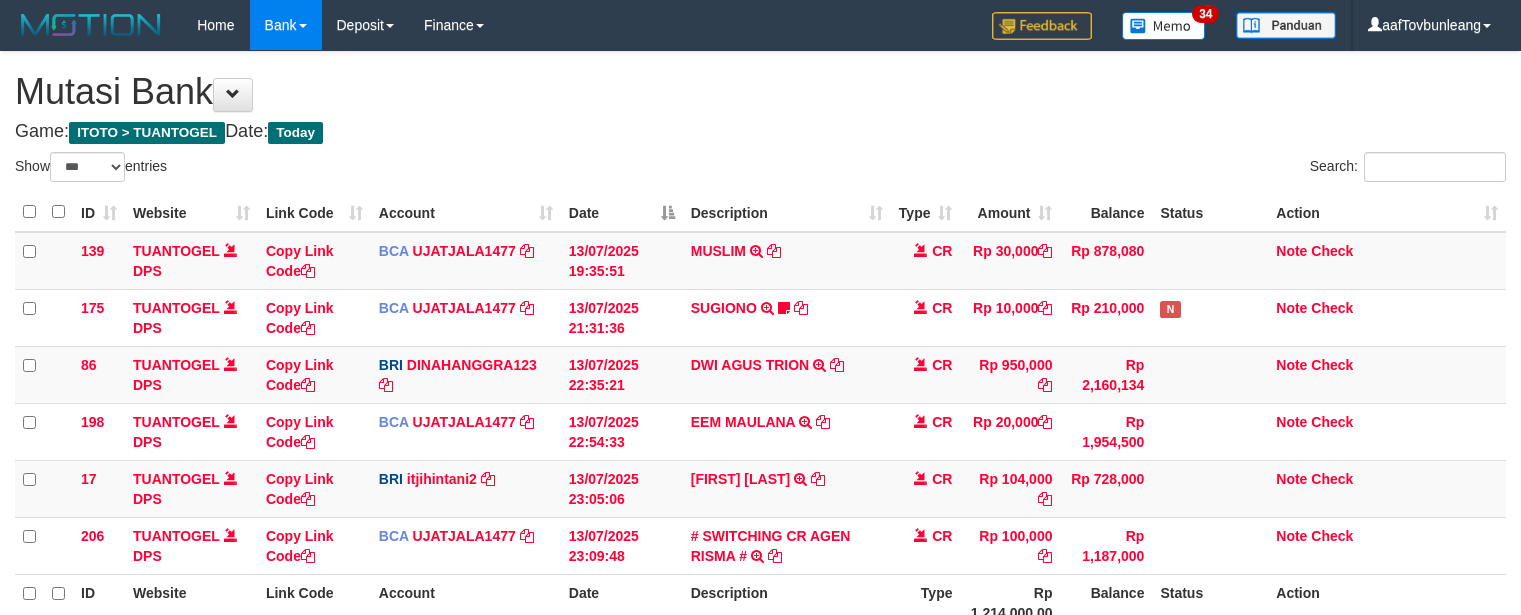 select on "***" 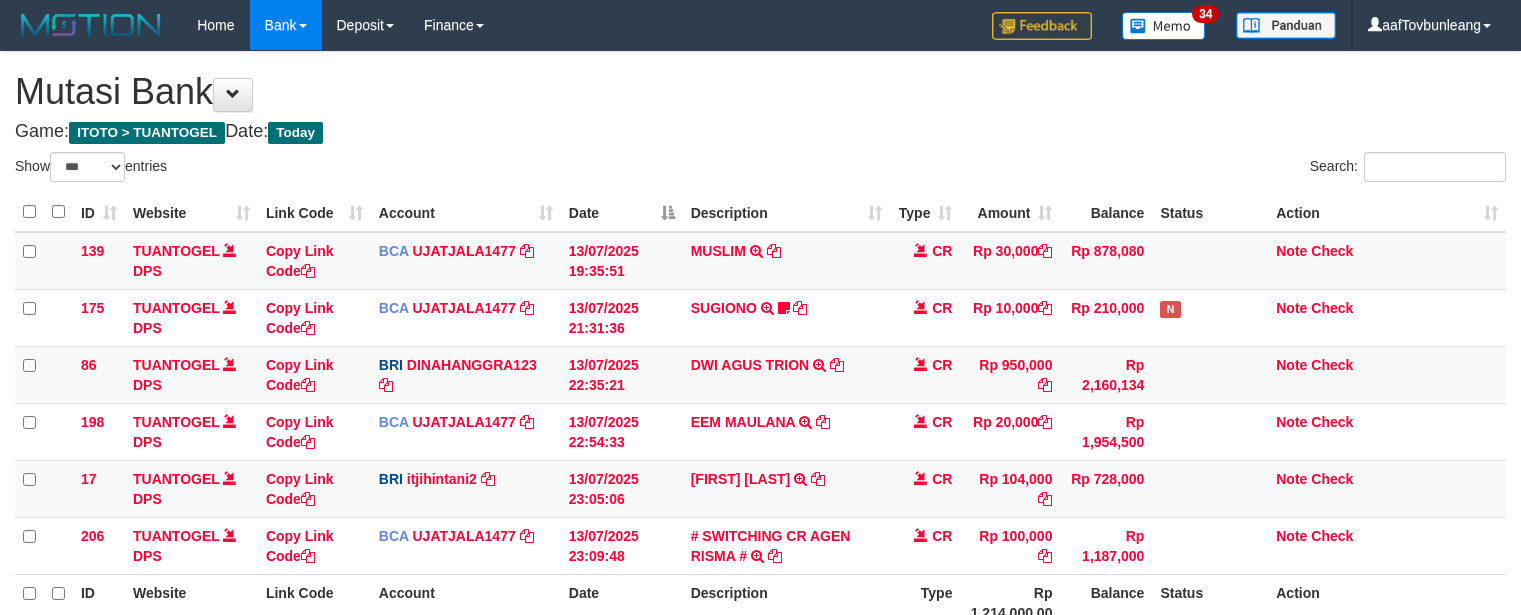 scroll, scrollTop: 40, scrollLeft: 0, axis: vertical 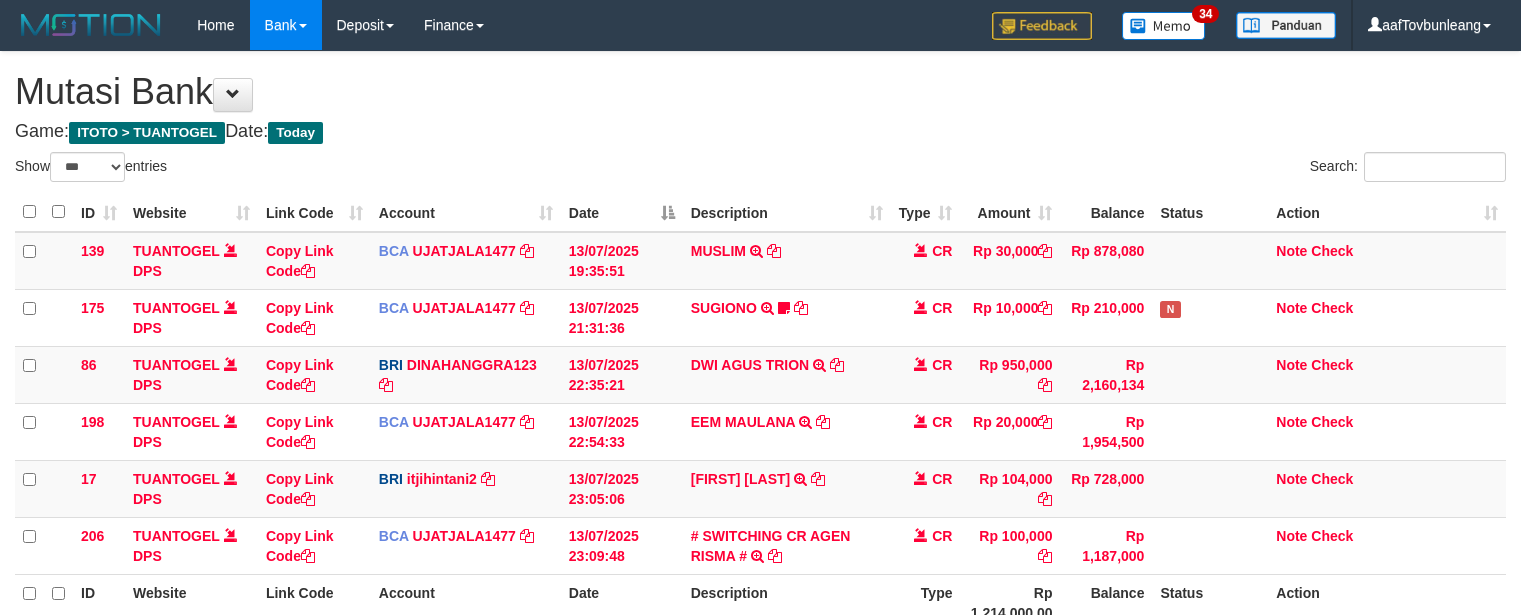select on "***" 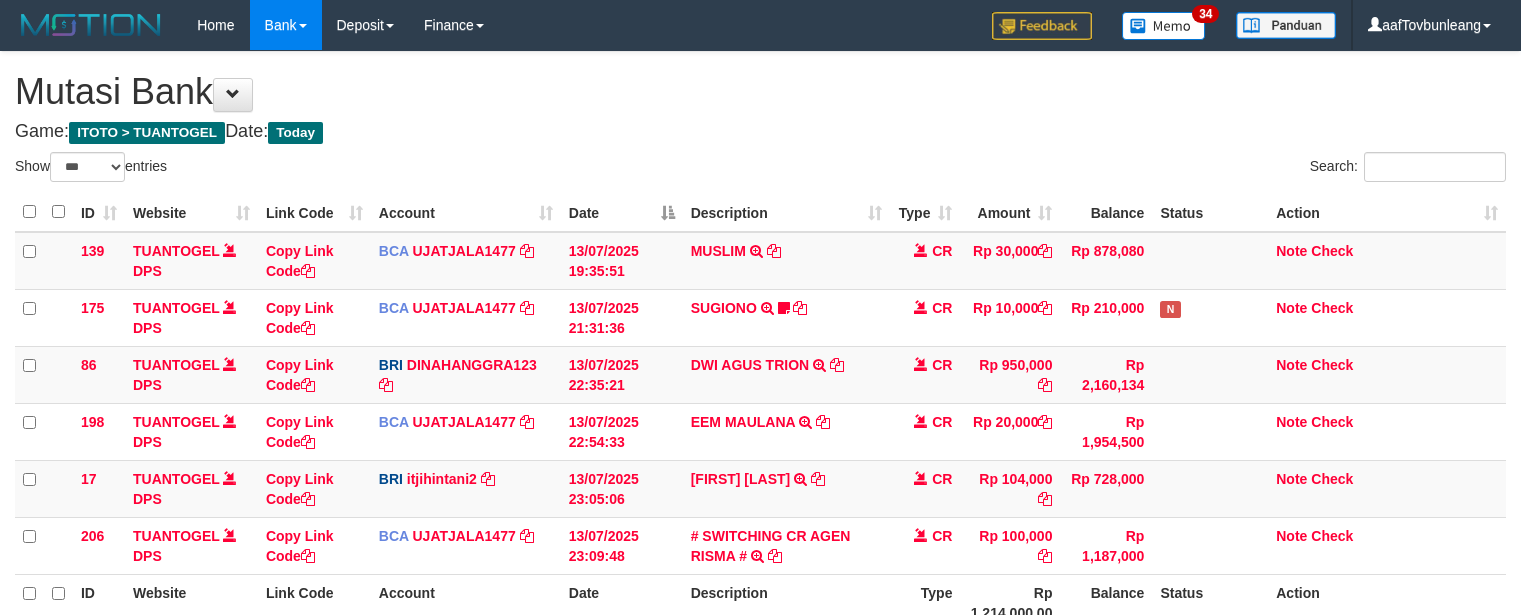 scroll, scrollTop: 40, scrollLeft: 0, axis: vertical 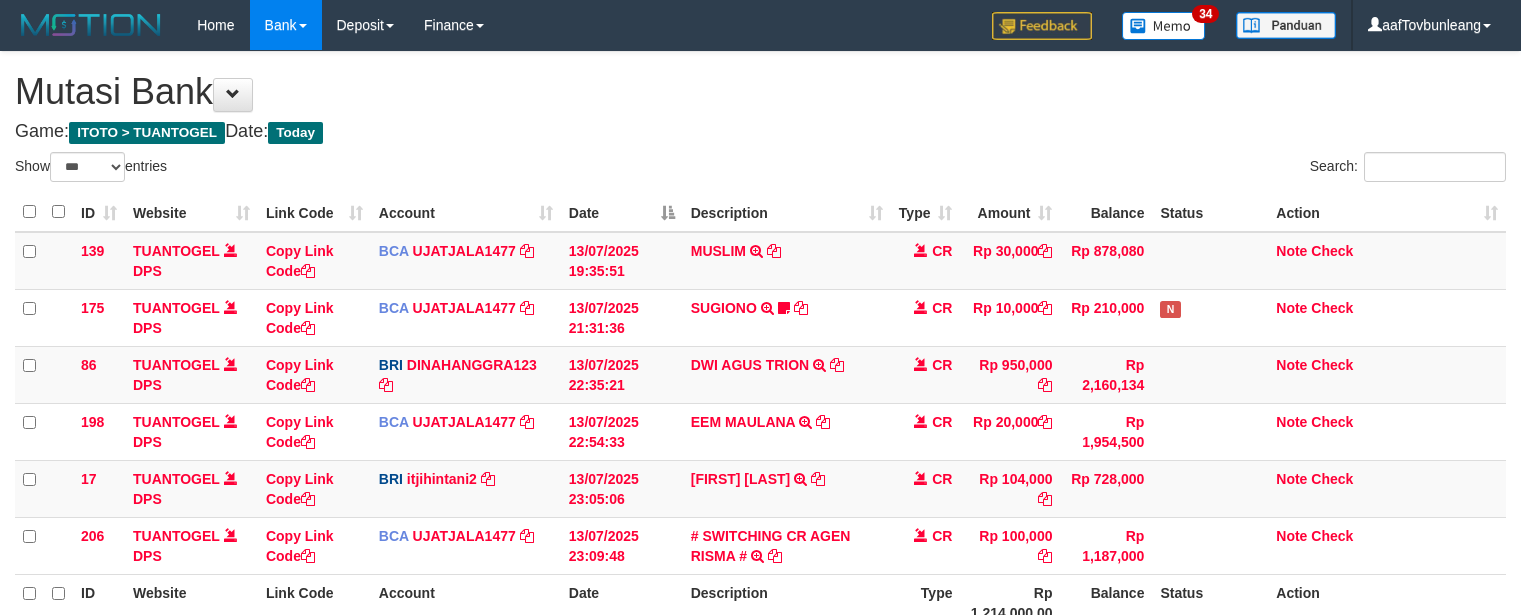 select on "***" 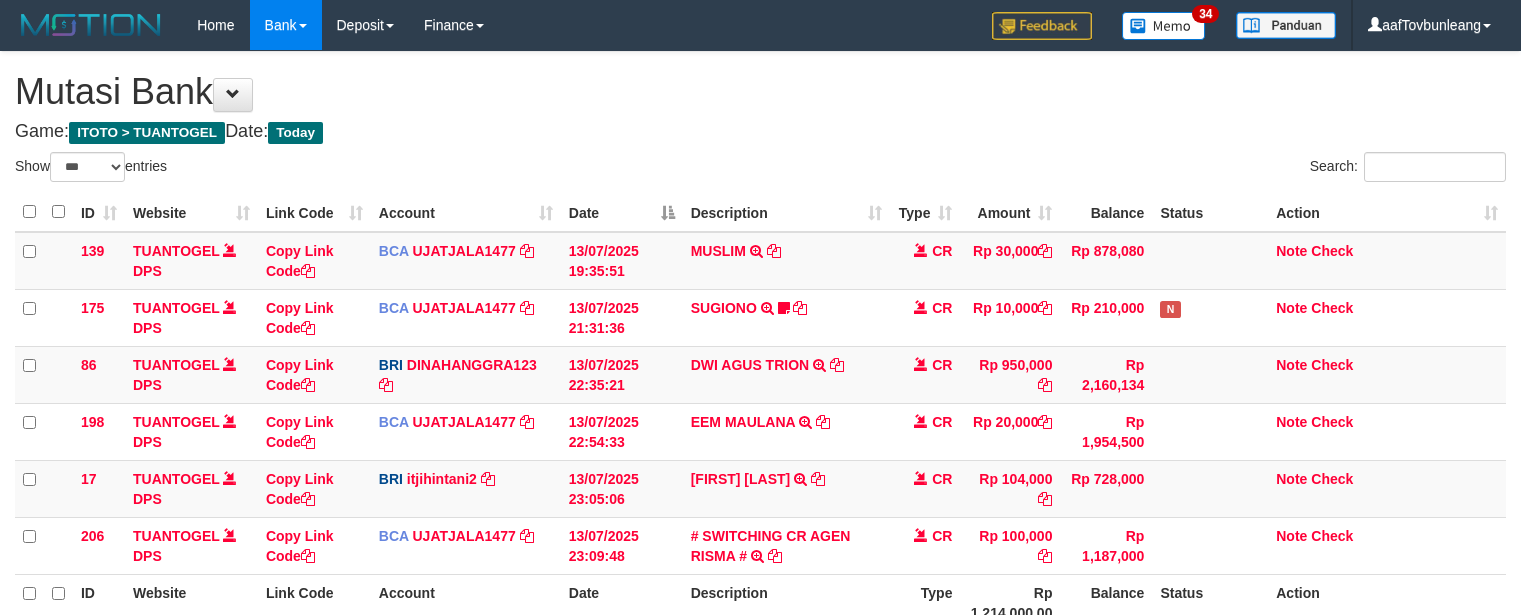 scroll, scrollTop: 40, scrollLeft: 0, axis: vertical 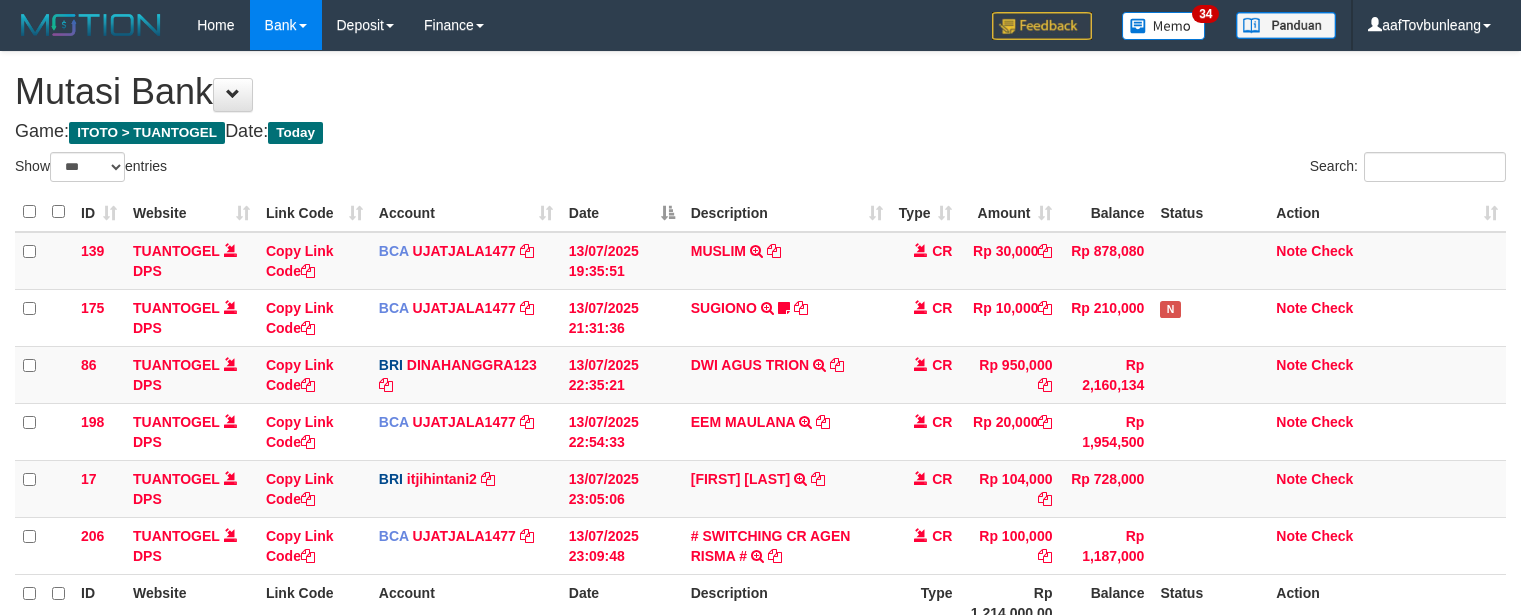 select on "***" 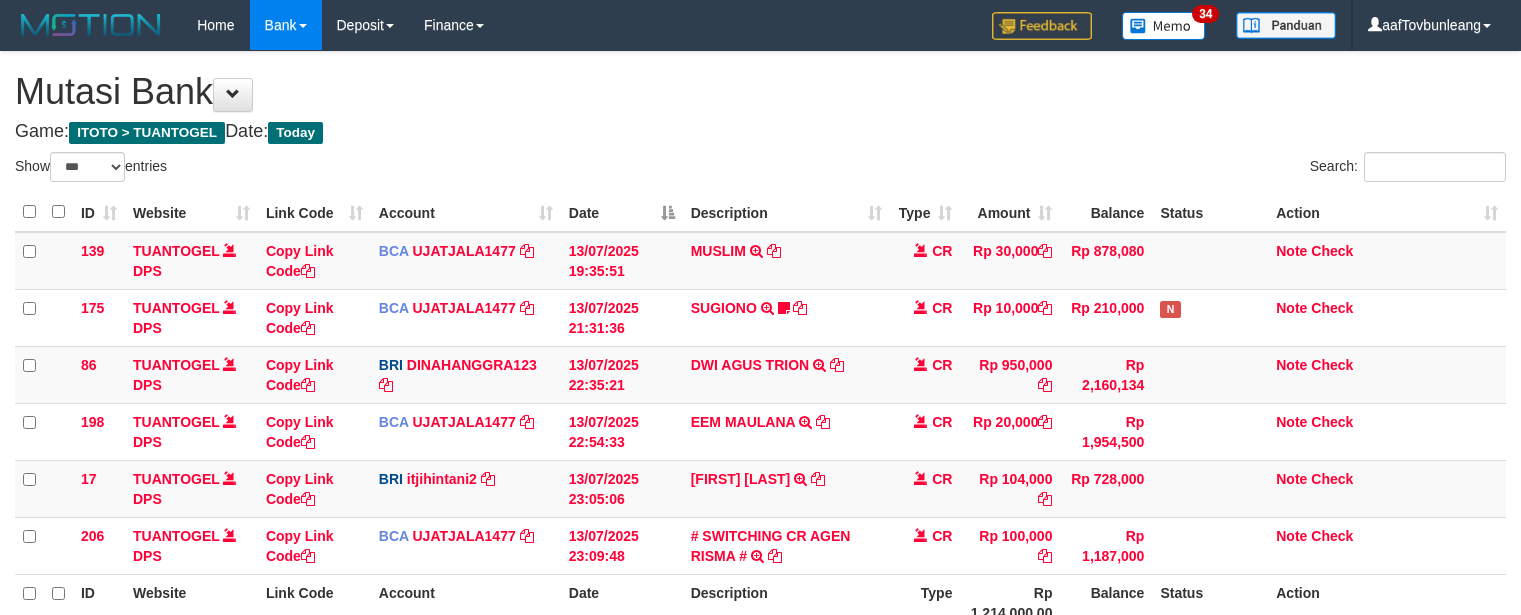 scroll, scrollTop: 40, scrollLeft: 0, axis: vertical 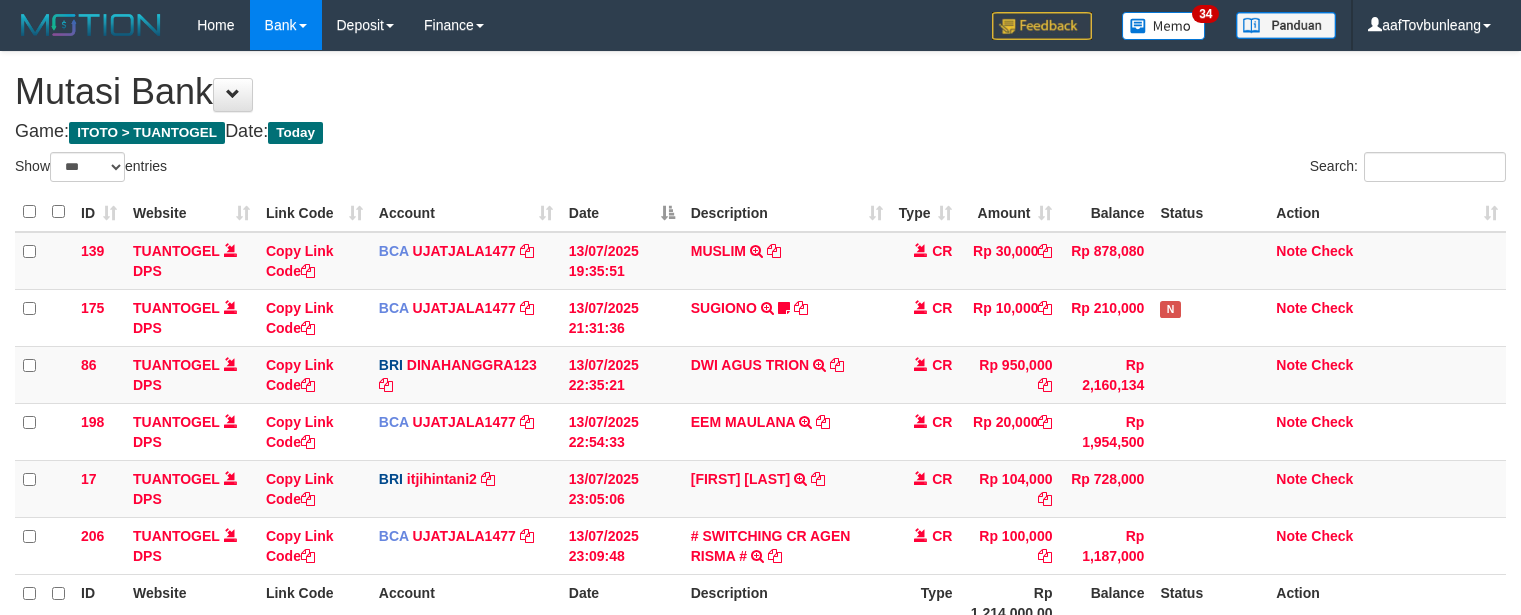 select on "***" 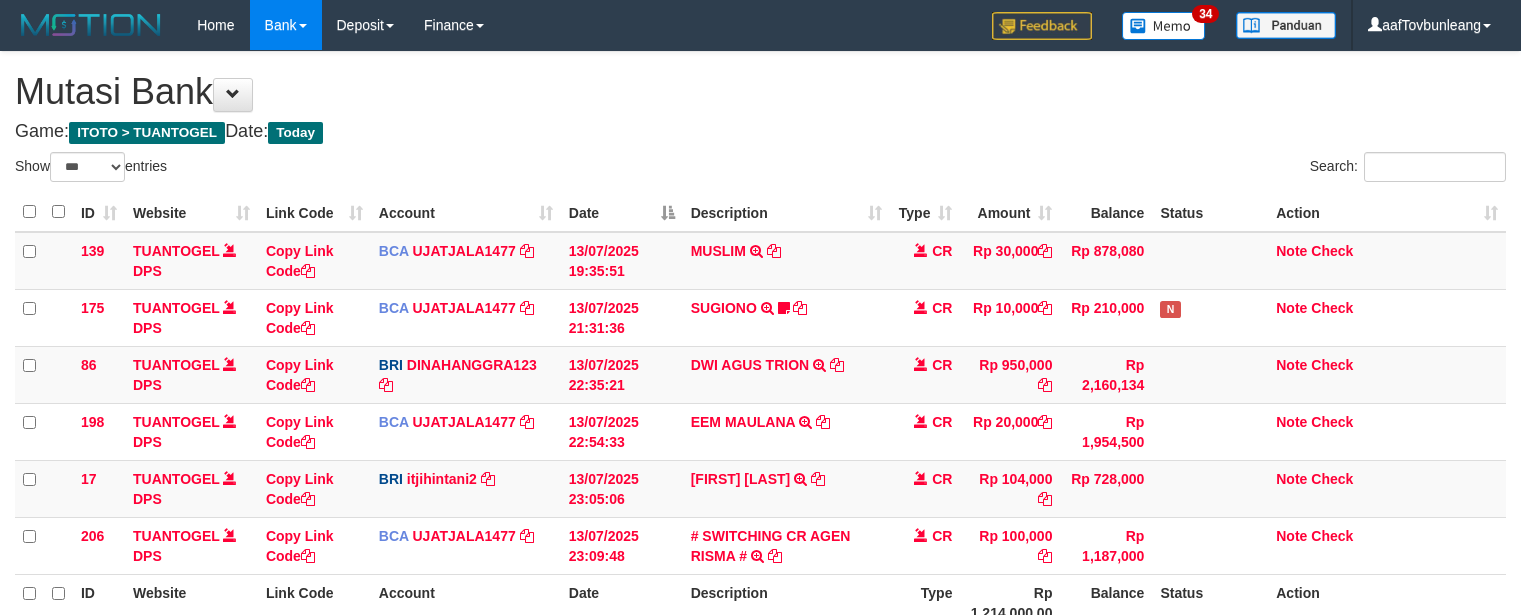 scroll, scrollTop: 40, scrollLeft: 0, axis: vertical 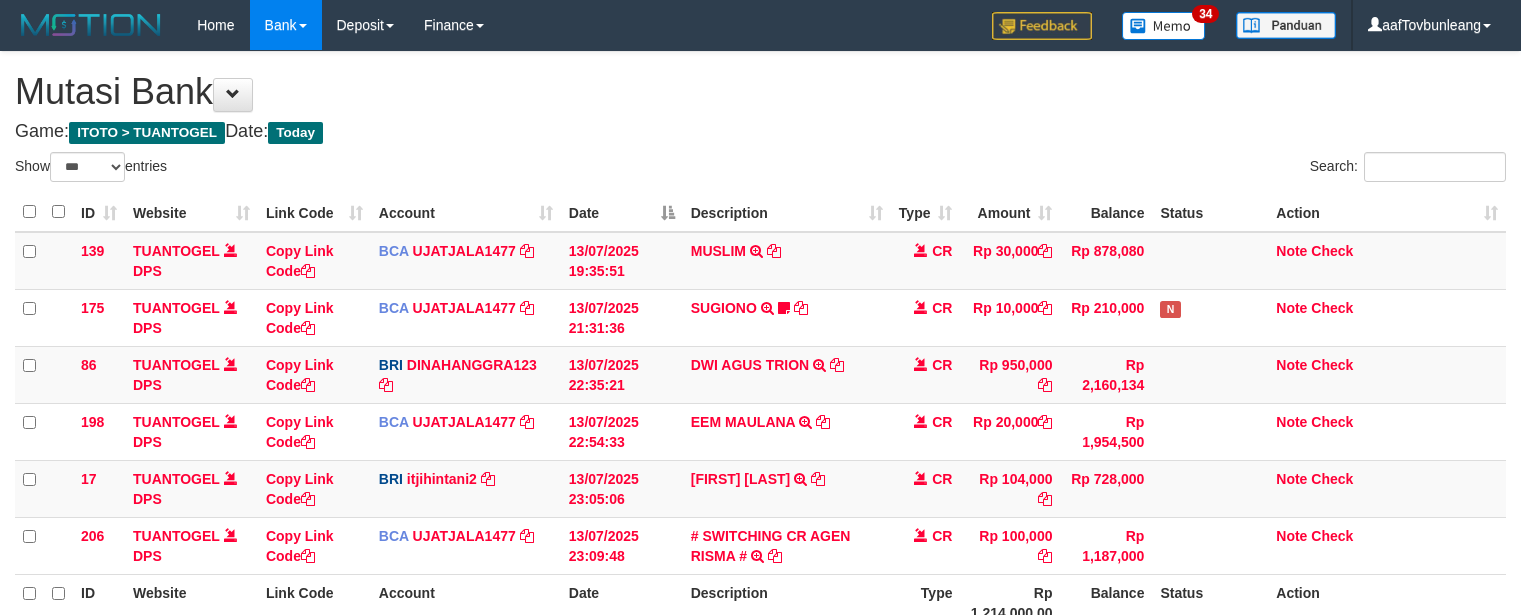select on "***" 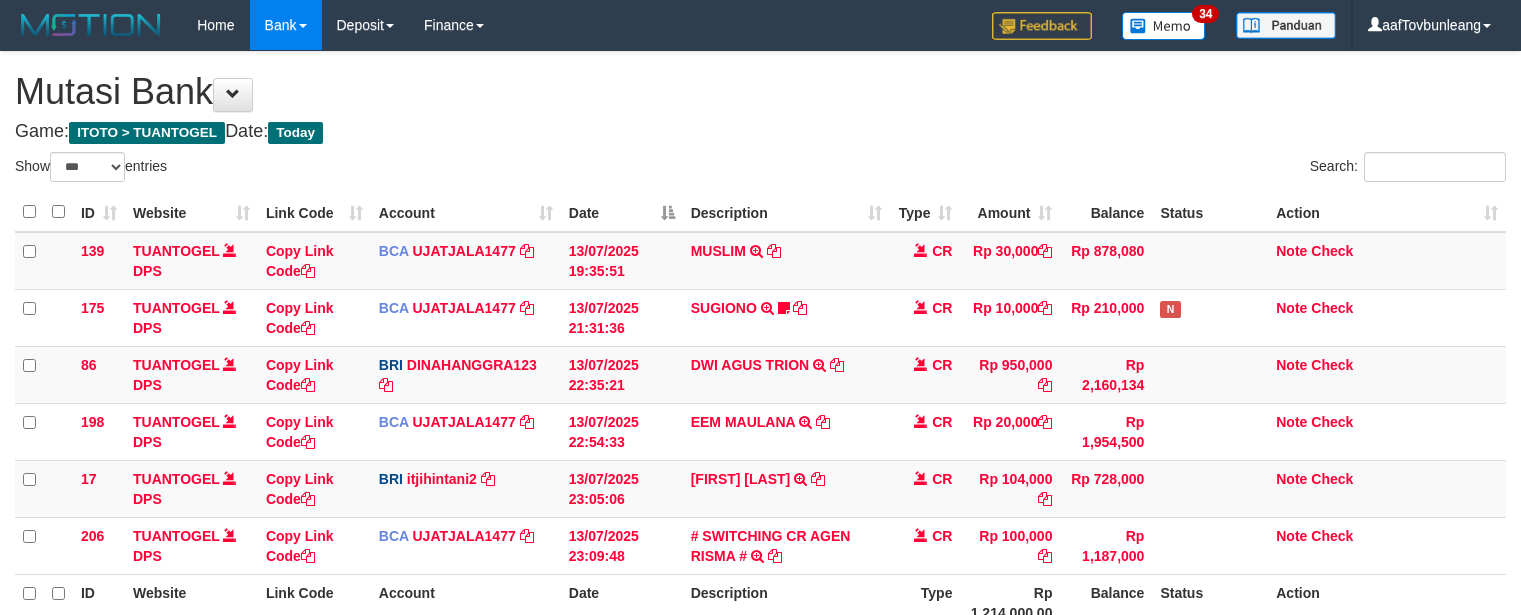 scroll, scrollTop: 40, scrollLeft: 0, axis: vertical 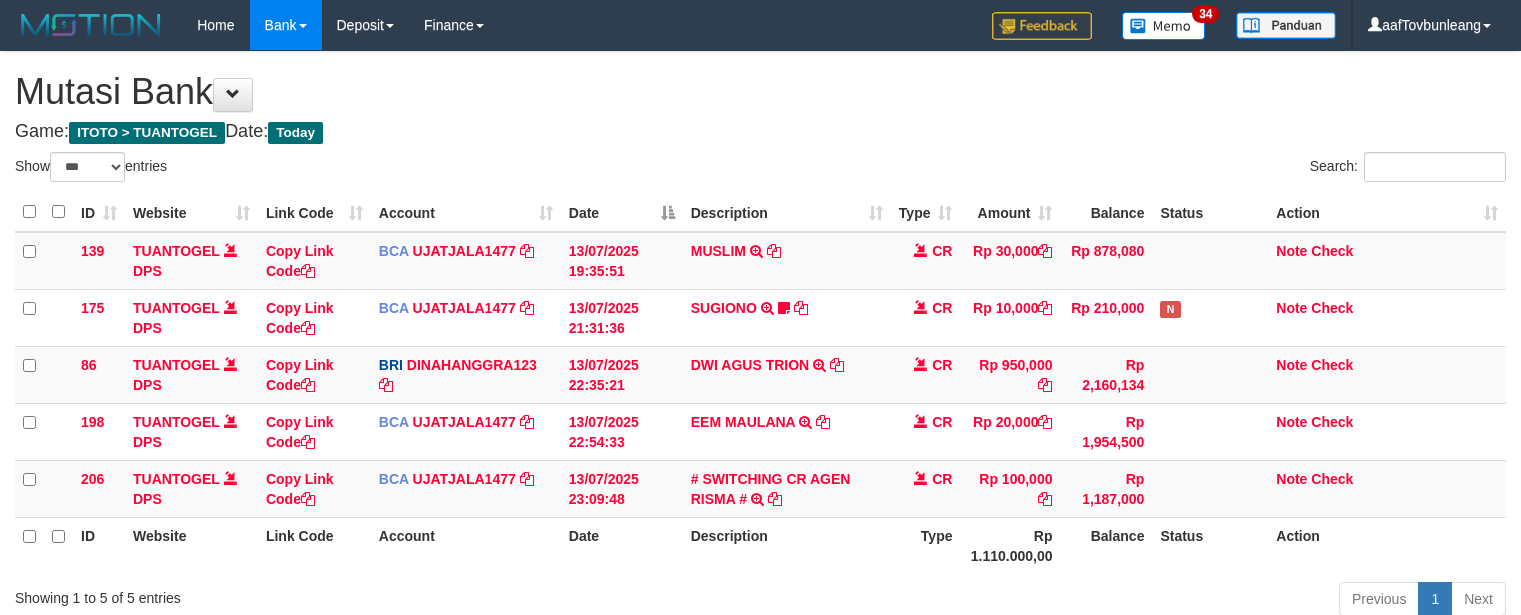 select on "***" 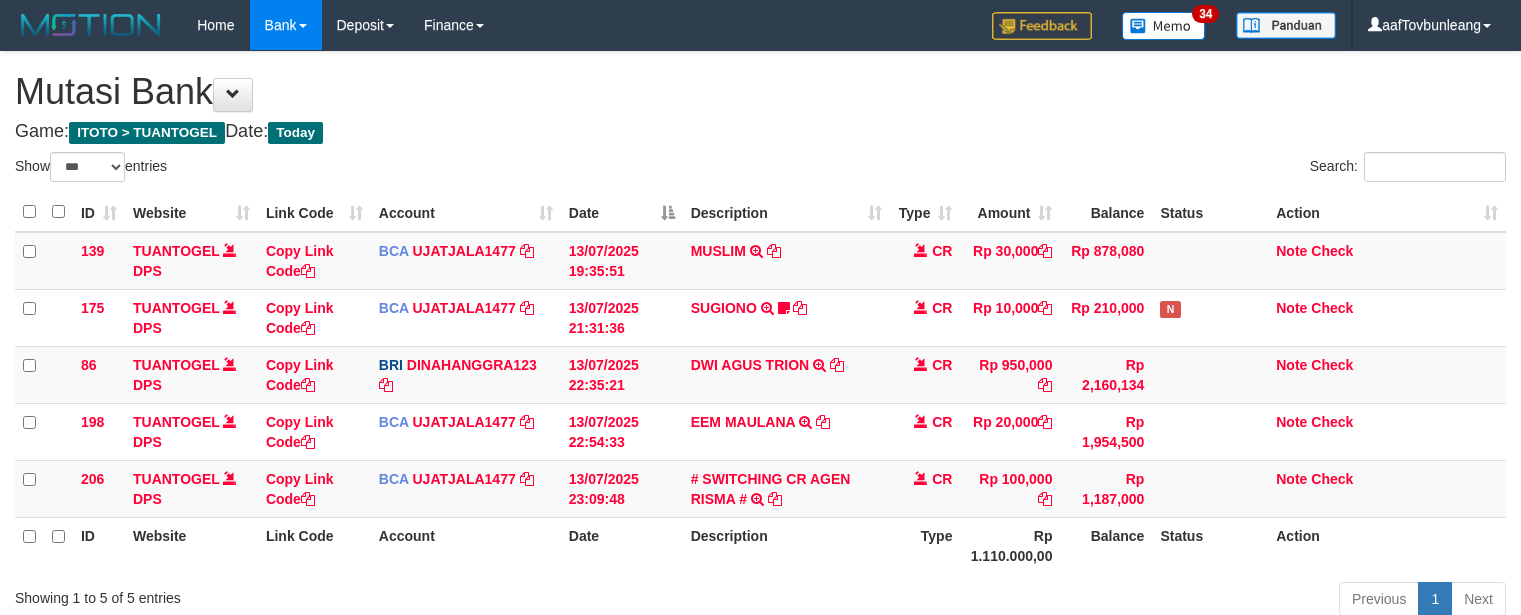 scroll, scrollTop: 40, scrollLeft: 0, axis: vertical 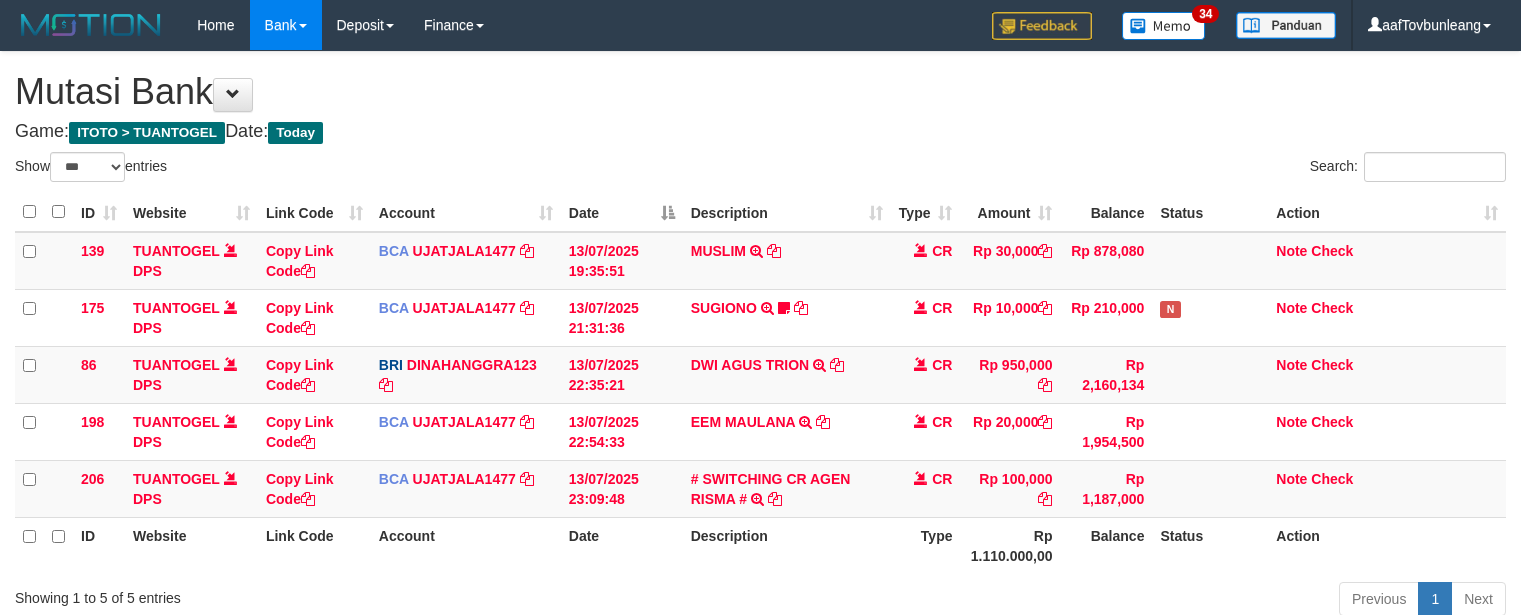 select on "***" 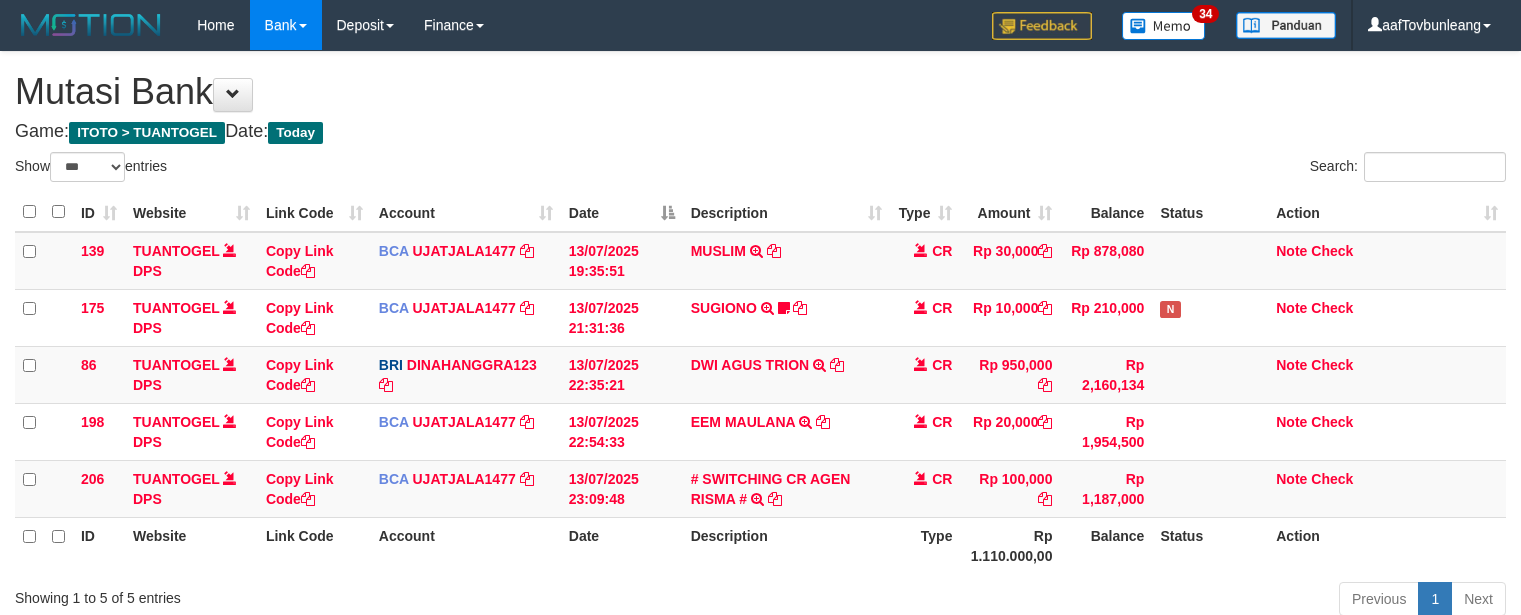 scroll, scrollTop: 40, scrollLeft: 0, axis: vertical 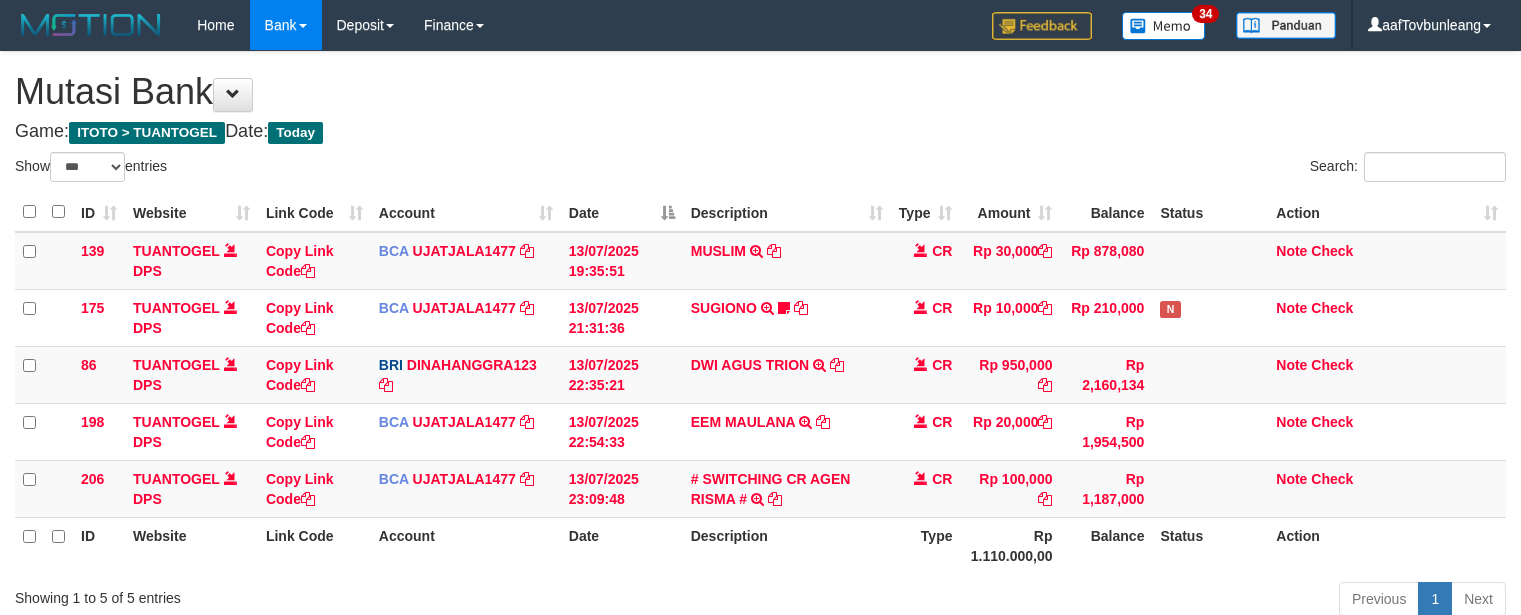 select on "***" 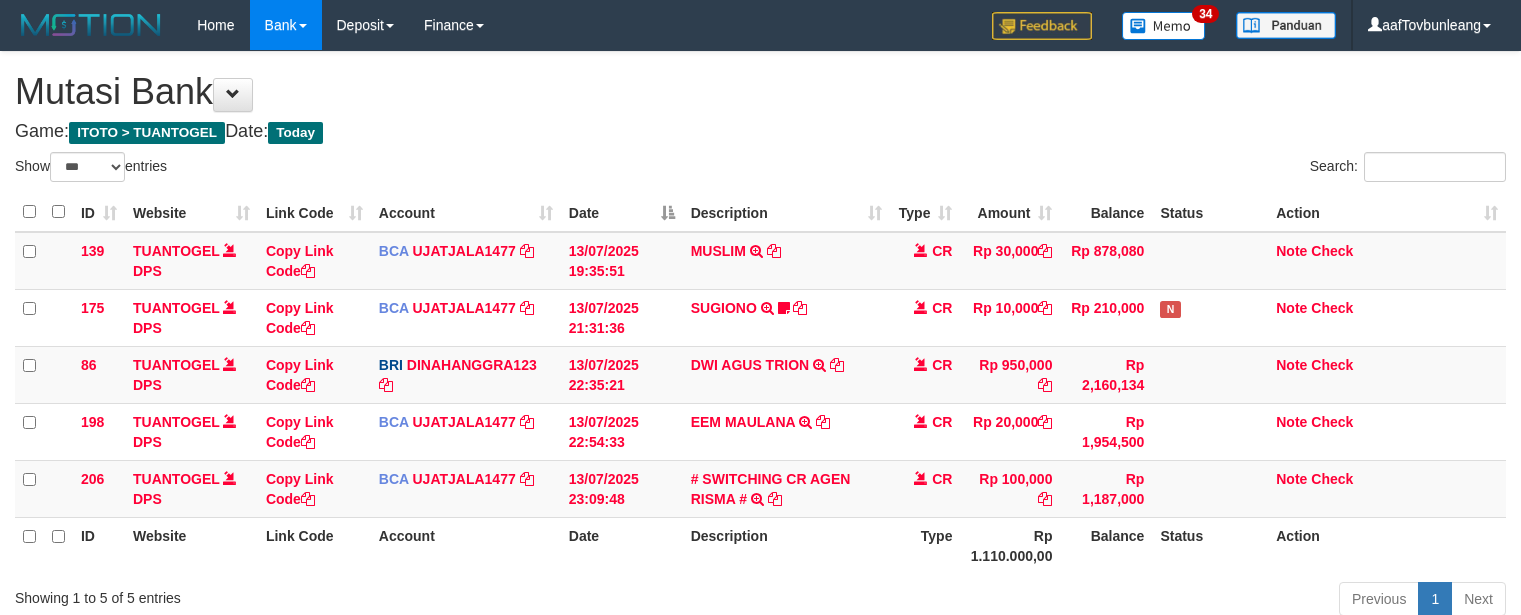 scroll, scrollTop: 40, scrollLeft: 0, axis: vertical 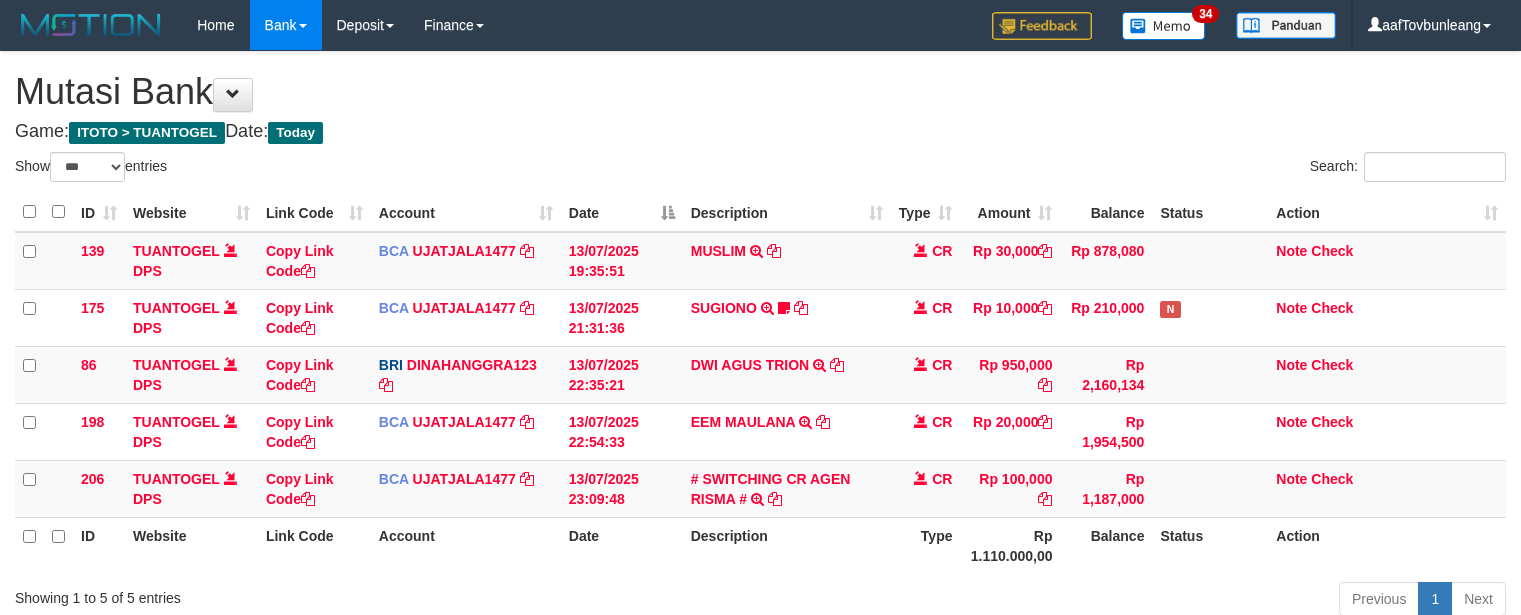 select on "***" 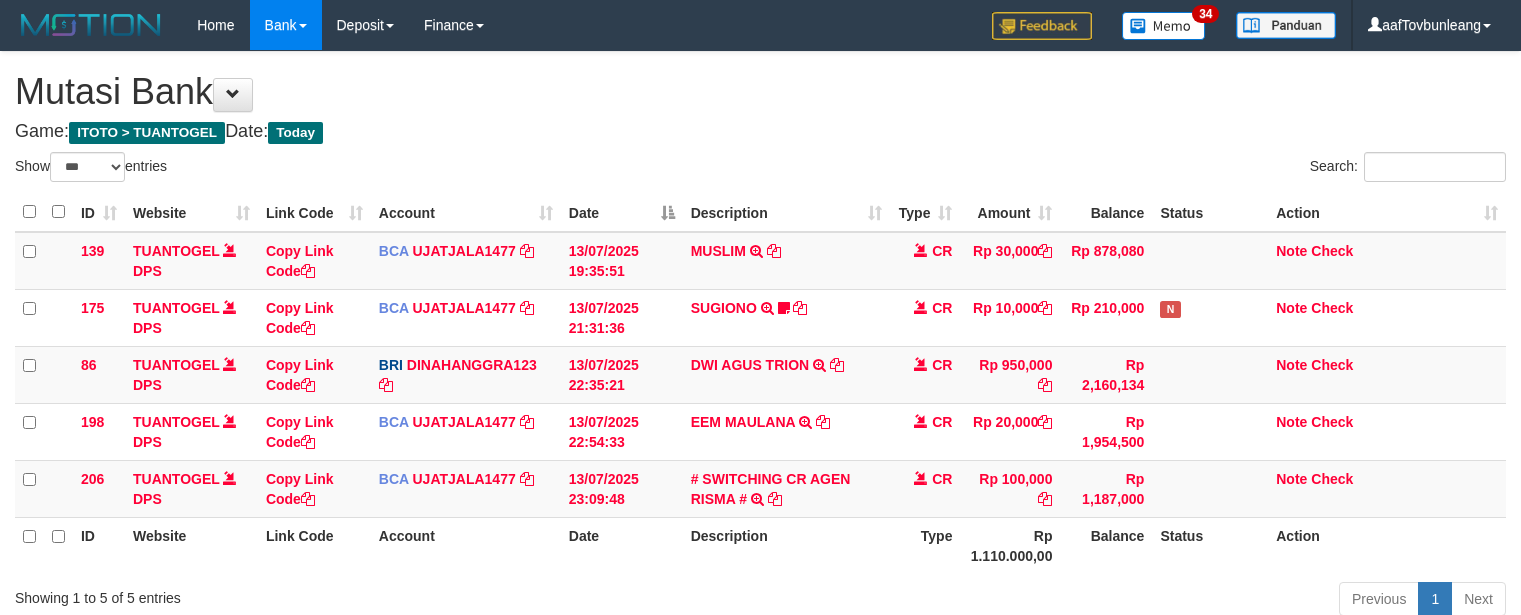 scroll, scrollTop: 40, scrollLeft: 0, axis: vertical 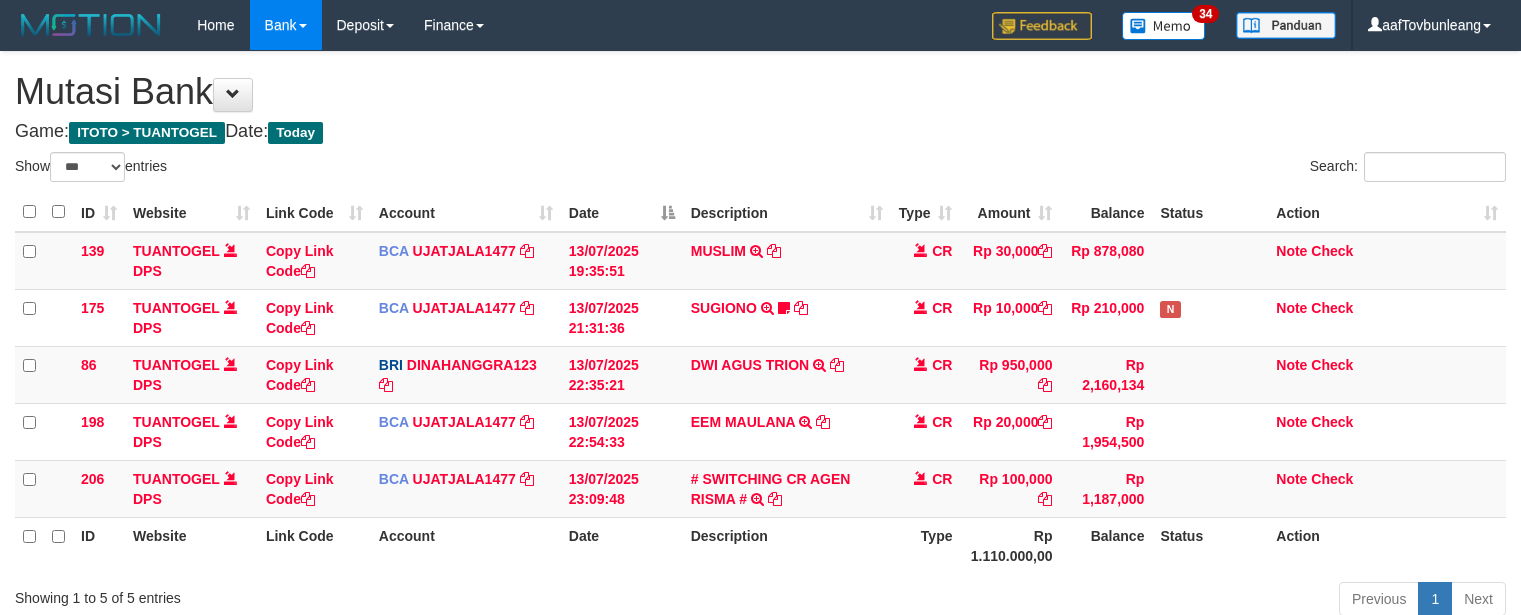 select on "***" 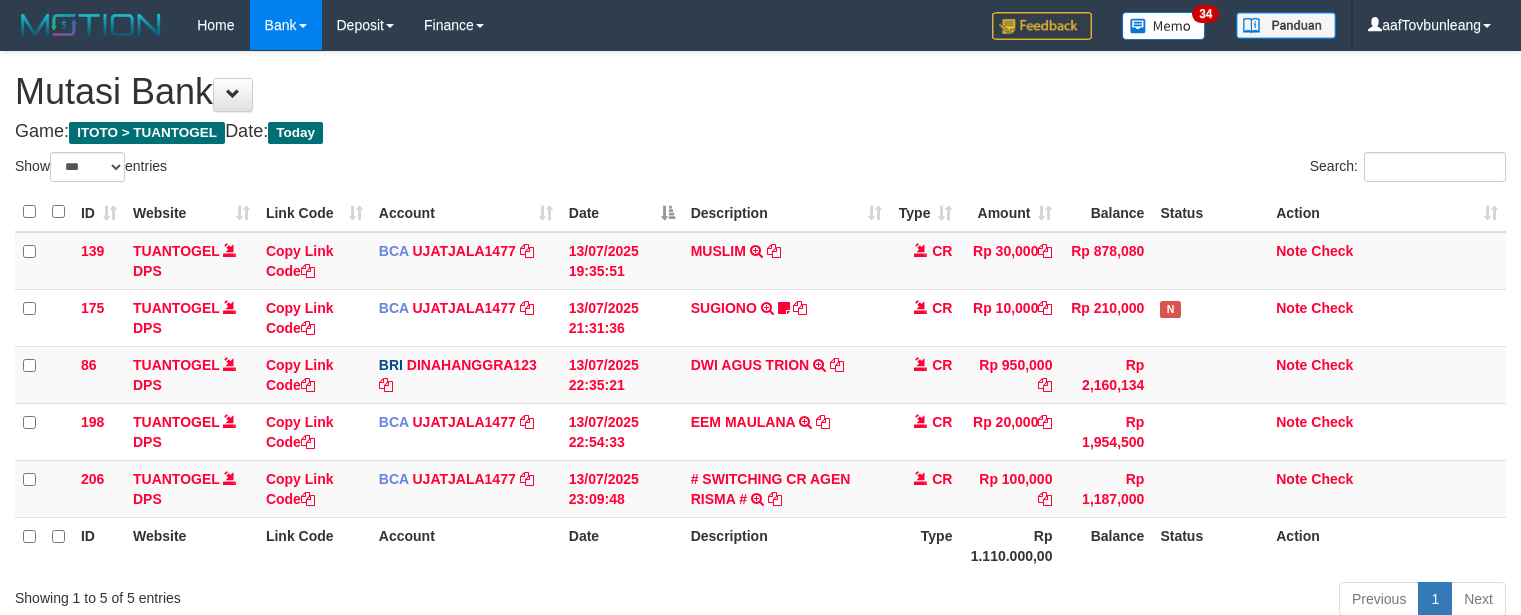 scroll, scrollTop: 40, scrollLeft: 0, axis: vertical 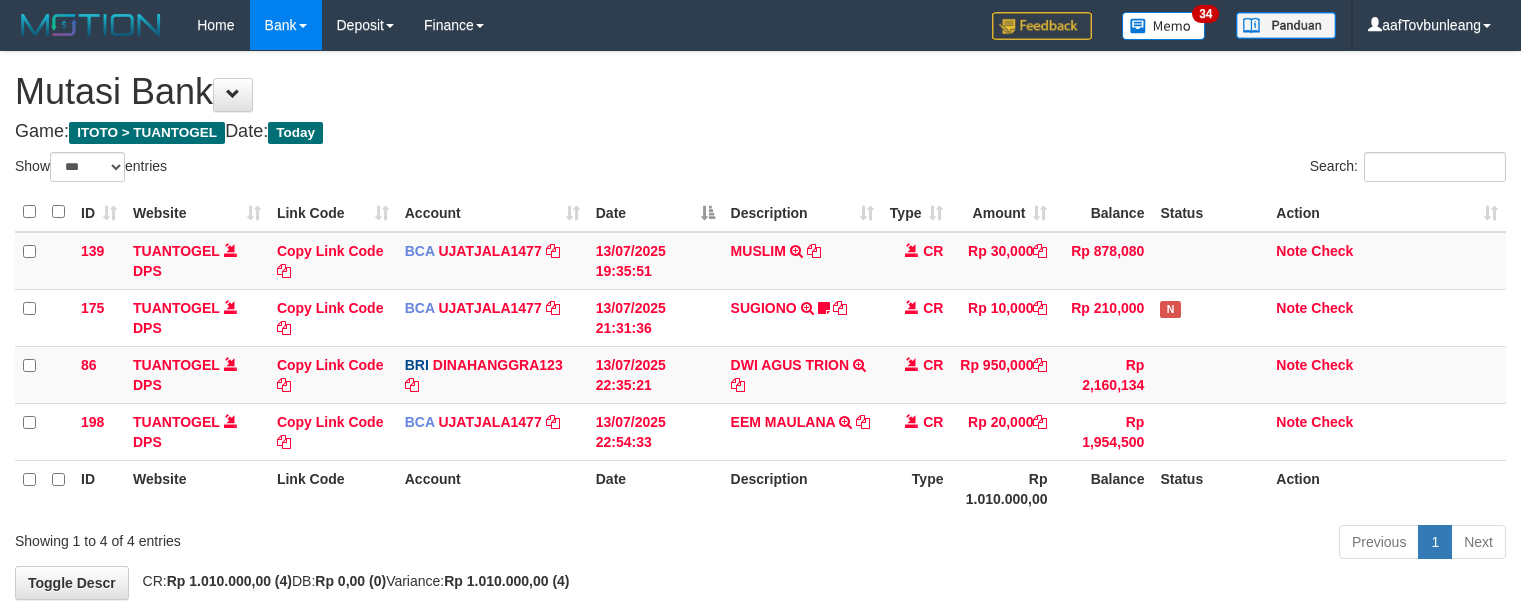 select on "***" 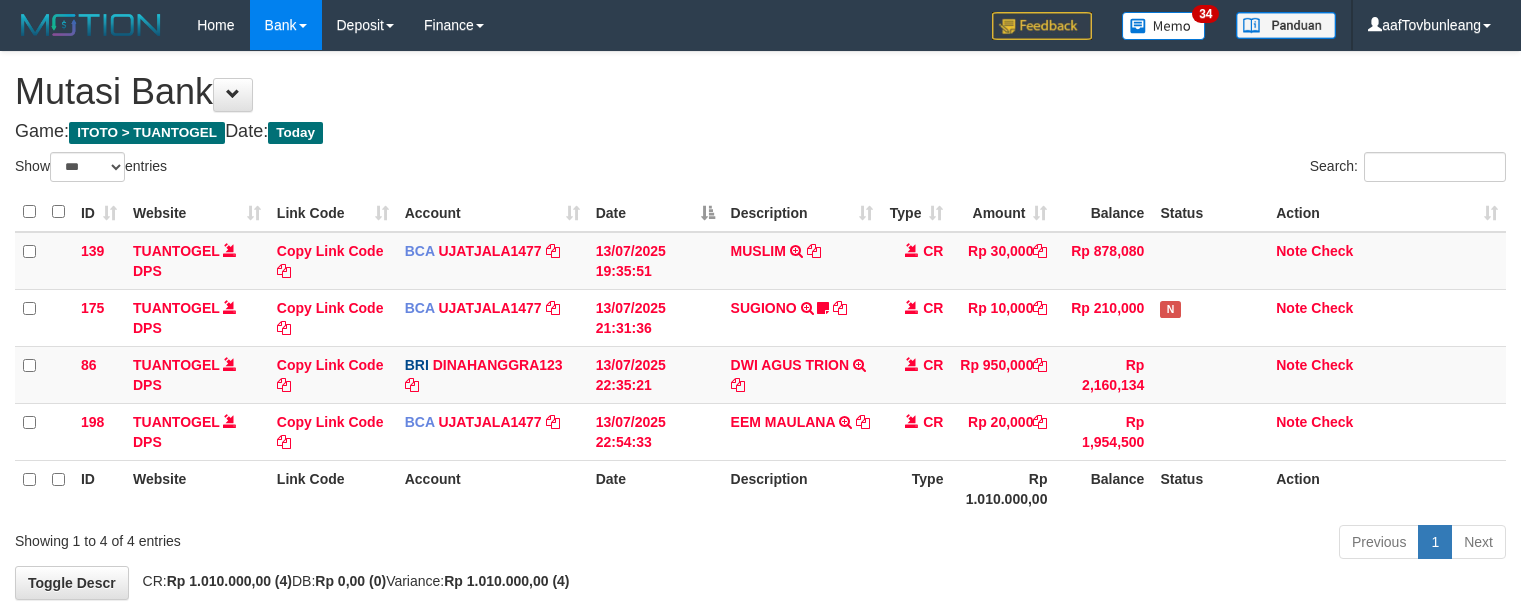 scroll, scrollTop: 40, scrollLeft: 0, axis: vertical 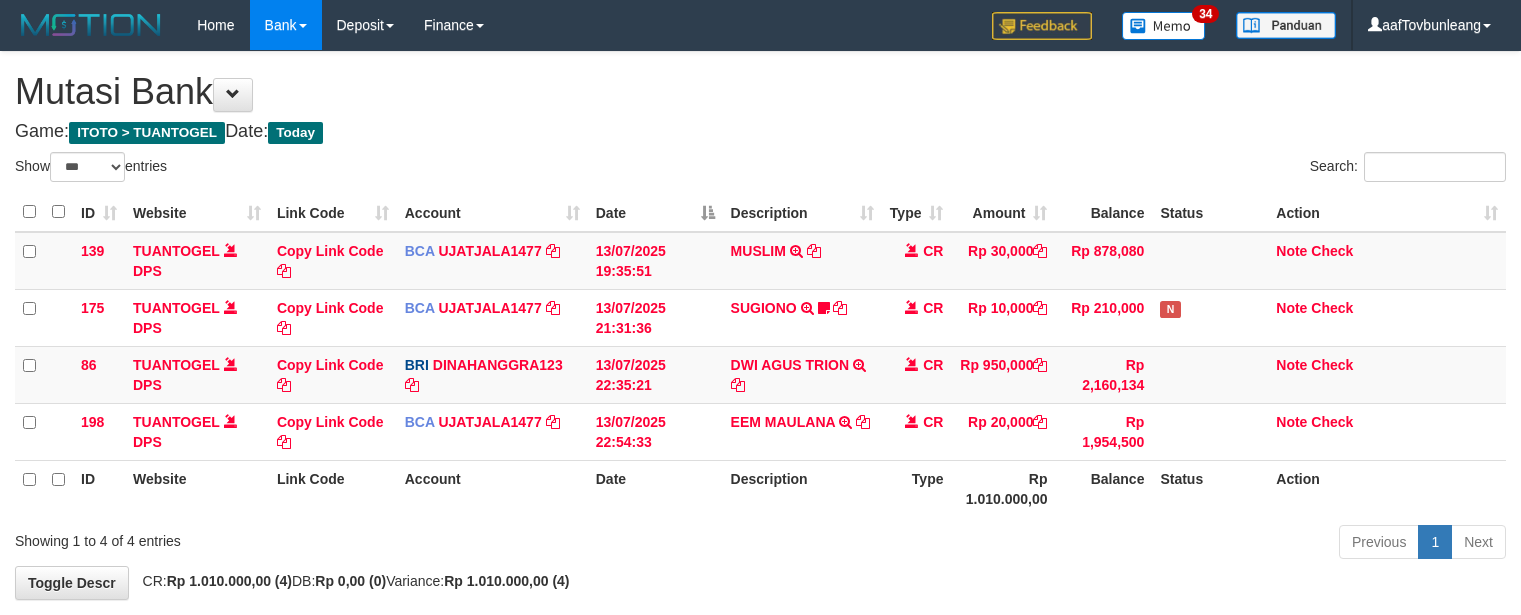 select on "***" 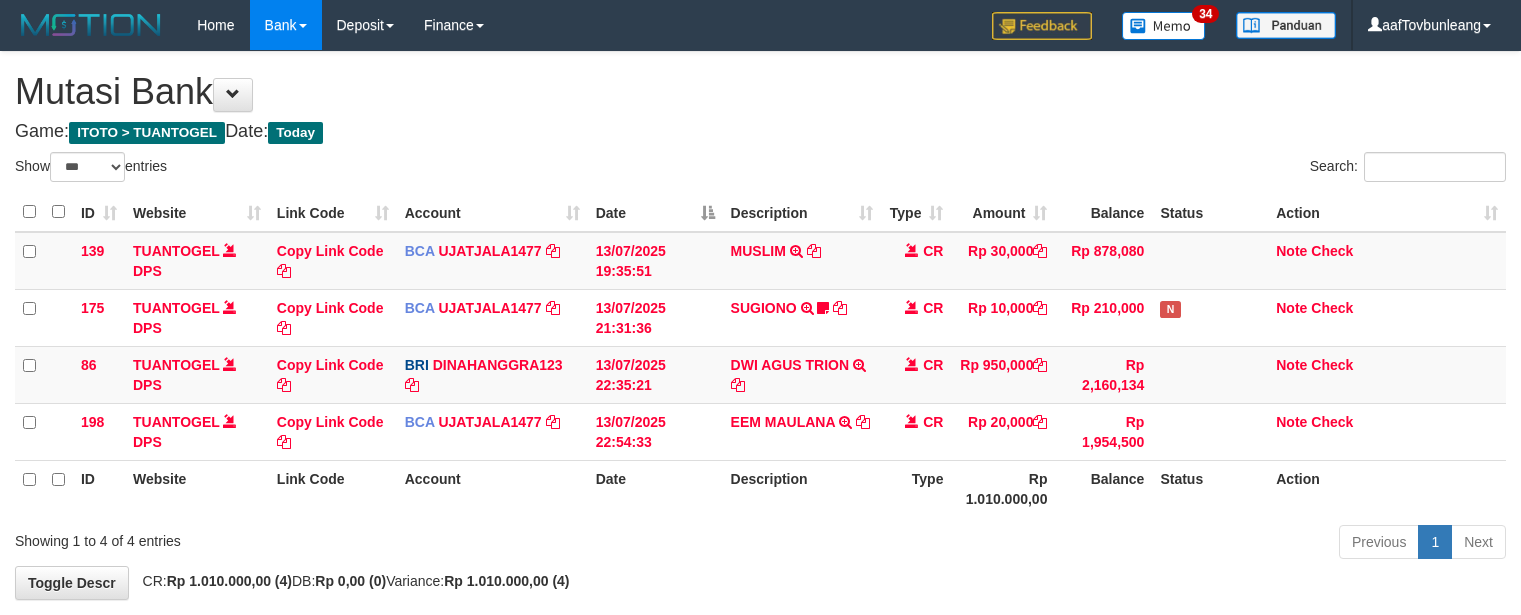scroll, scrollTop: 40, scrollLeft: 0, axis: vertical 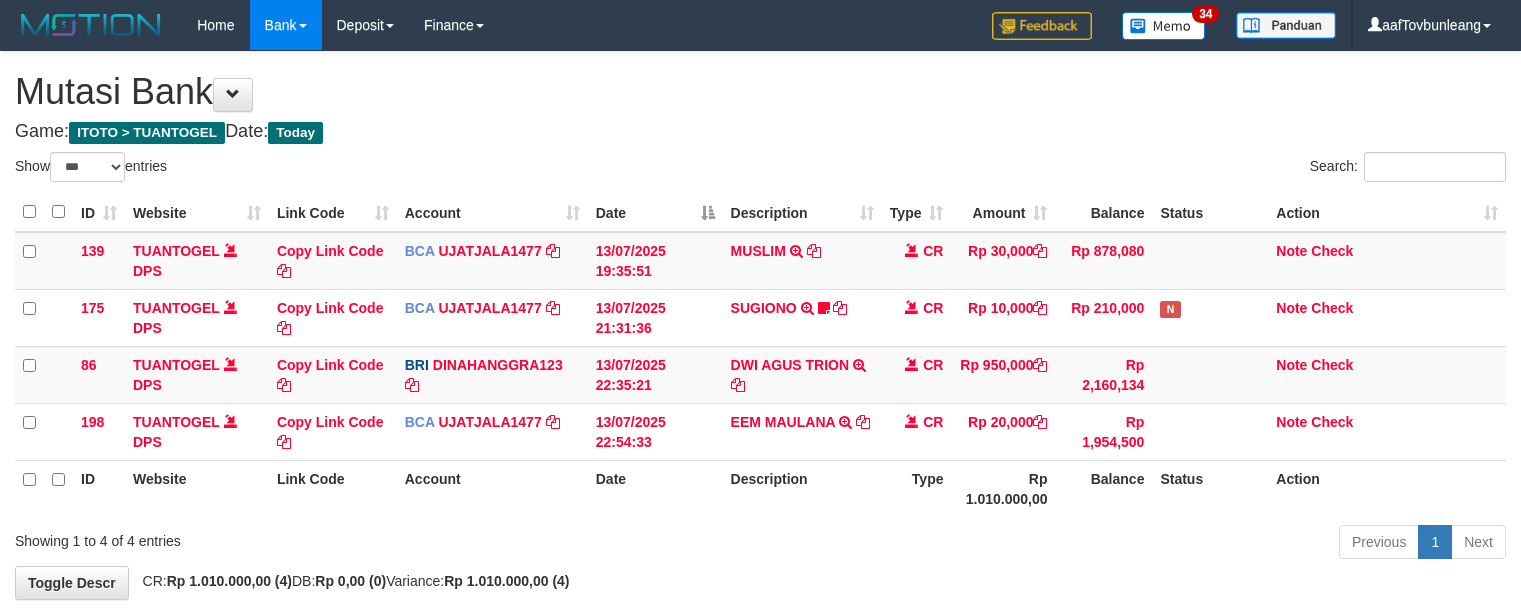select on "***" 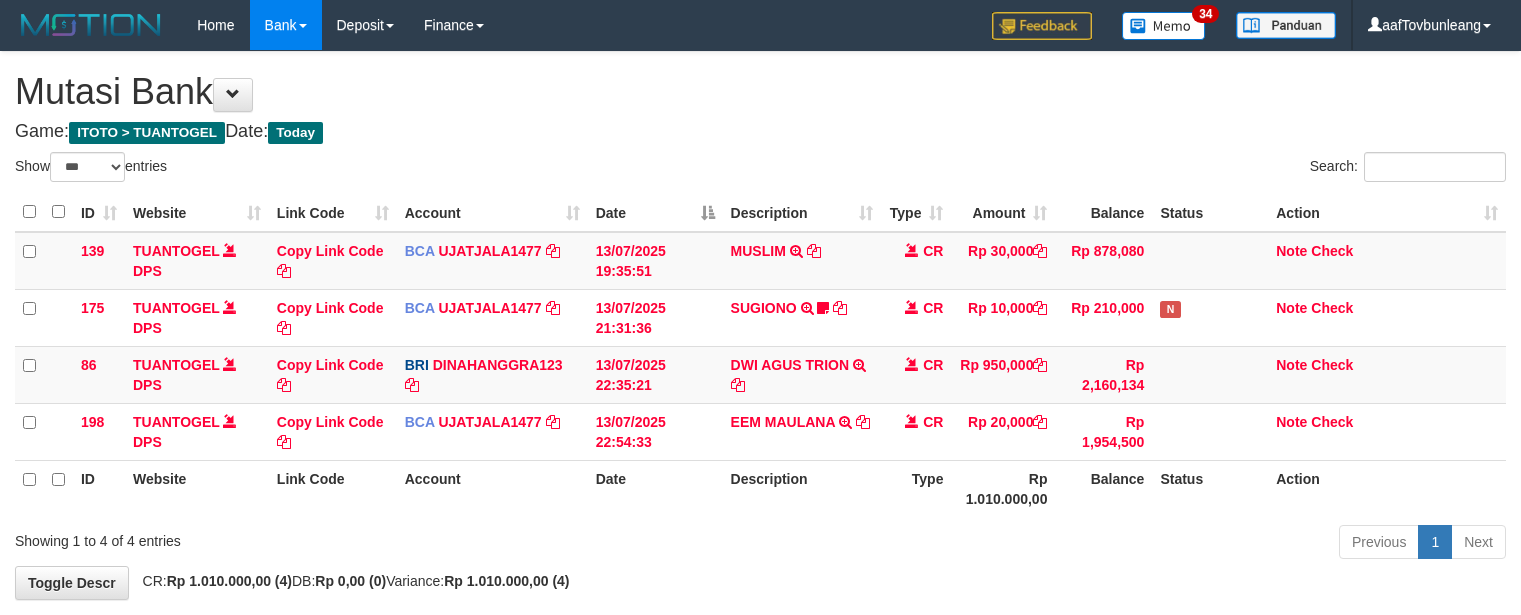 scroll, scrollTop: 40, scrollLeft: 0, axis: vertical 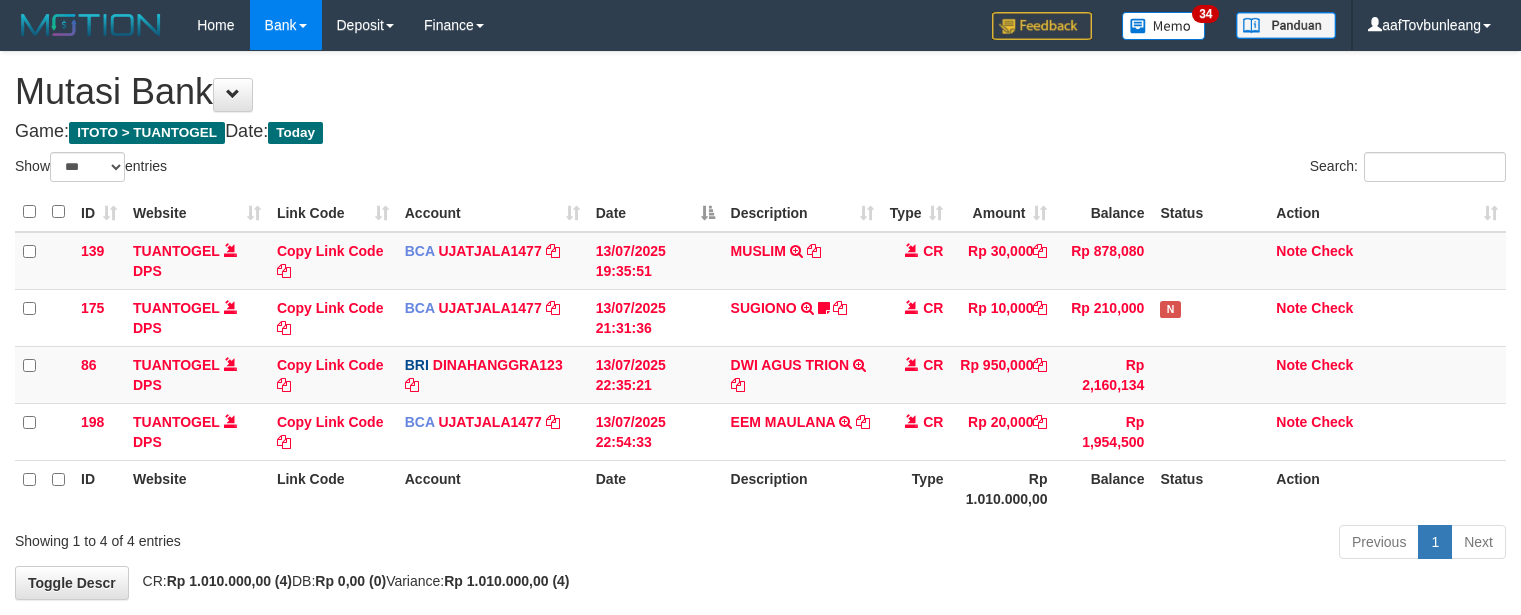 select on "***" 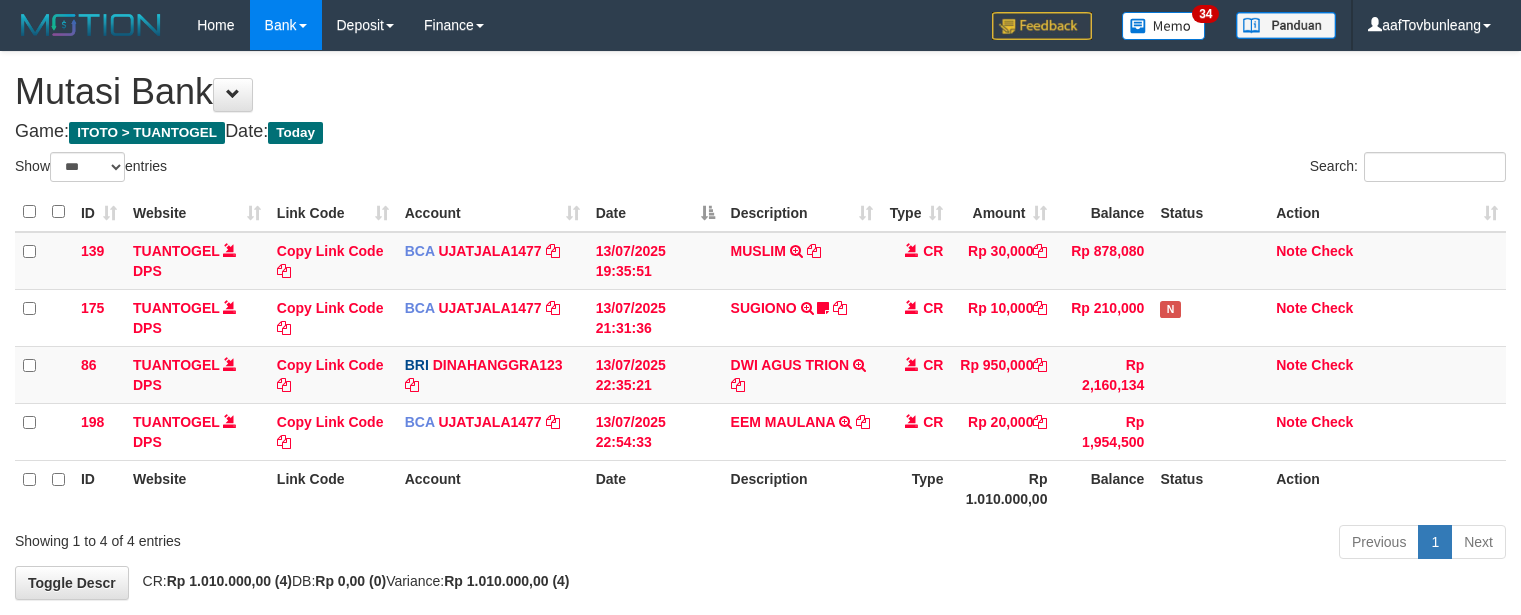 scroll, scrollTop: 40, scrollLeft: 0, axis: vertical 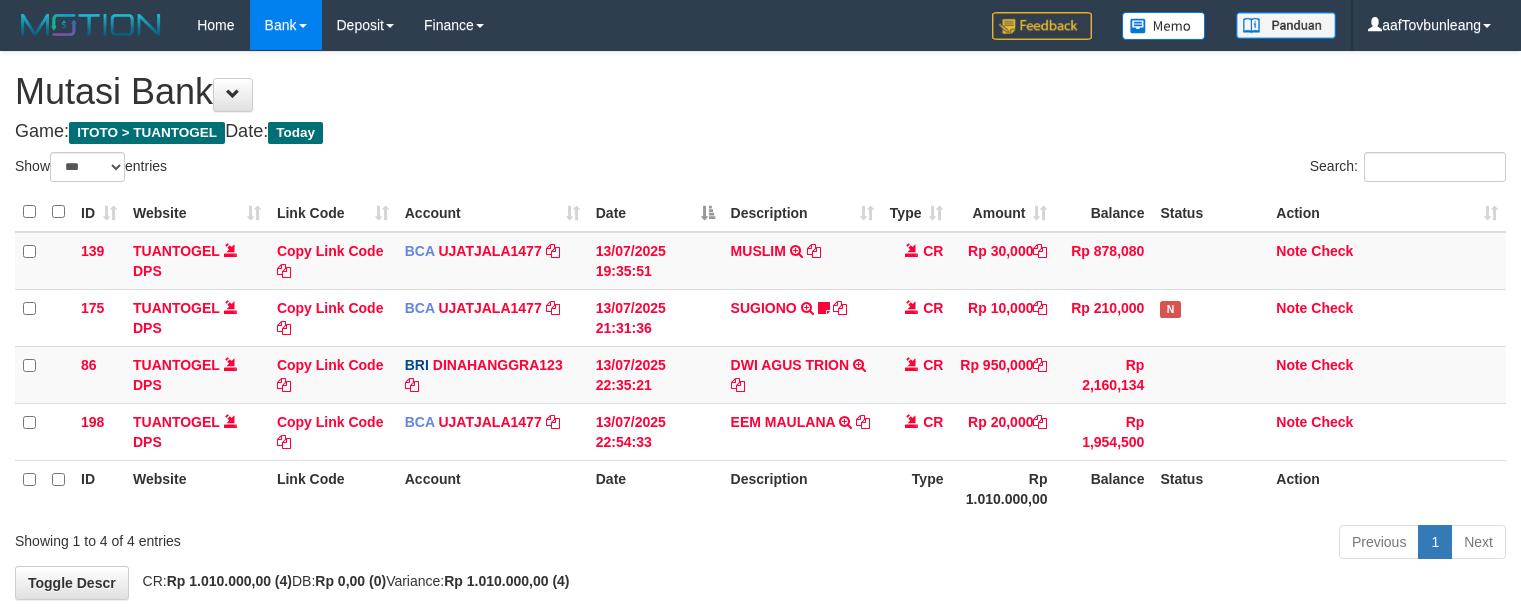 select on "***" 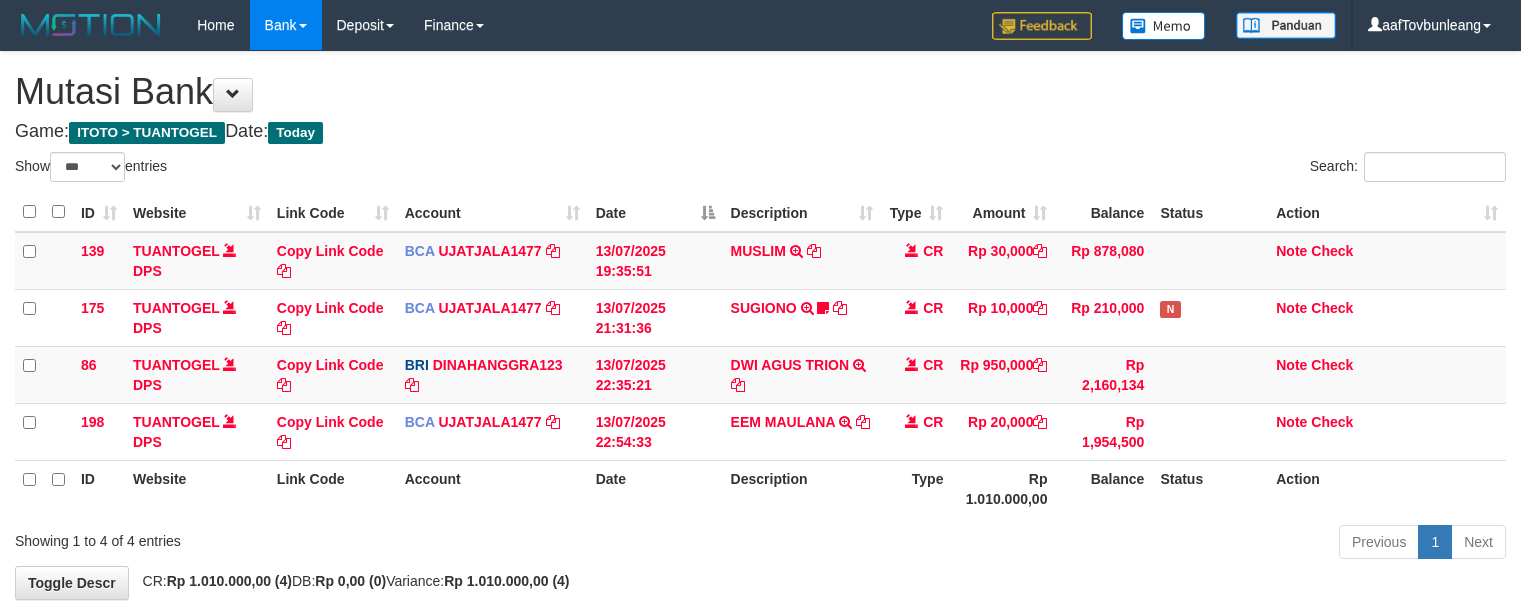 scroll, scrollTop: 40, scrollLeft: 0, axis: vertical 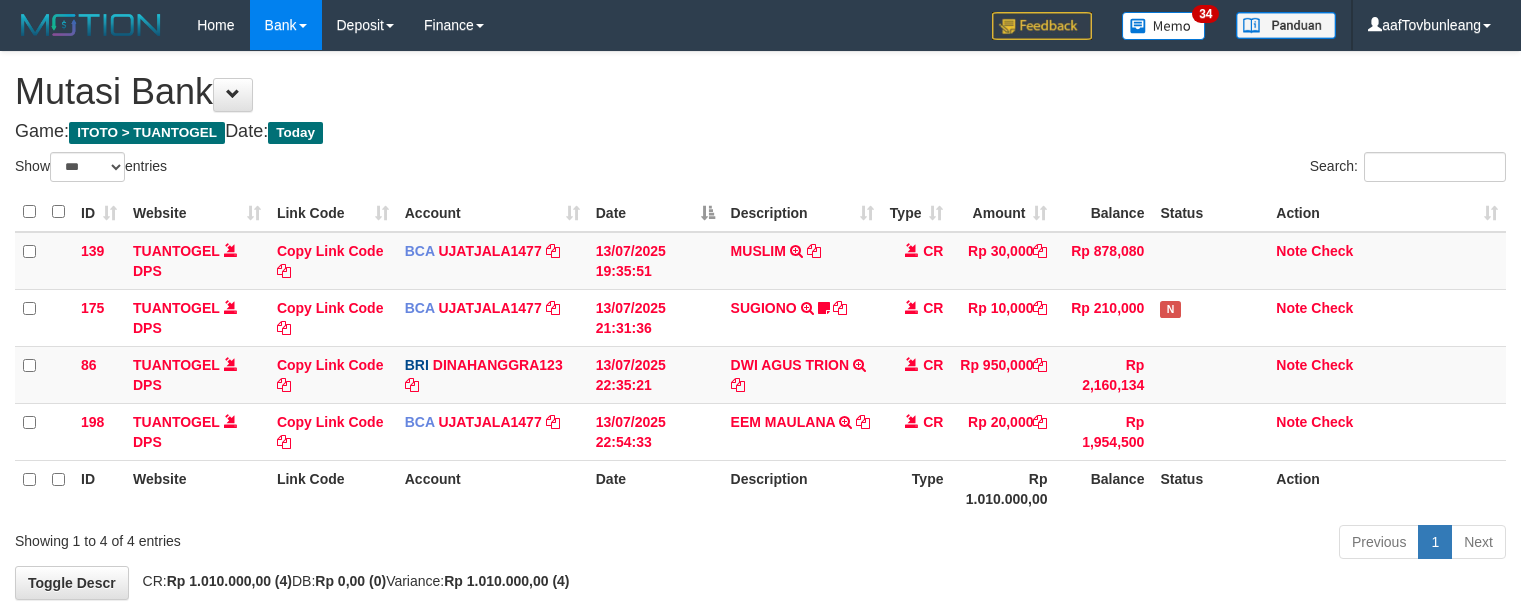 select on "***" 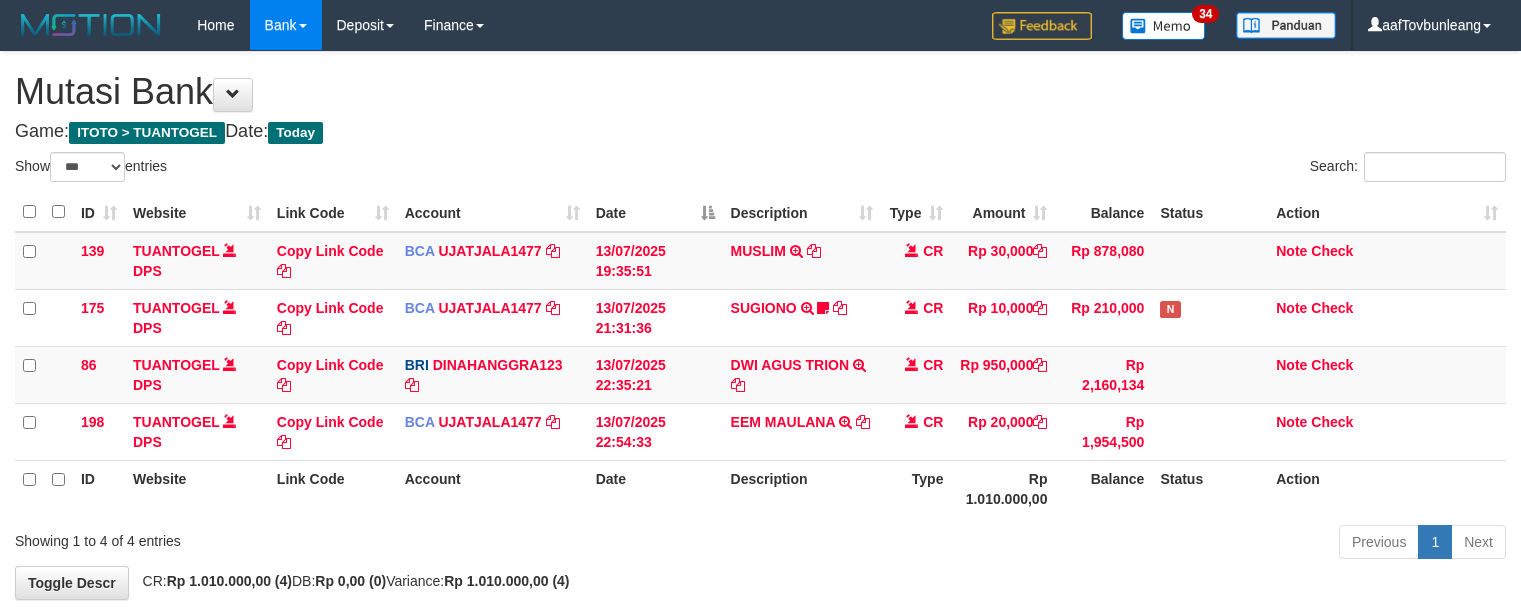 scroll, scrollTop: 40, scrollLeft: 0, axis: vertical 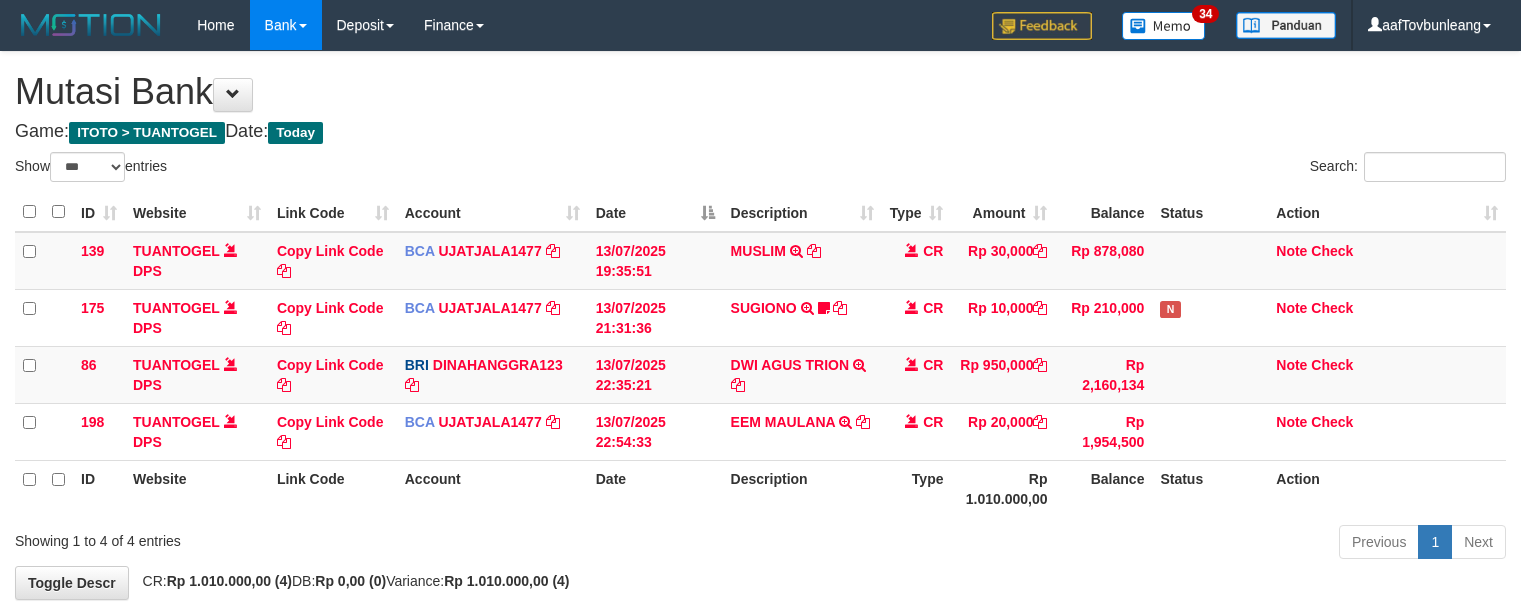select on "***" 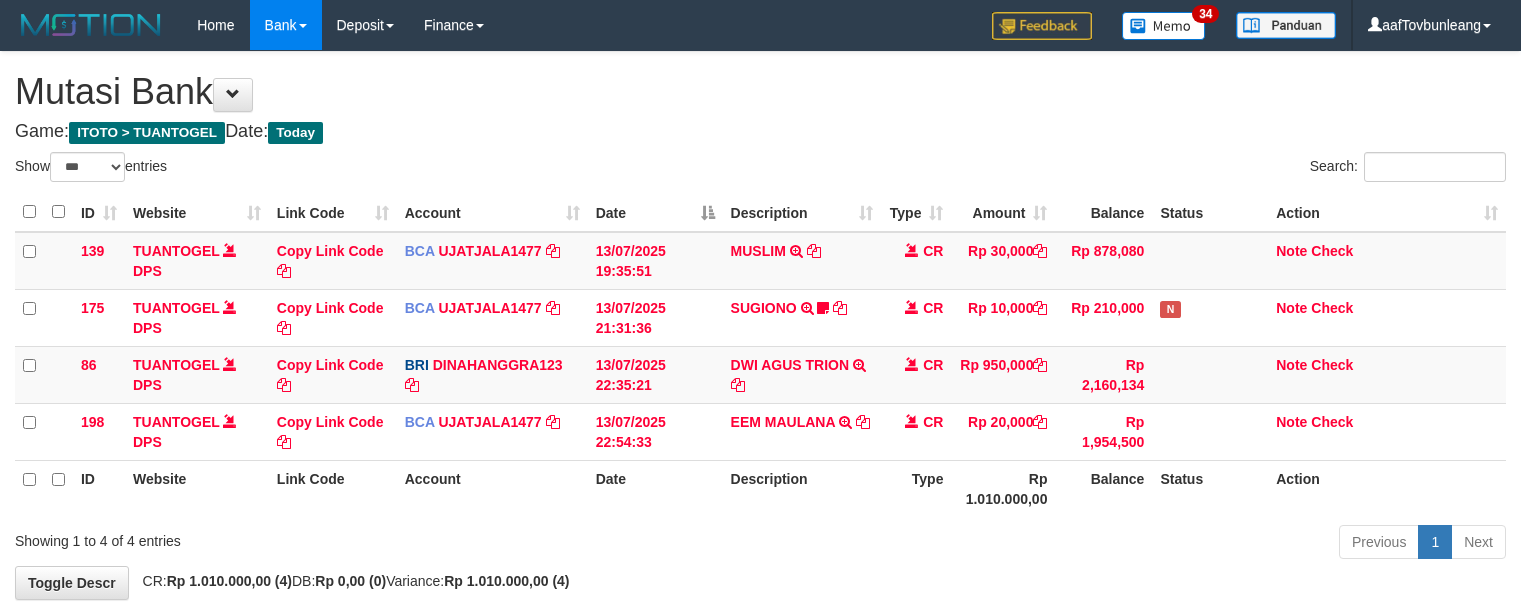 scroll, scrollTop: 40, scrollLeft: 0, axis: vertical 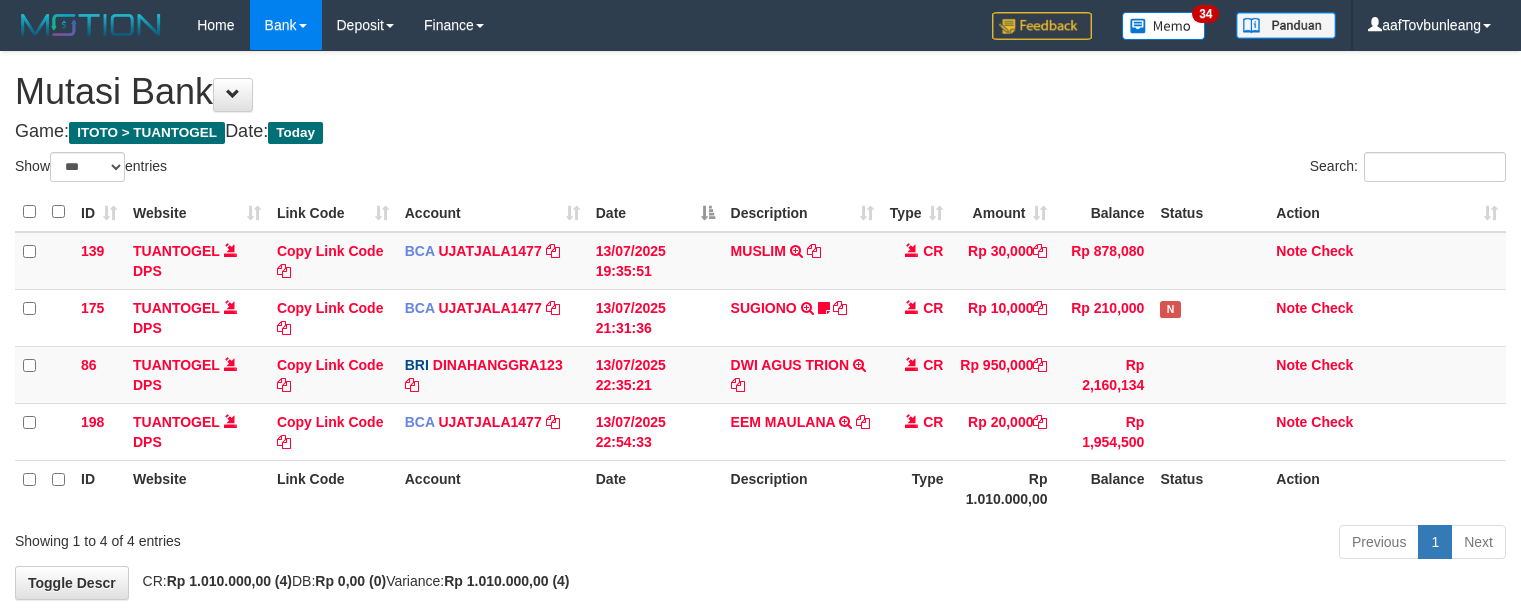 select on "***" 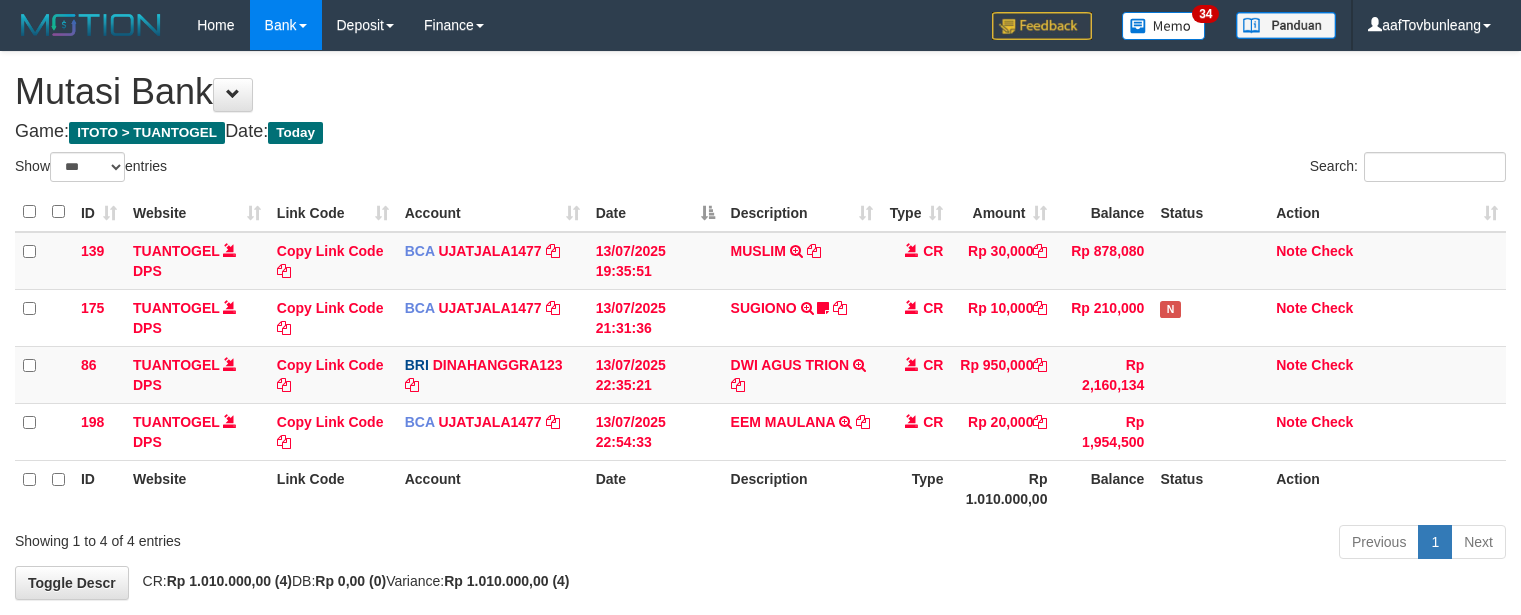 scroll, scrollTop: 40, scrollLeft: 0, axis: vertical 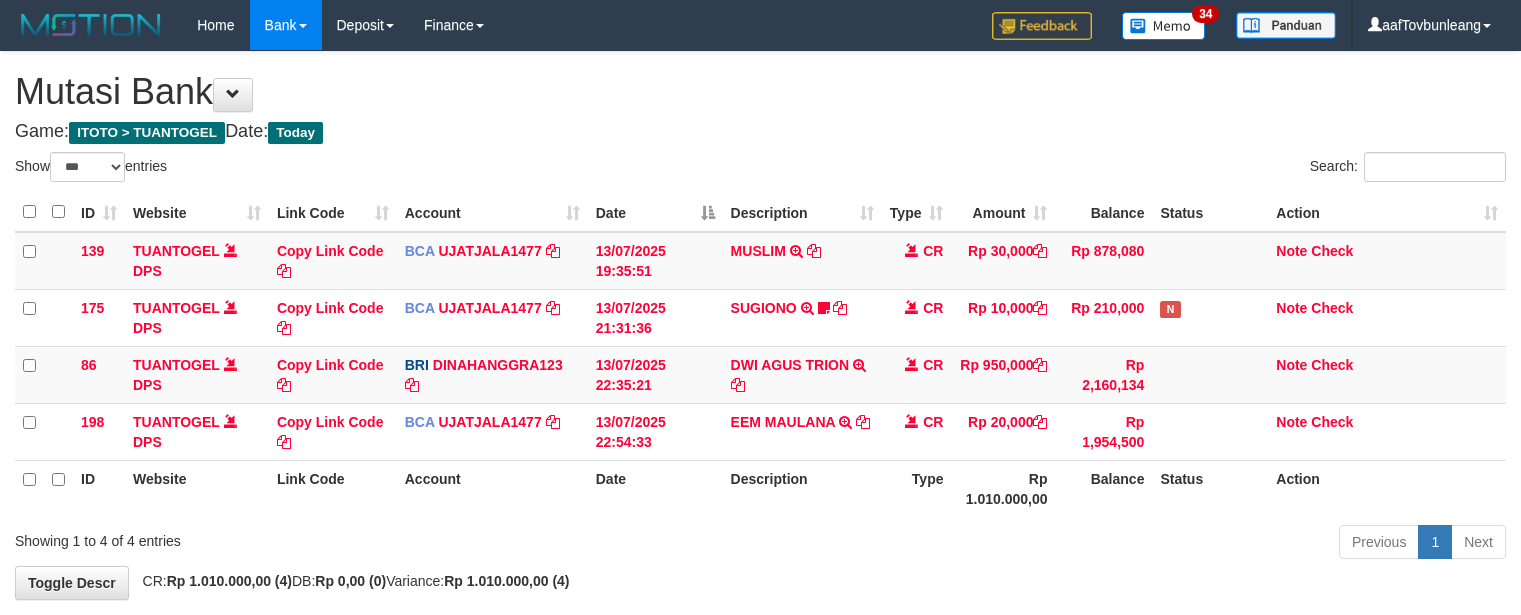 select on "***" 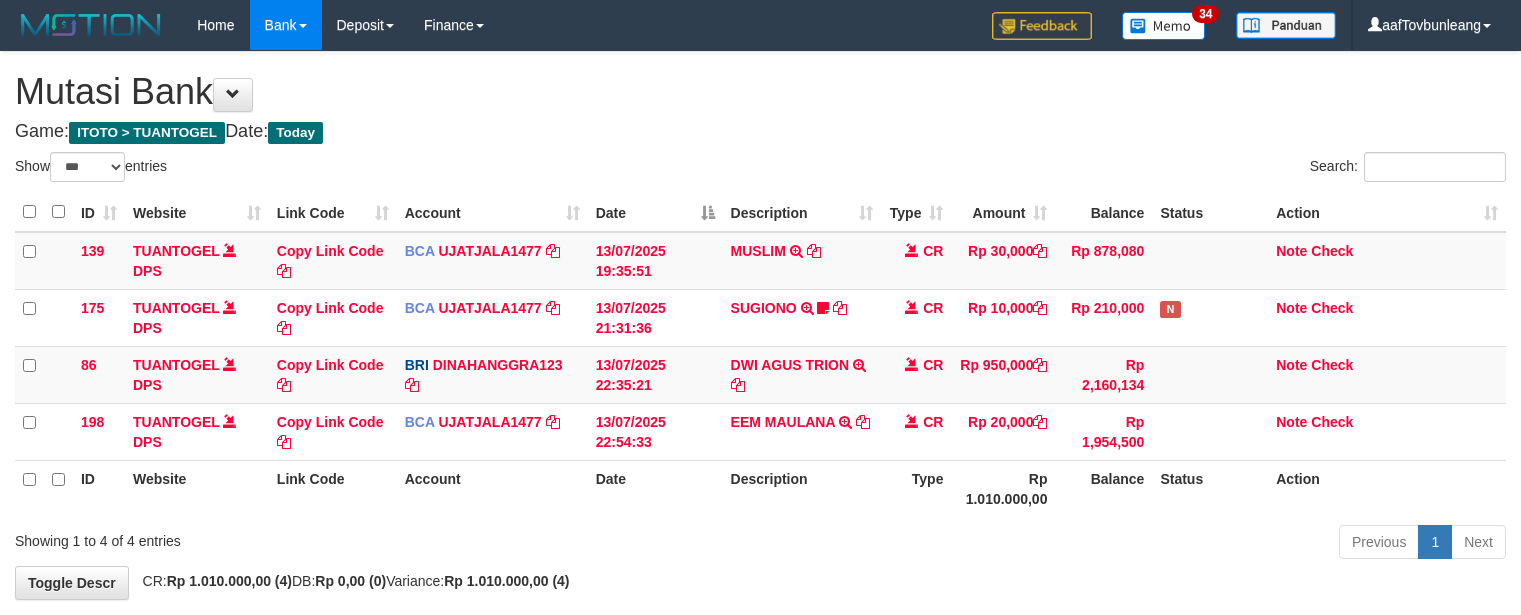 scroll, scrollTop: 40, scrollLeft: 0, axis: vertical 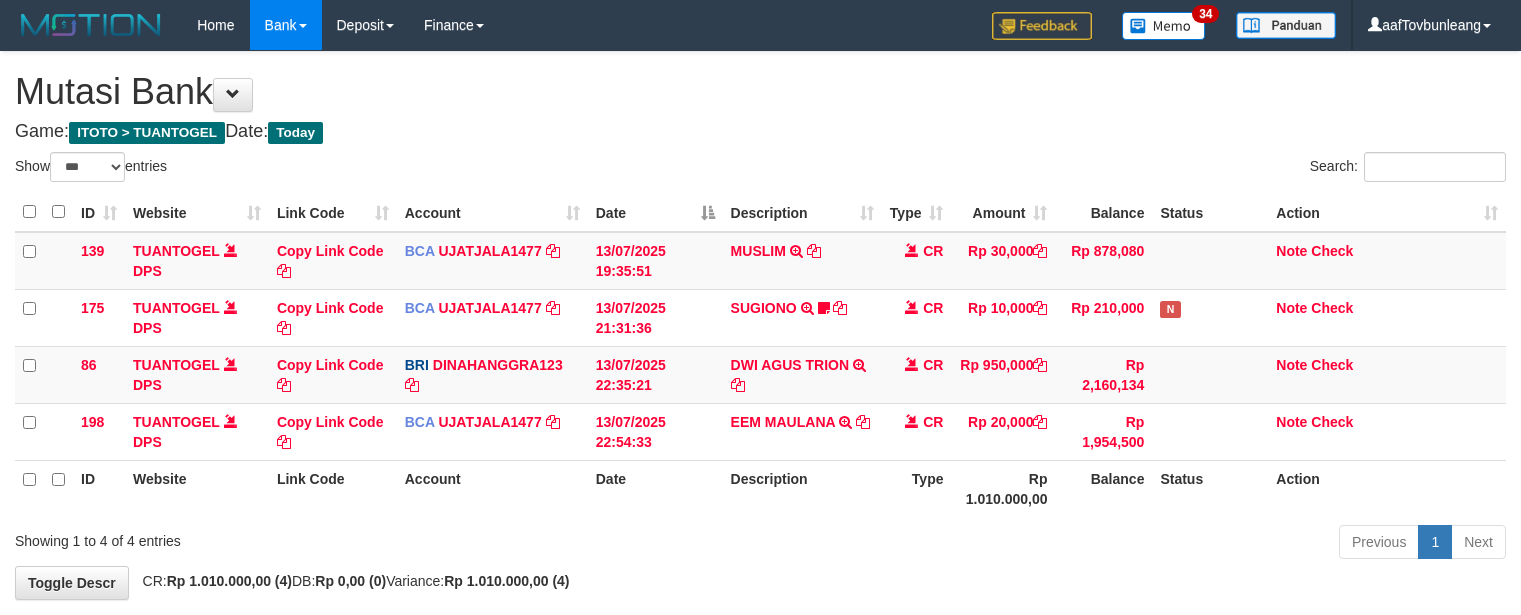 select on "***" 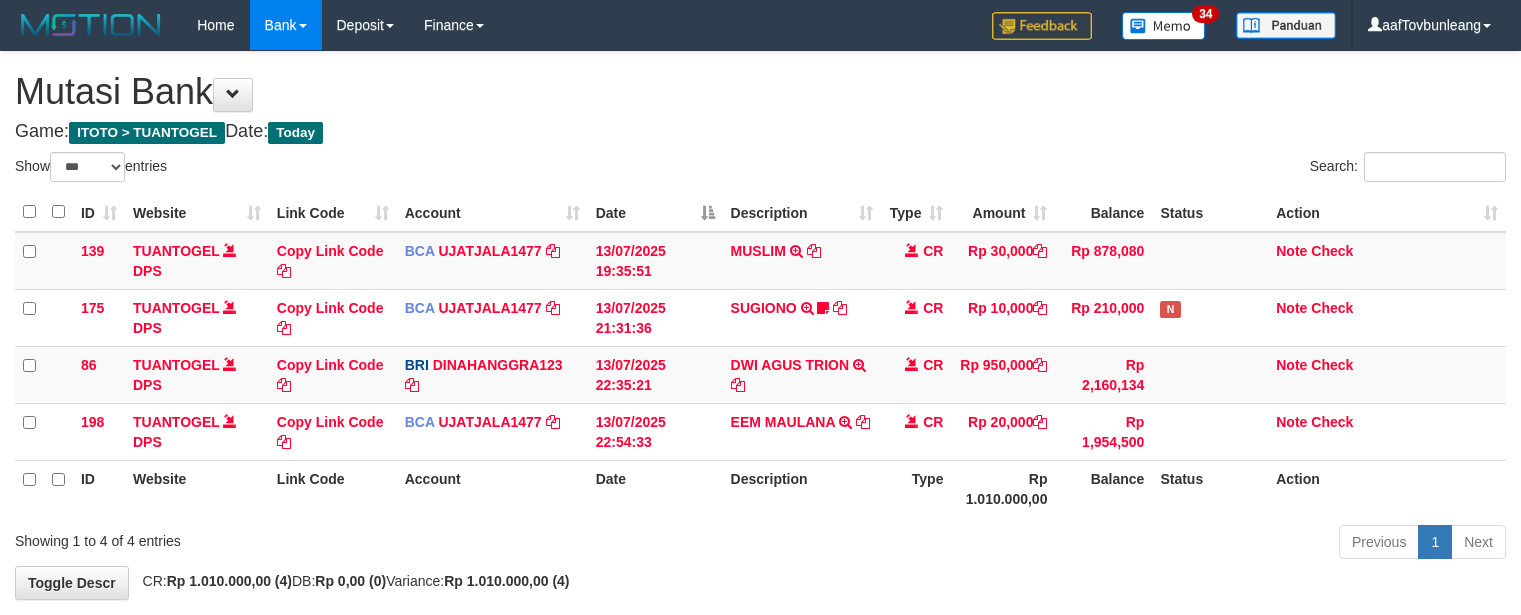 scroll, scrollTop: 40, scrollLeft: 0, axis: vertical 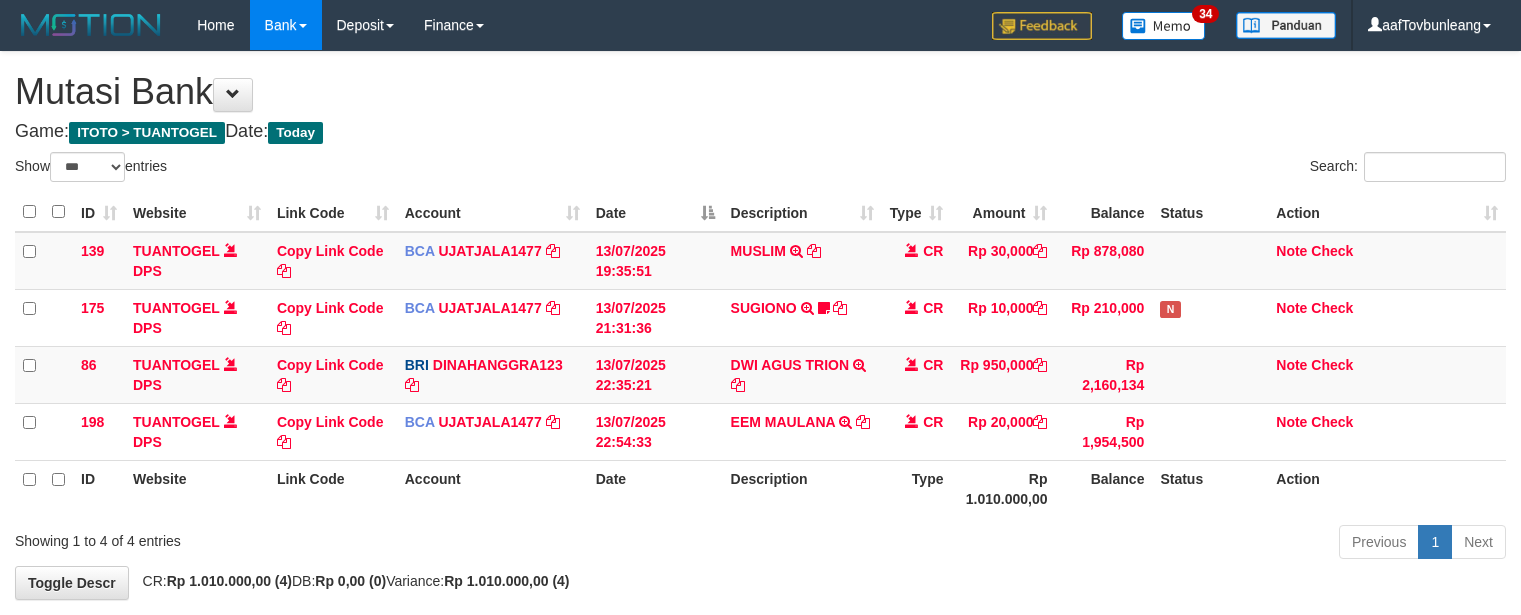 select on "***" 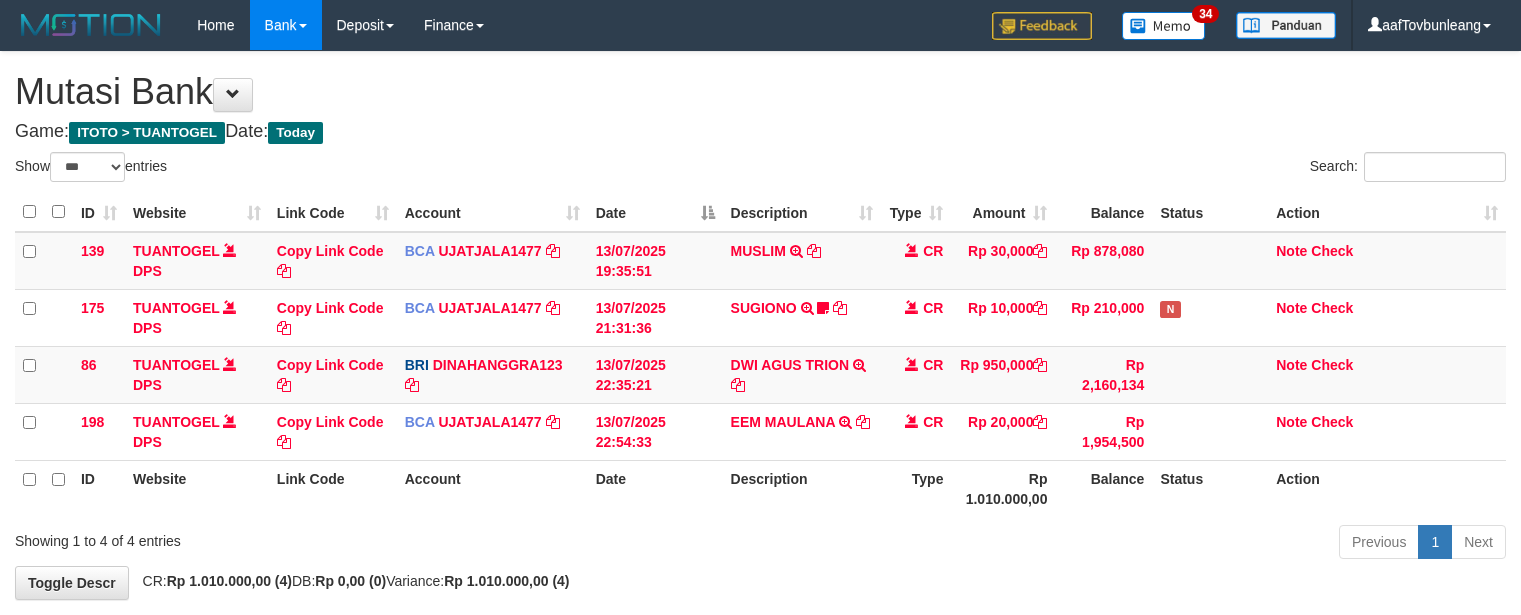 scroll, scrollTop: 40, scrollLeft: 0, axis: vertical 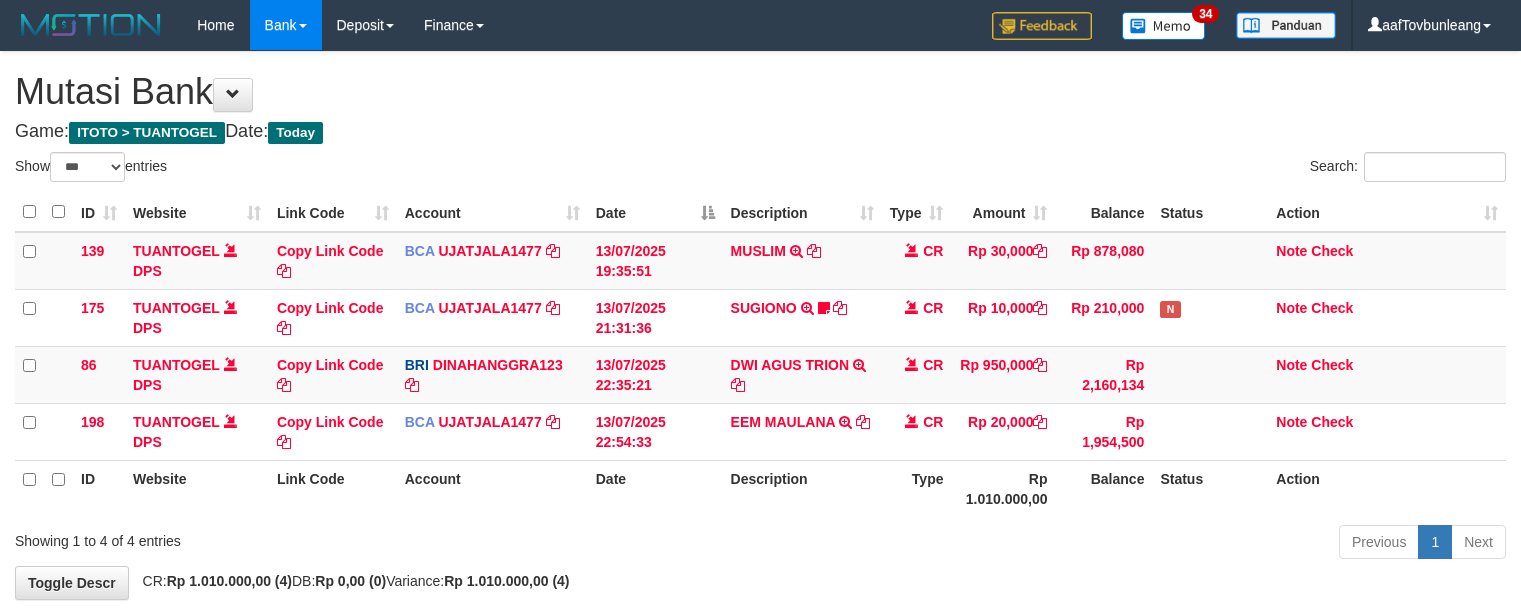 select on "***" 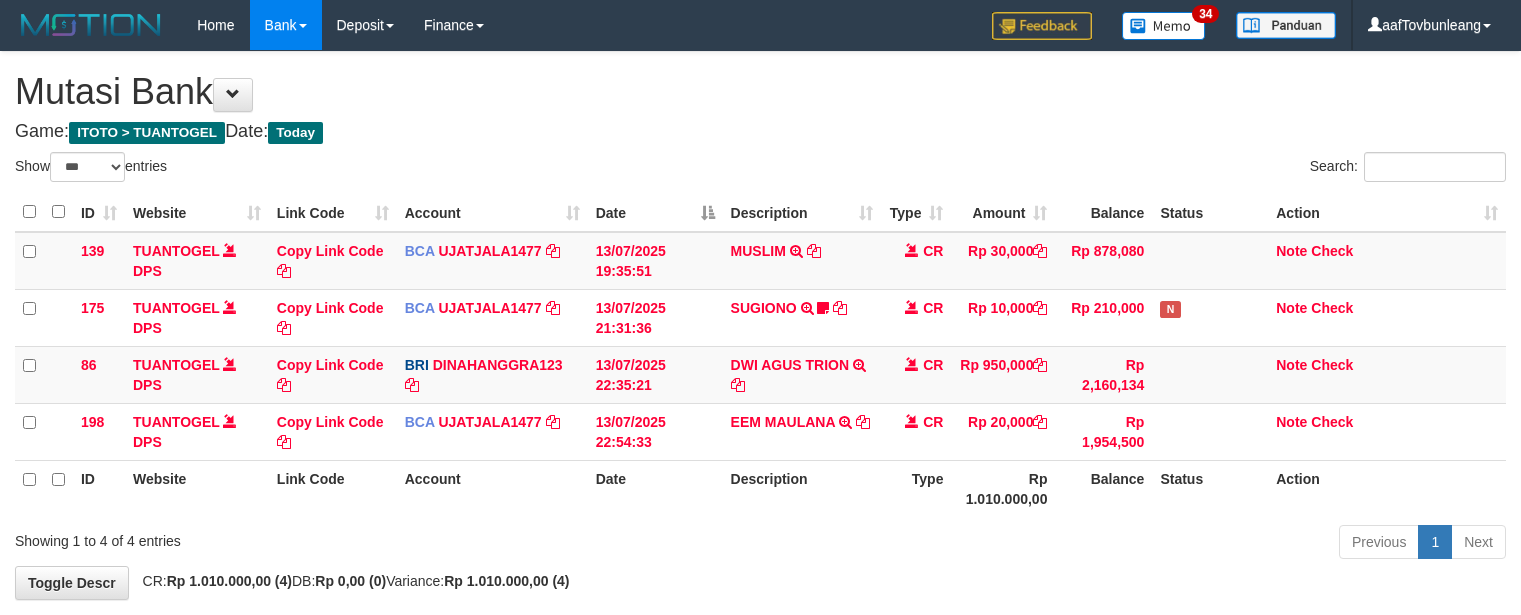 scroll, scrollTop: 40, scrollLeft: 0, axis: vertical 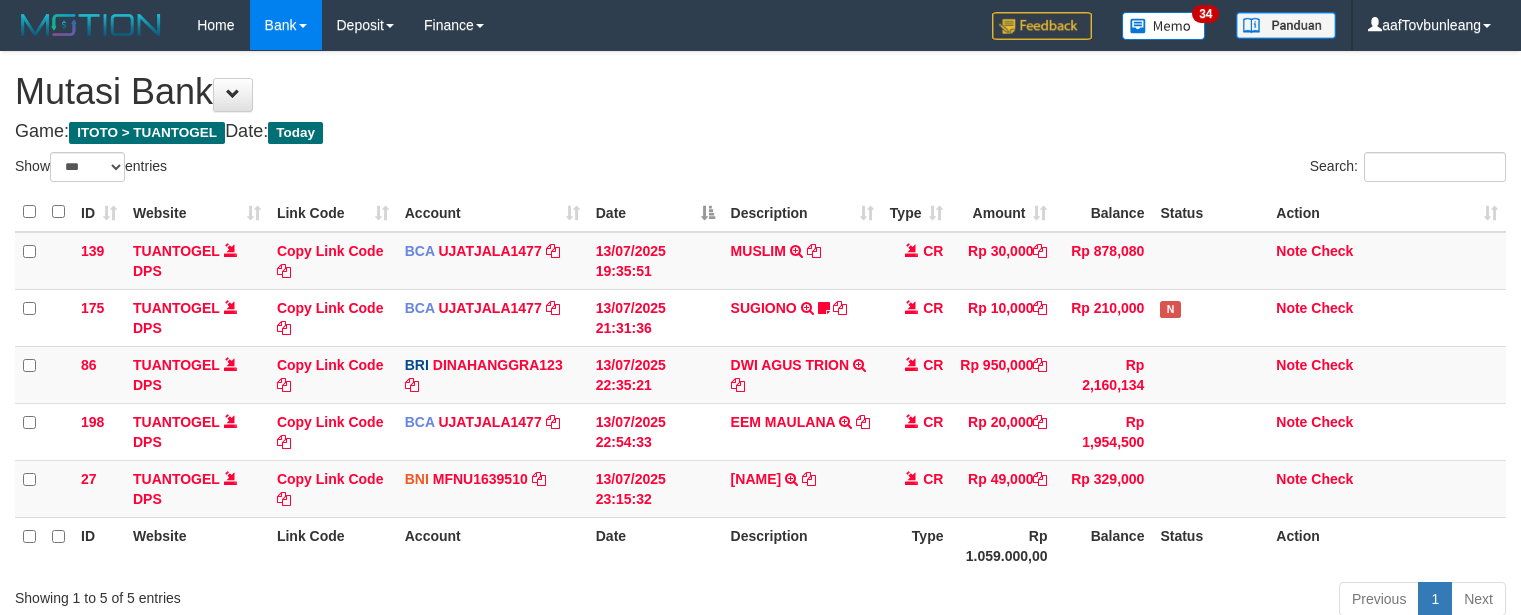 select on "***" 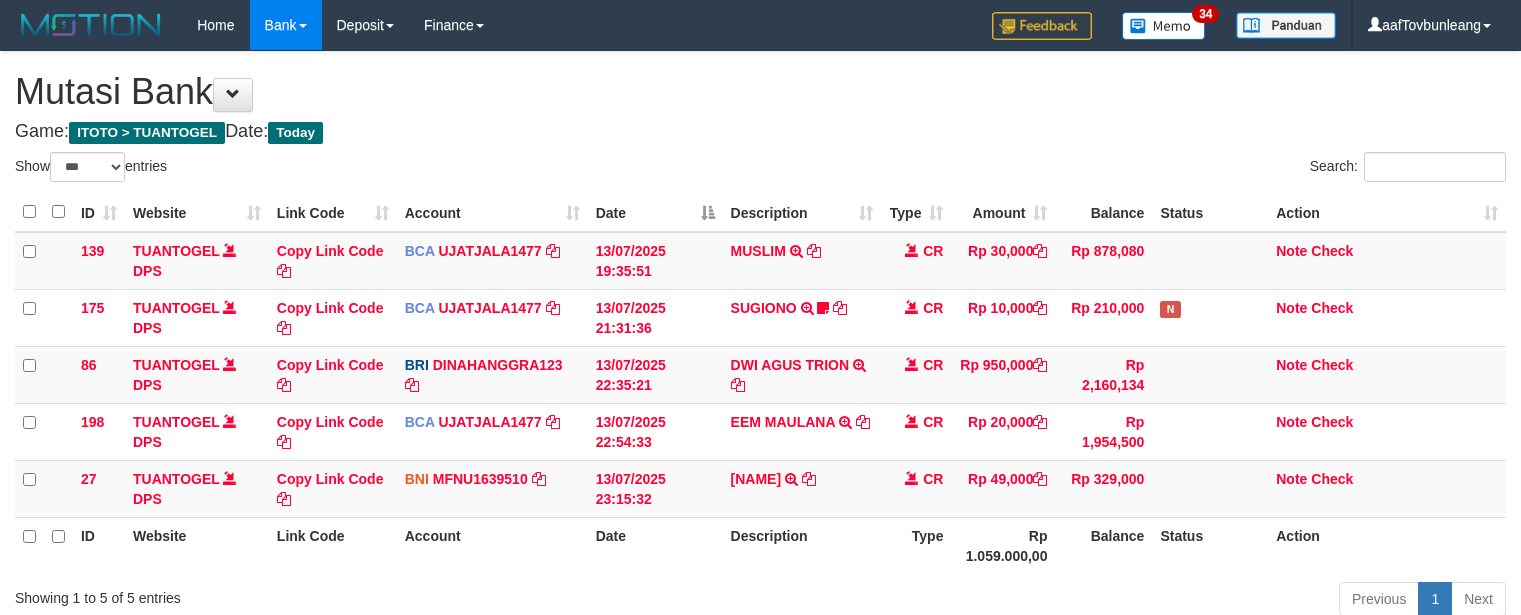 scroll, scrollTop: 40, scrollLeft: 0, axis: vertical 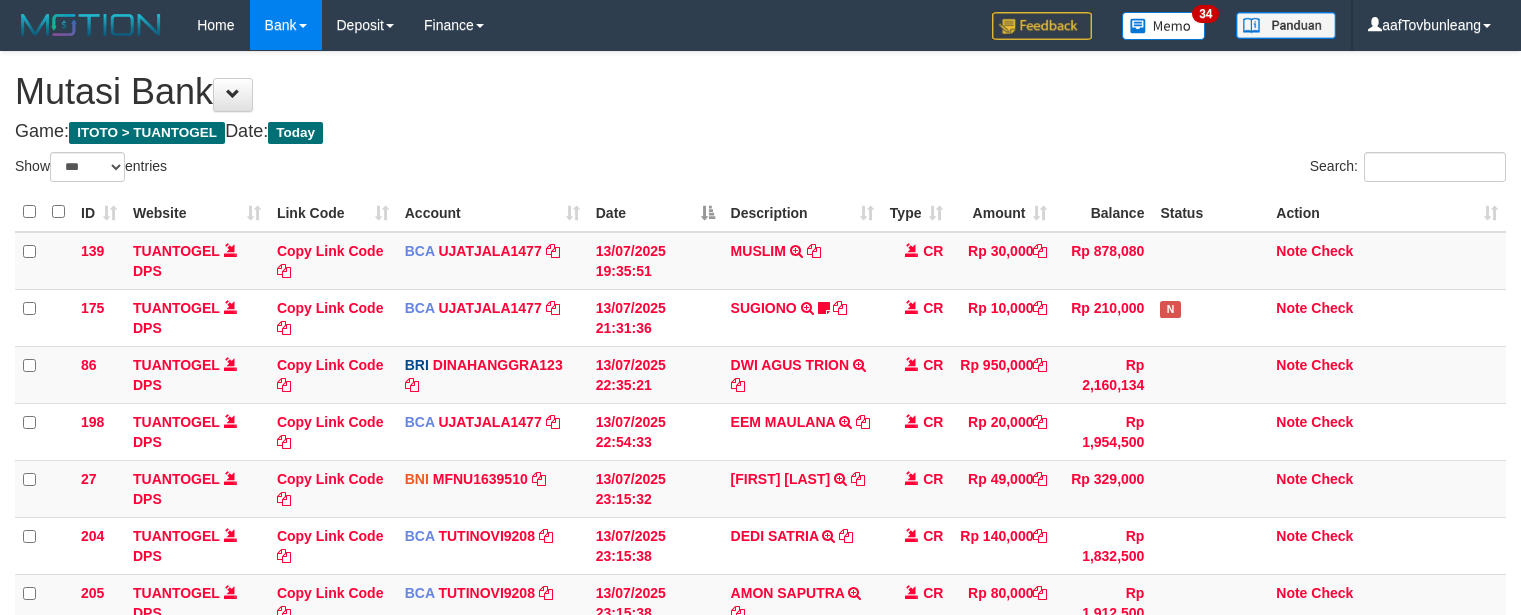select on "***" 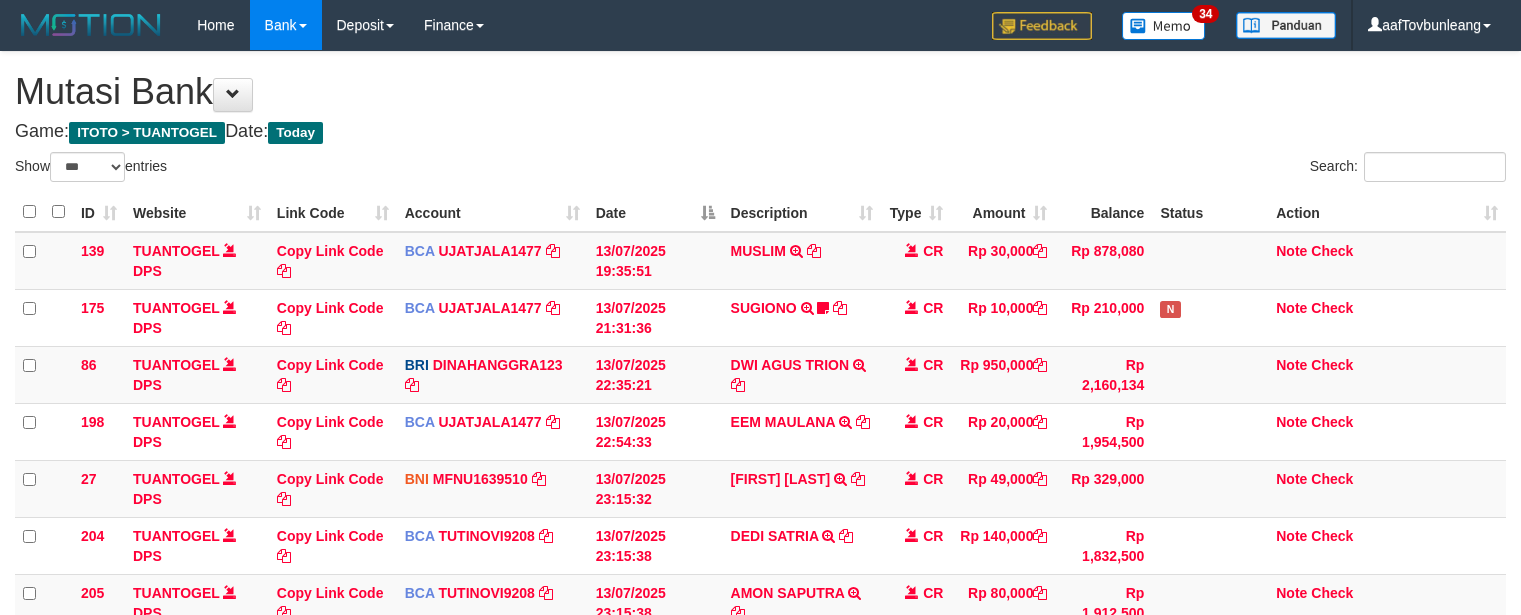 scroll, scrollTop: 40, scrollLeft: 0, axis: vertical 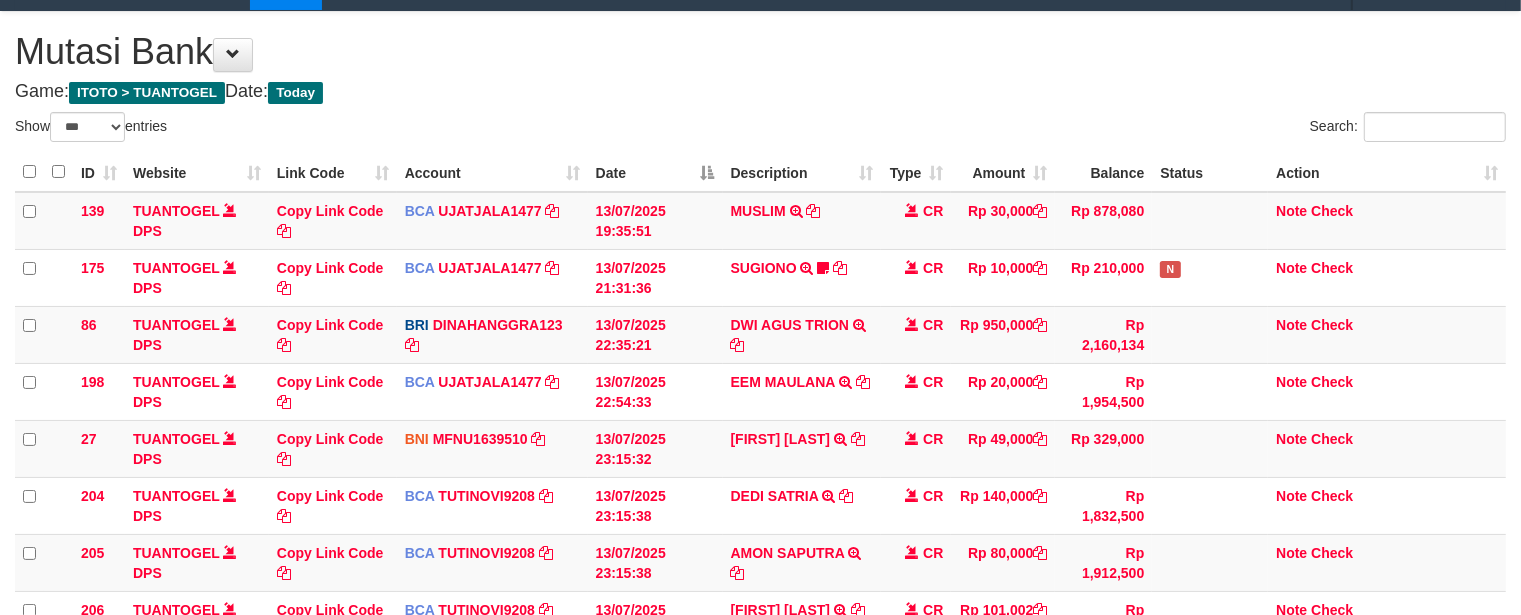 click on "Show  ** ** ** ***  entries" at bounding box center (380, 129) 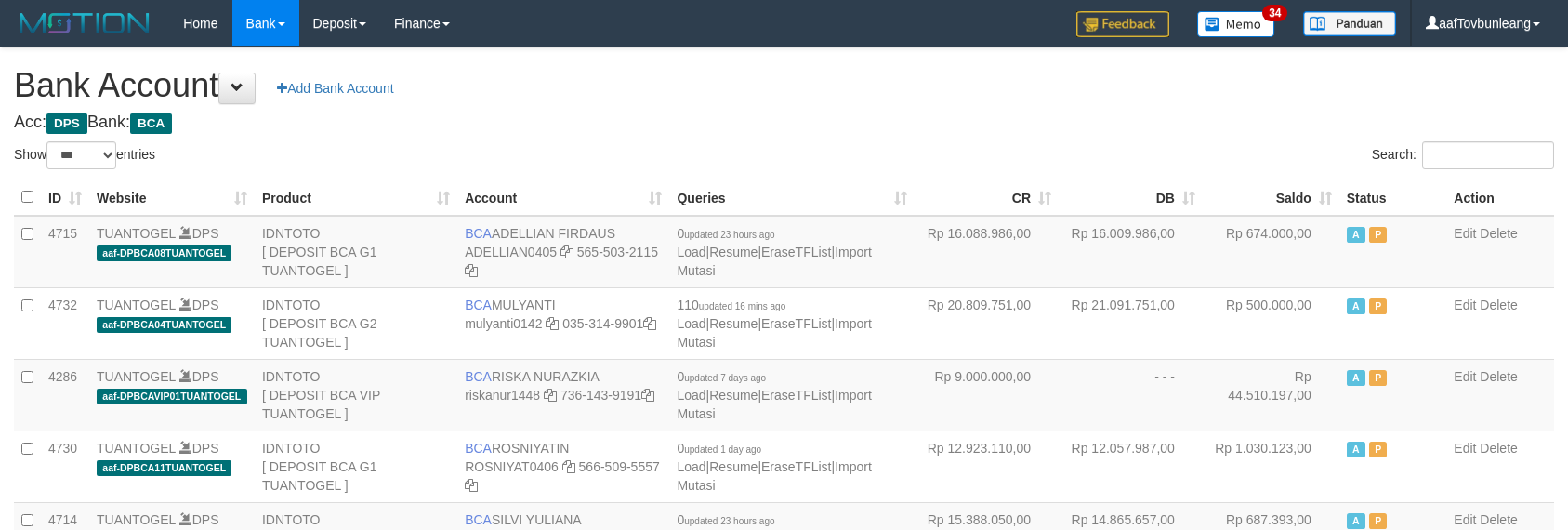 select on "***" 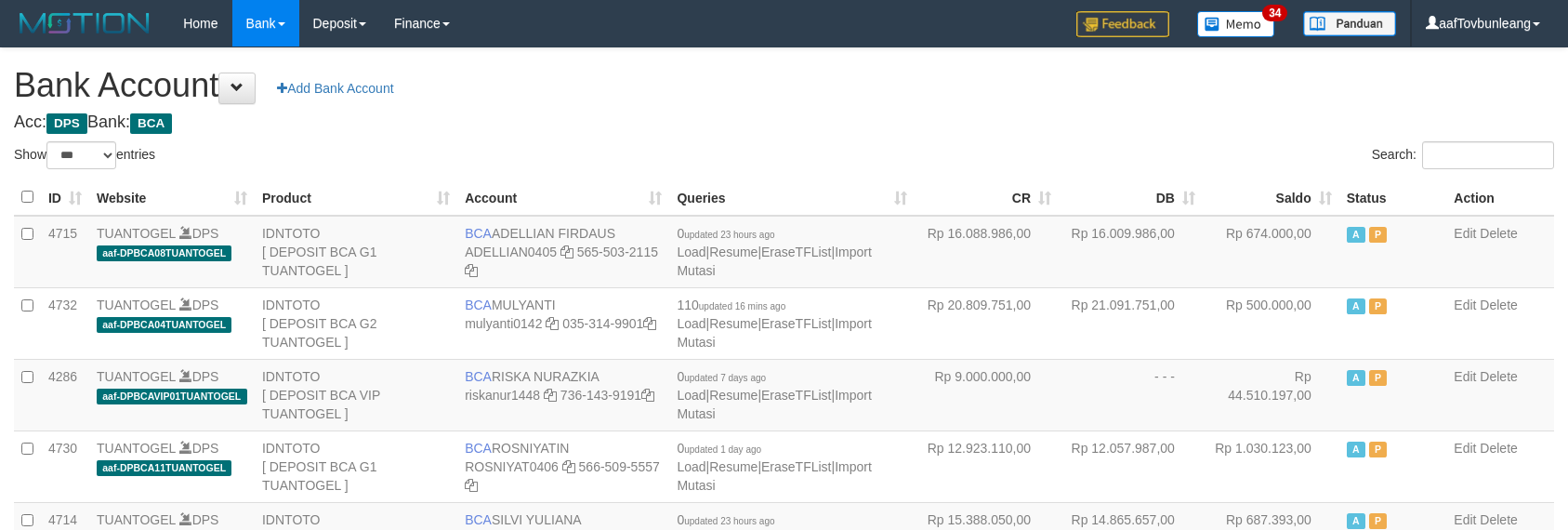 scroll, scrollTop: 586, scrollLeft: 0, axis: vertical 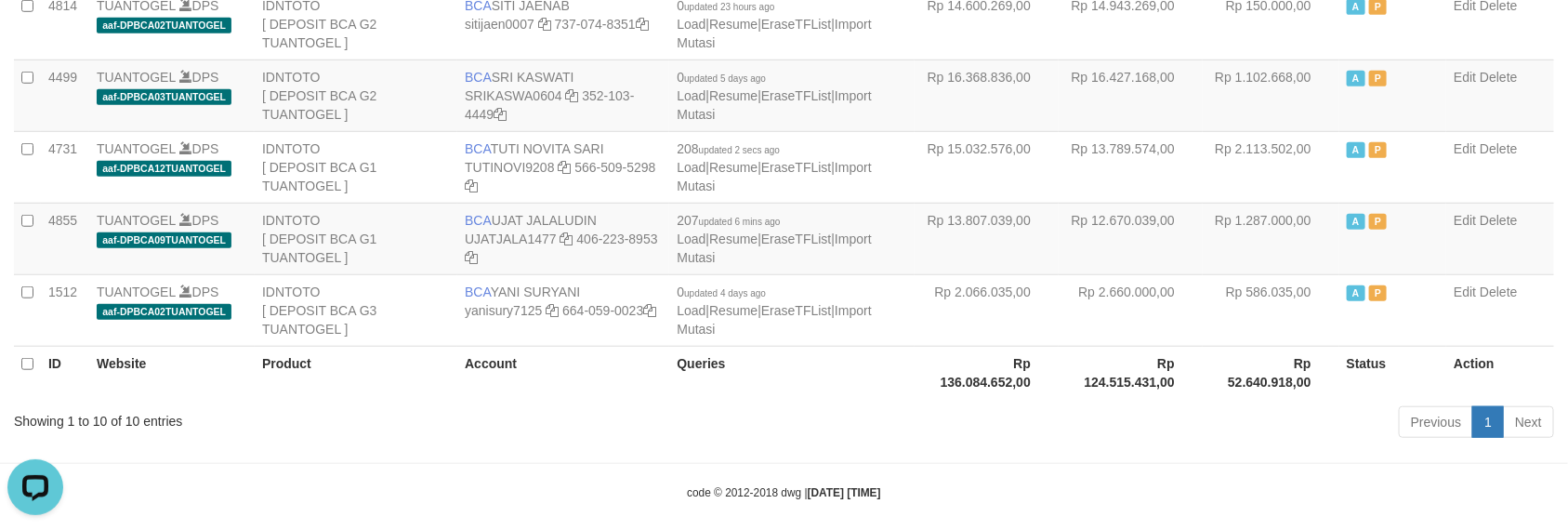 drag, startPoint x: 565, startPoint y: 457, endPoint x: 601, endPoint y: 415, distance: 55.317267 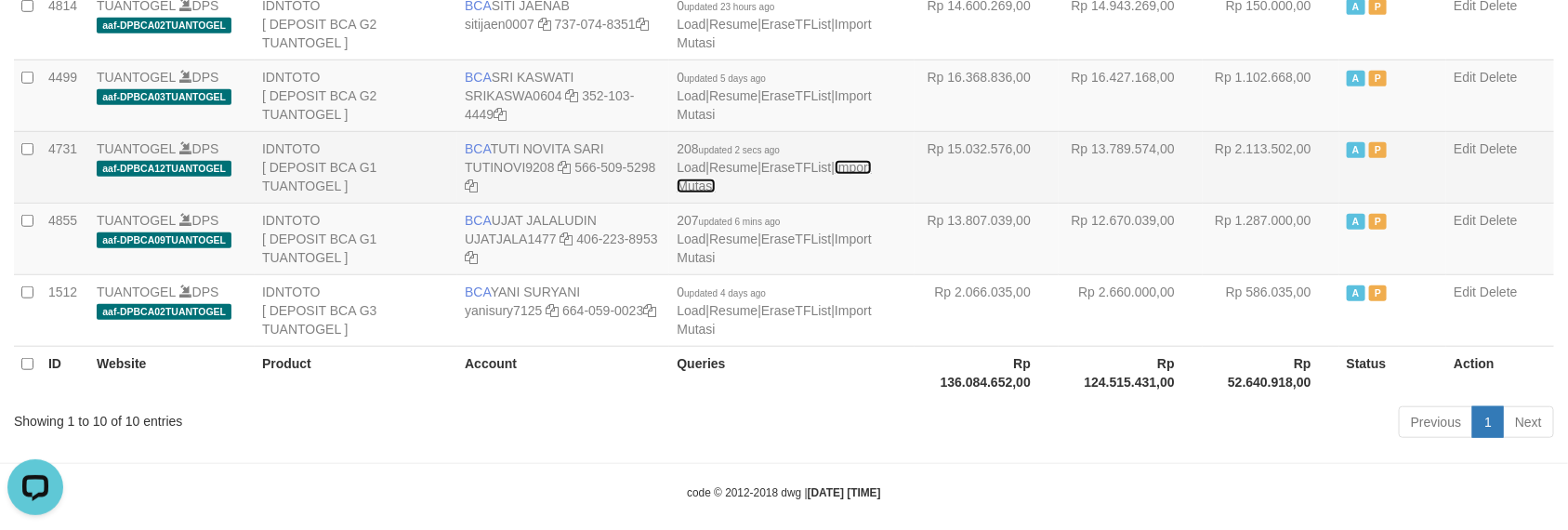 click on "Import Mutasi" at bounding box center (773, 177) 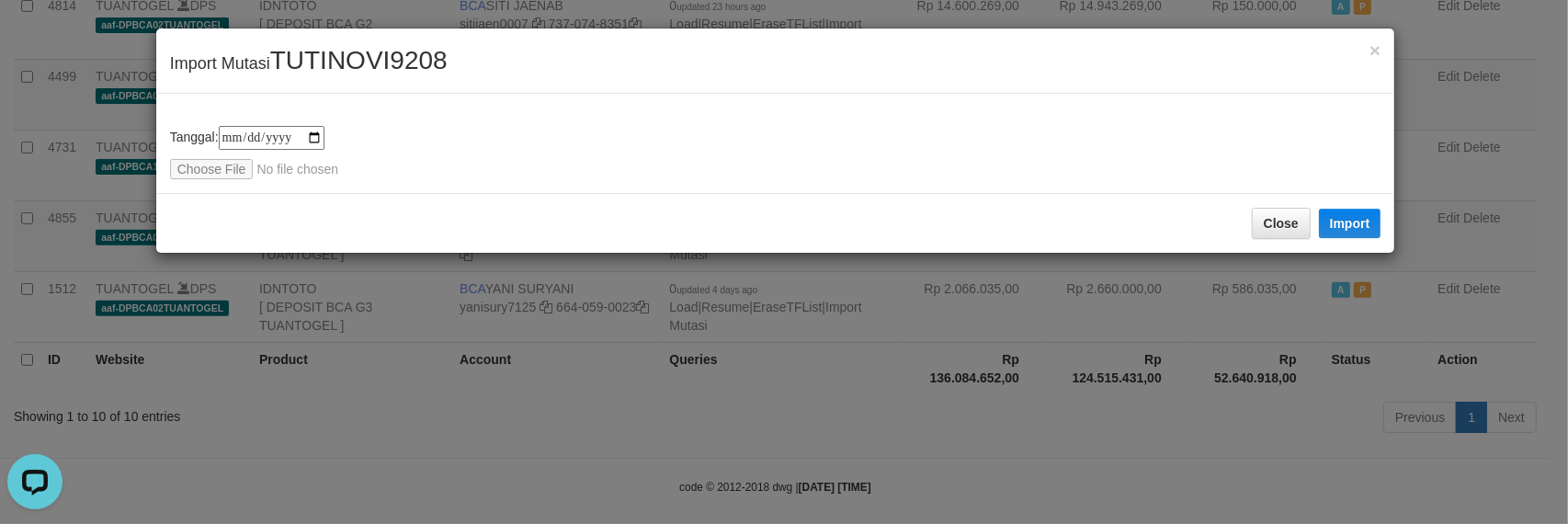 click on "TUTINOVI9208" at bounding box center [358, 60] 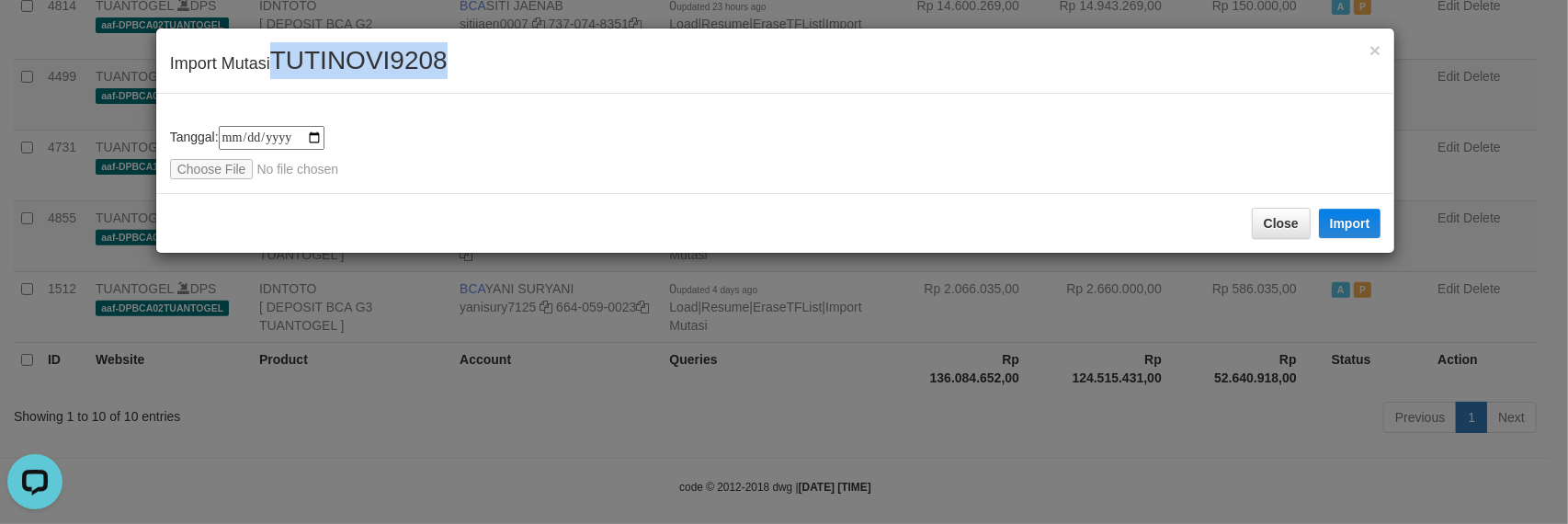 click on "TUTINOVI9208" at bounding box center (358, 60) 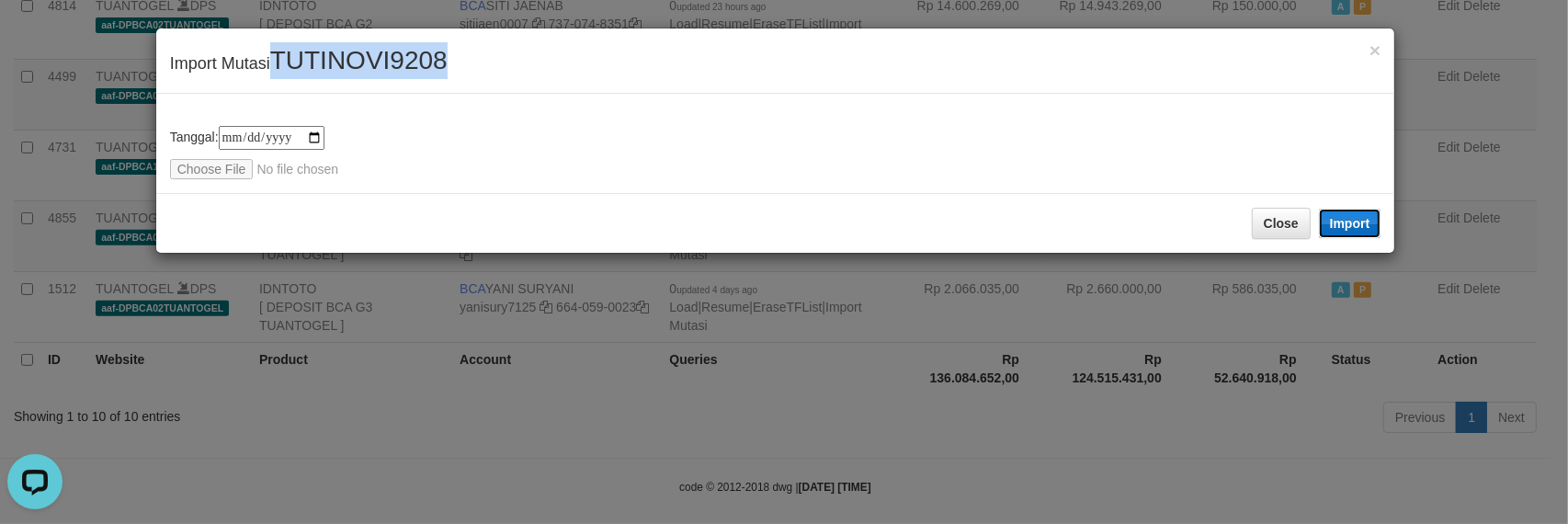 click on "Import" at bounding box center (1350, 223) 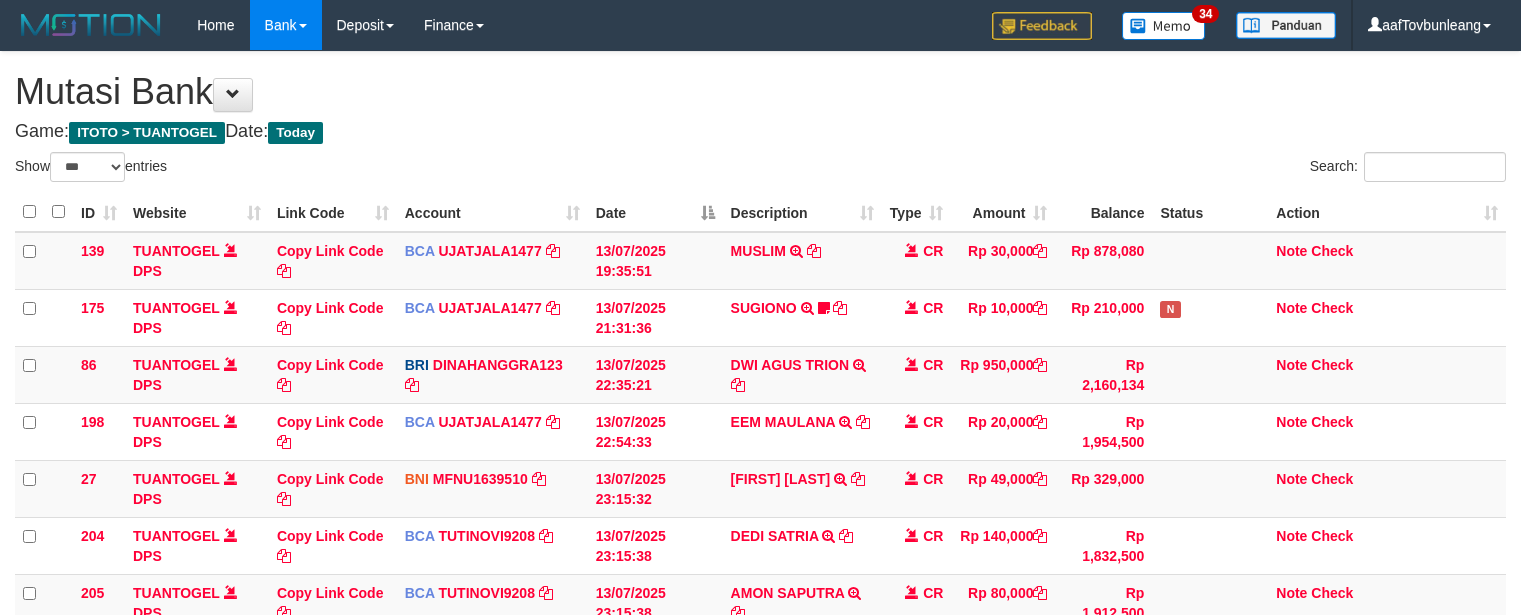 select on "***" 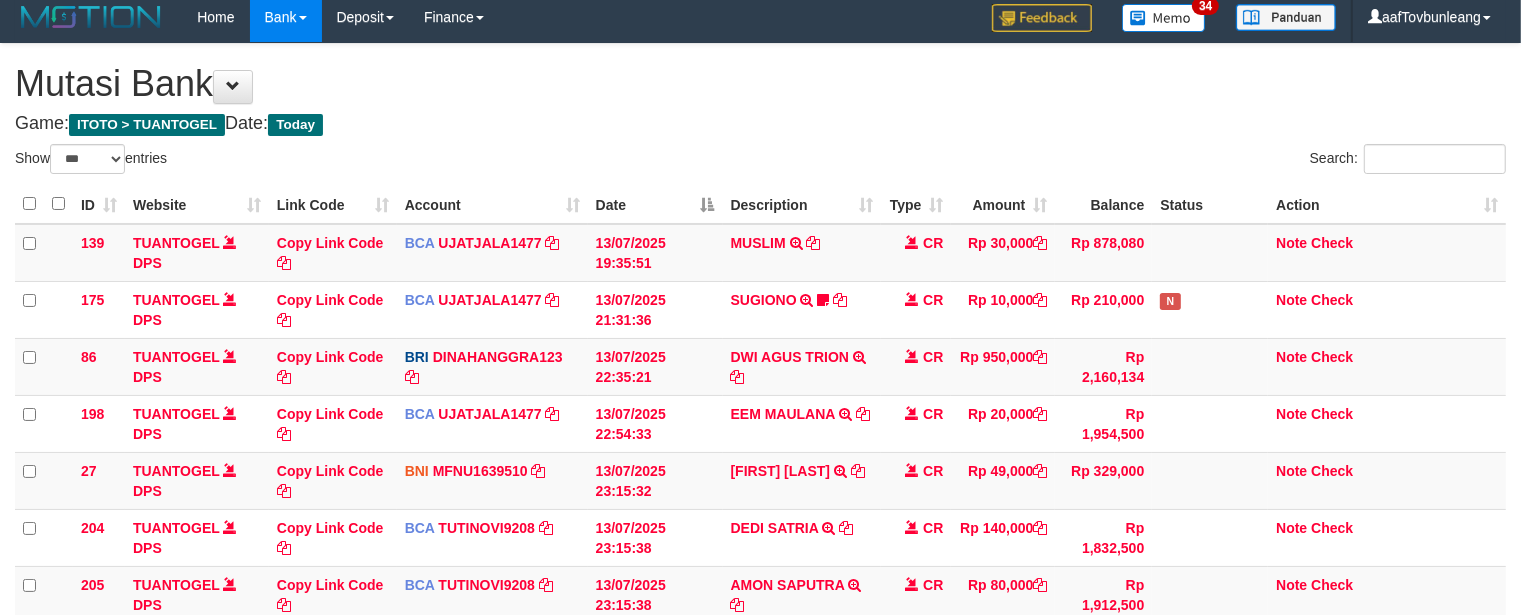 scroll, scrollTop: 0, scrollLeft: 0, axis: both 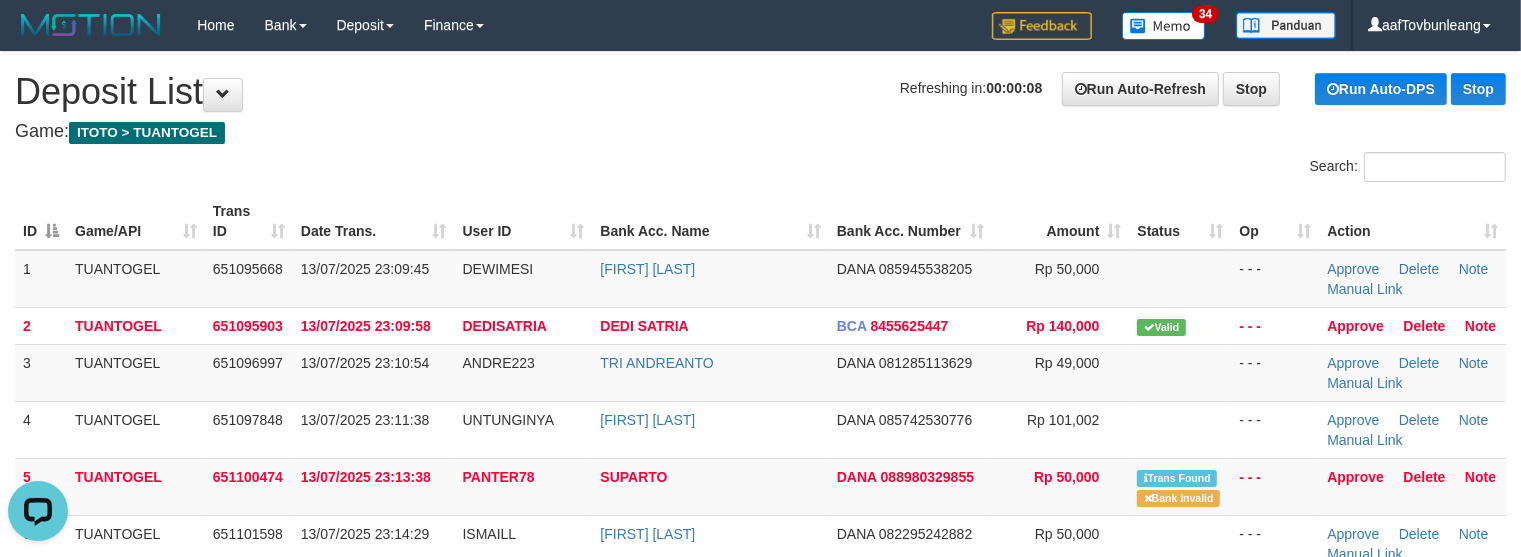 click on "Refreshing in:  00:00:08
Run Auto-Refresh
Stop
Run Auto-DPS
Stop
Deposit List" at bounding box center (760, 92) 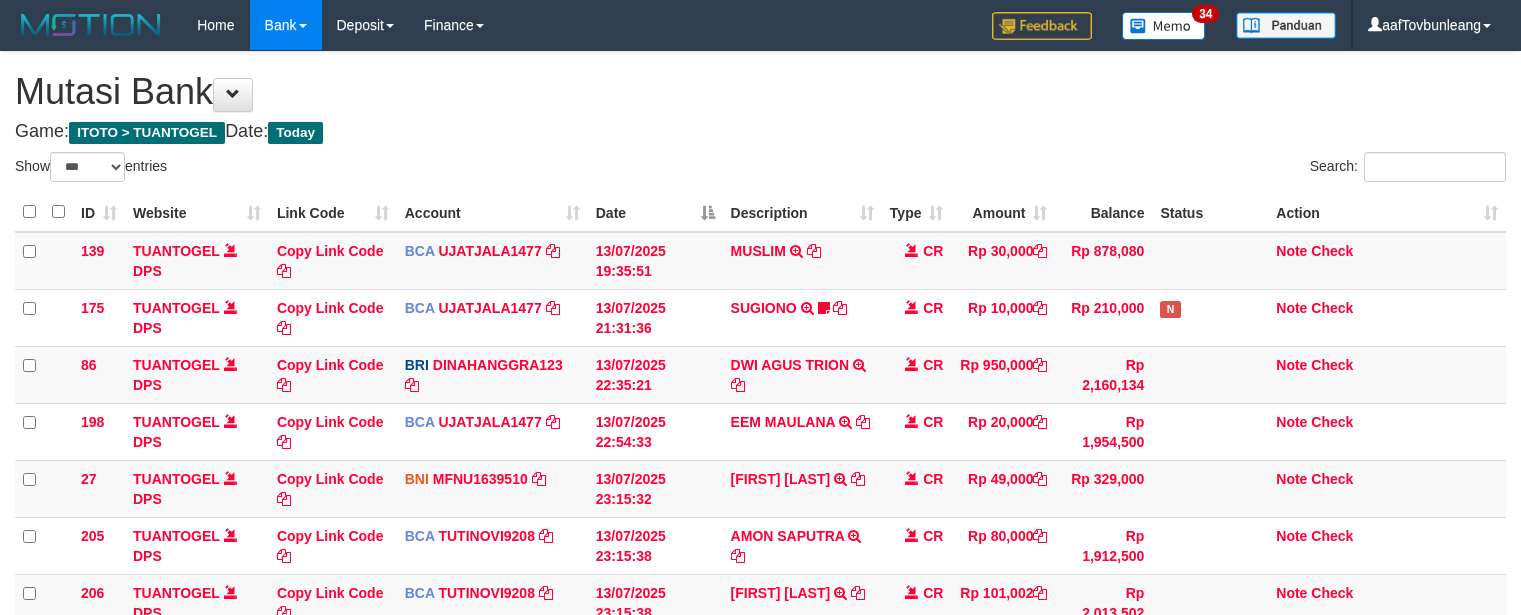 select on "***" 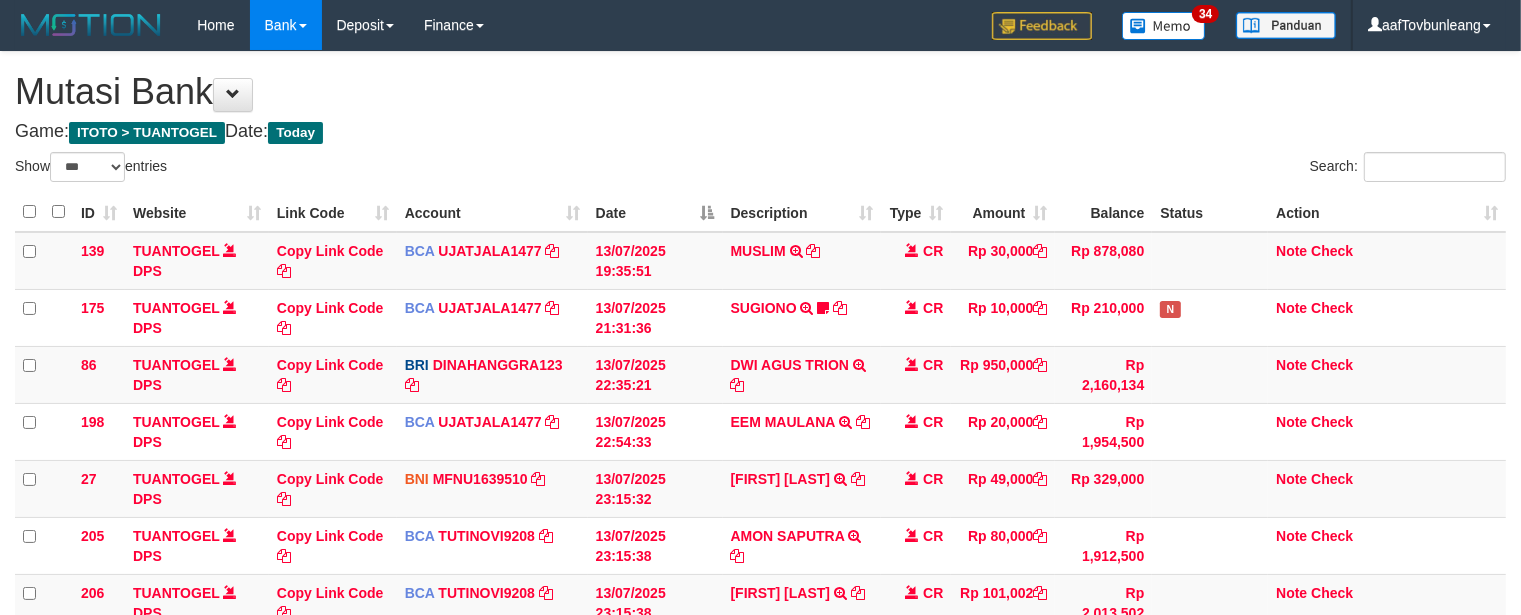 scroll, scrollTop: 326, scrollLeft: 0, axis: vertical 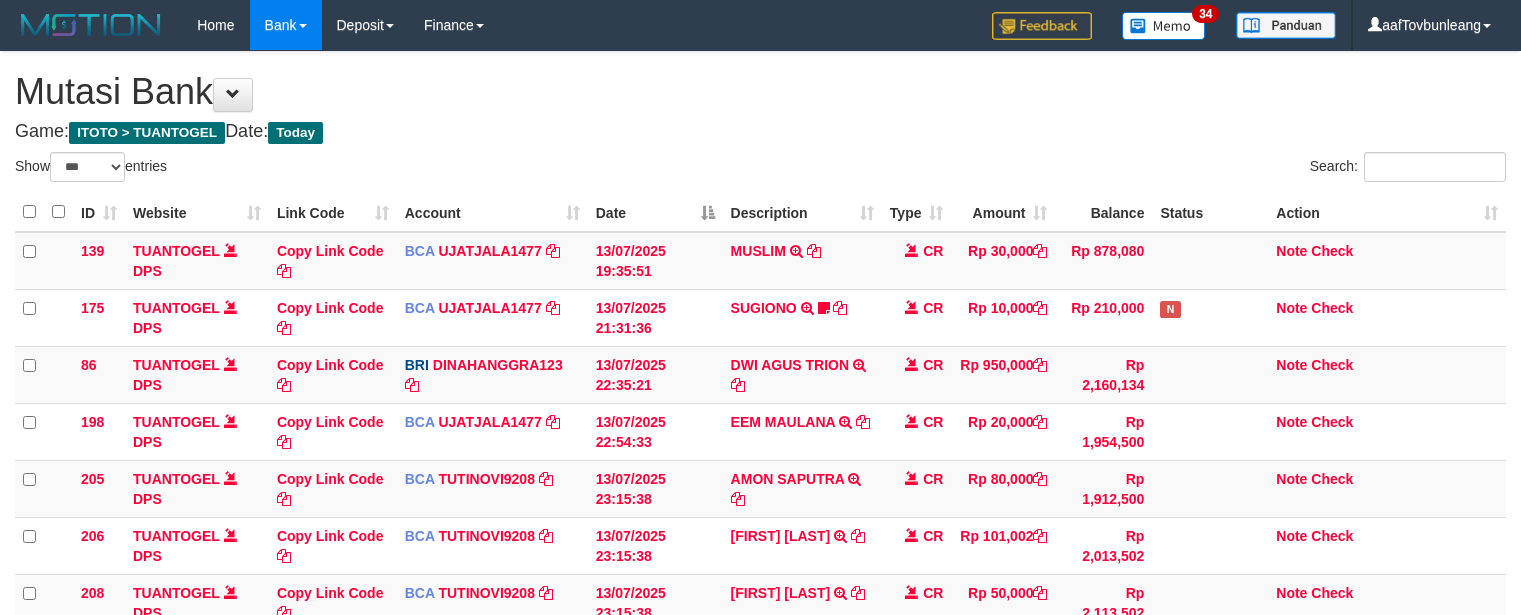 select on "***" 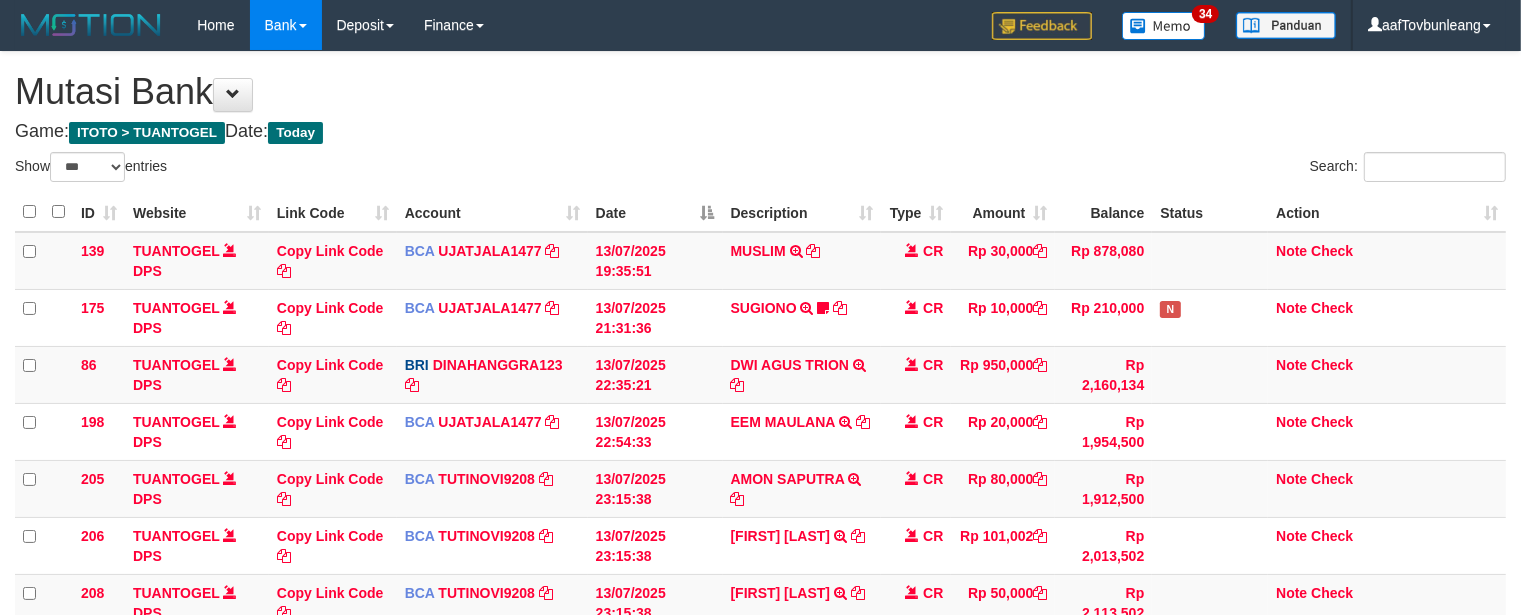 scroll, scrollTop: 268, scrollLeft: 0, axis: vertical 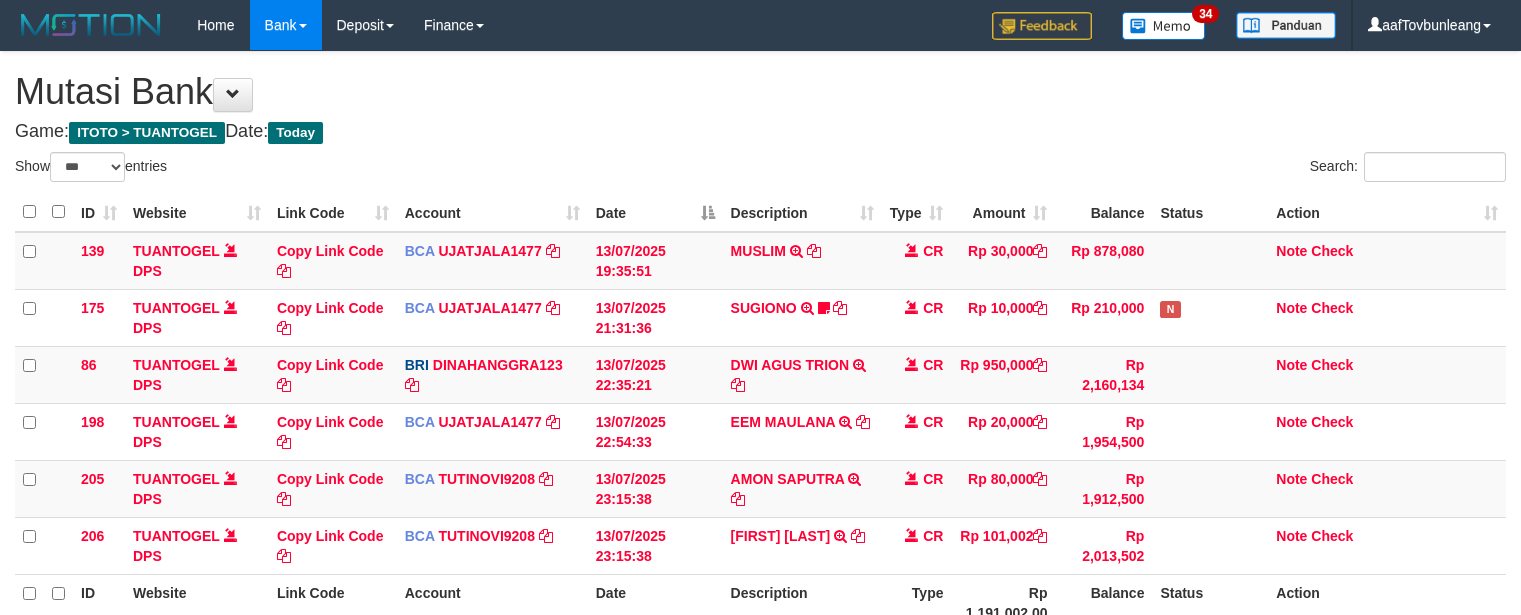 select on "***" 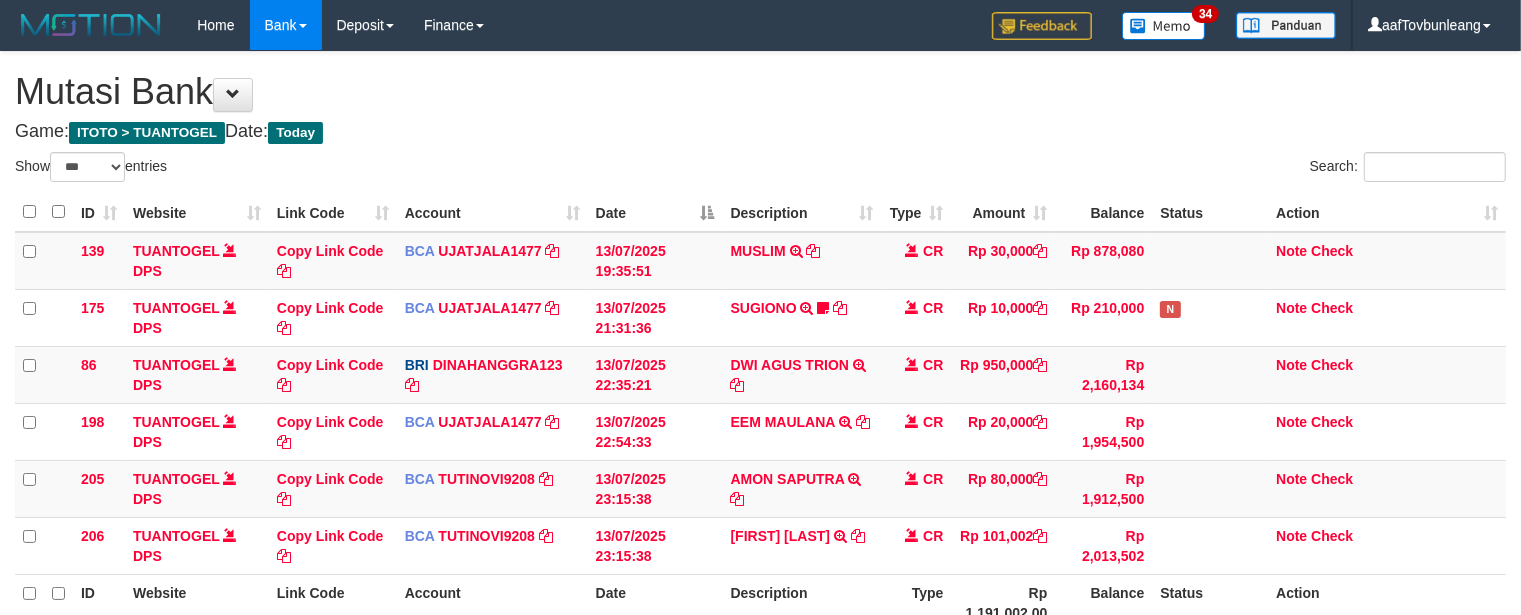 scroll, scrollTop: 211, scrollLeft: 0, axis: vertical 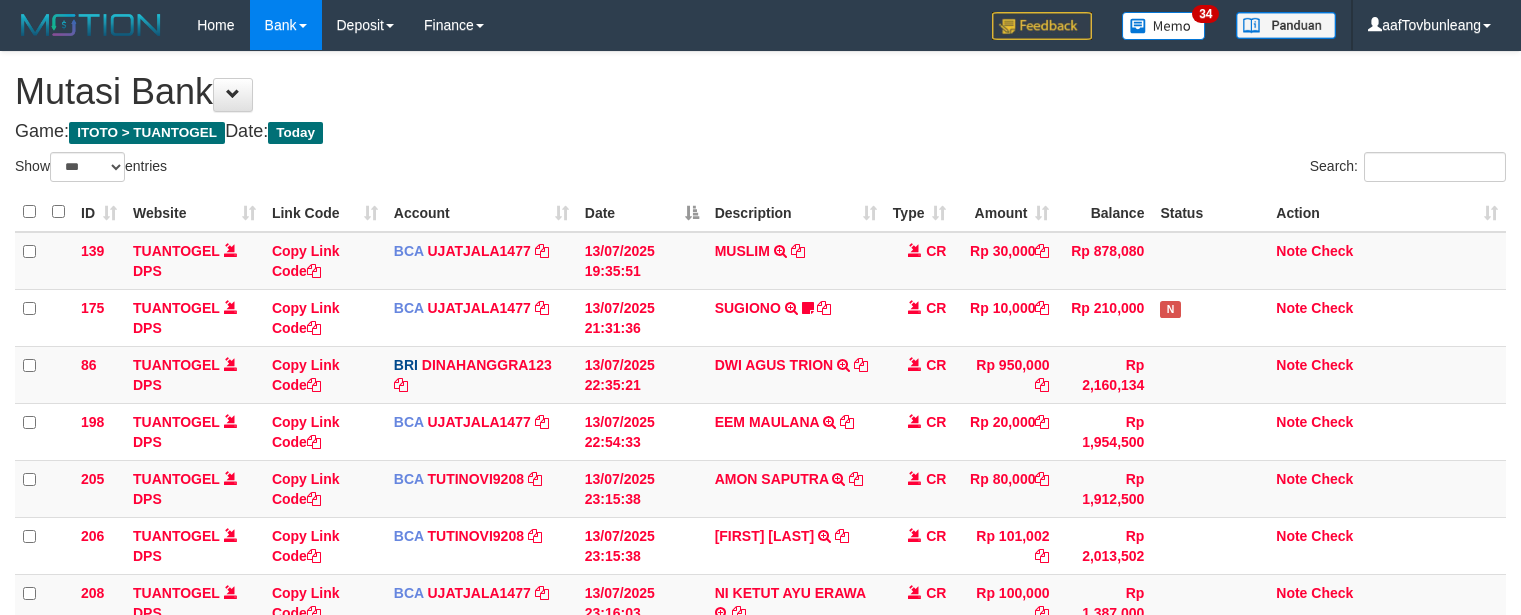 select on "***" 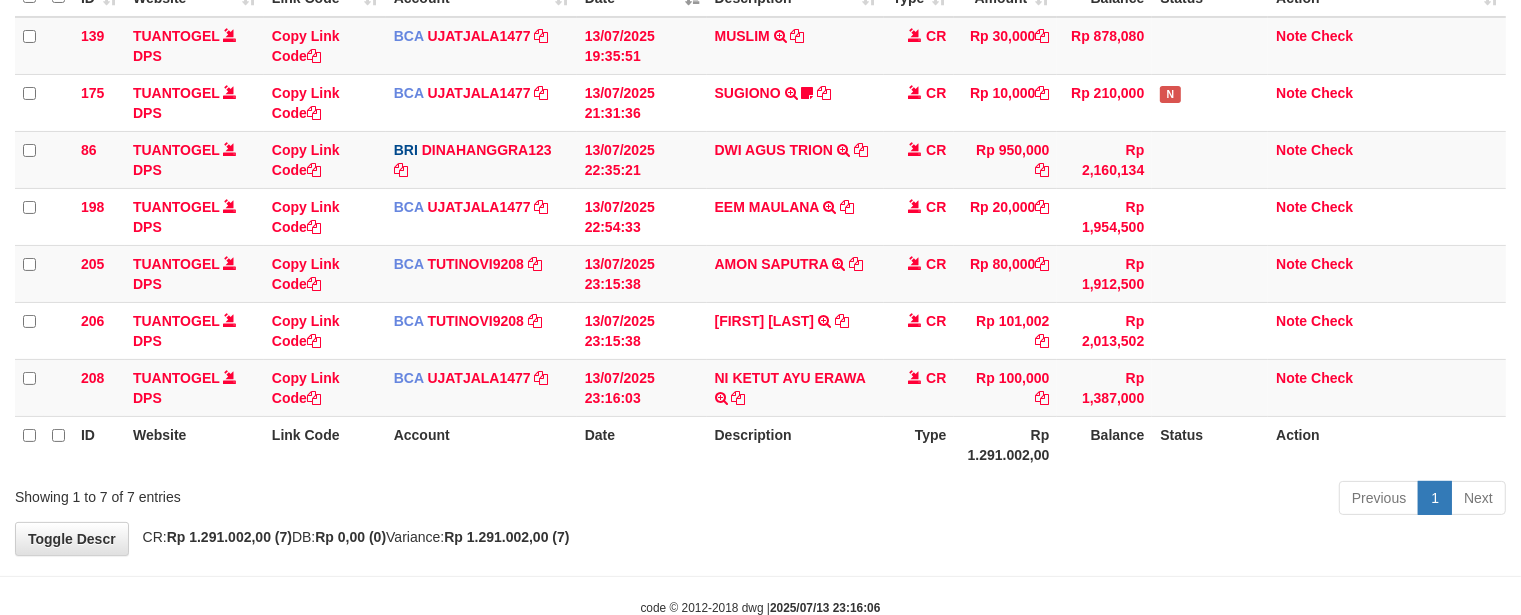 scroll, scrollTop: 211, scrollLeft: 0, axis: vertical 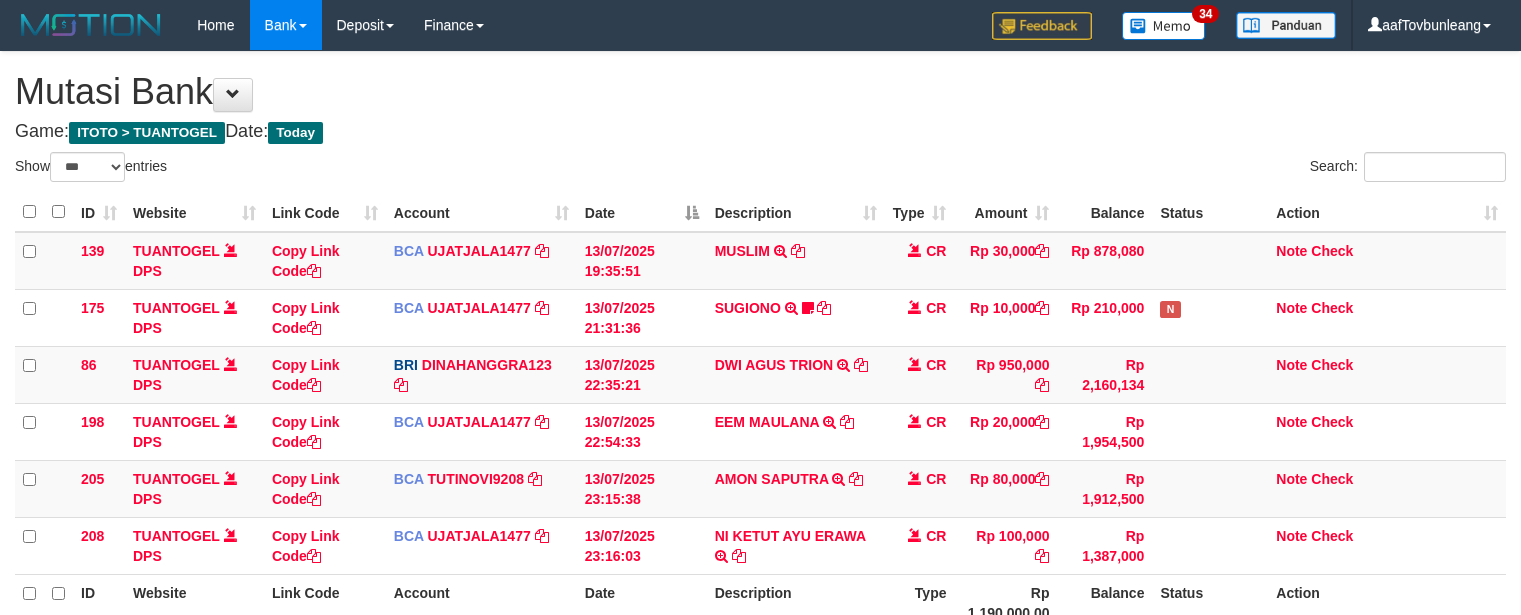 select on "***" 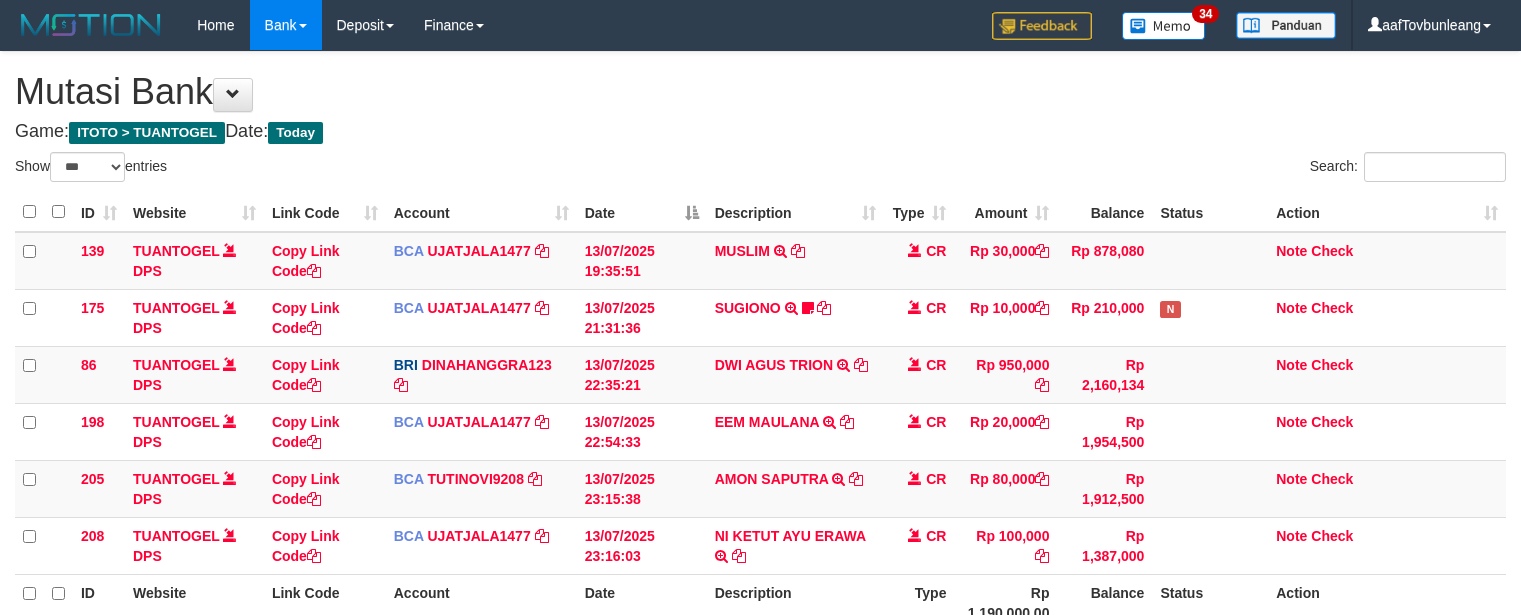 scroll, scrollTop: 211, scrollLeft: 0, axis: vertical 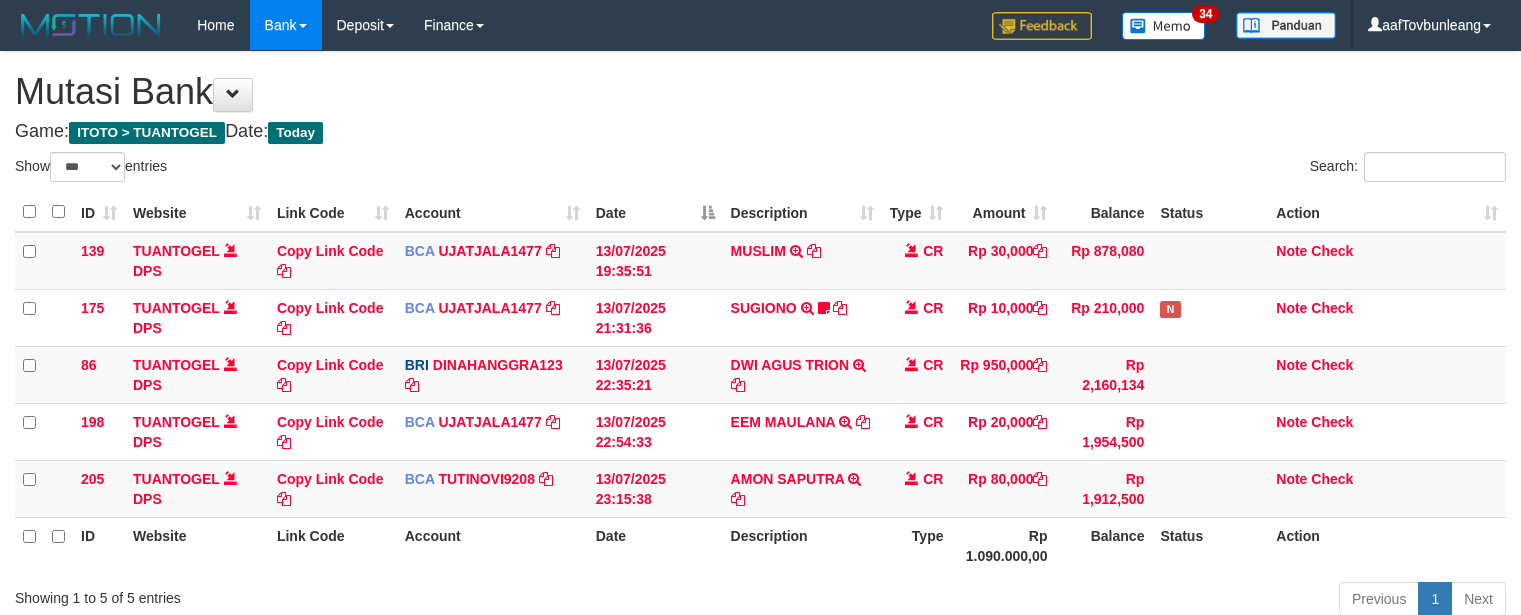 select on "***" 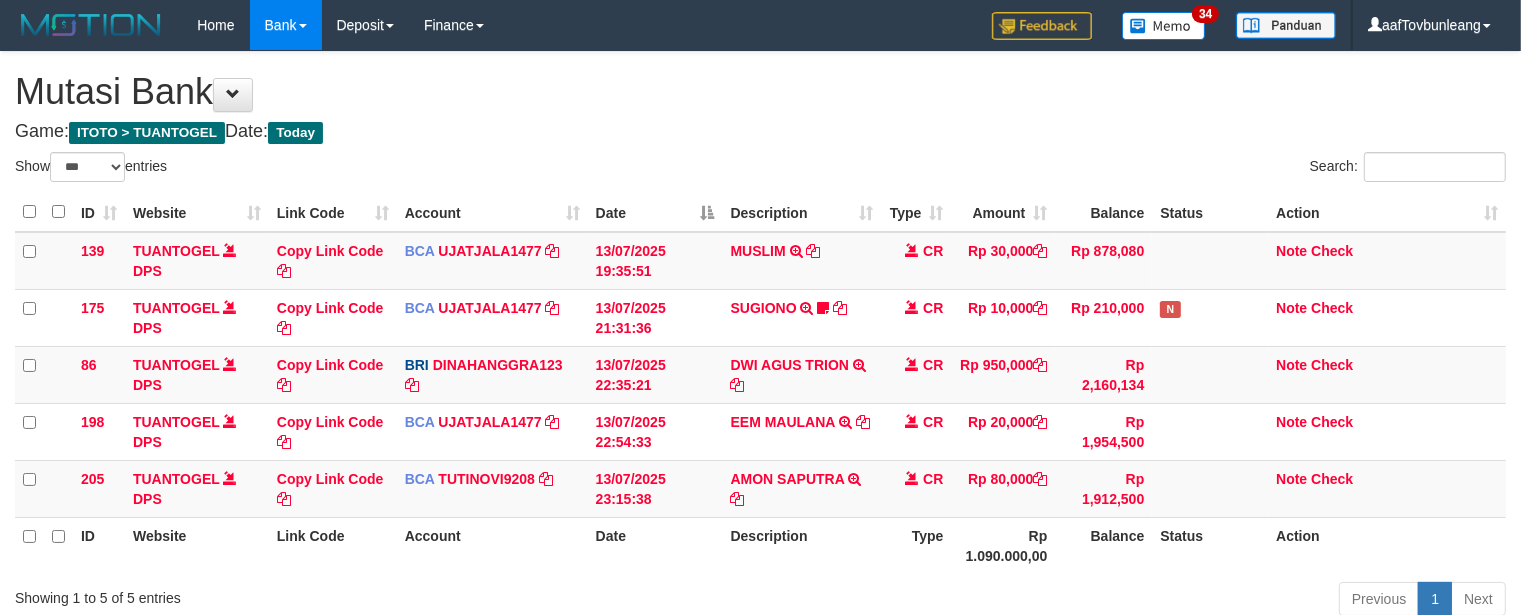 scroll, scrollTop: 155, scrollLeft: 0, axis: vertical 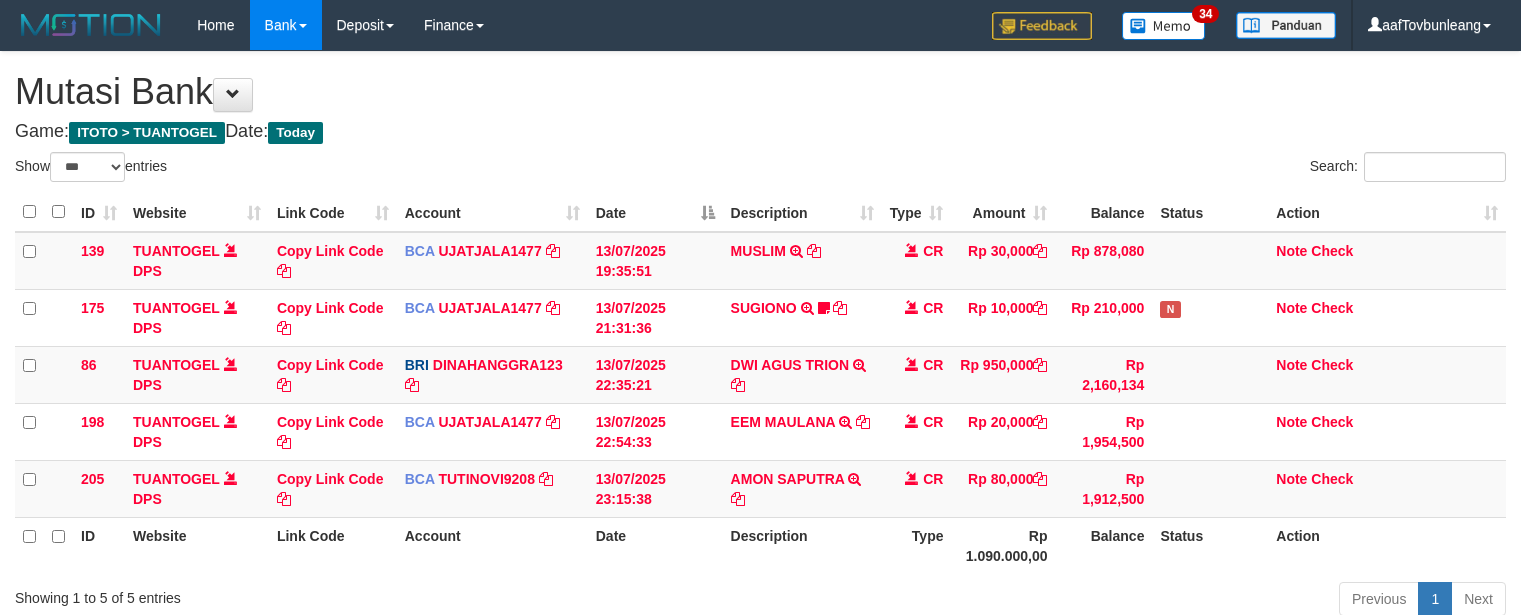 select on "***" 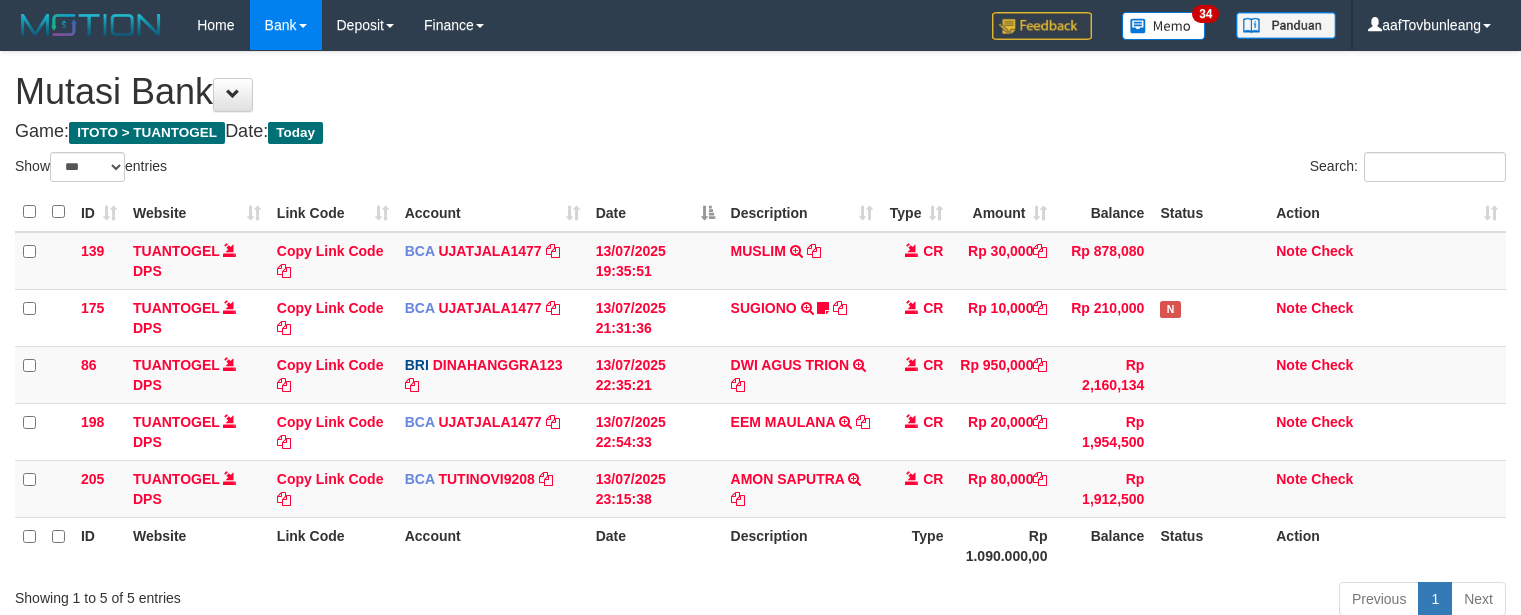 scroll, scrollTop: 155, scrollLeft: 0, axis: vertical 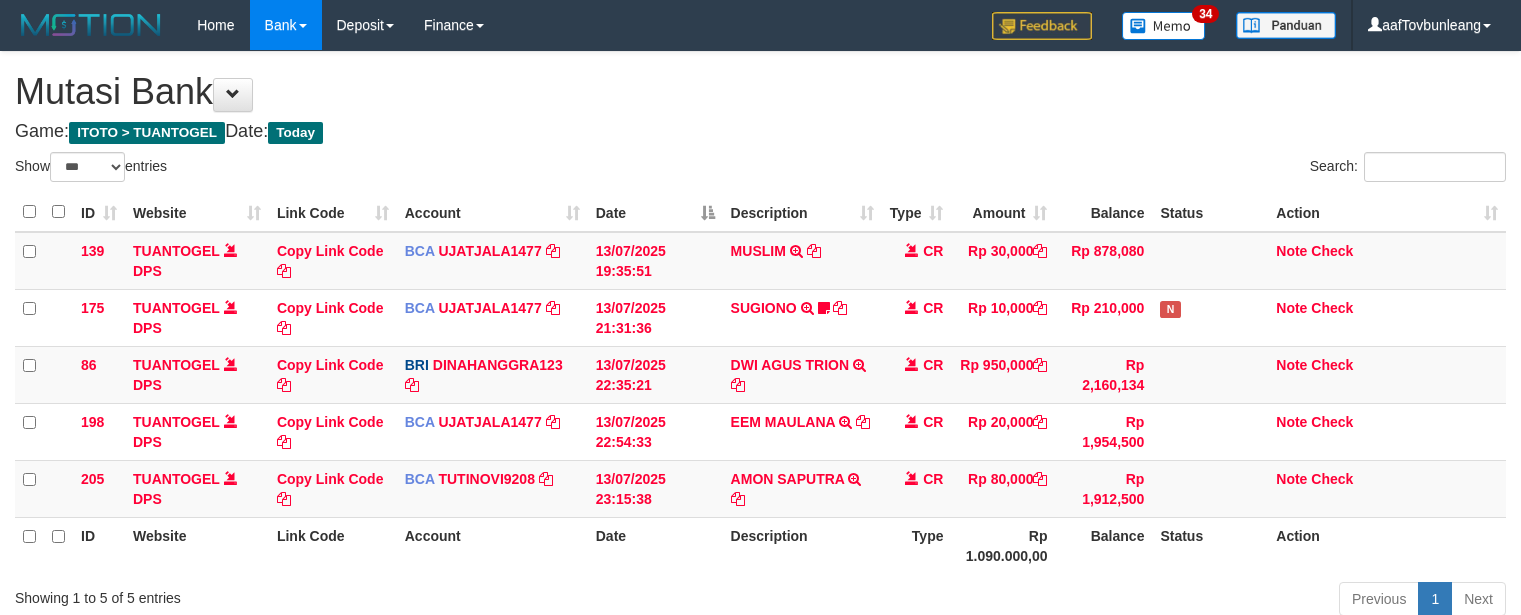 select on "***" 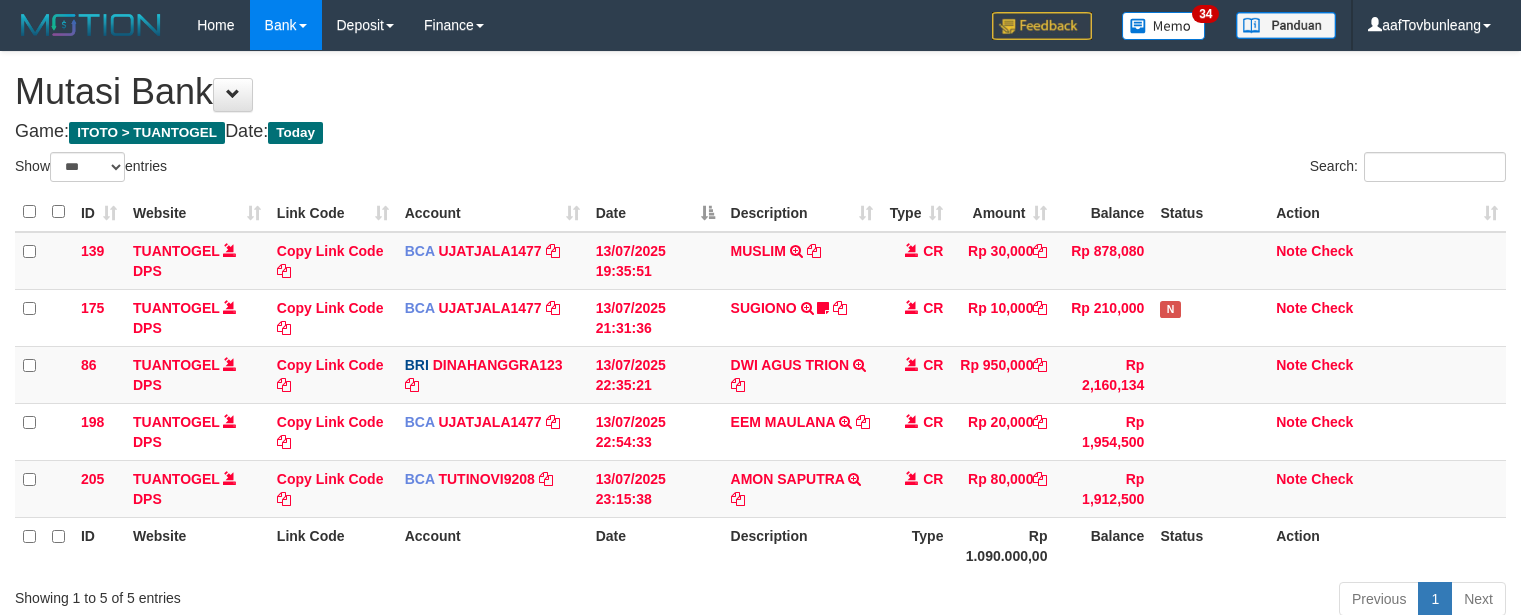 scroll, scrollTop: 155, scrollLeft: 0, axis: vertical 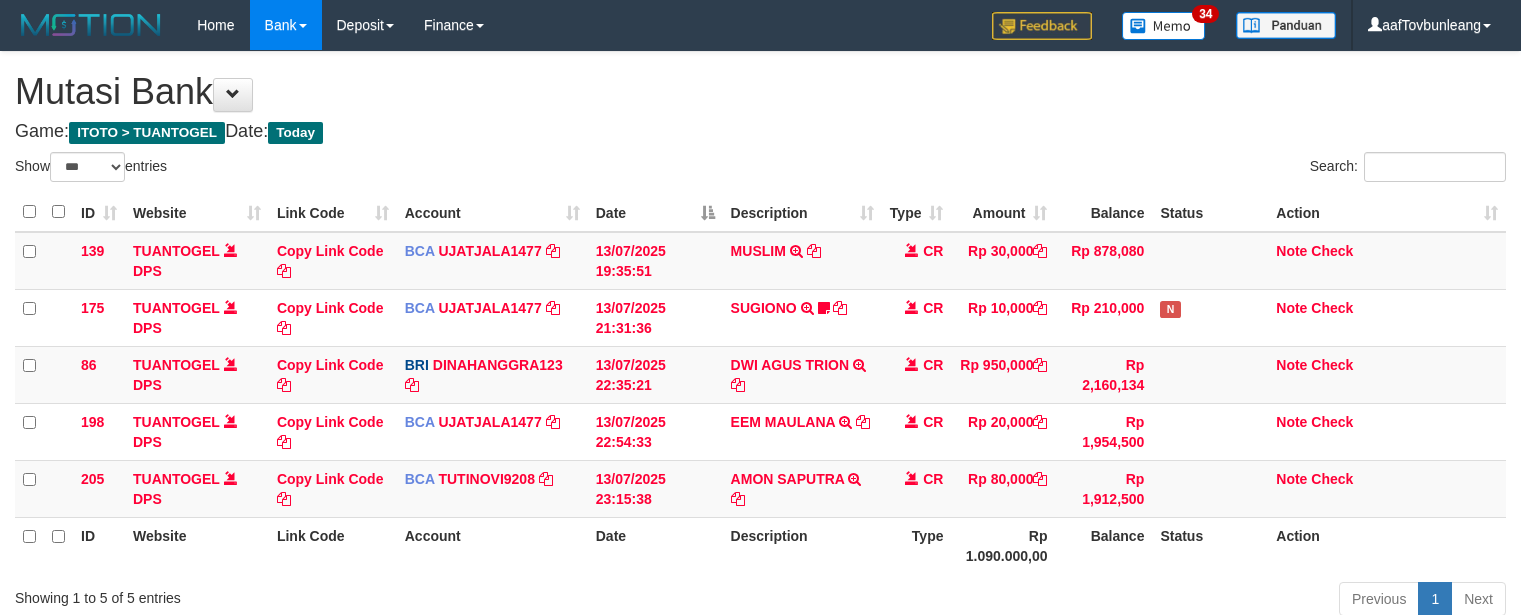 select on "***" 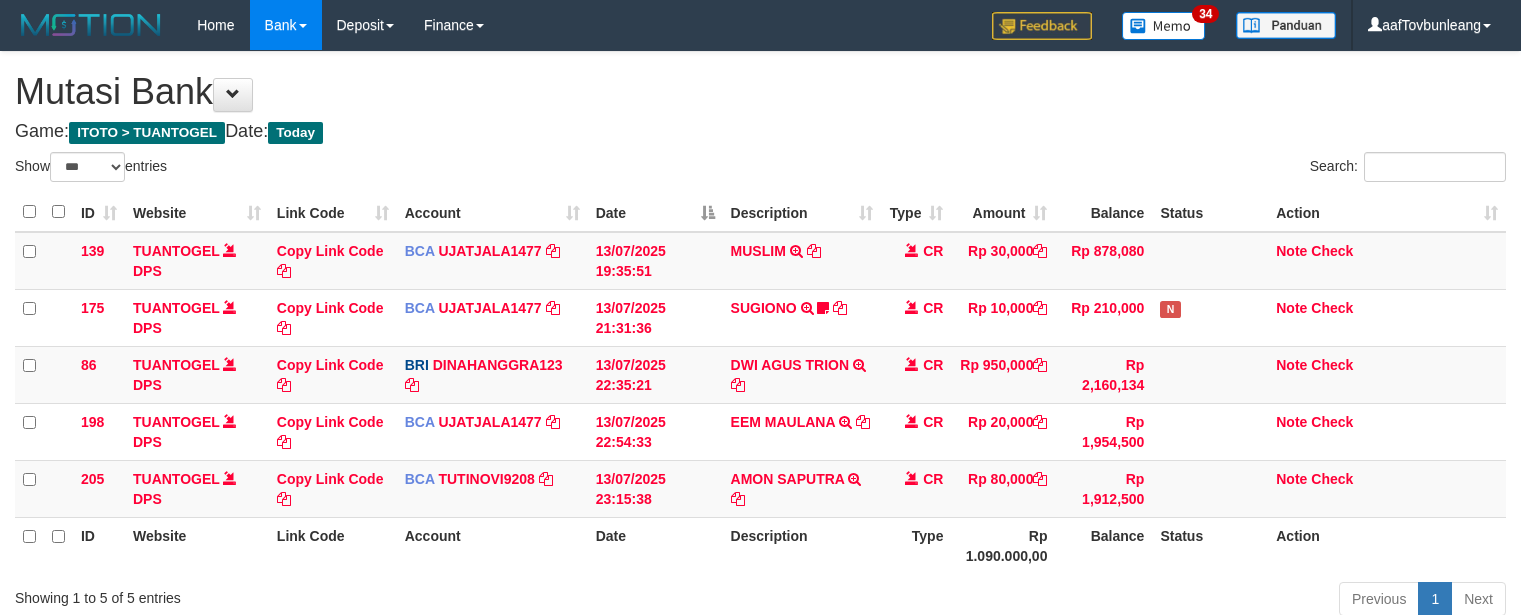 scroll, scrollTop: 155, scrollLeft: 0, axis: vertical 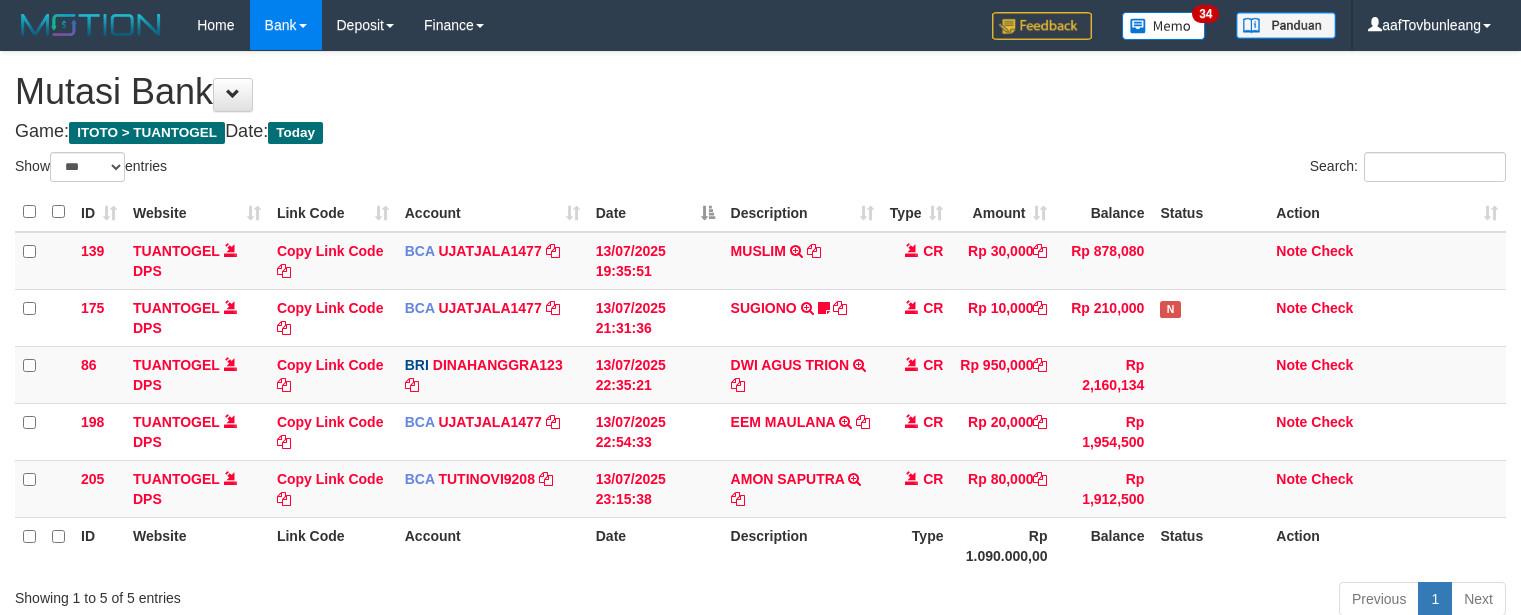 select on "***" 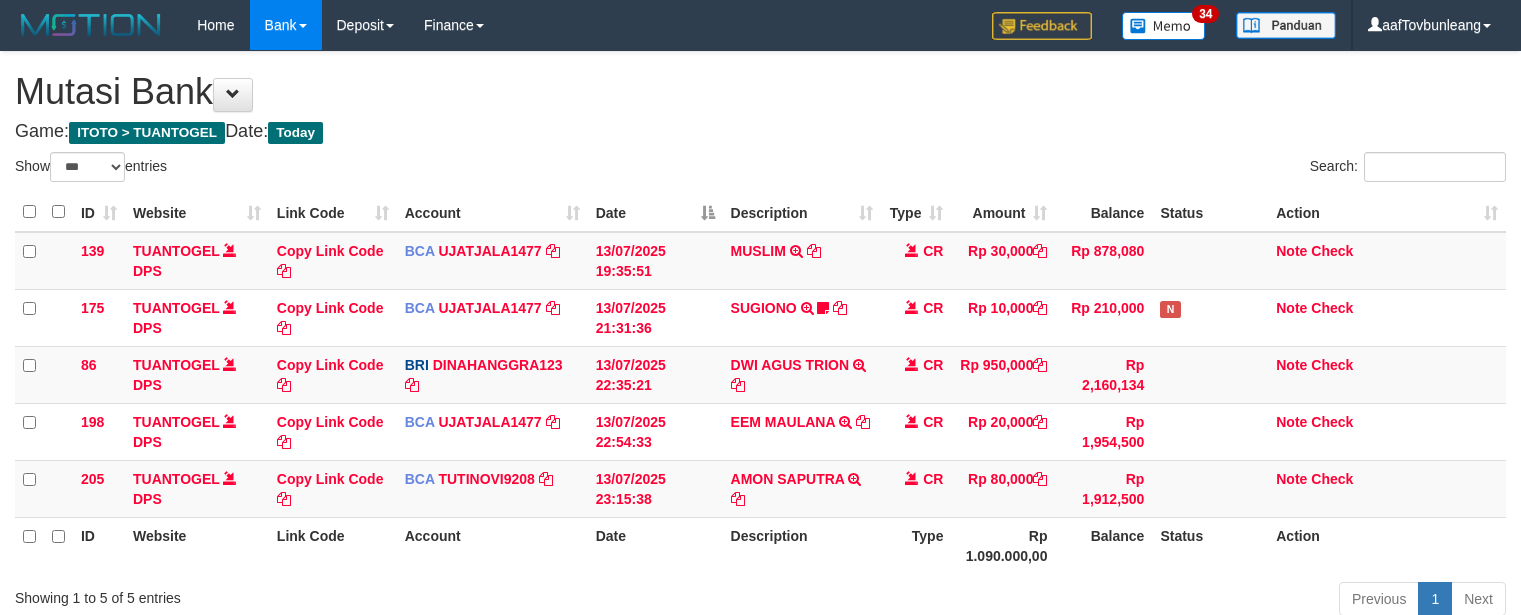 scroll, scrollTop: 155, scrollLeft: 0, axis: vertical 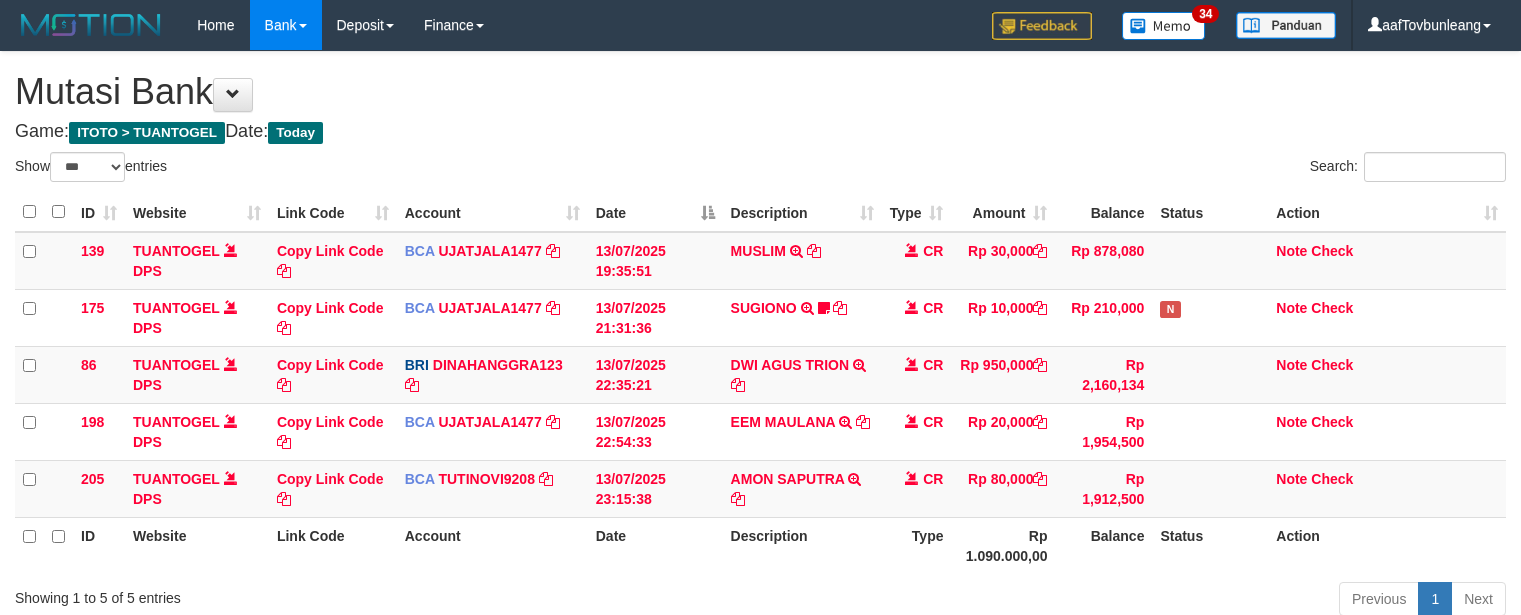 select on "***" 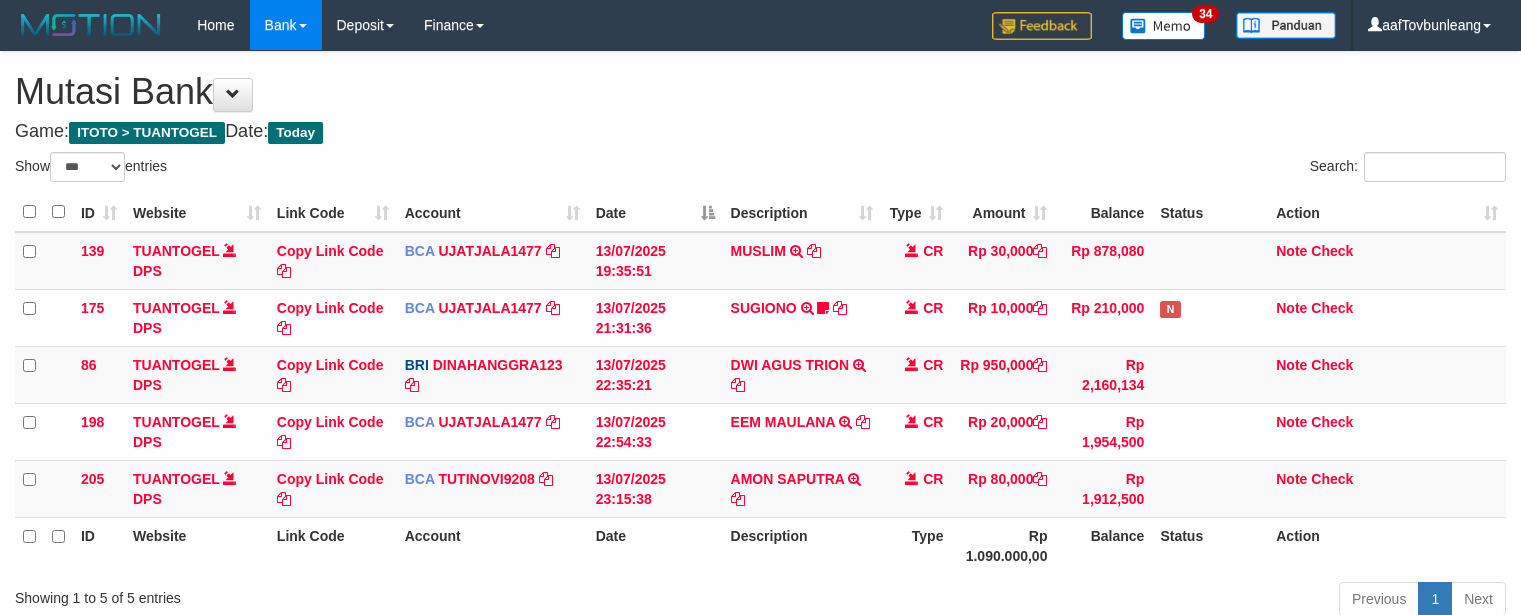 scroll, scrollTop: 155, scrollLeft: 0, axis: vertical 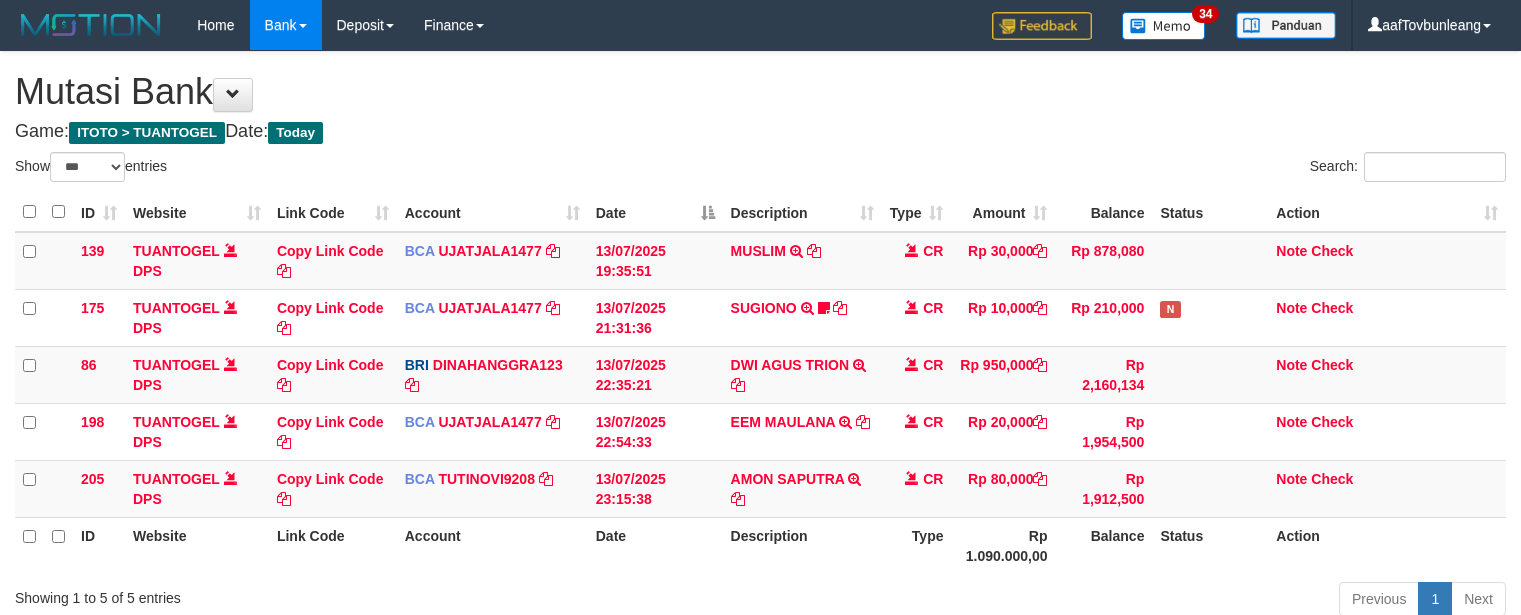 select on "***" 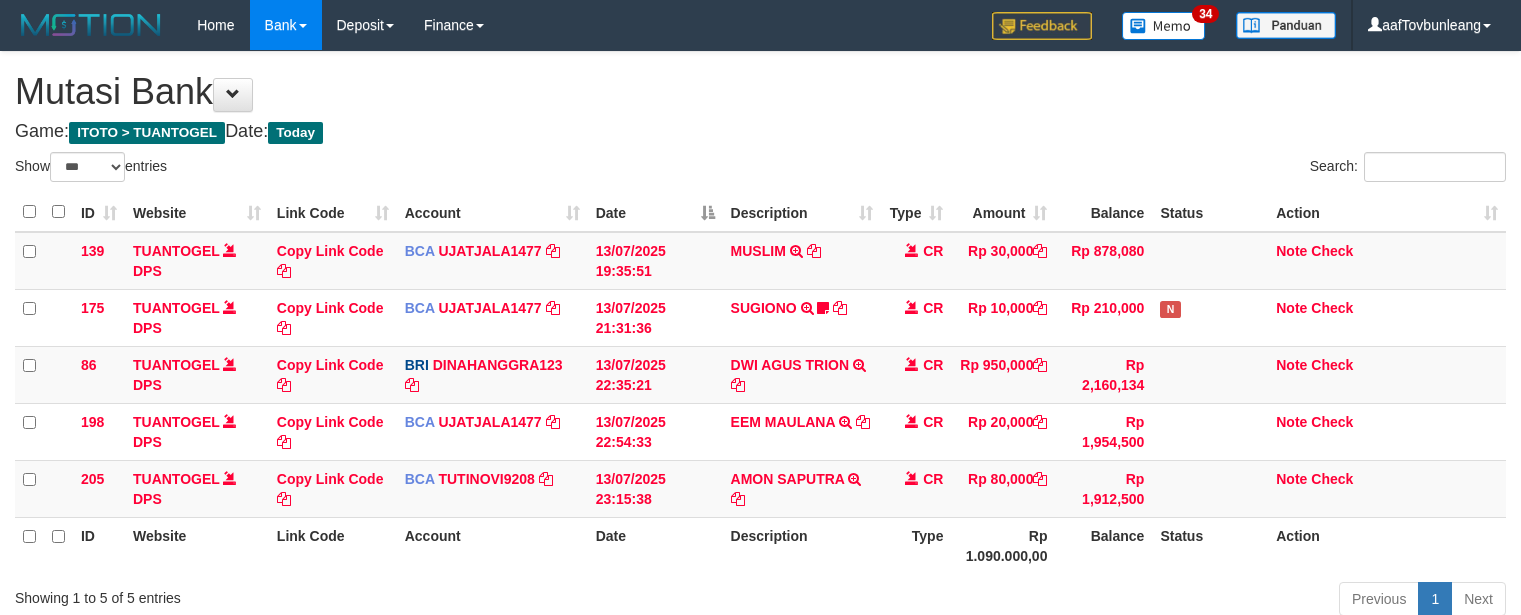 scroll, scrollTop: 155, scrollLeft: 0, axis: vertical 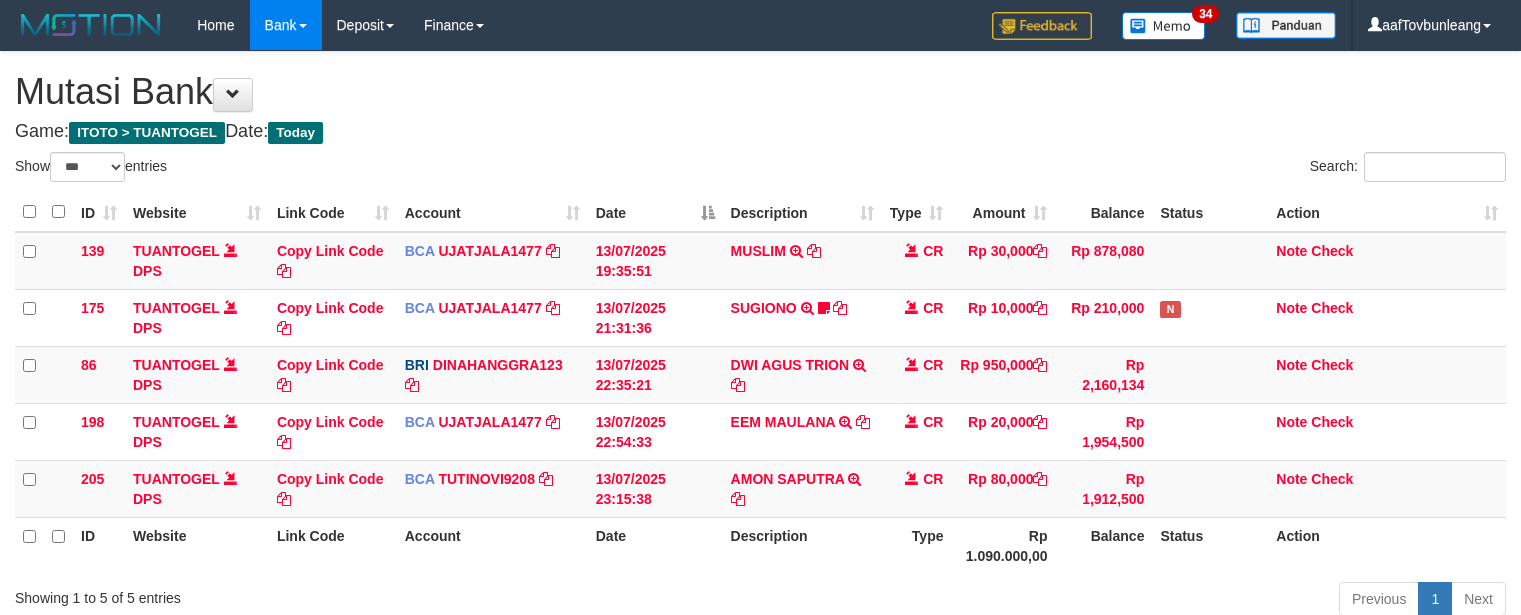 select on "***" 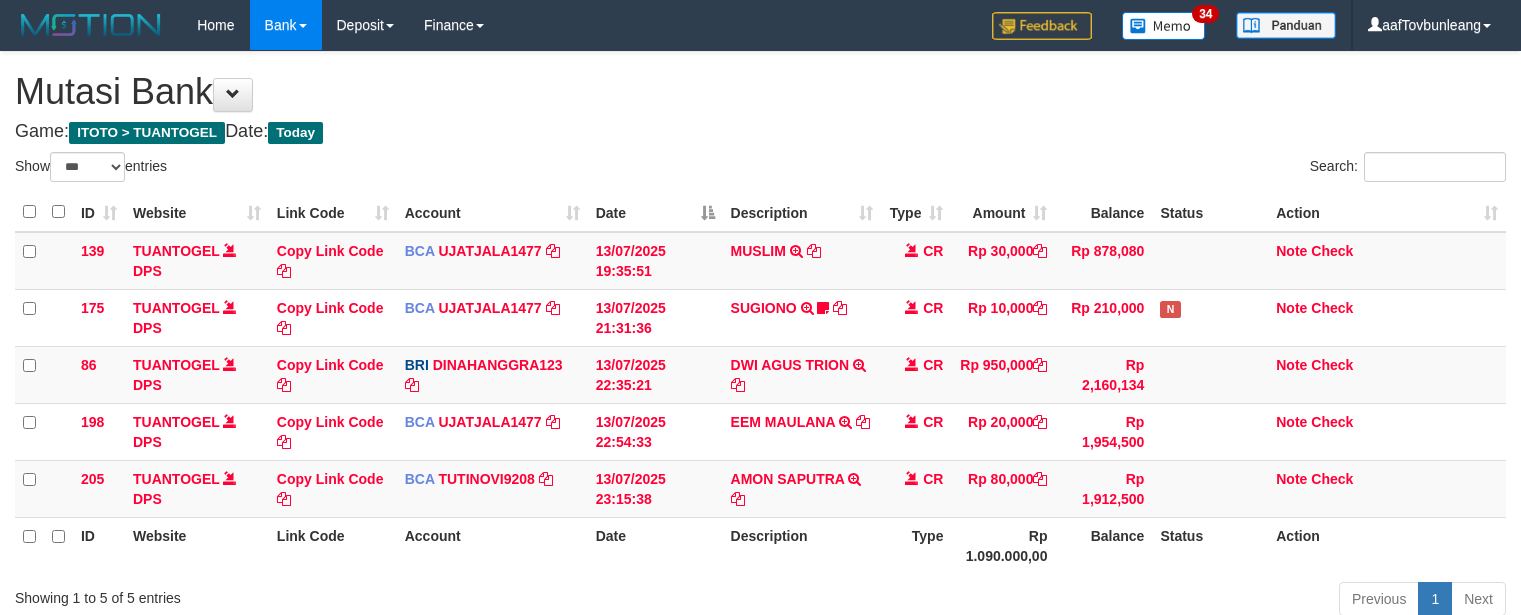 scroll, scrollTop: 155, scrollLeft: 0, axis: vertical 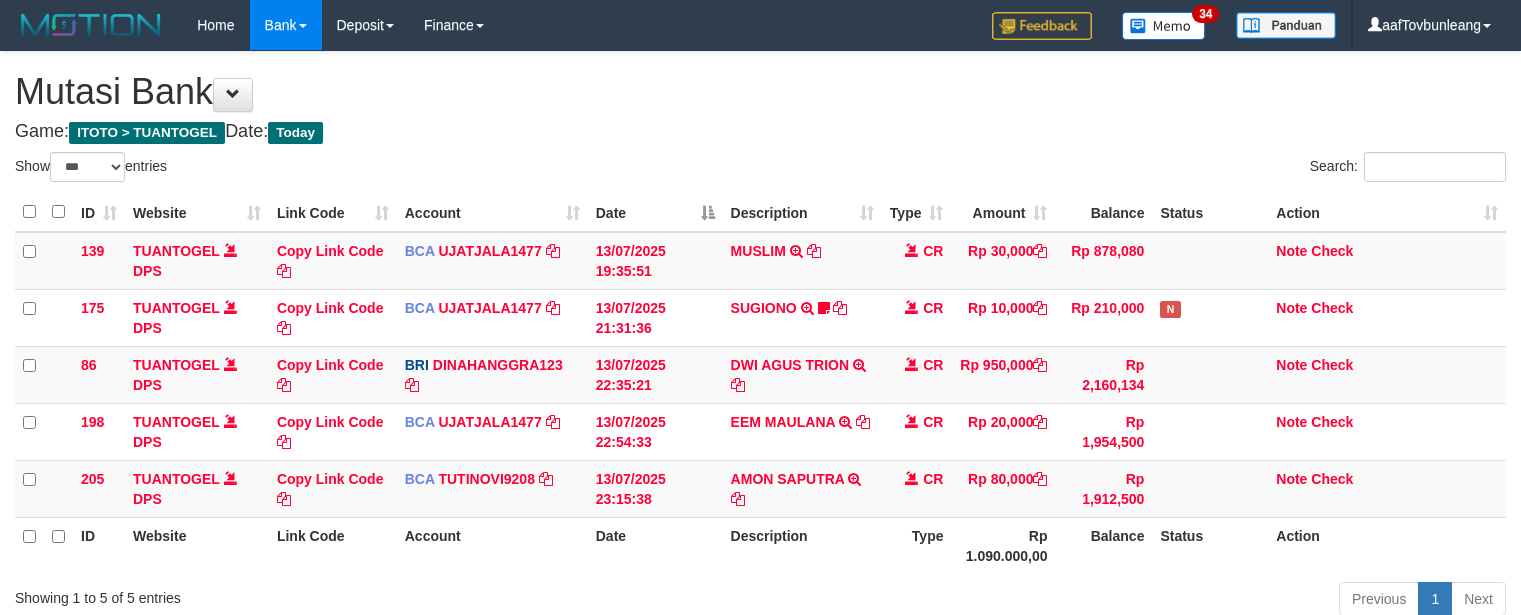 select on "***" 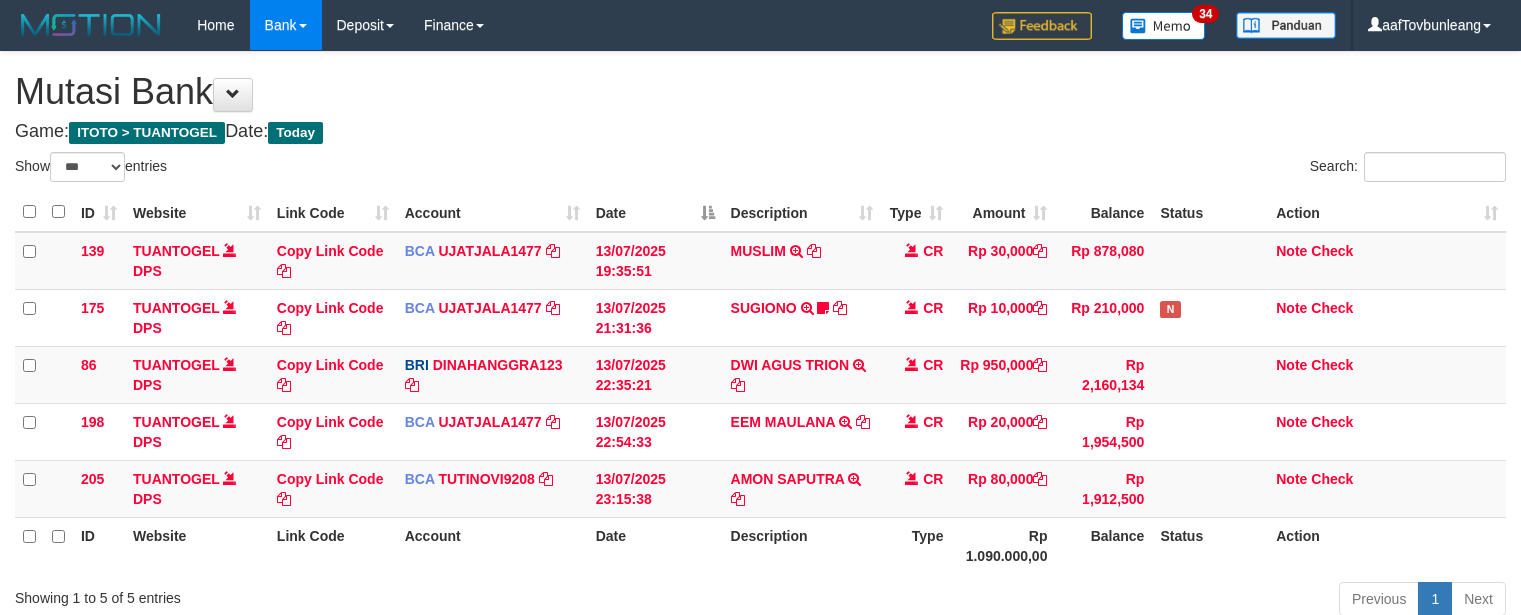 scroll, scrollTop: 155, scrollLeft: 0, axis: vertical 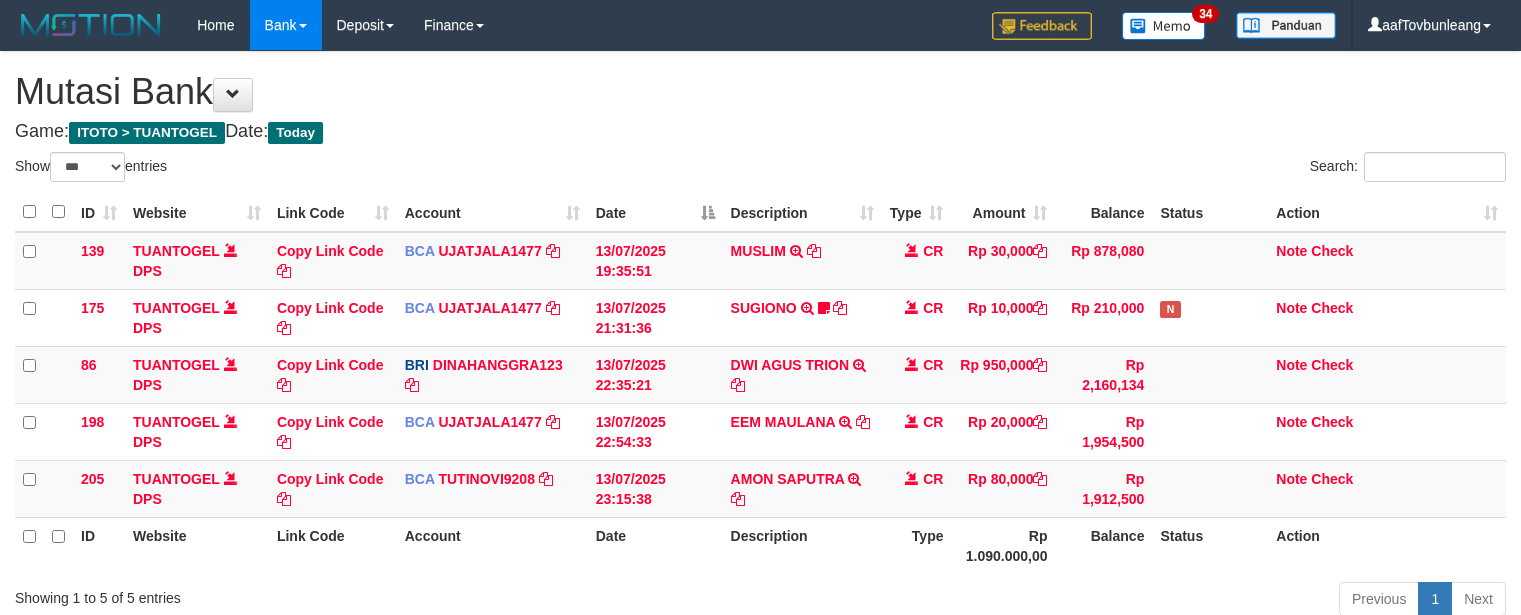 select on "***" 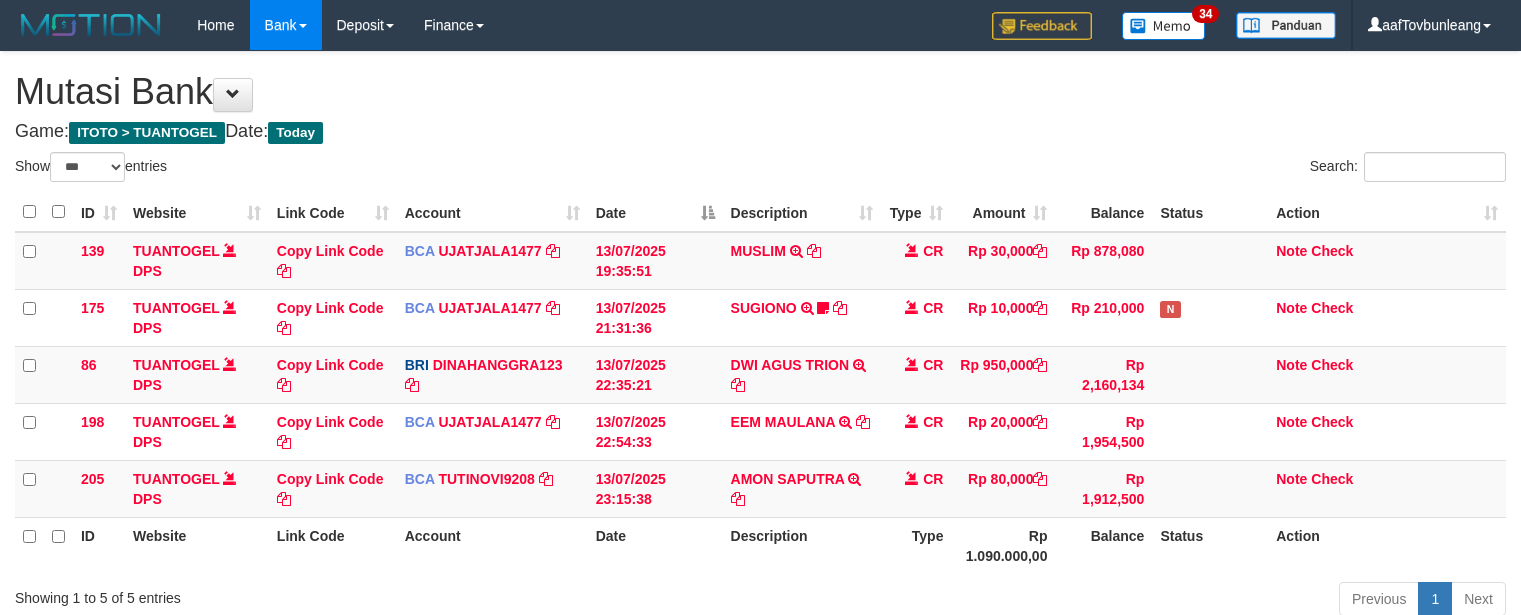 scroll, scrollTop: 155, scrollLeft: 0, axis: vertical 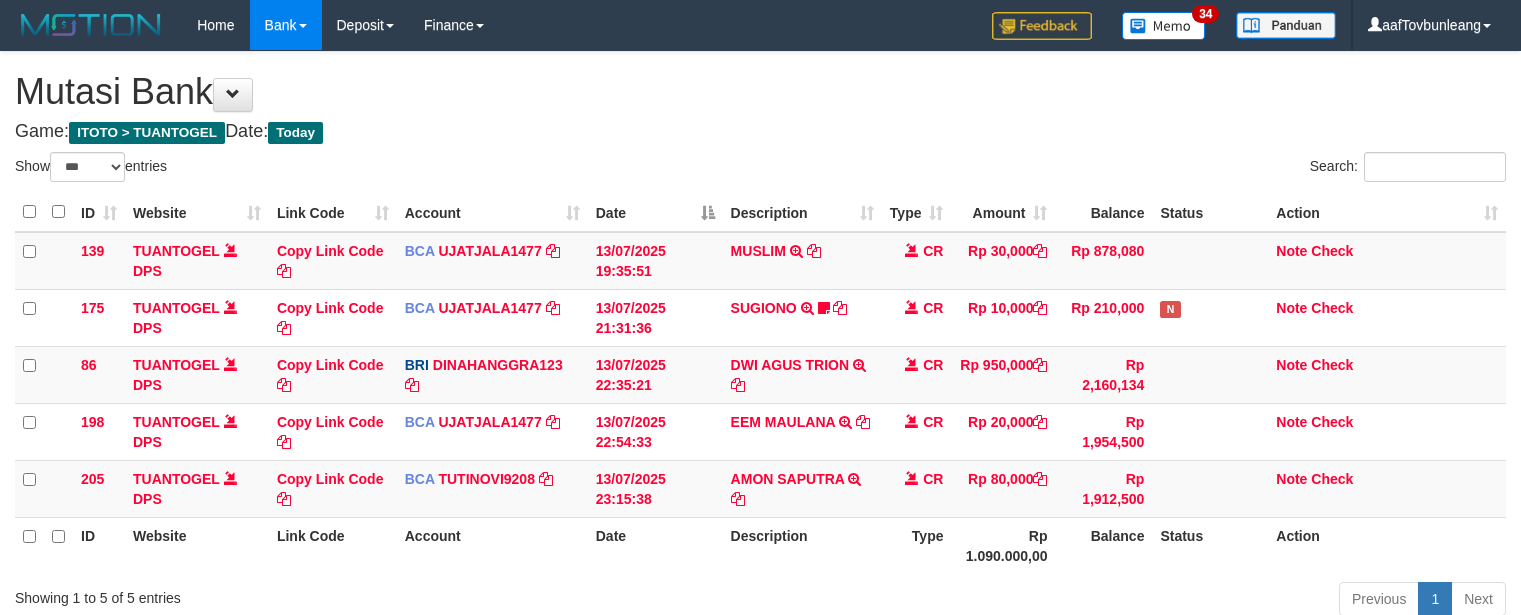 select on "***" 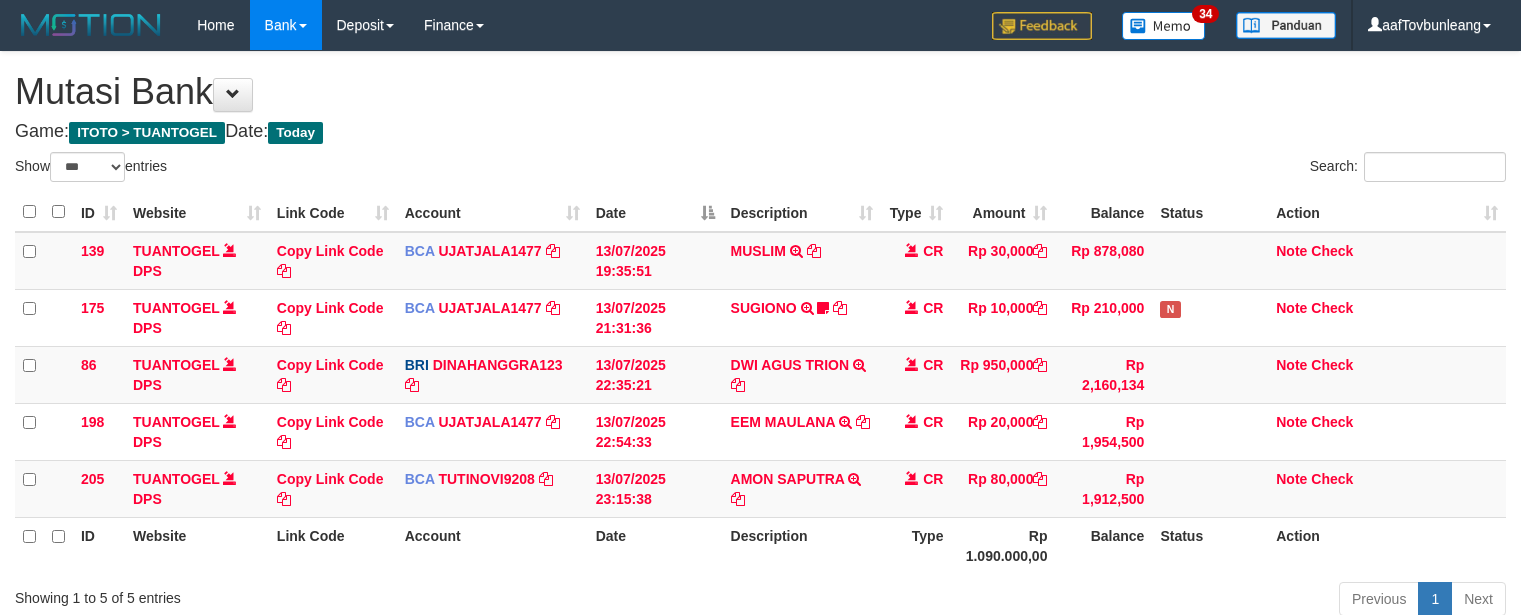 scroll, scrollTop: 155, scrollLeft: 0, axis: vertical 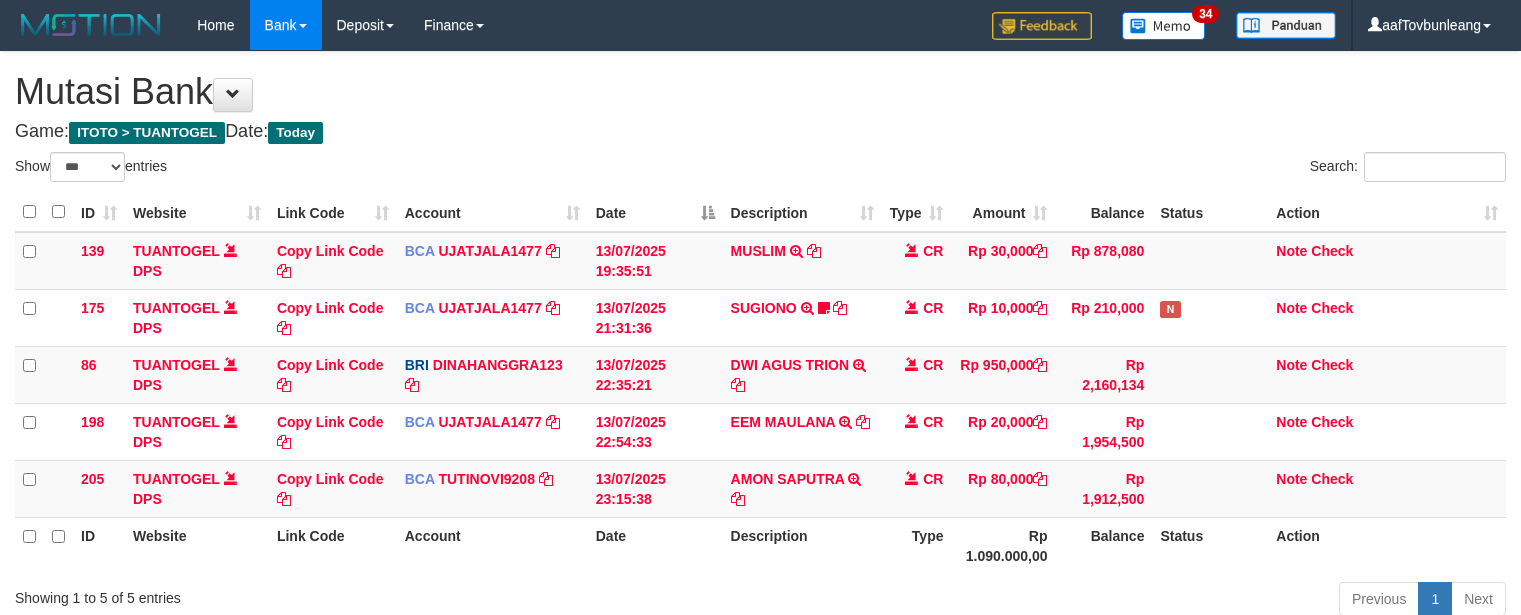 select on "***" 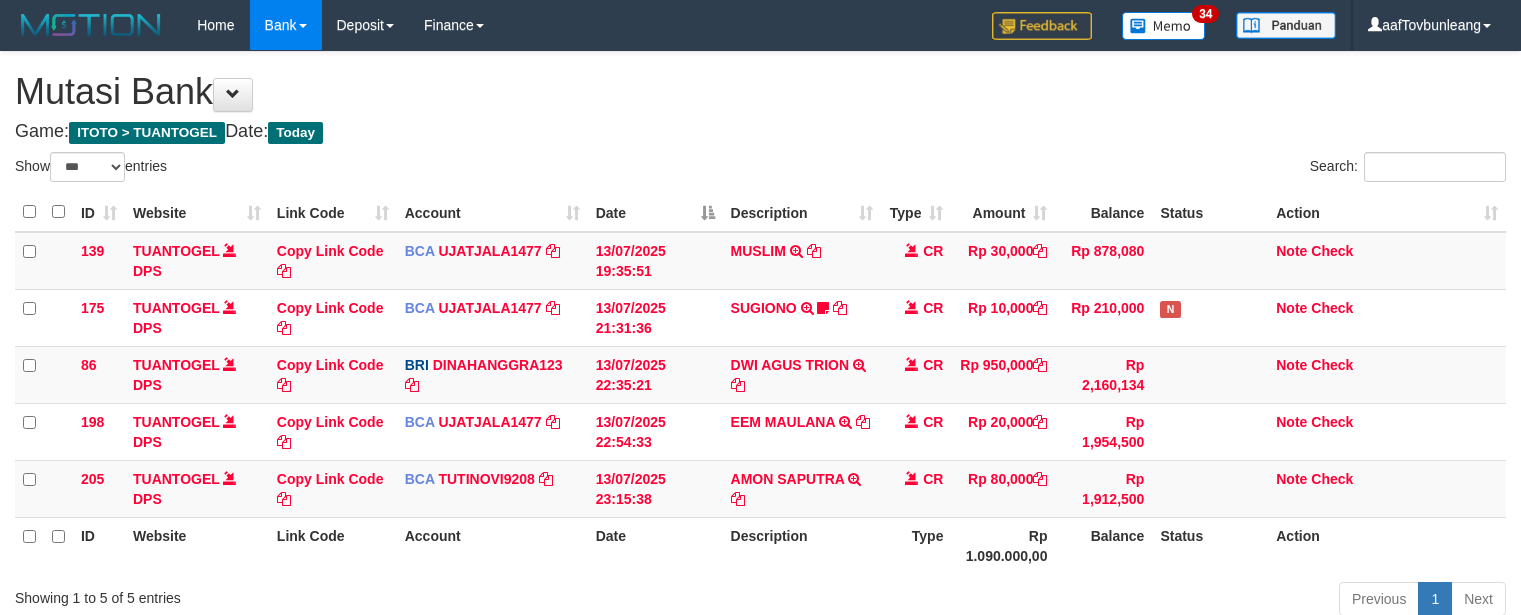 scroll, scrollTop: 155, scrollLeft: 0, axis: vertical 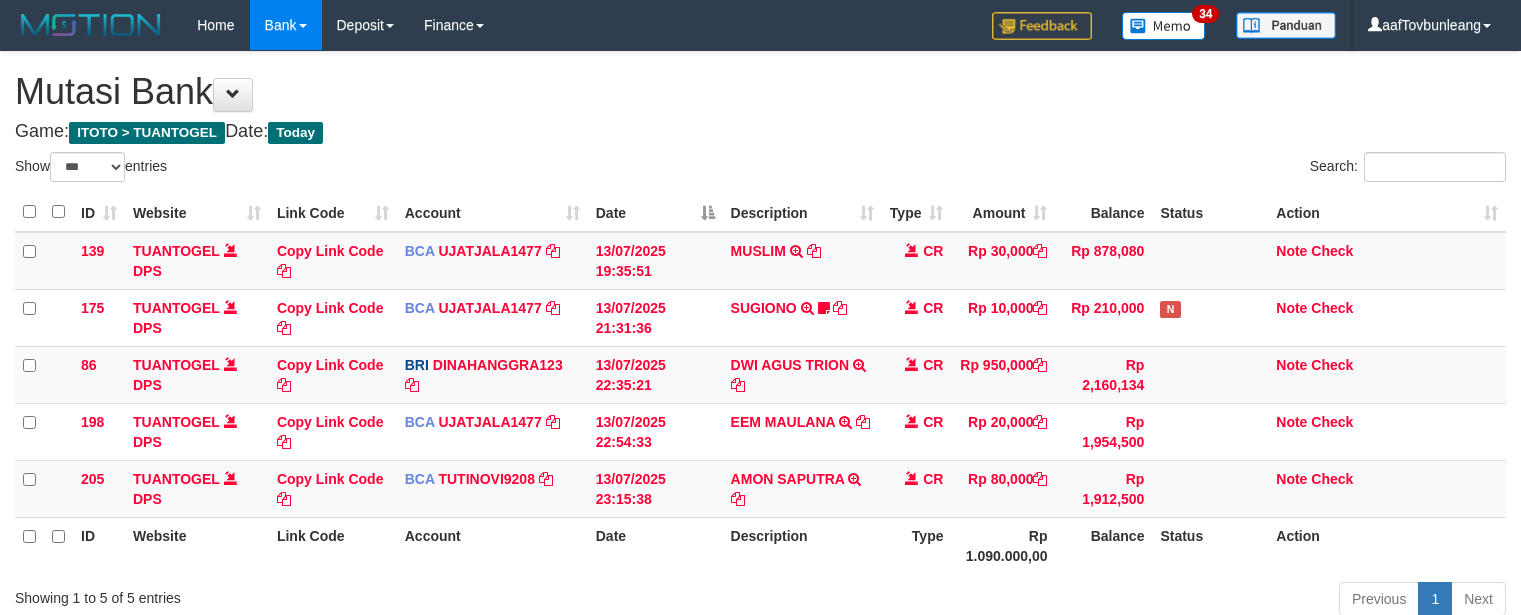 select on "***" 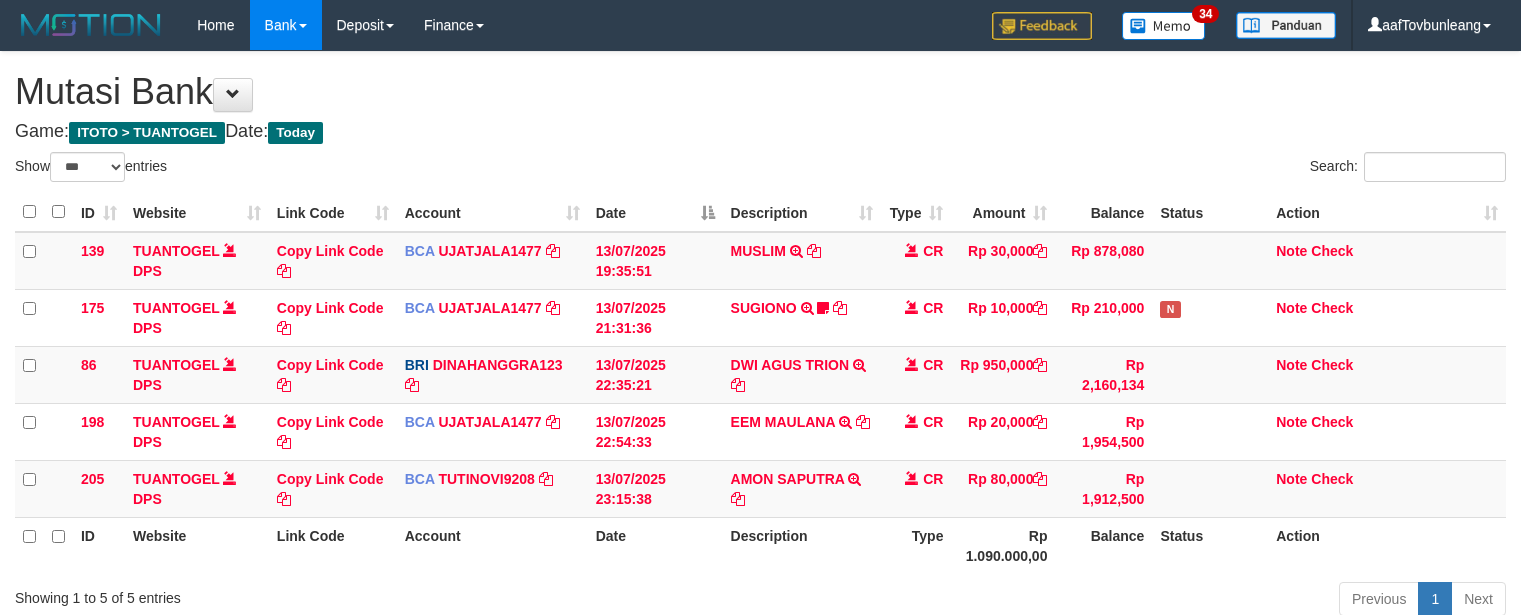 scroll, scrollTop: 155, scrollLeft: 0, axis: vertical 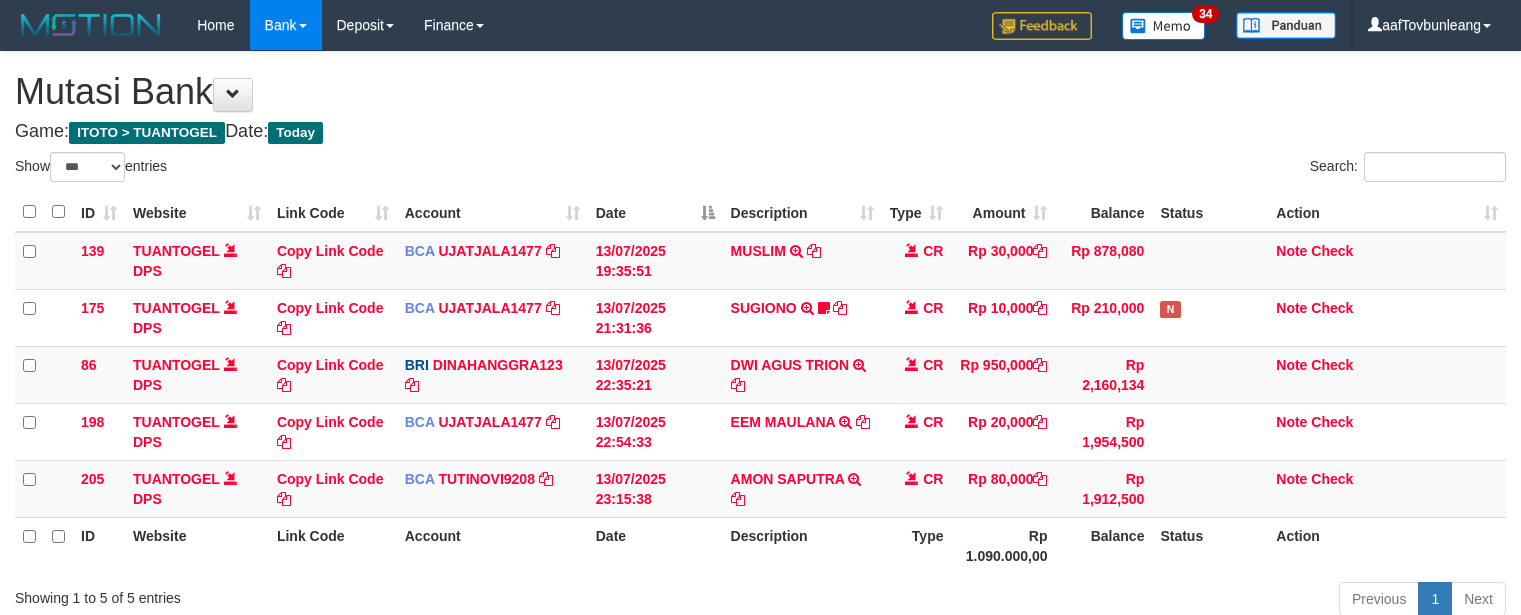 select on "***" 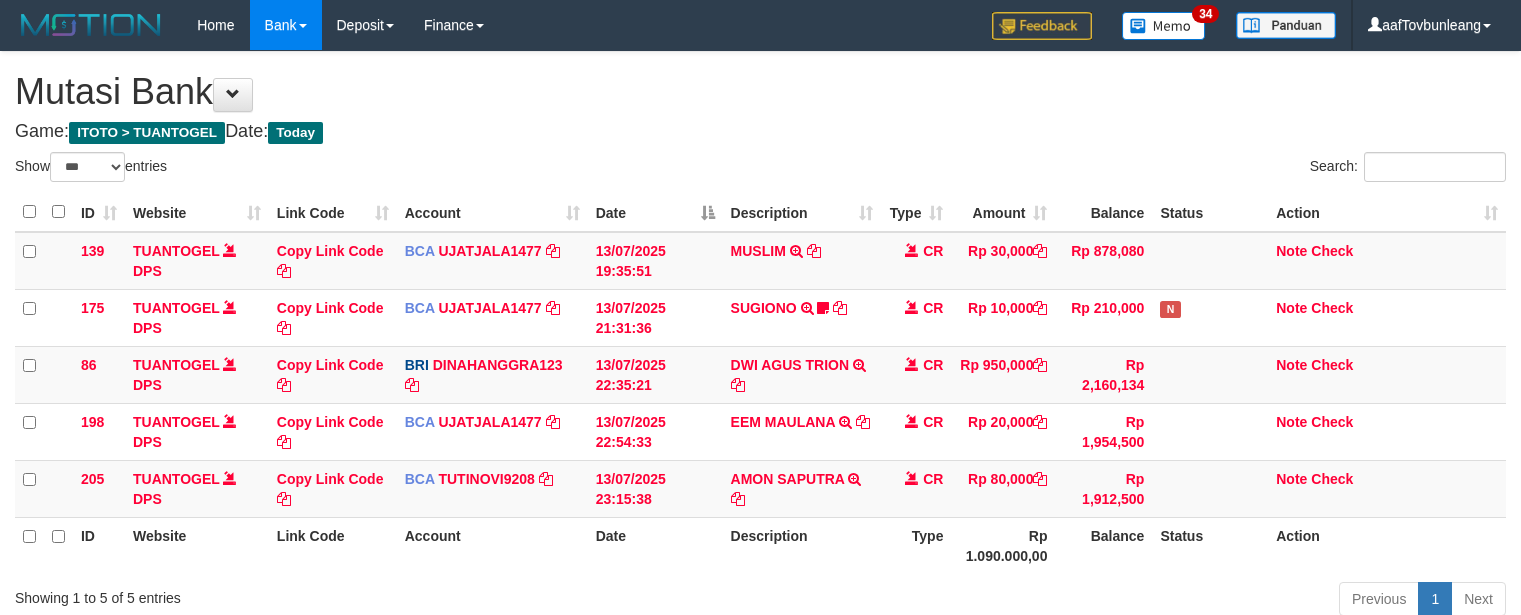 scroll, scrollTop: 155, scrollLeft: 0, axis: vertical 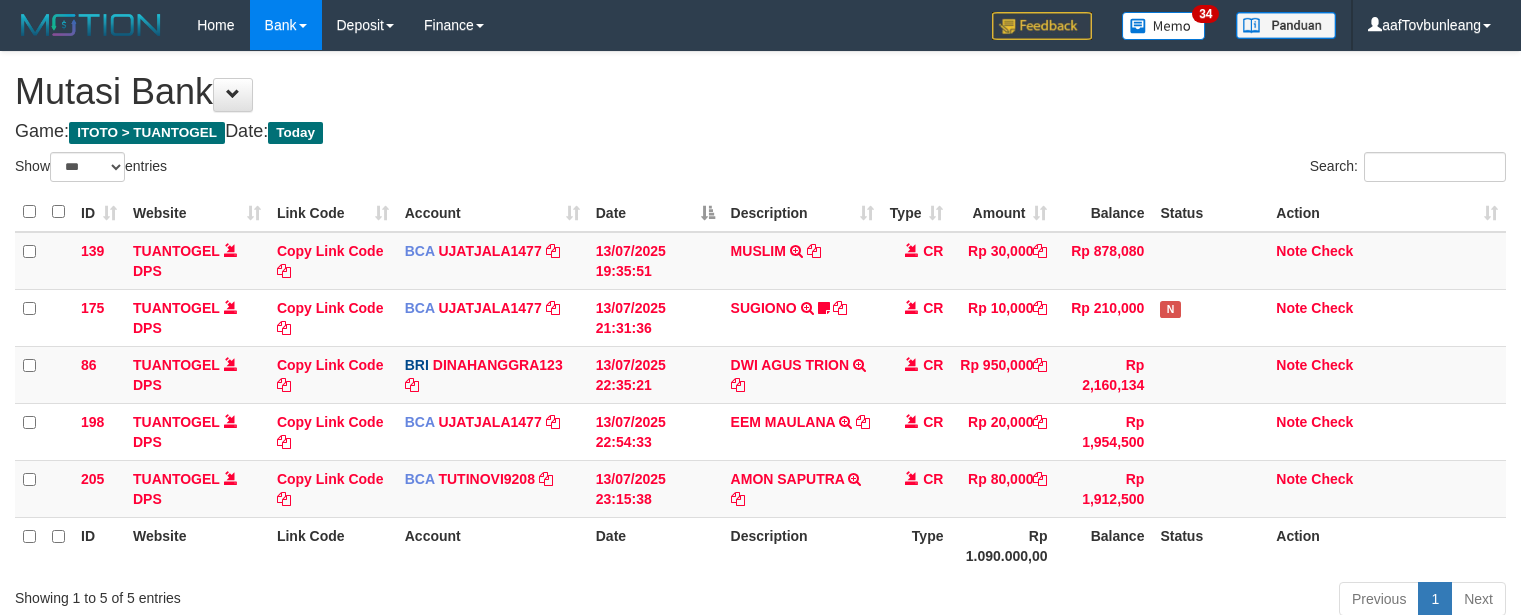 select on "***" 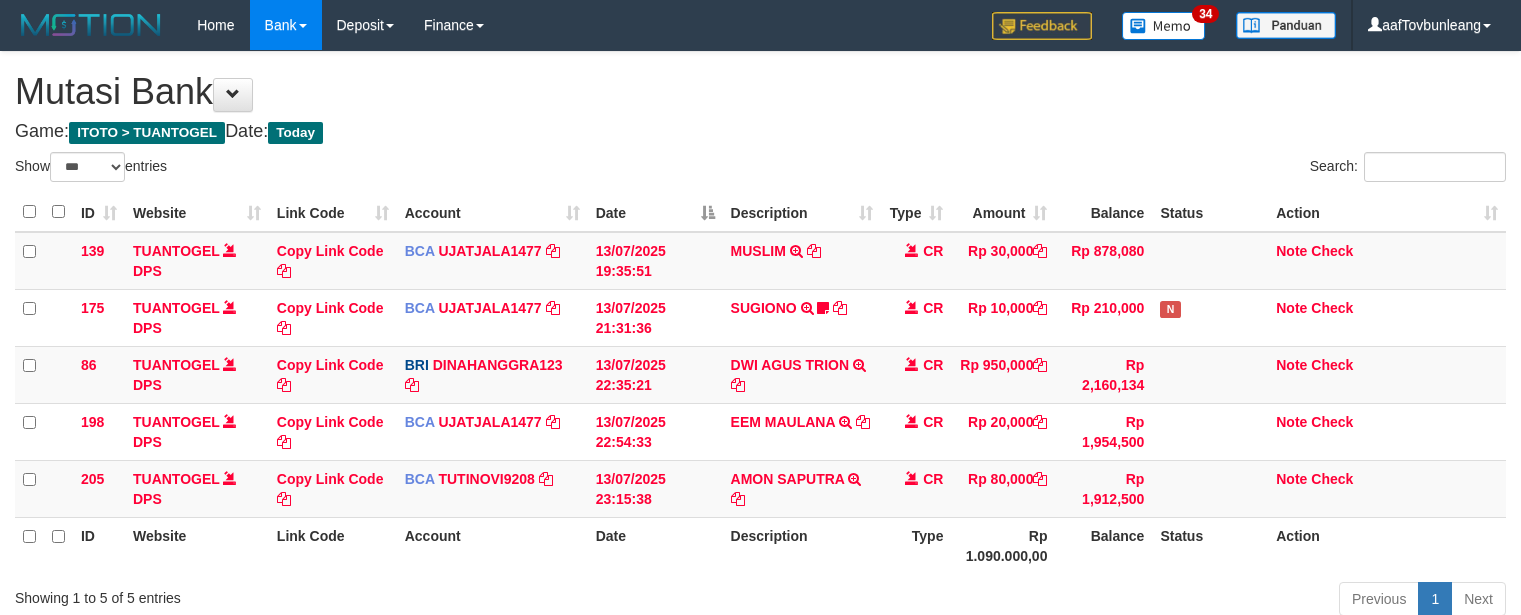 scroll, scrollTop: 155, scrollLeft: 0, axis: vertical 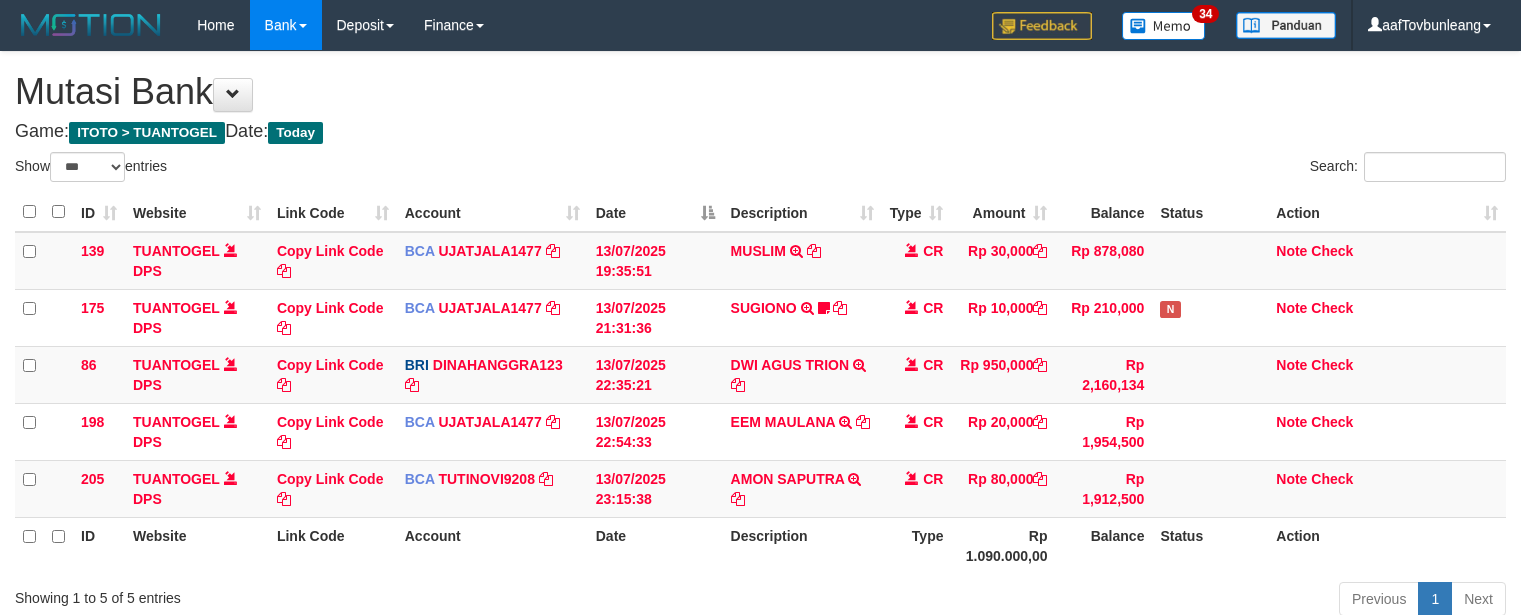 select on "***" 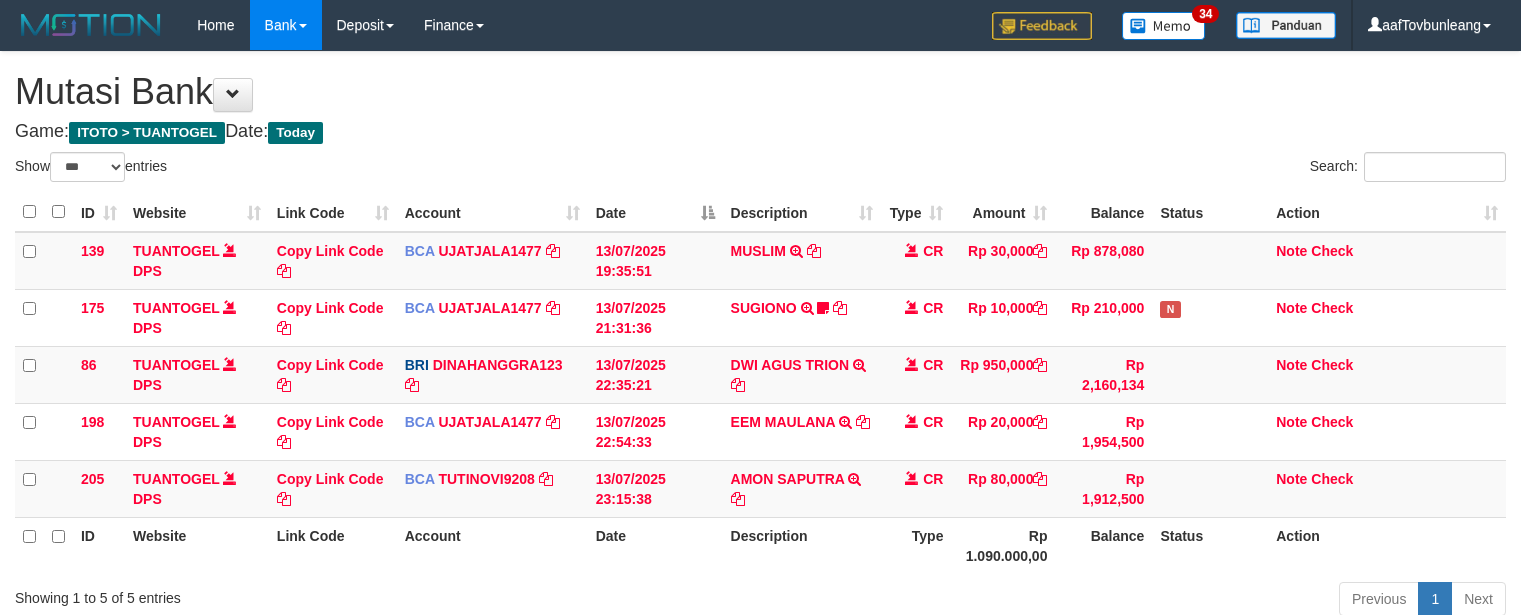 scroll, scrollTop: 155, scrollLeft: 0, axis: vertical 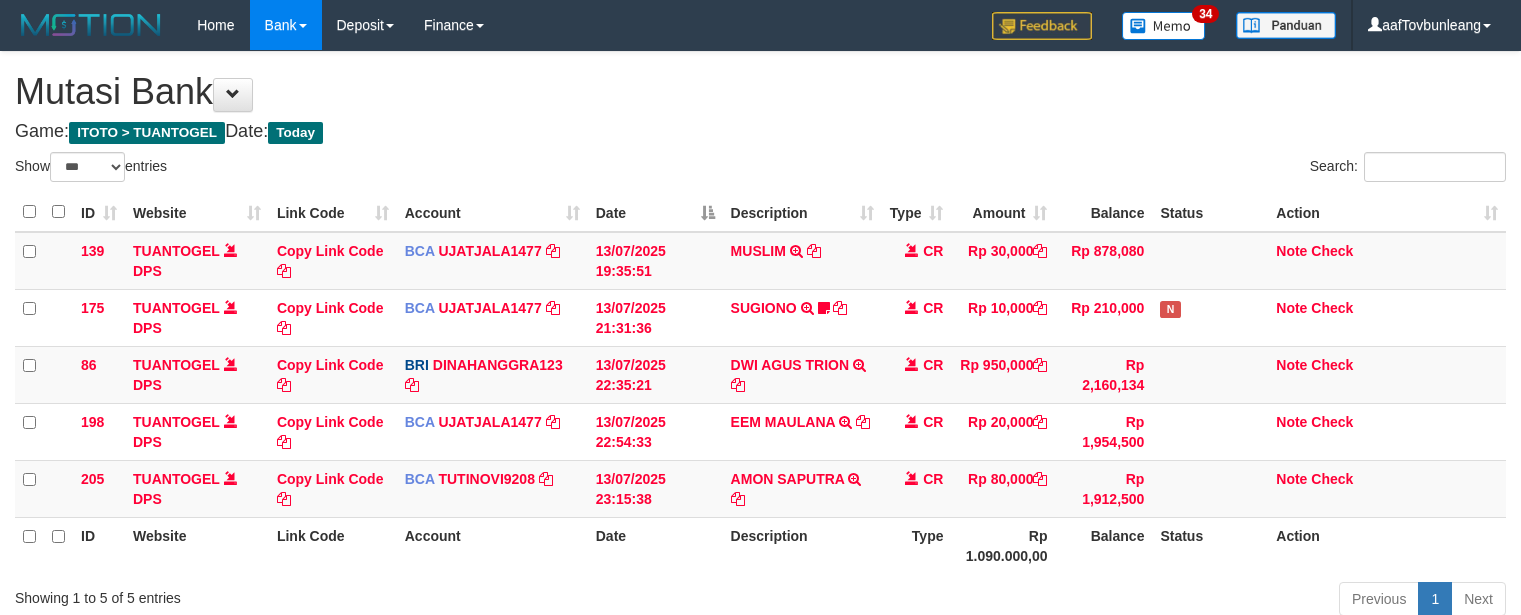 select on "***" 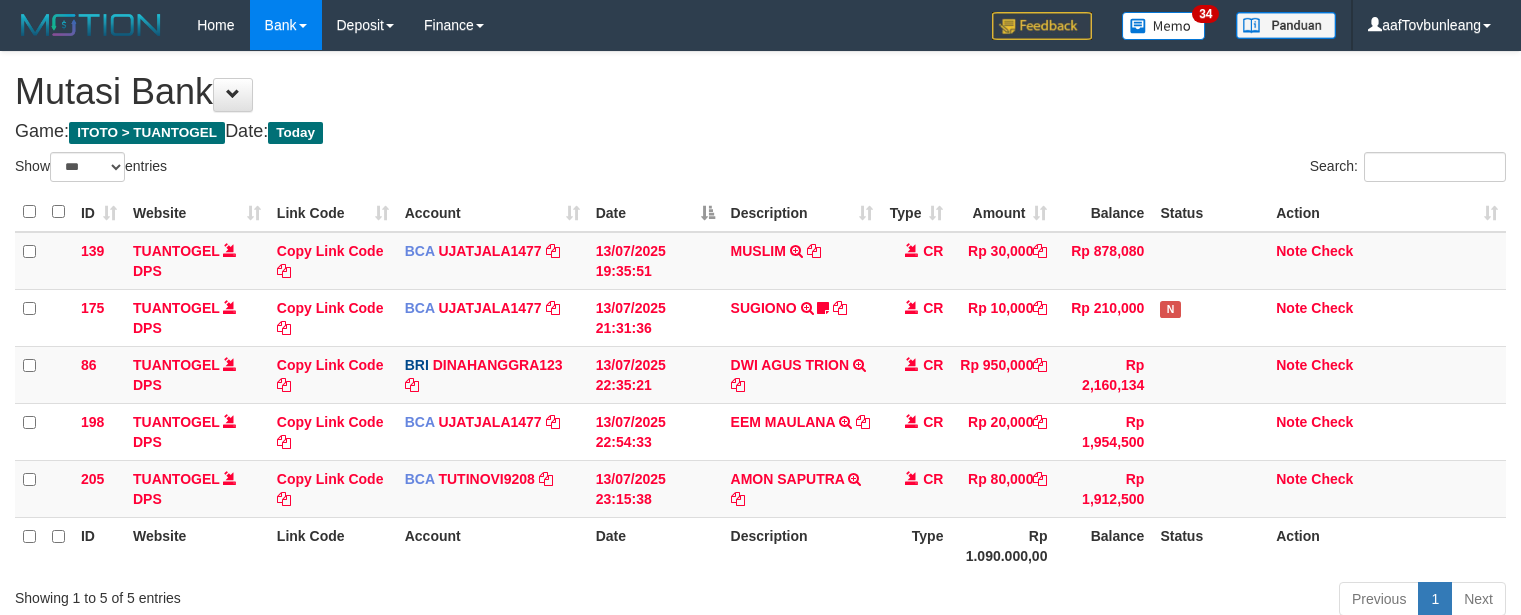 scroll, scrollTop: 155, scrollLeft: 0, axis: vertical 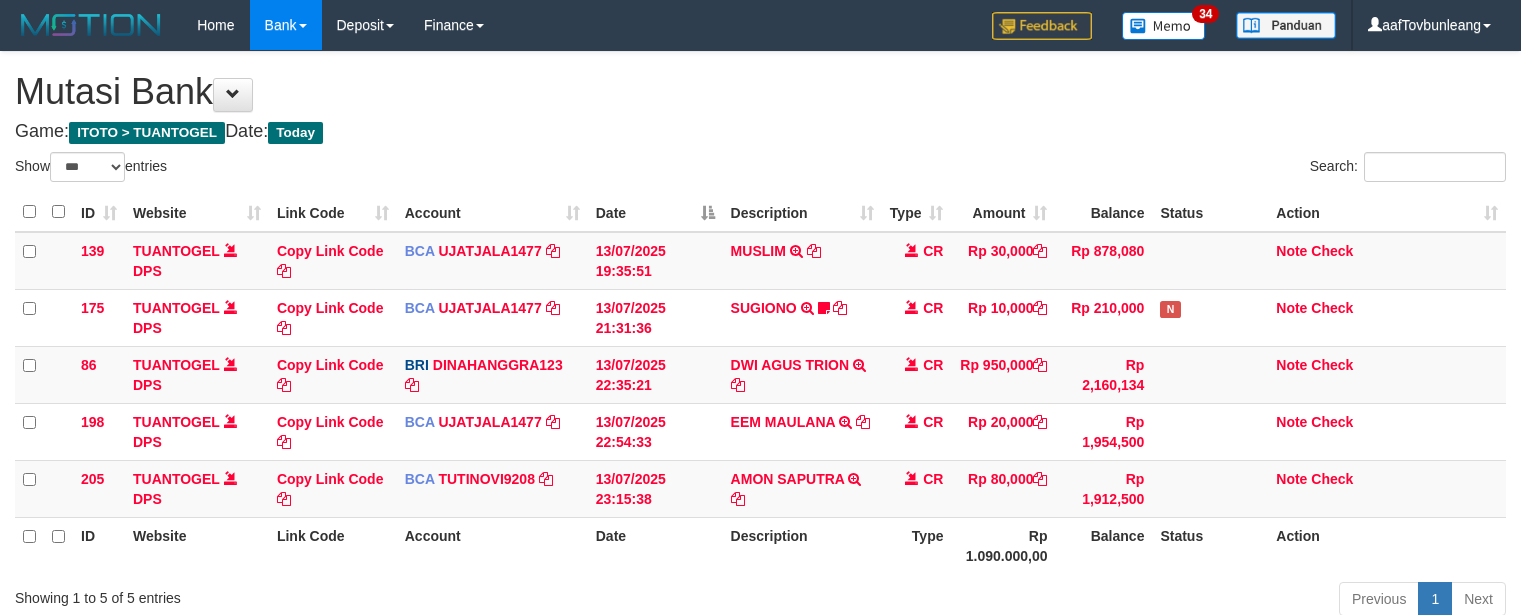 select on "***" 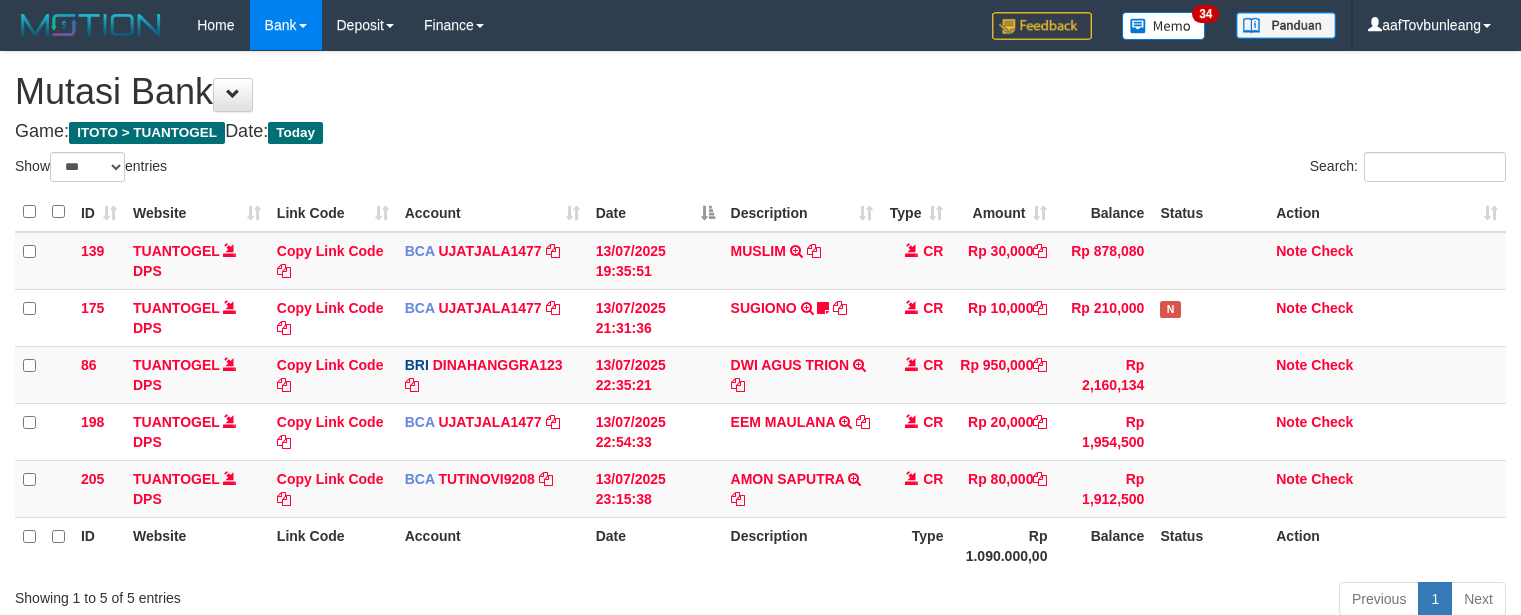 scroll, scrollTop: 155, scrollLeft: 0, axis: vertical 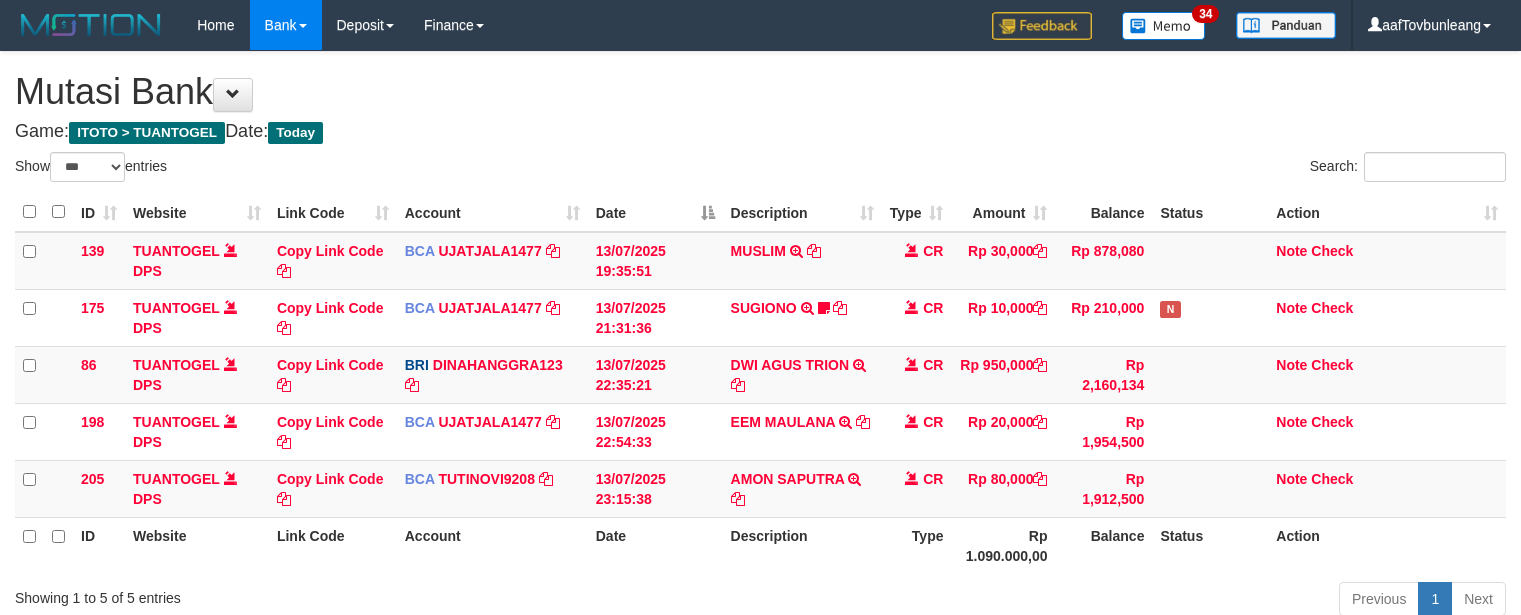 select on "***" 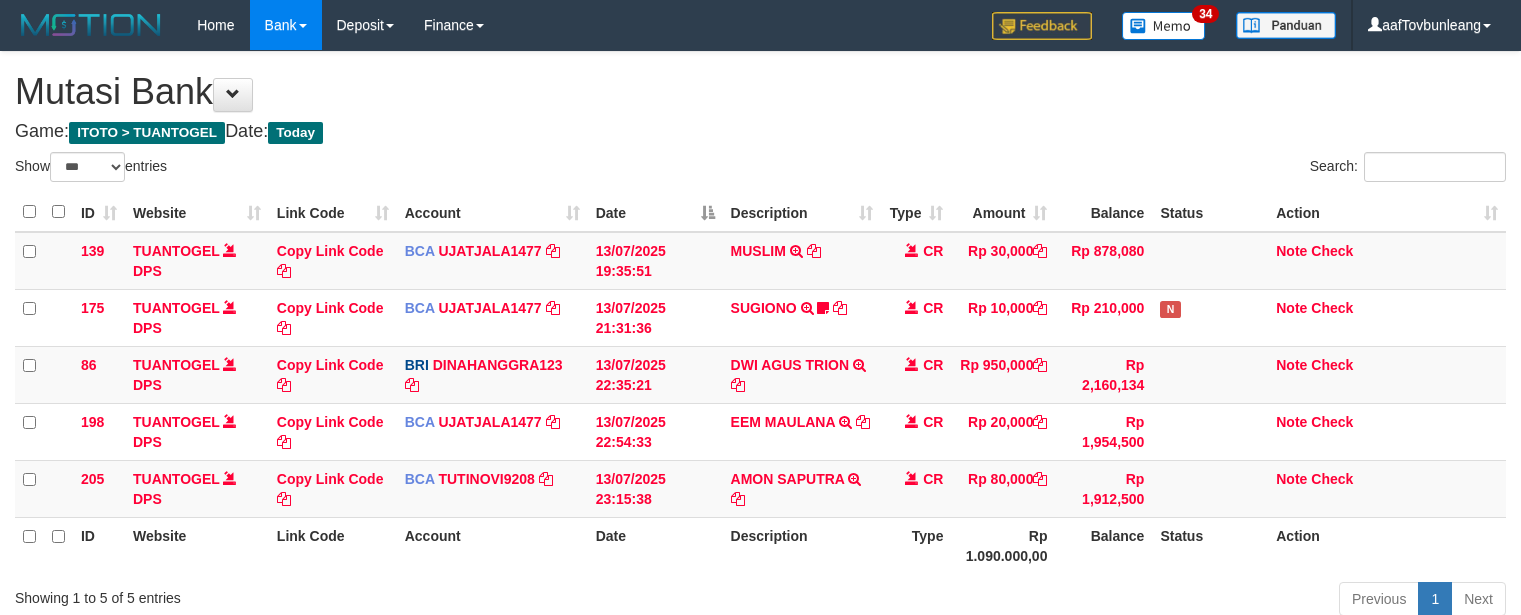 scroll, scrollTop: 155, scrollLeft: 0, axis: vertical 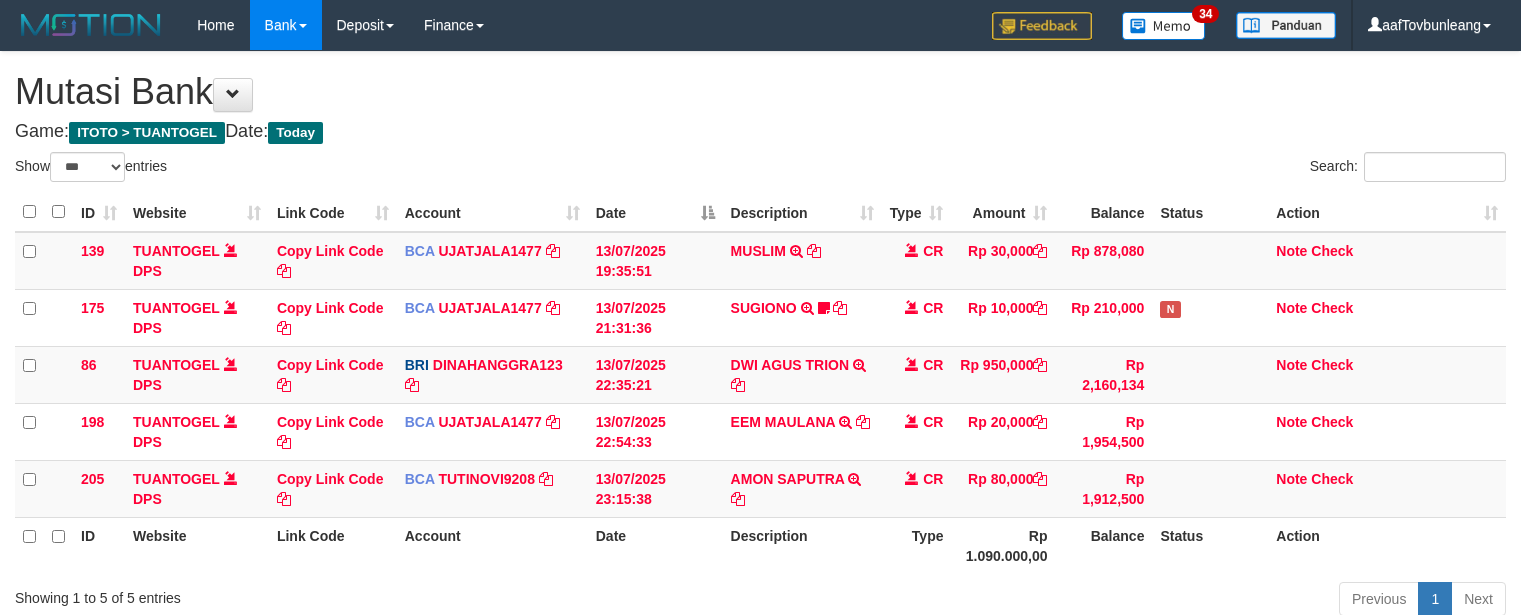 select on "***" 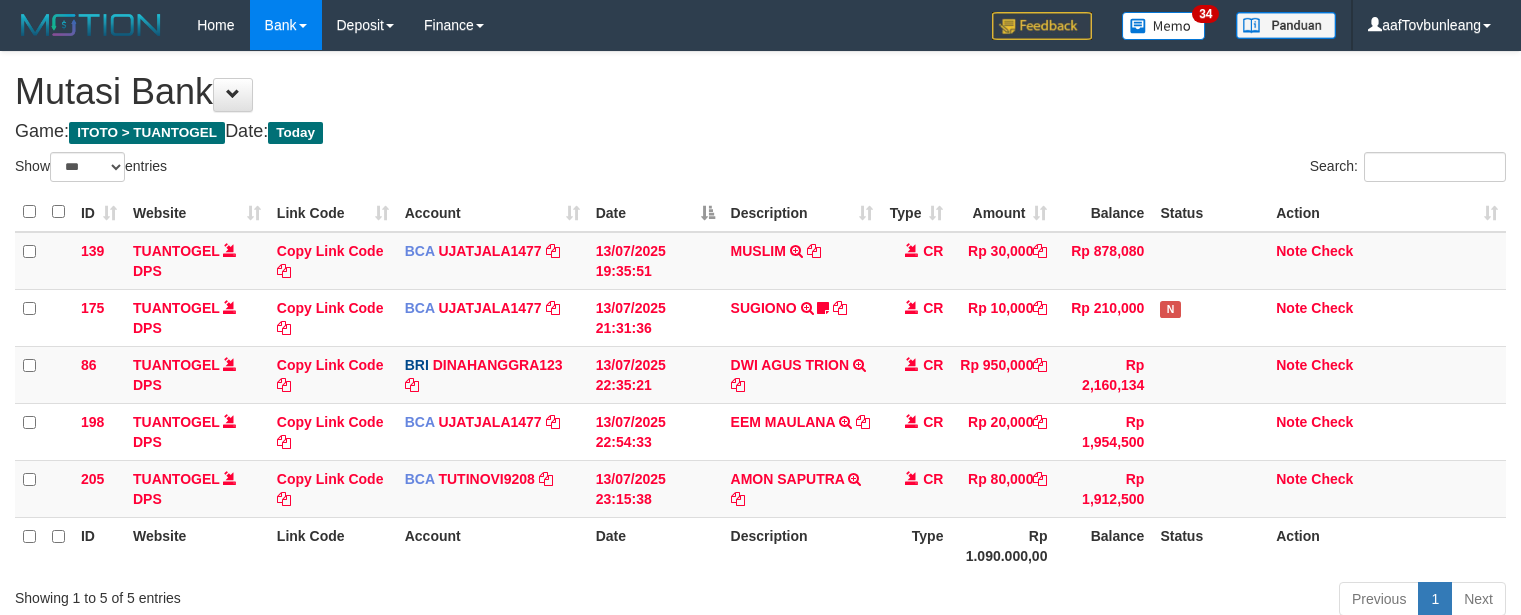 scroll, scrollTop: 155, scrollLeft: 0, axis: vertical 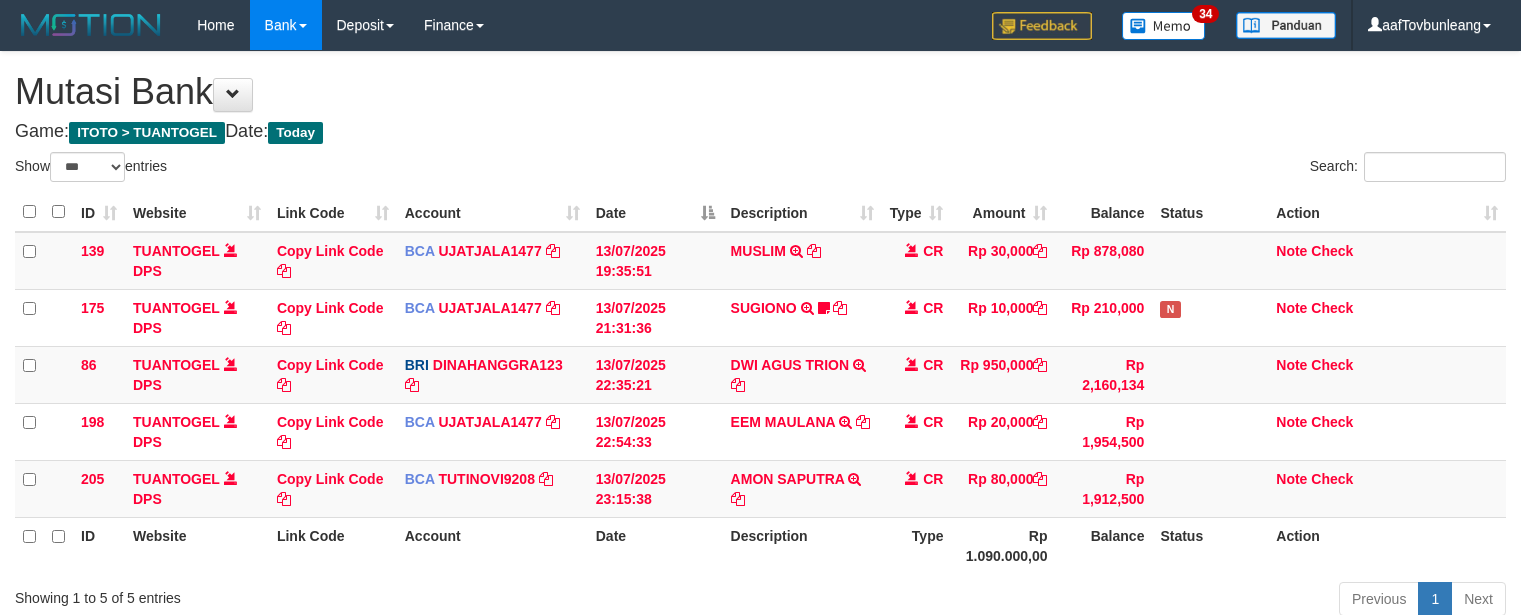 select on "***" 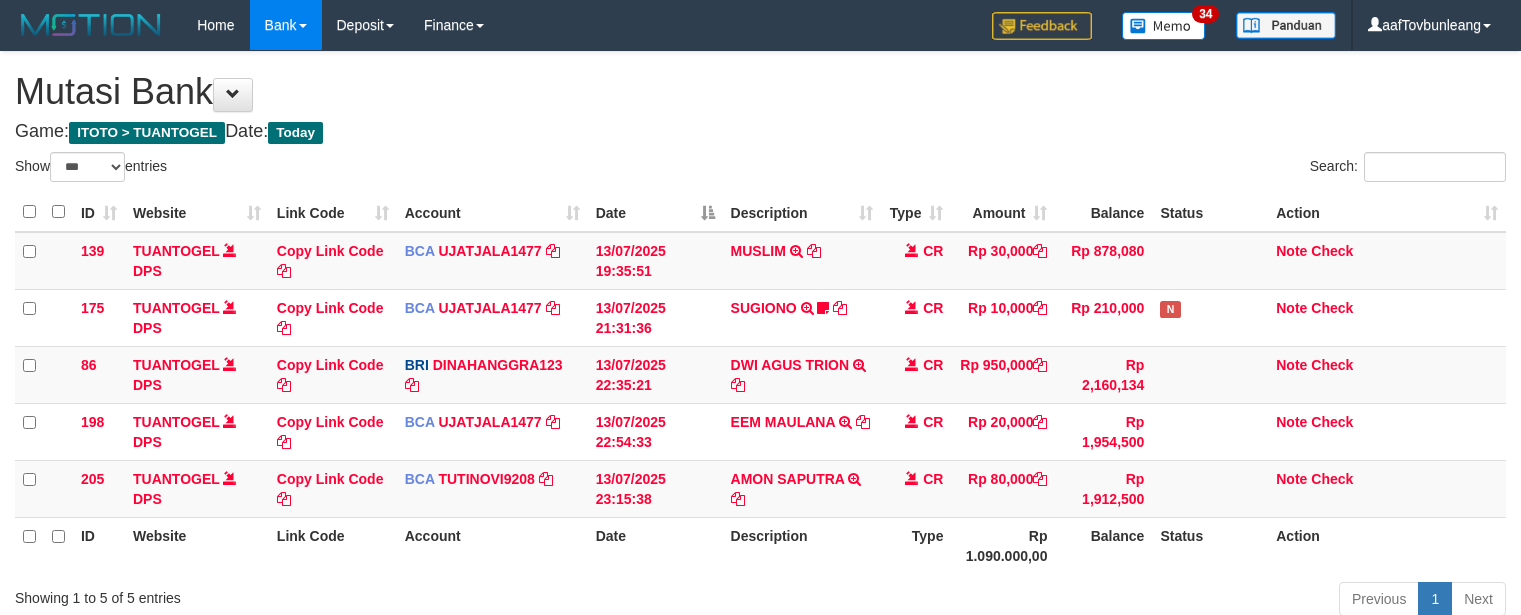 scroll, scrollTop: 155, scrollLeft: 0, axis: vertical 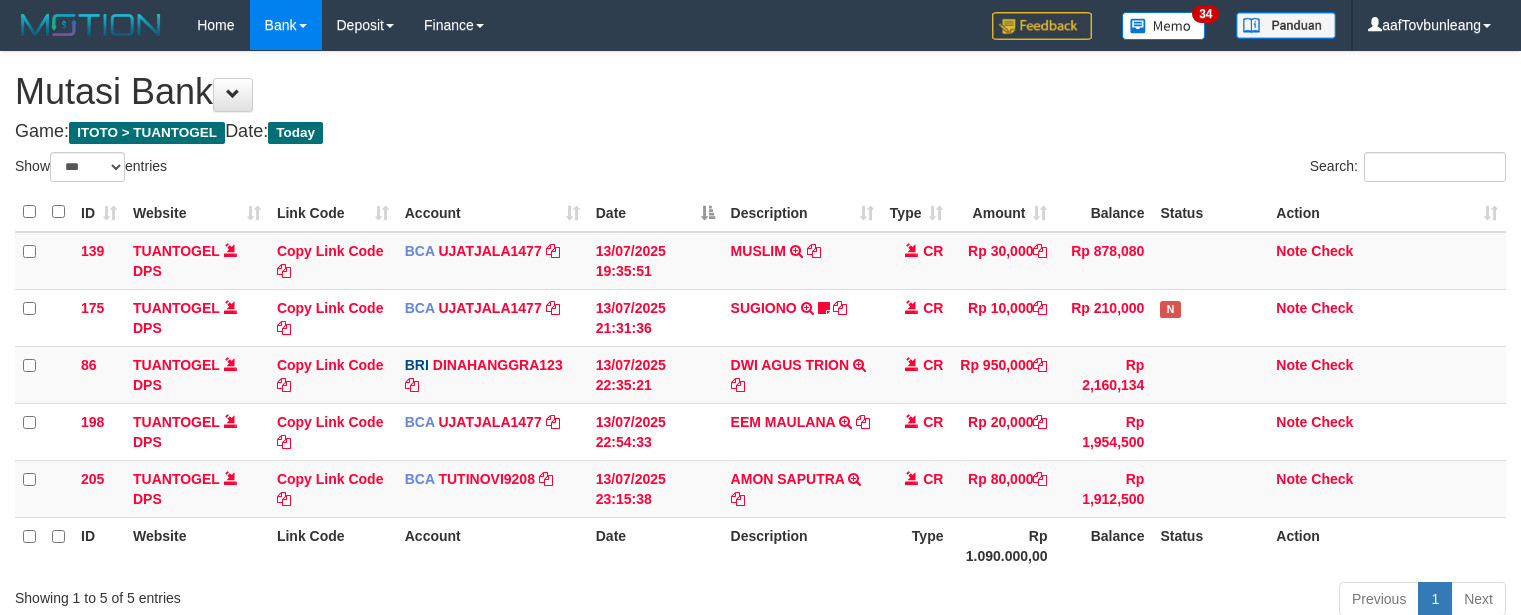 select on "***" 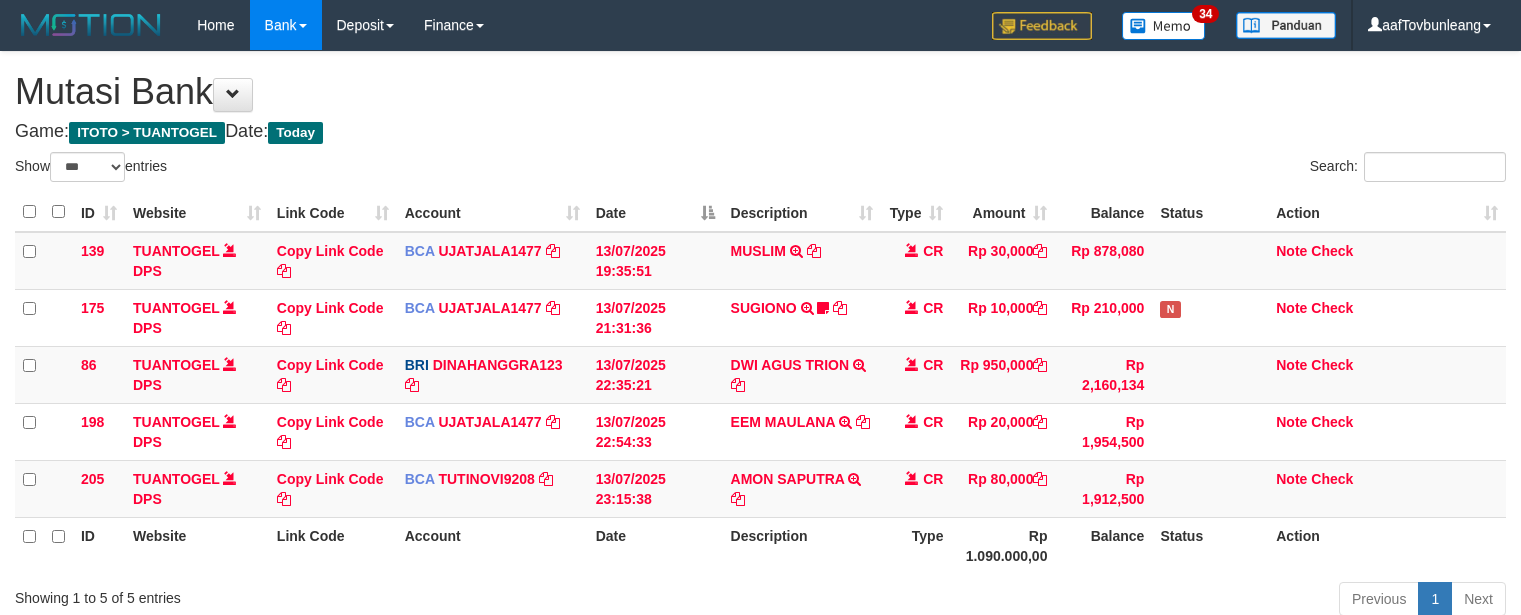 scroll, scrollTop: 155, scrollLeft: 0, axis: vertical 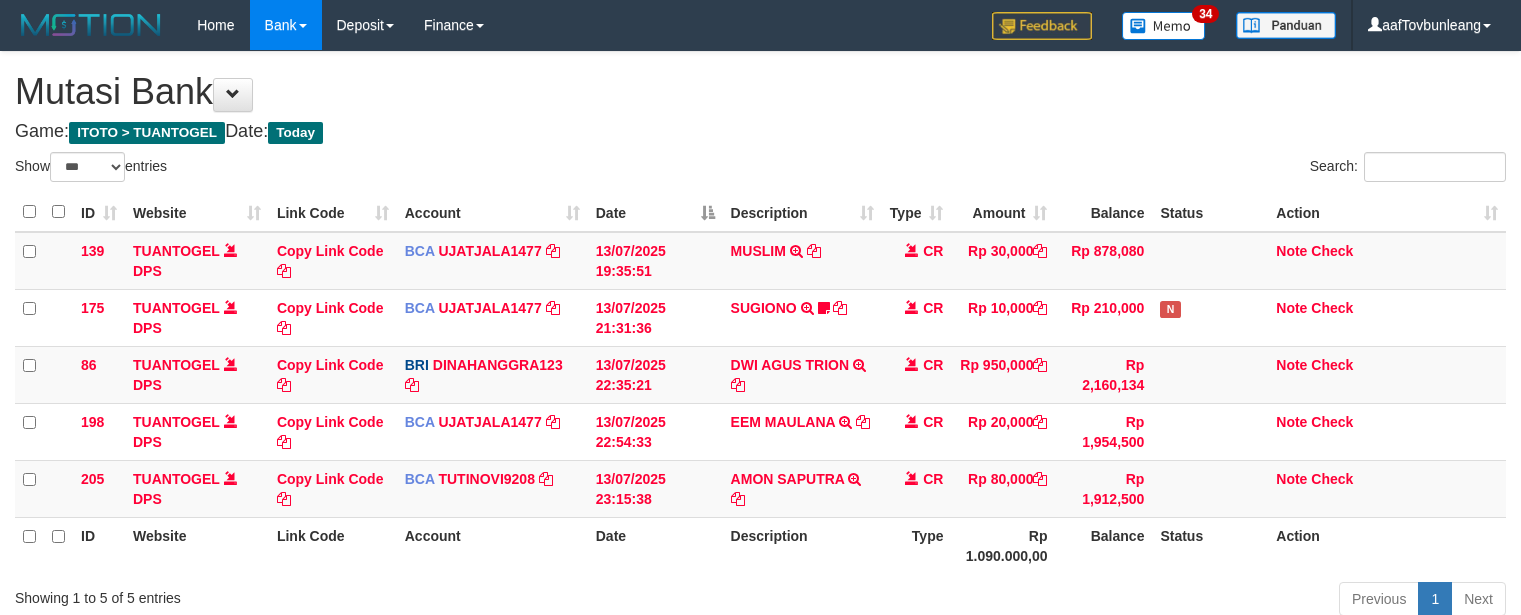 select on "***" 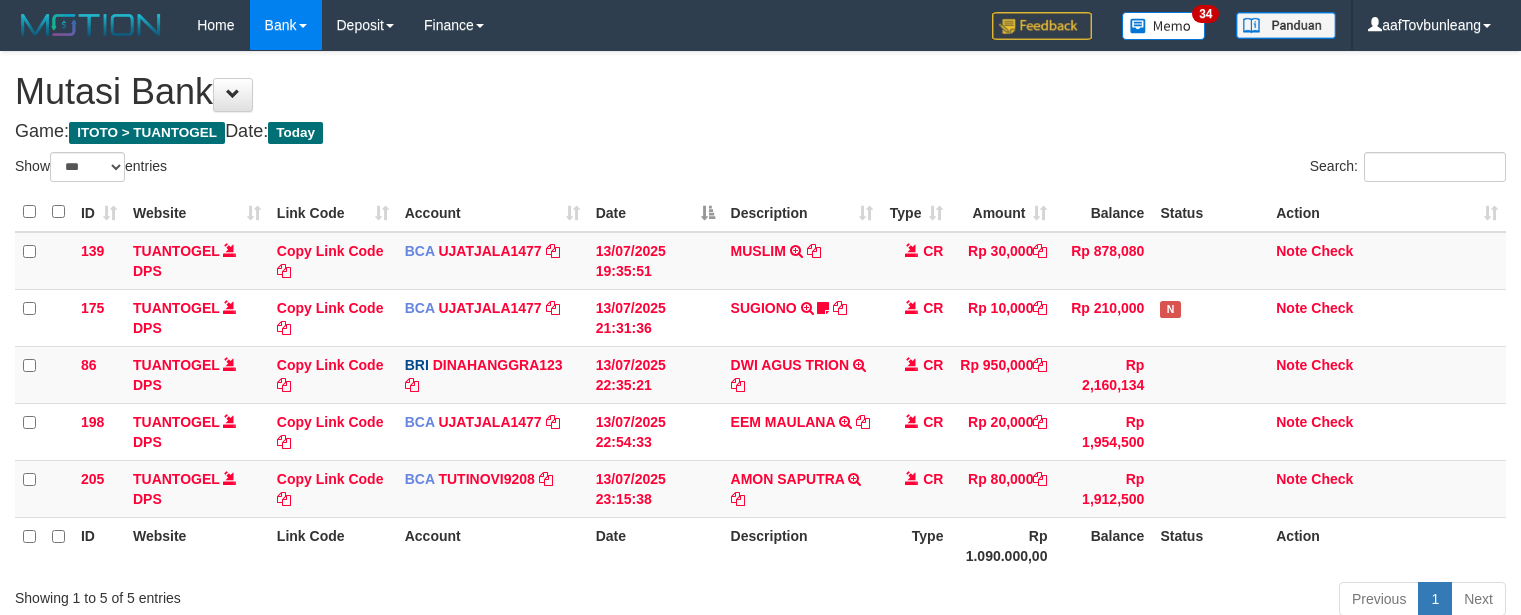 scroll, scrollTop: 155, scrollLeft: 0, axis: vertical 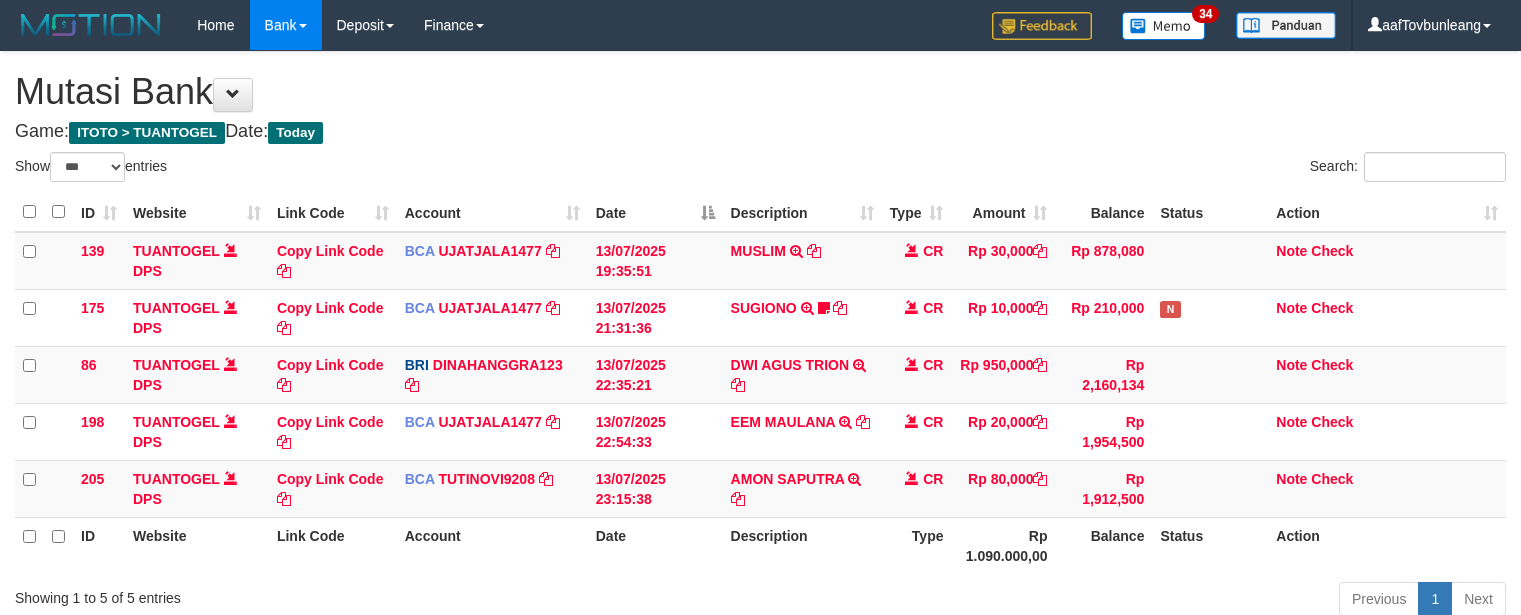 select on "***" 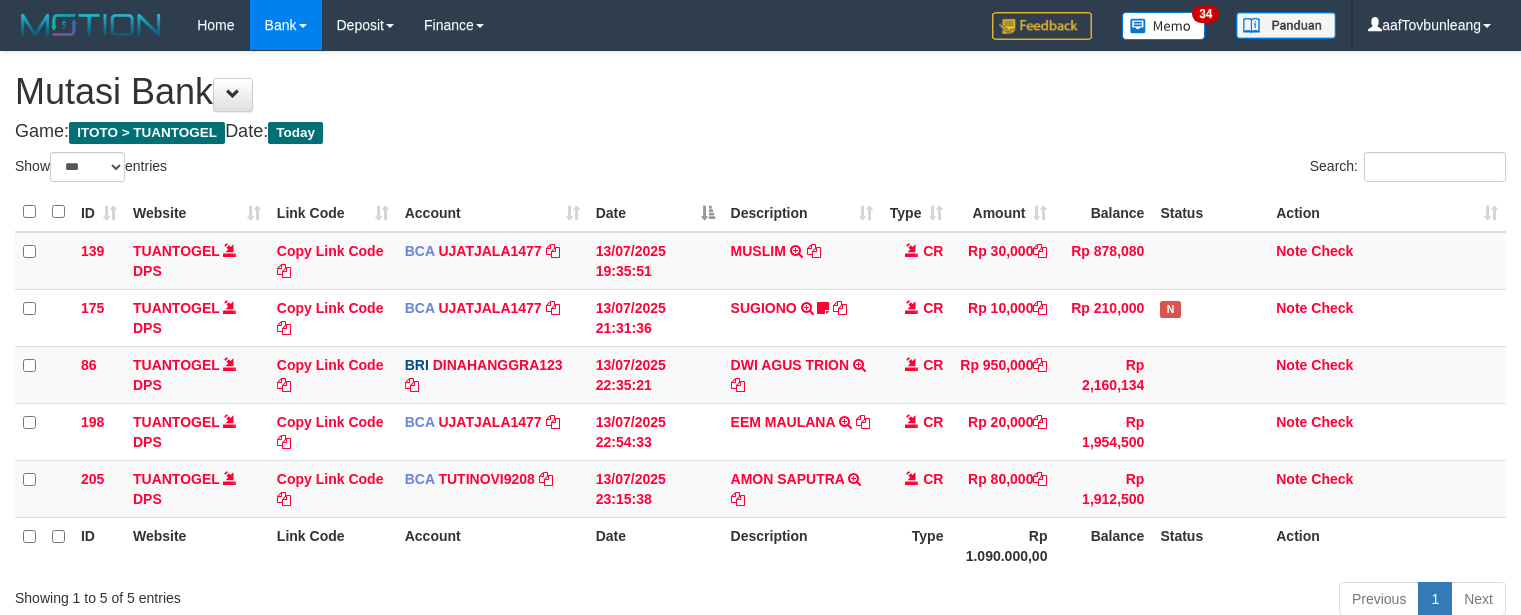 scroll, scrollTop: 155, scrollLeft: 0, axis: vertical 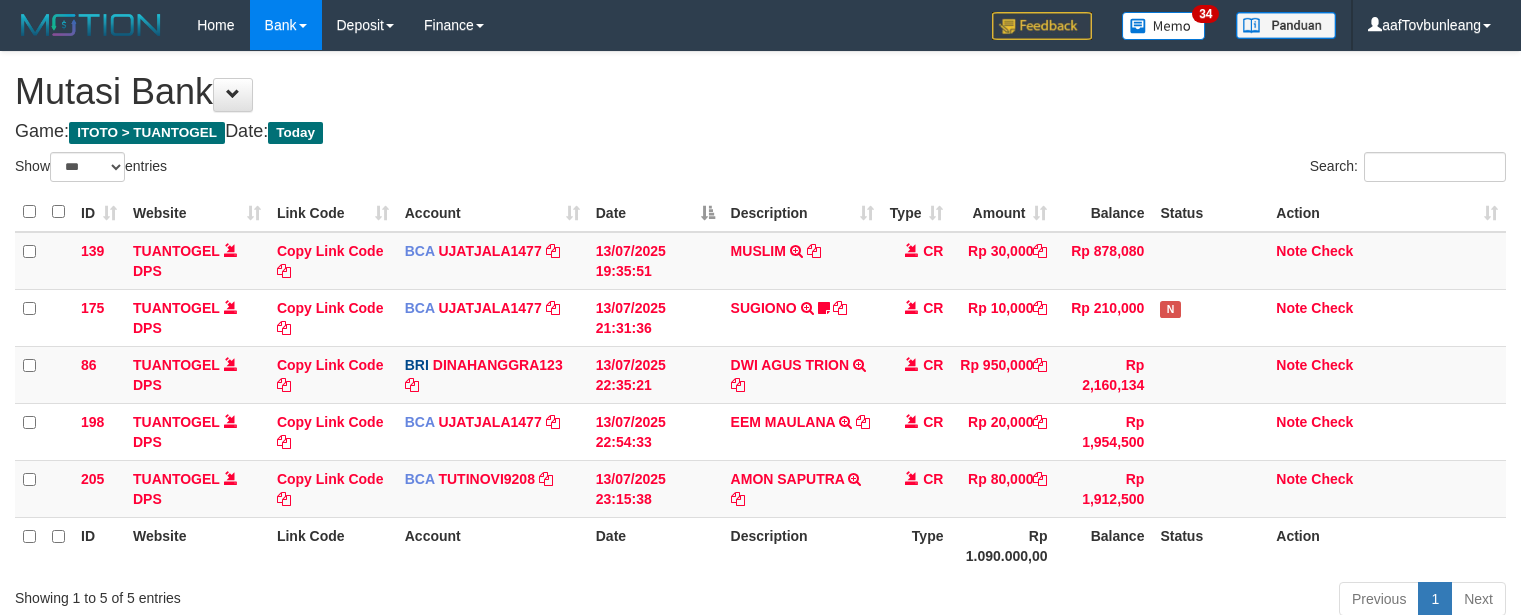 select on "***" 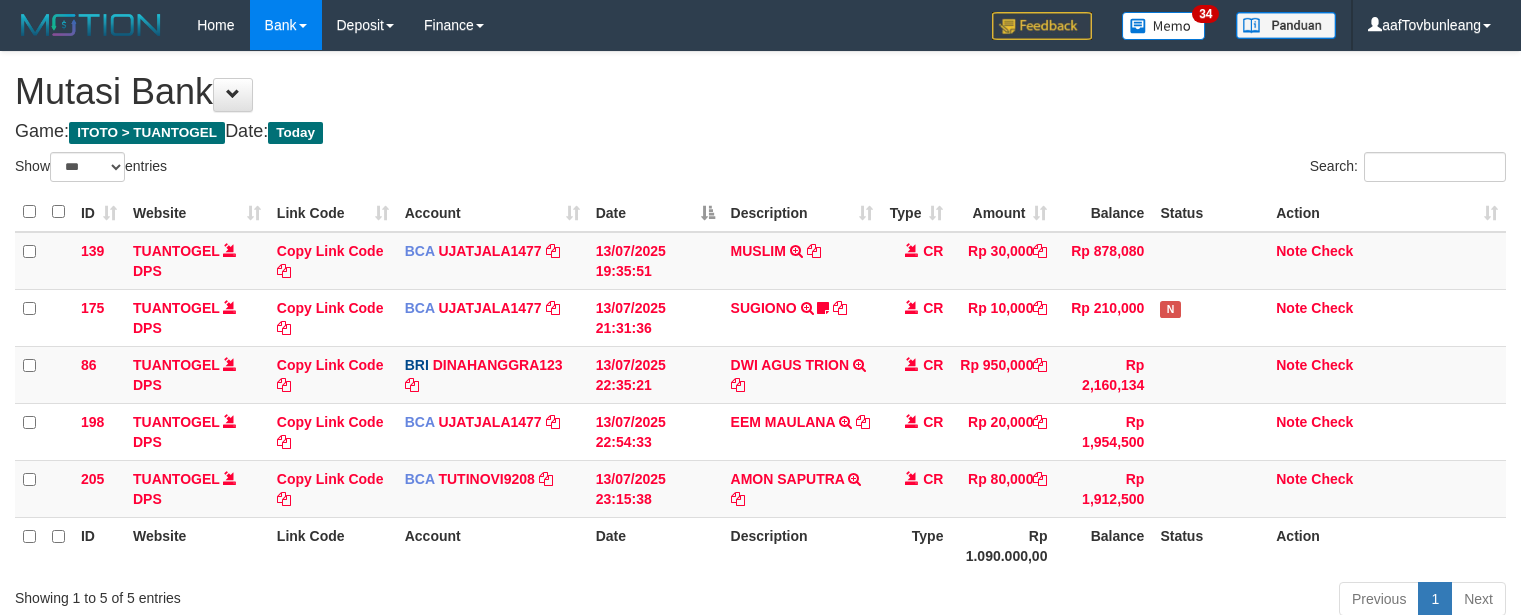 scroll, scrollTop: 155, scrollLeft: 0, axis: vertical 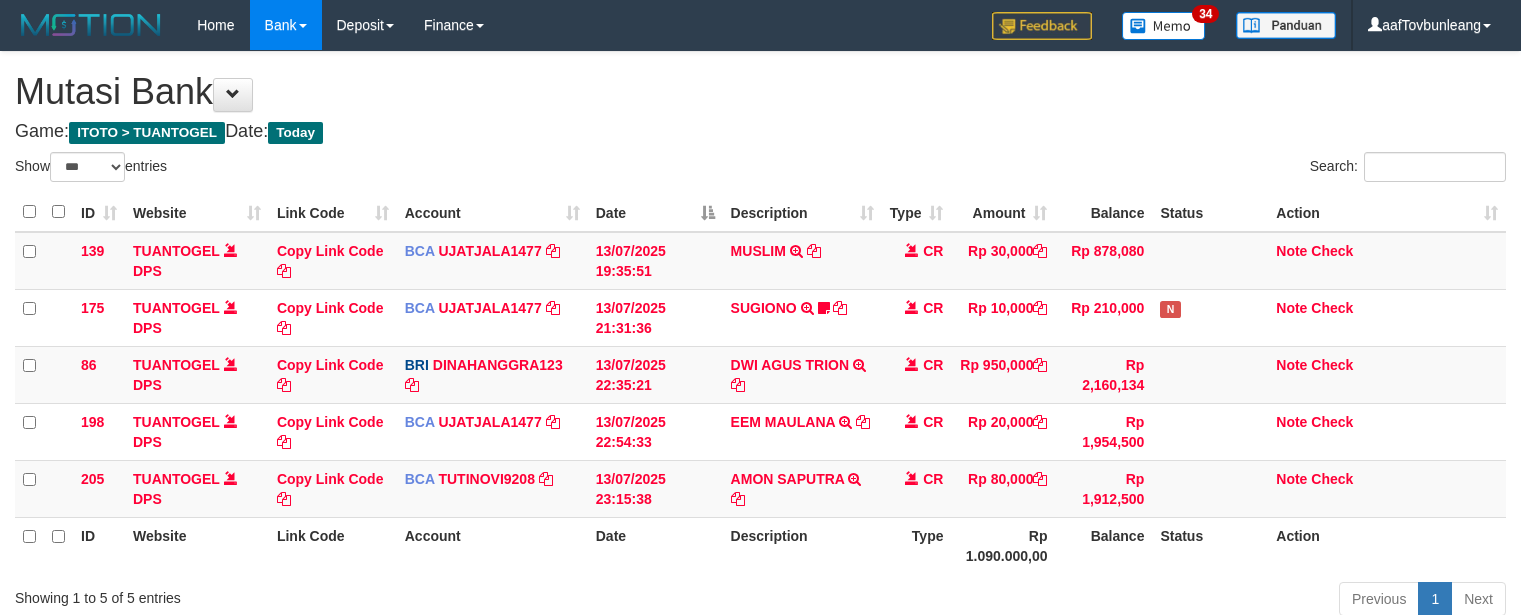 select on "***" 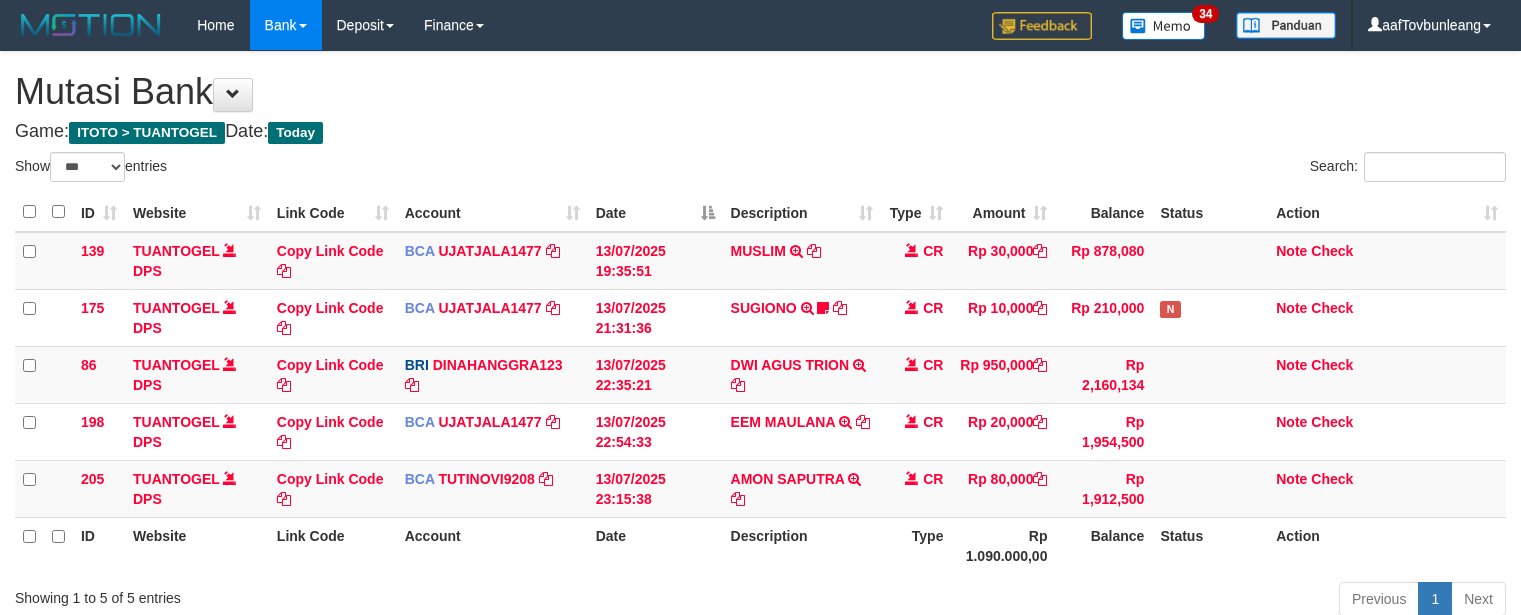 scroll, scrollTop: 155, scrollLeft: 0, axis: vertical 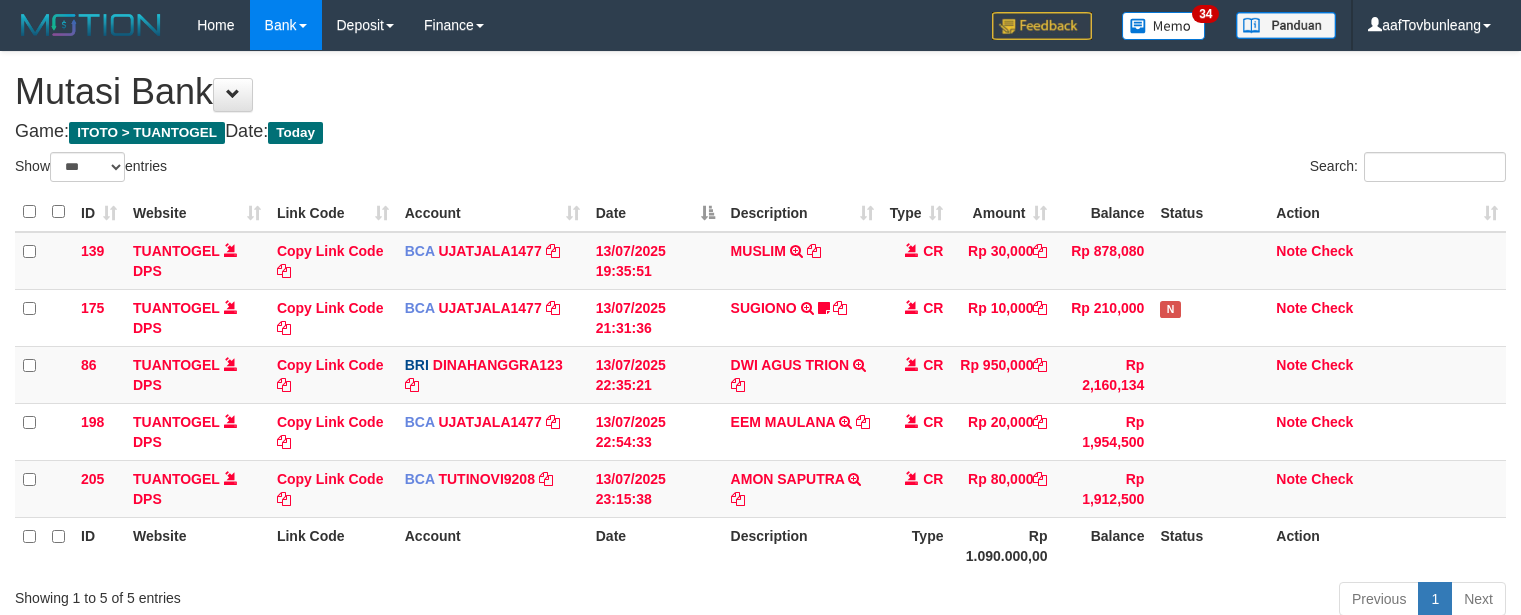 select on "***" 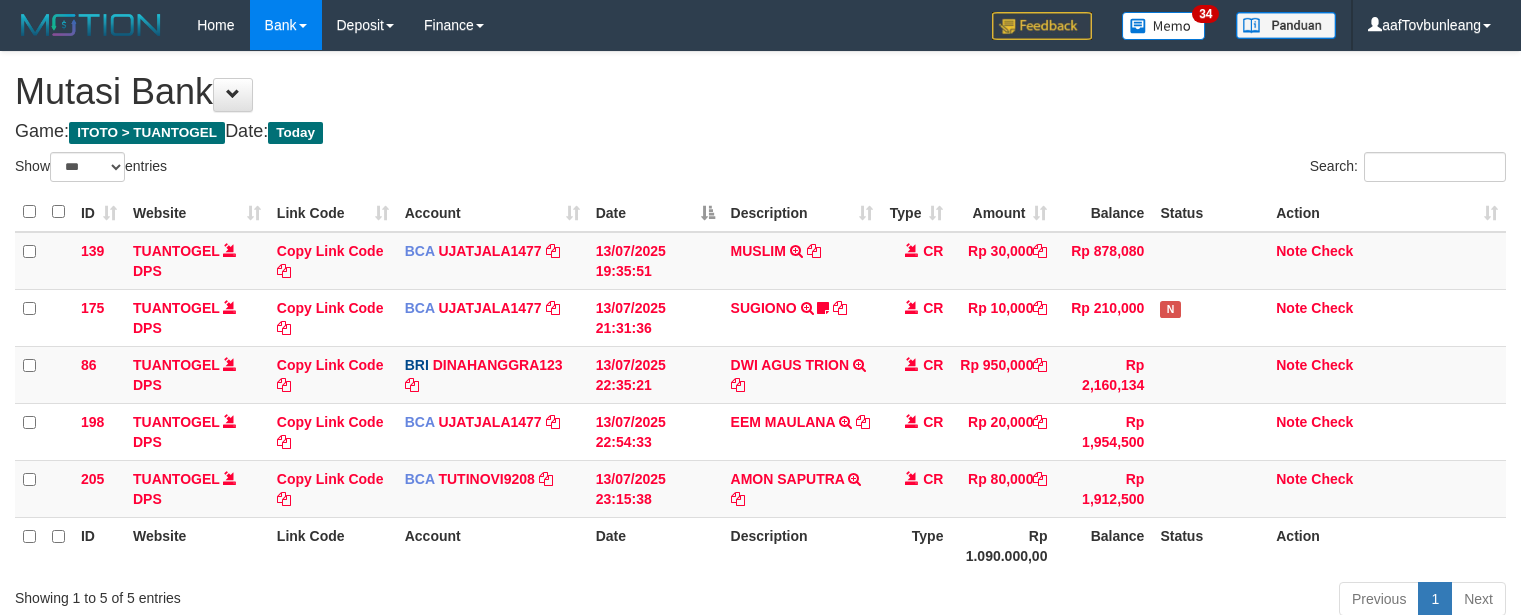 scroll, scrollTop: 155, scrollLeft: 0, axis: vertical 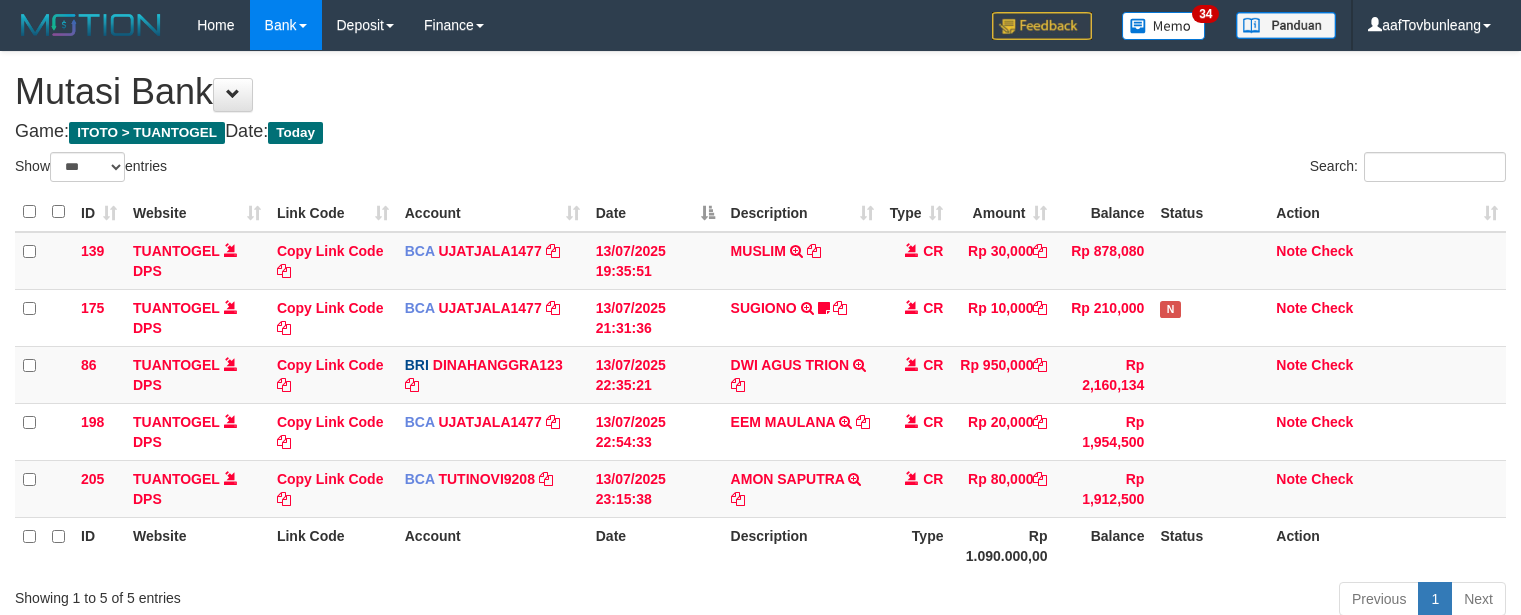 select on "***" 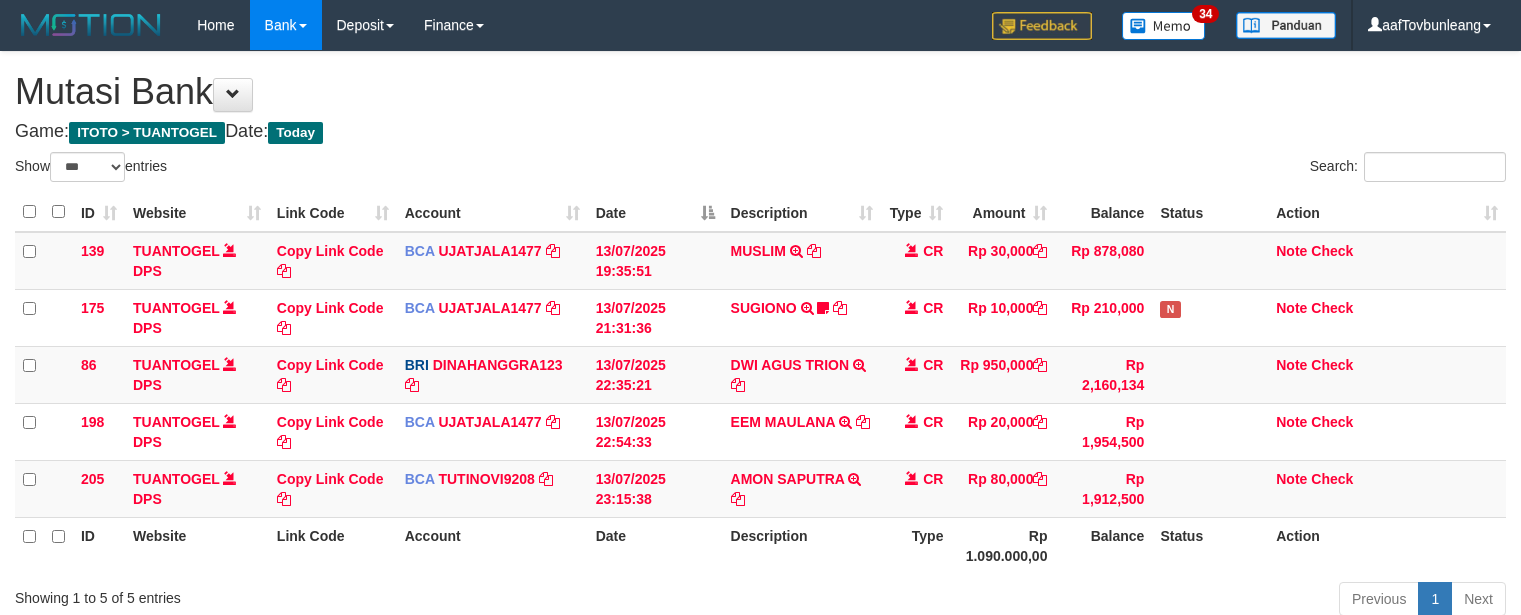 scroll, scrollTop: 155, scrollLeft: 0, axis: vertical 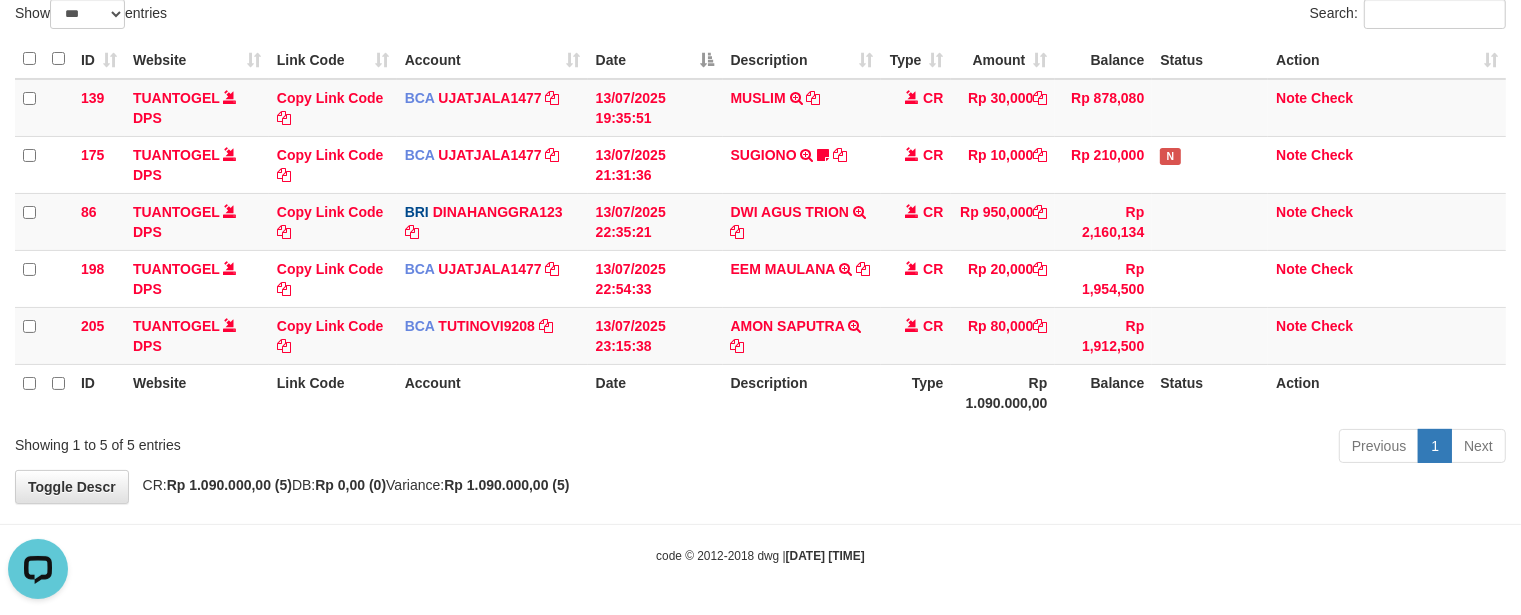 click on "Toggle navigation
Home
Bank
Account List
Load
By Website
Group
[ITOTO]													TUANTOGEL
By Load Group (DPS)
Group aaf-DPBCA02TUANTOGEL" at bounding box center [760, 231] 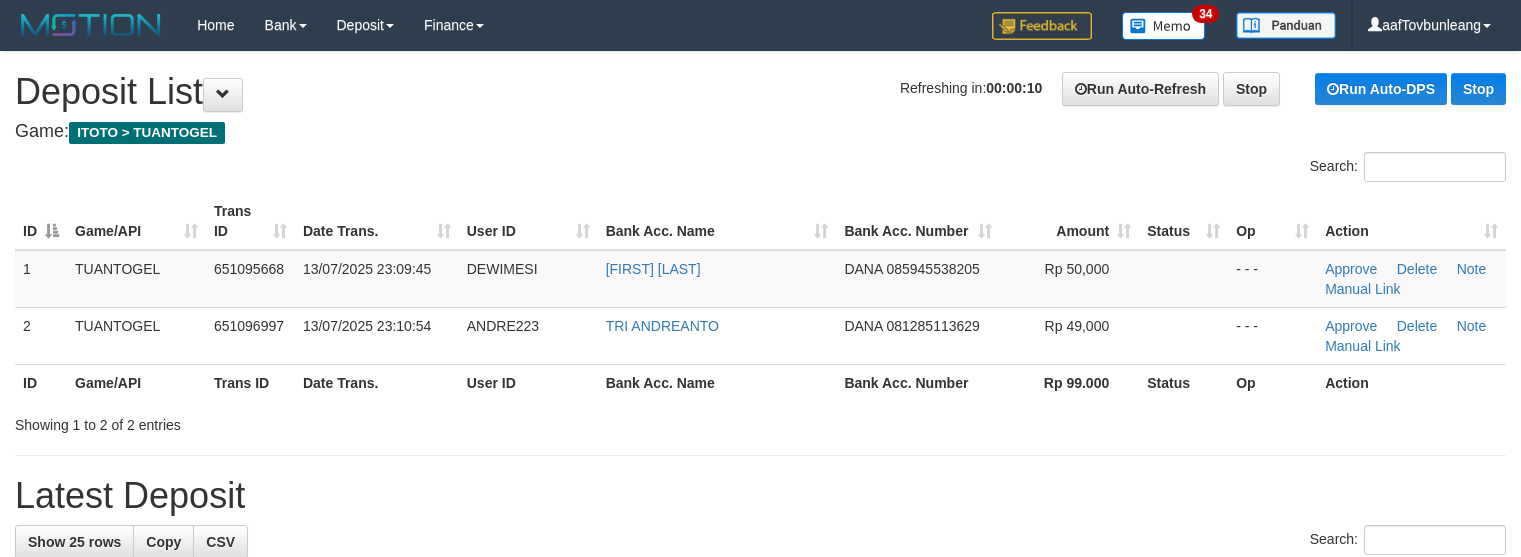 scroll, scrollTop: 0, scrollLeft: 0, axis: both 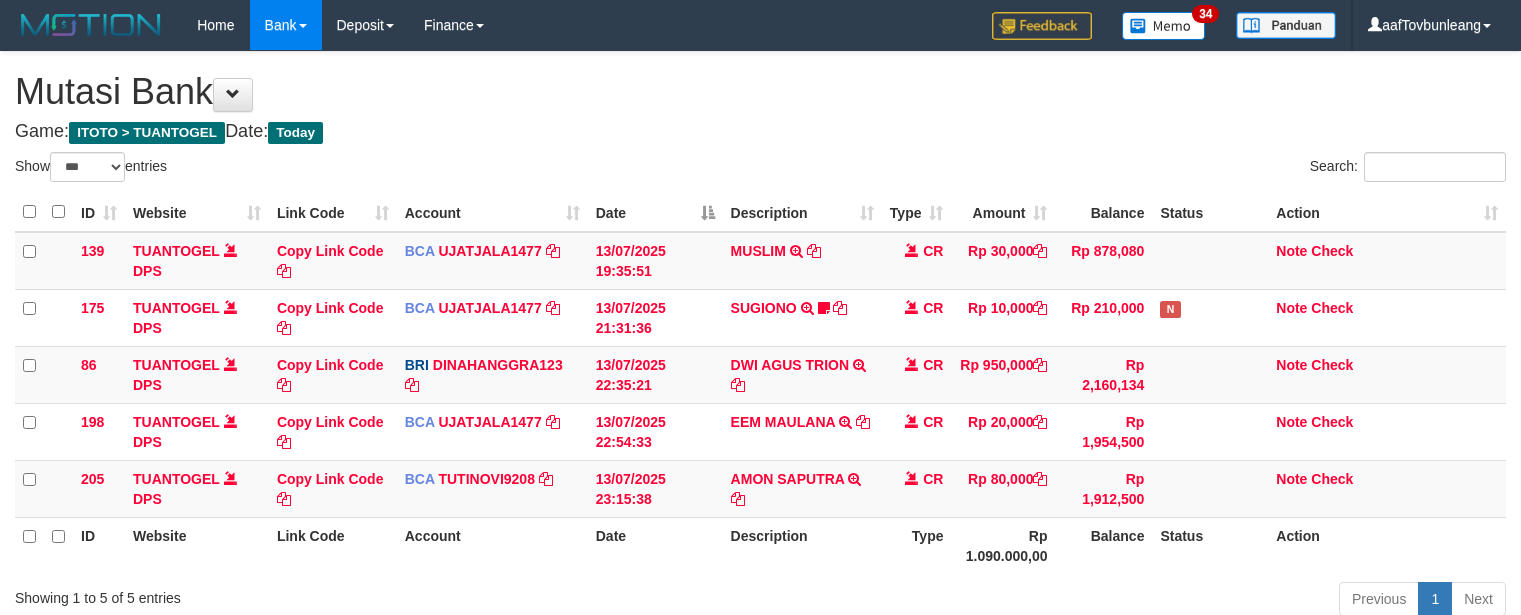 select on "***" 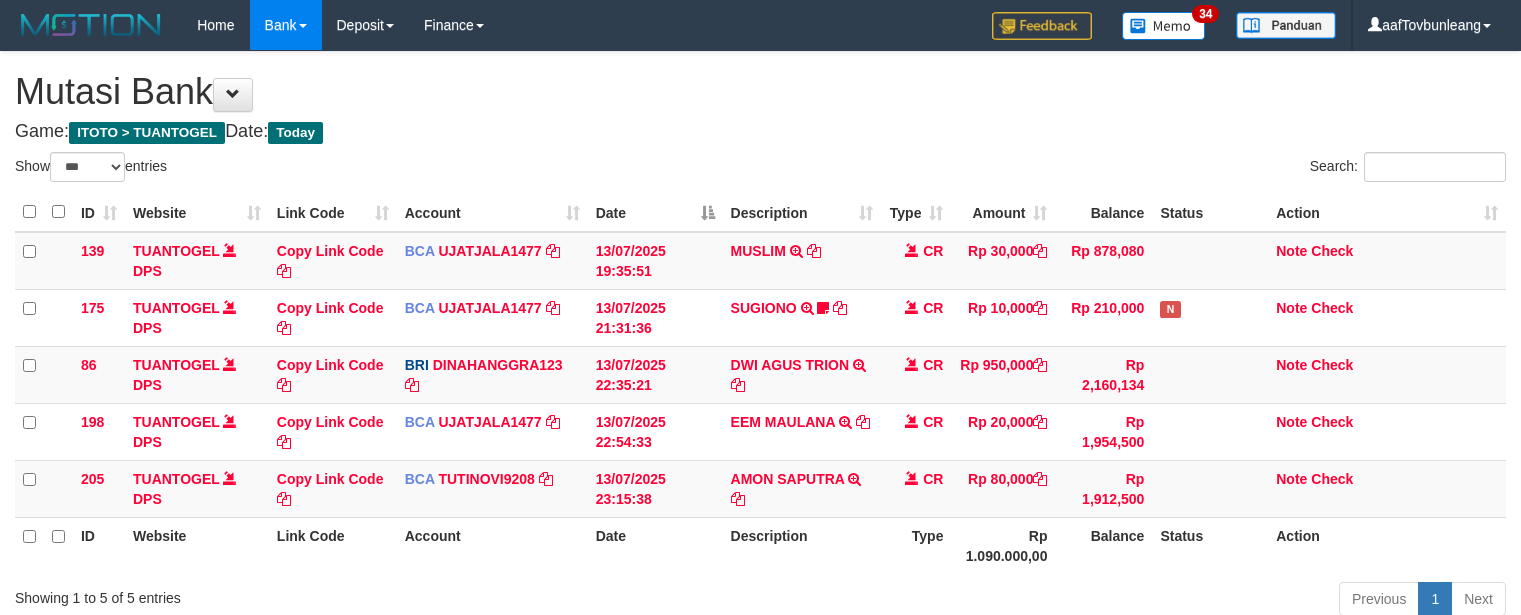 scroll, scrollTop: 155, scrollLeft: 0, axis: vertical 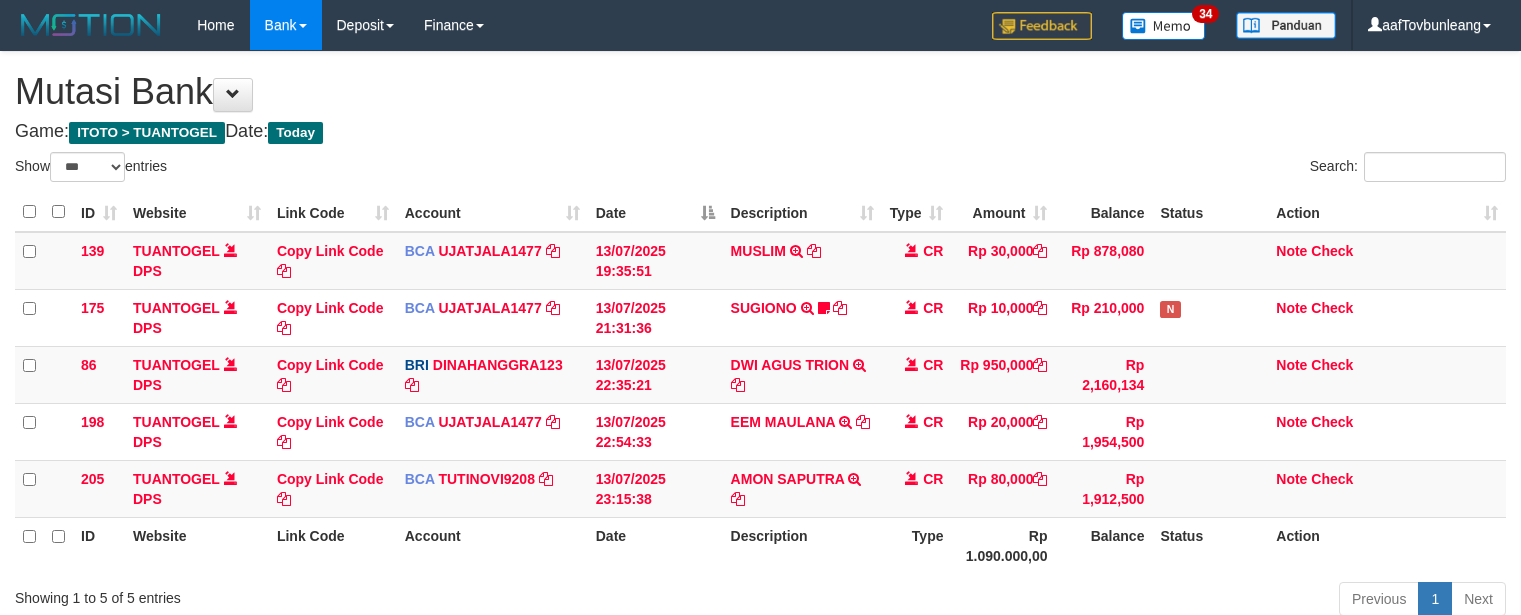 select on "***" 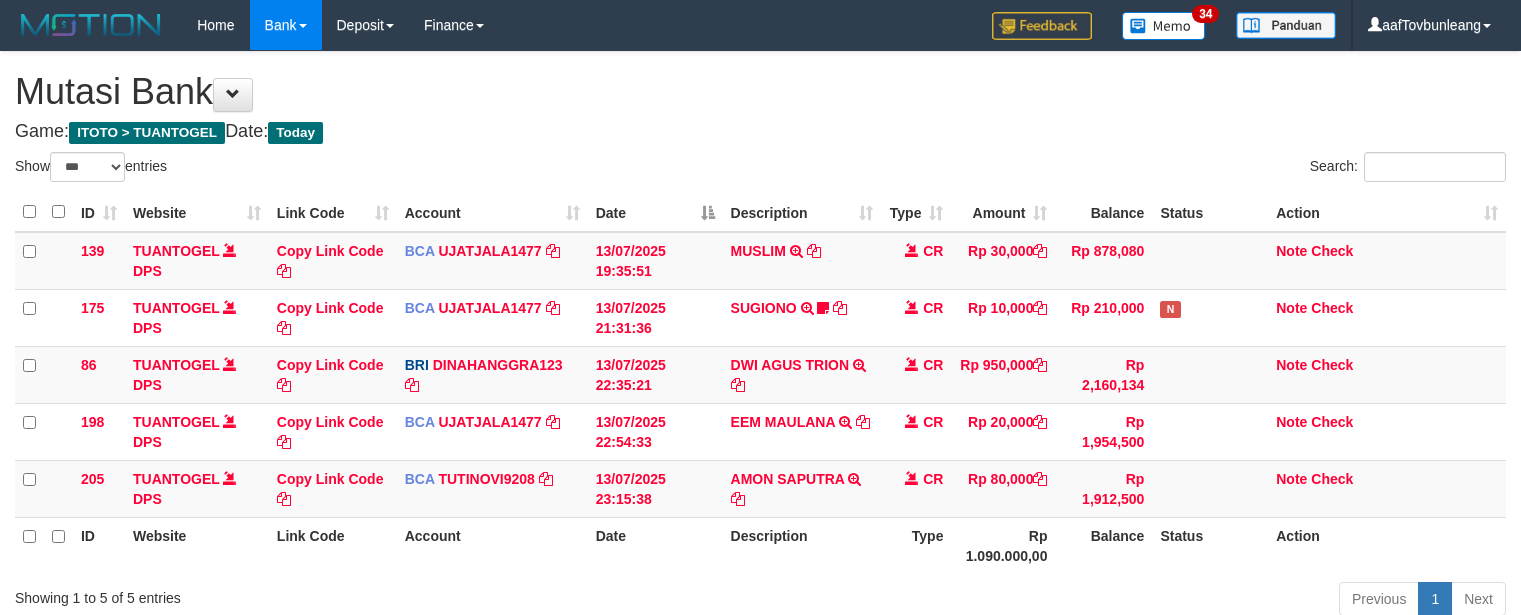scroll, scrollTop: 155, scrollLeft: 0, axis: vertical 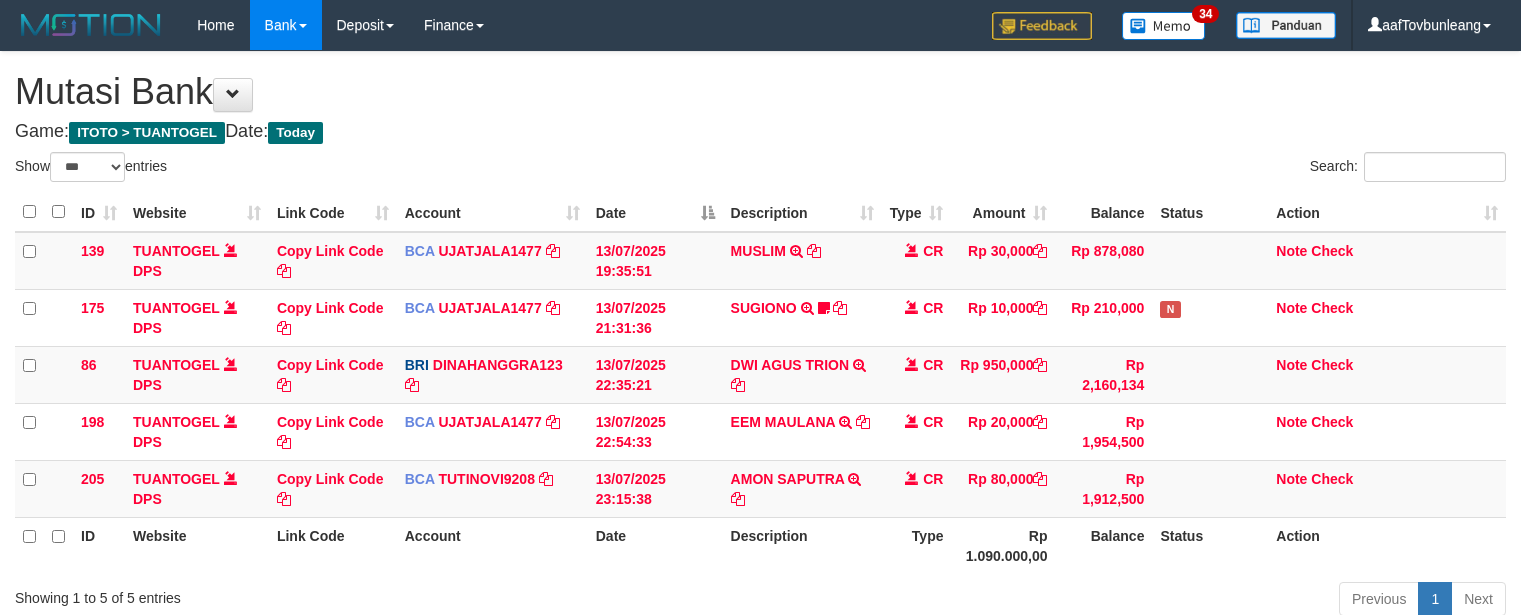select on "***" 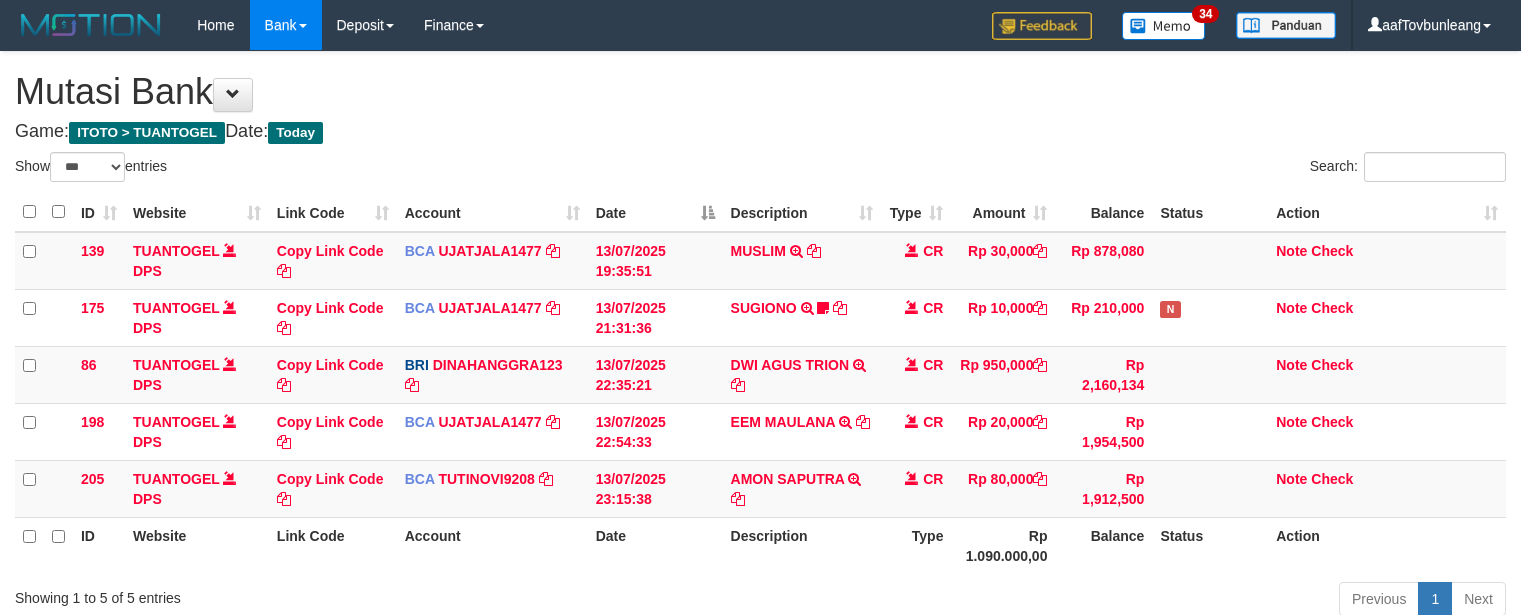 scroll, scrollTop: 155, scrollLeft: 0, axis: vertical 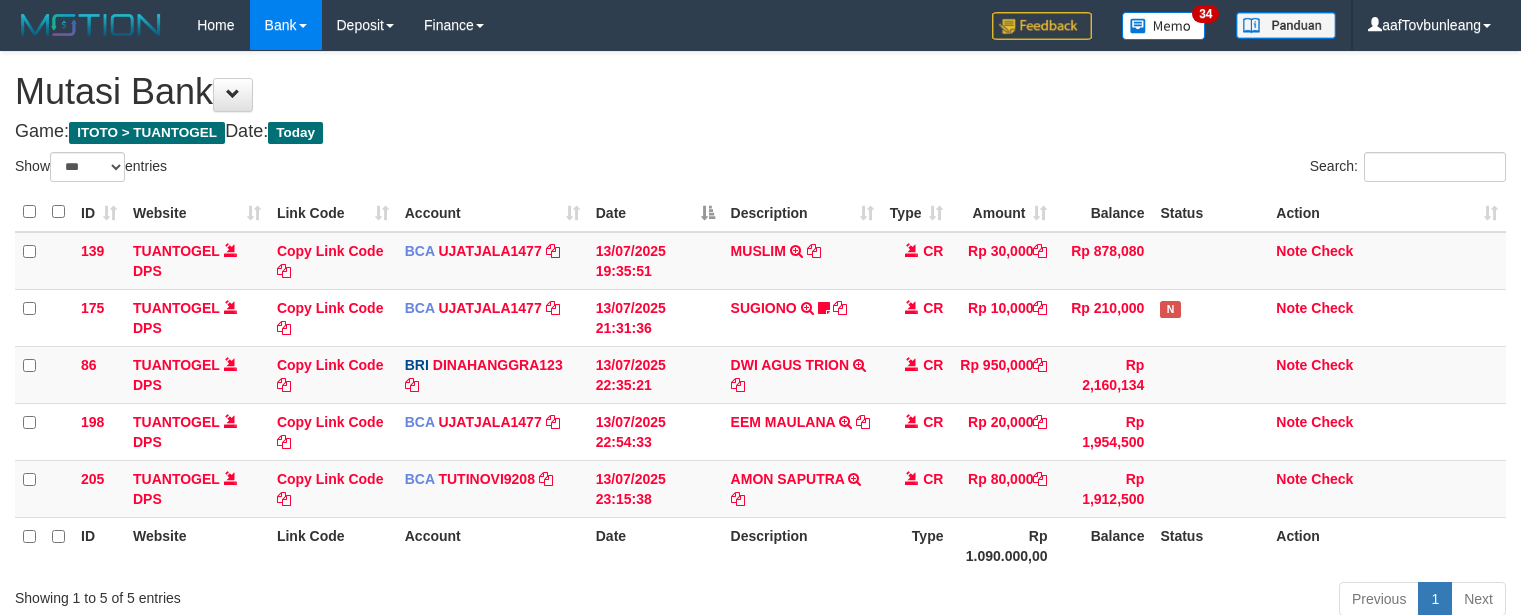 select on "***" 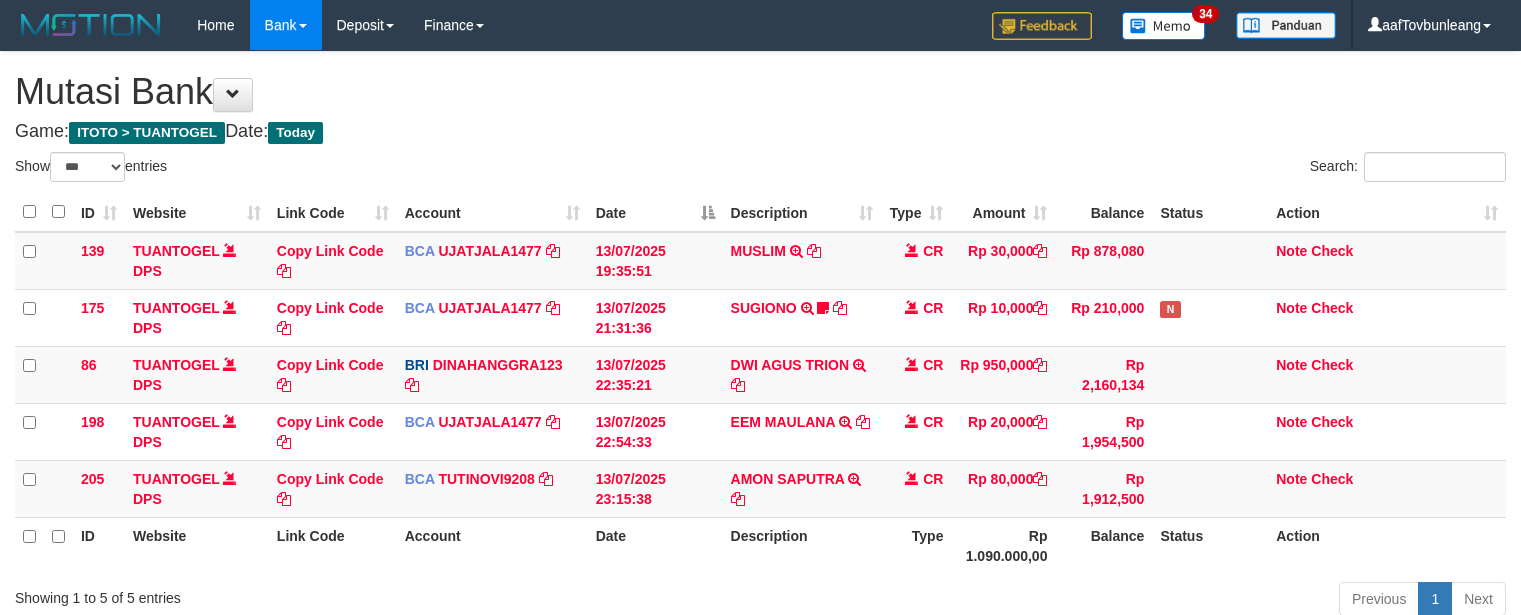 scroll, scrollTop: 155, scrollLeft: 0, axis: vertical 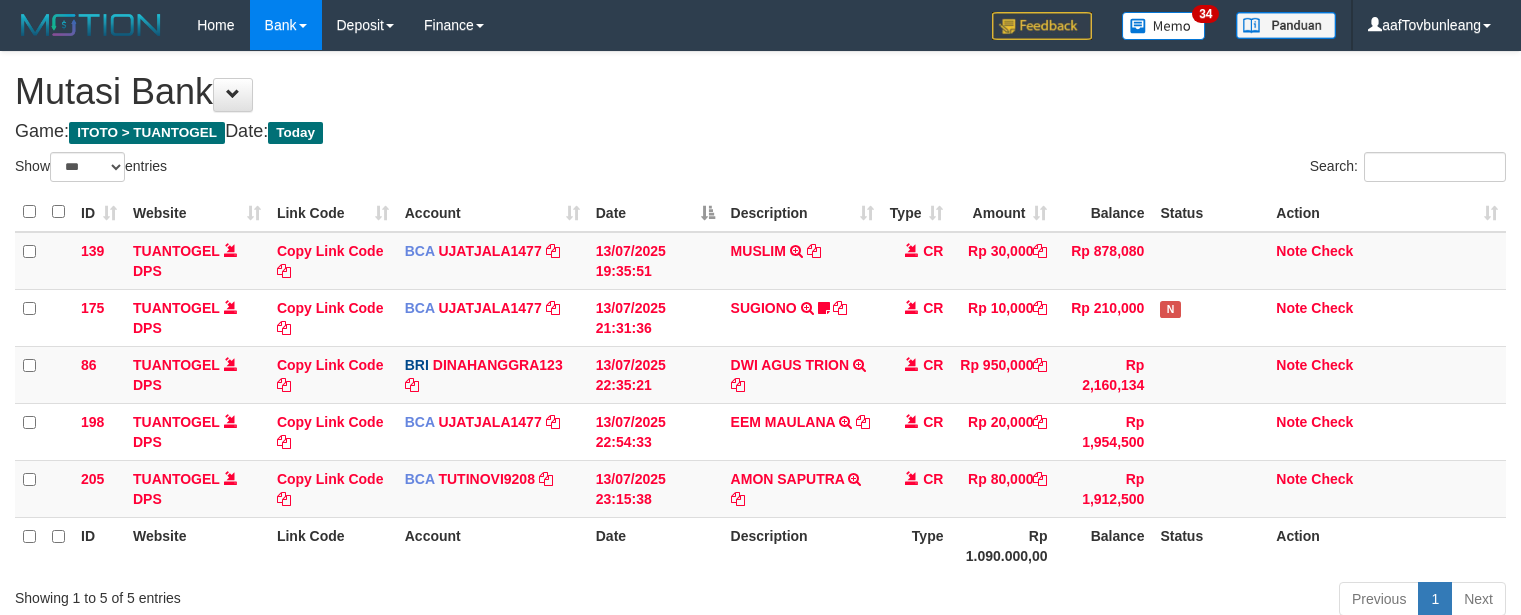 select on "***" 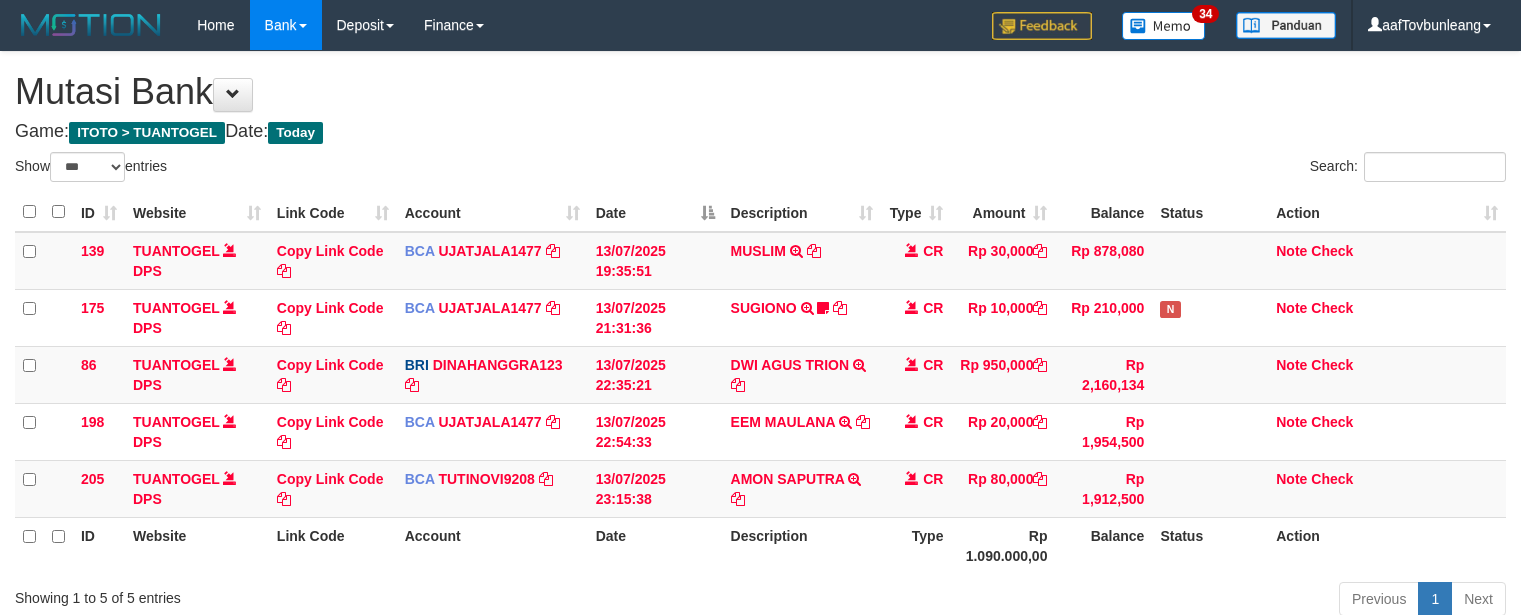scroll, scrollTop: 155, scrollLeft: 0, axis: vertical 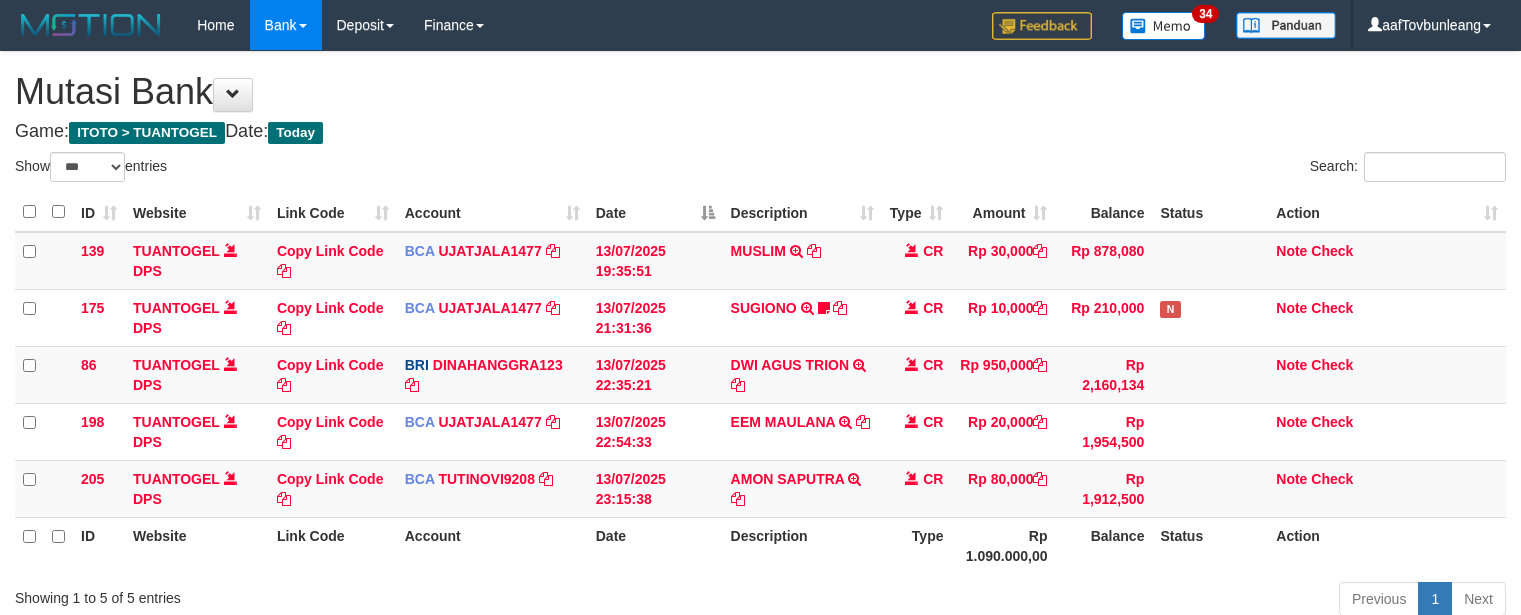 select on "***" 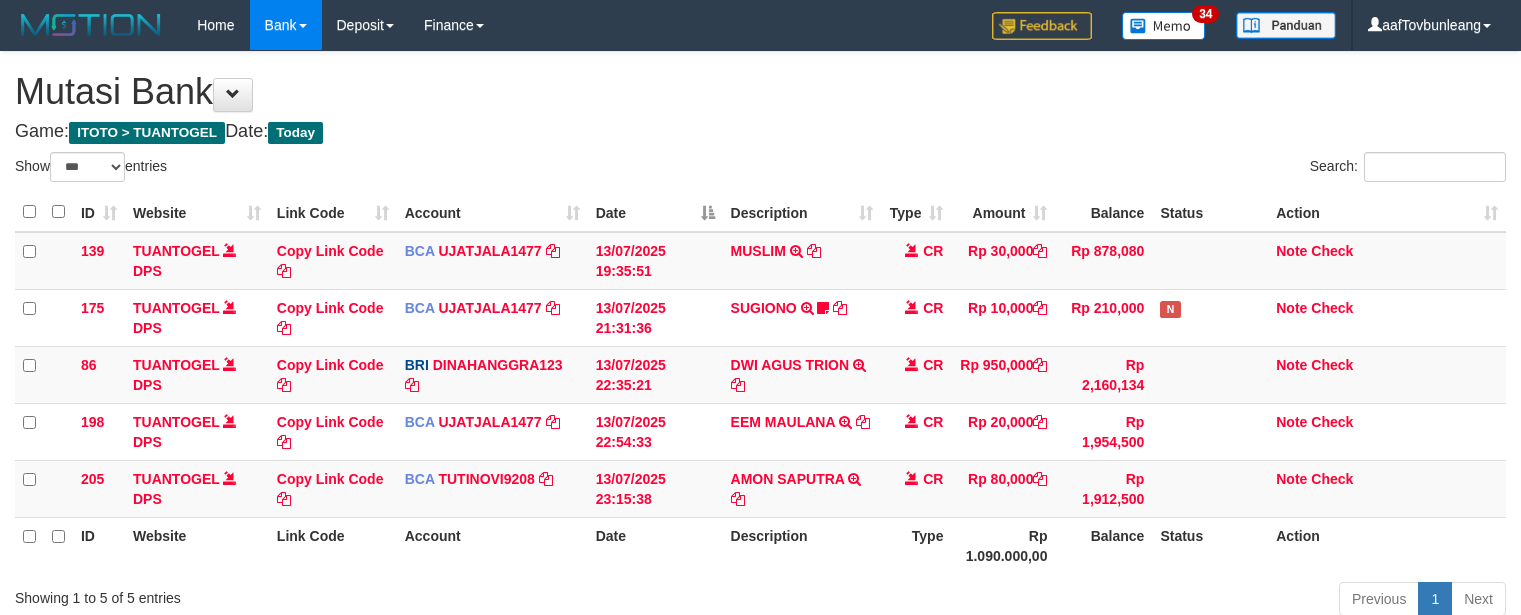 scroll, scrollTop: 155, scrollLeft: 0, axis: vertical 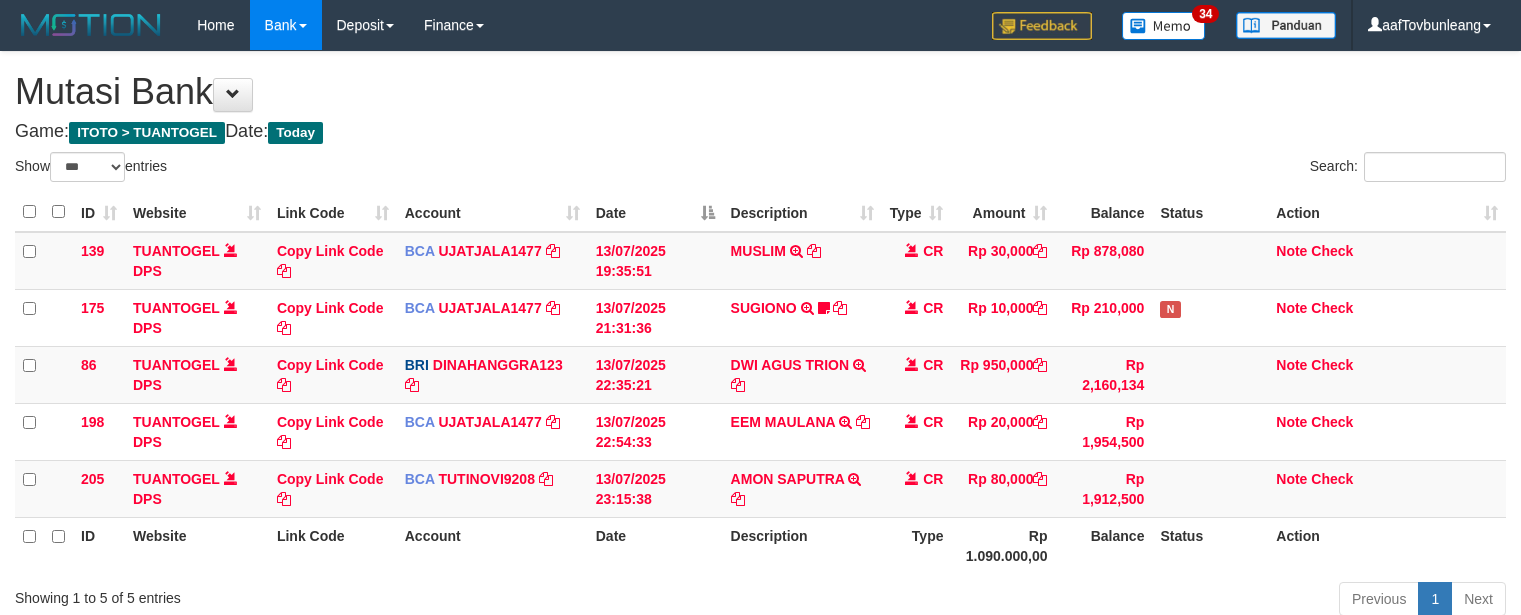 select on "***" 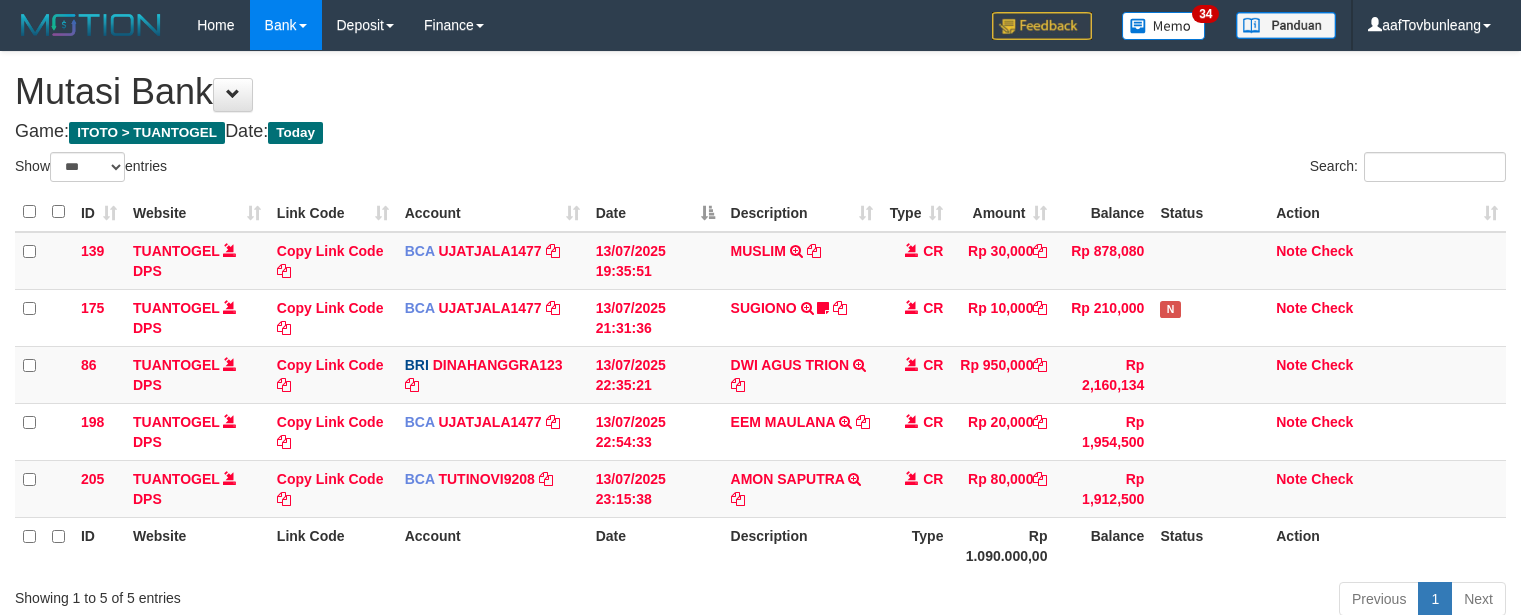 scroll, scrollTop: 155, scrollLeft: 0, axis: vertical 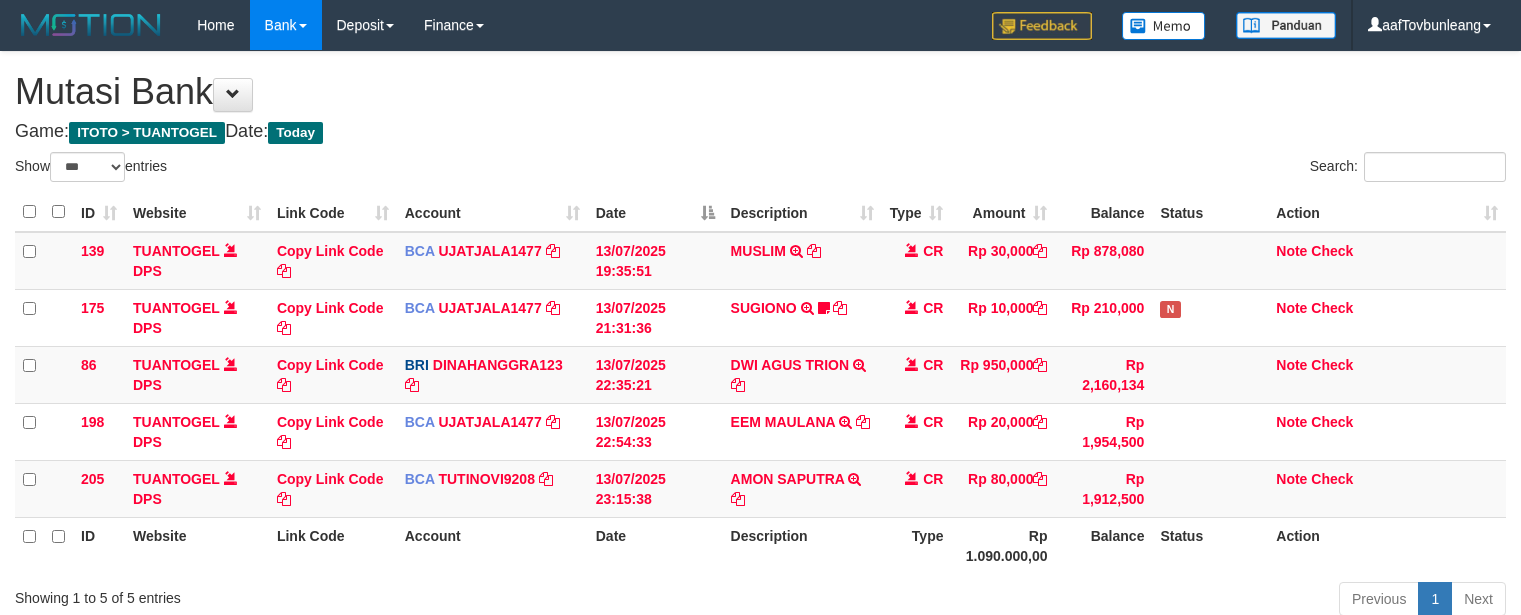 select on "***" 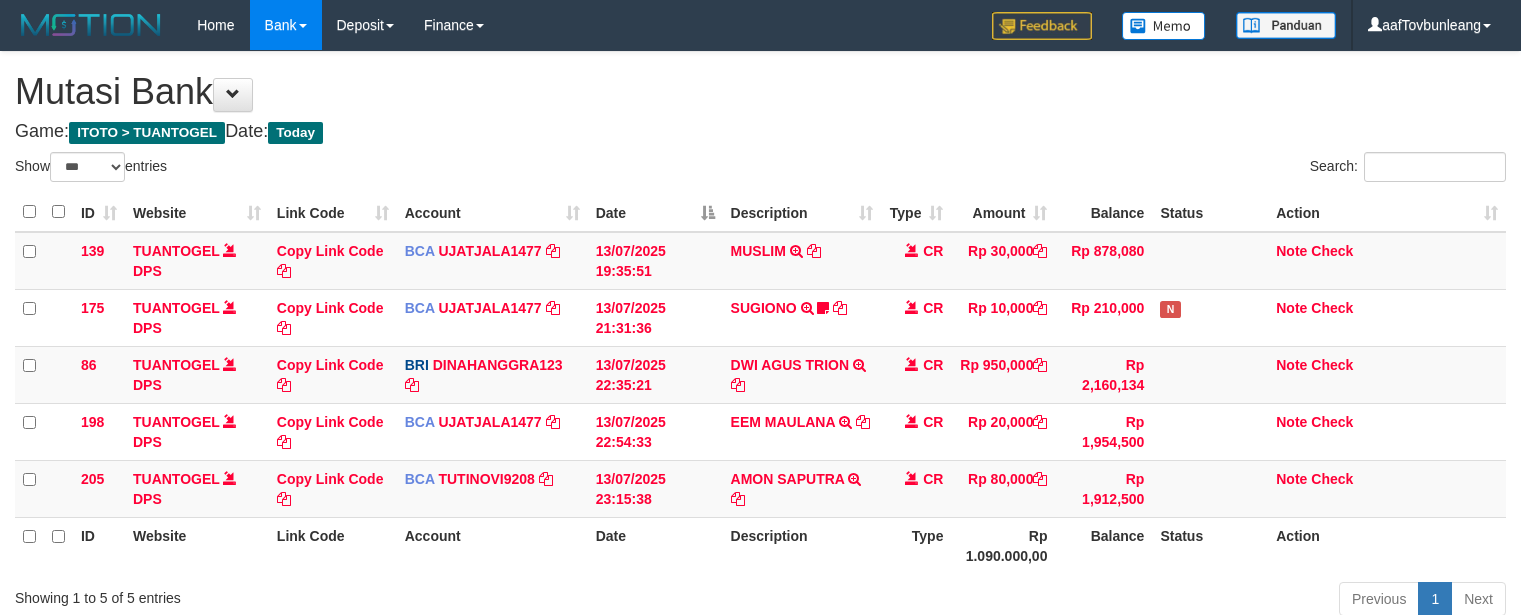 scroll, scrollTop: 155, scrollLeft: 0, axis: vertical 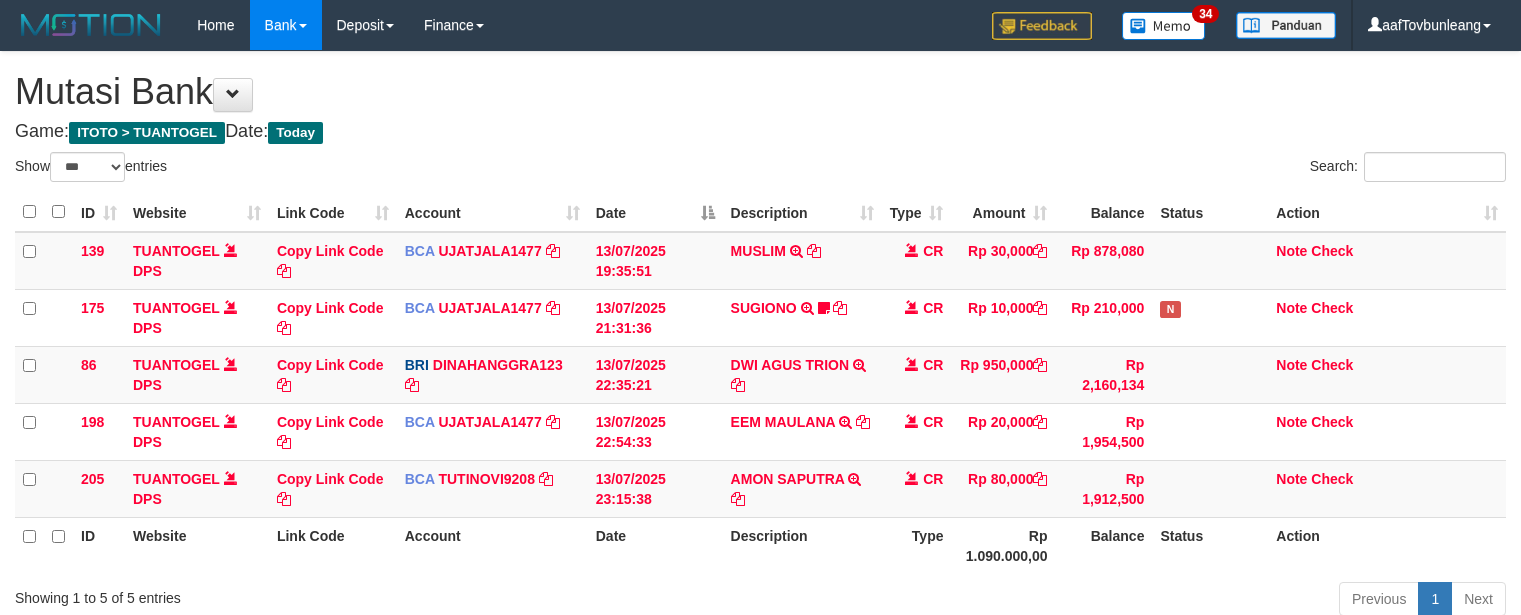 select on "***" 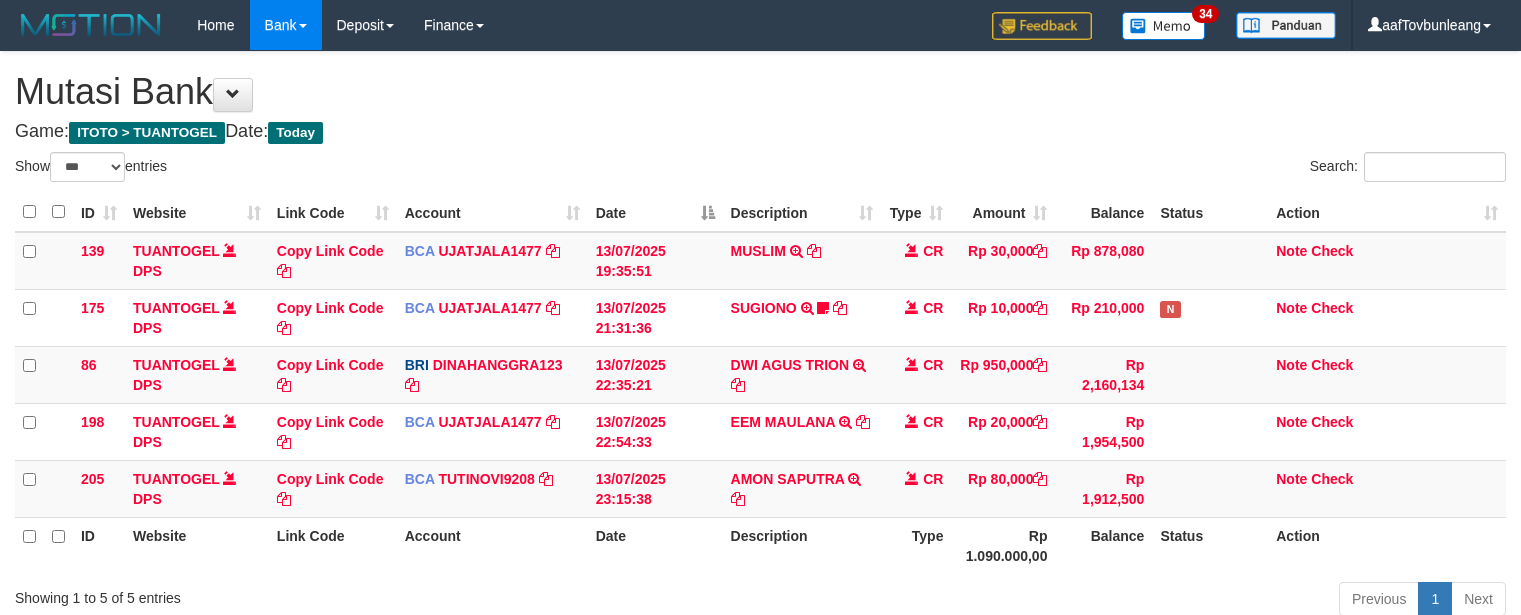 scroll, scrollTop: 155, scrollLeft: 0, axis: vertical 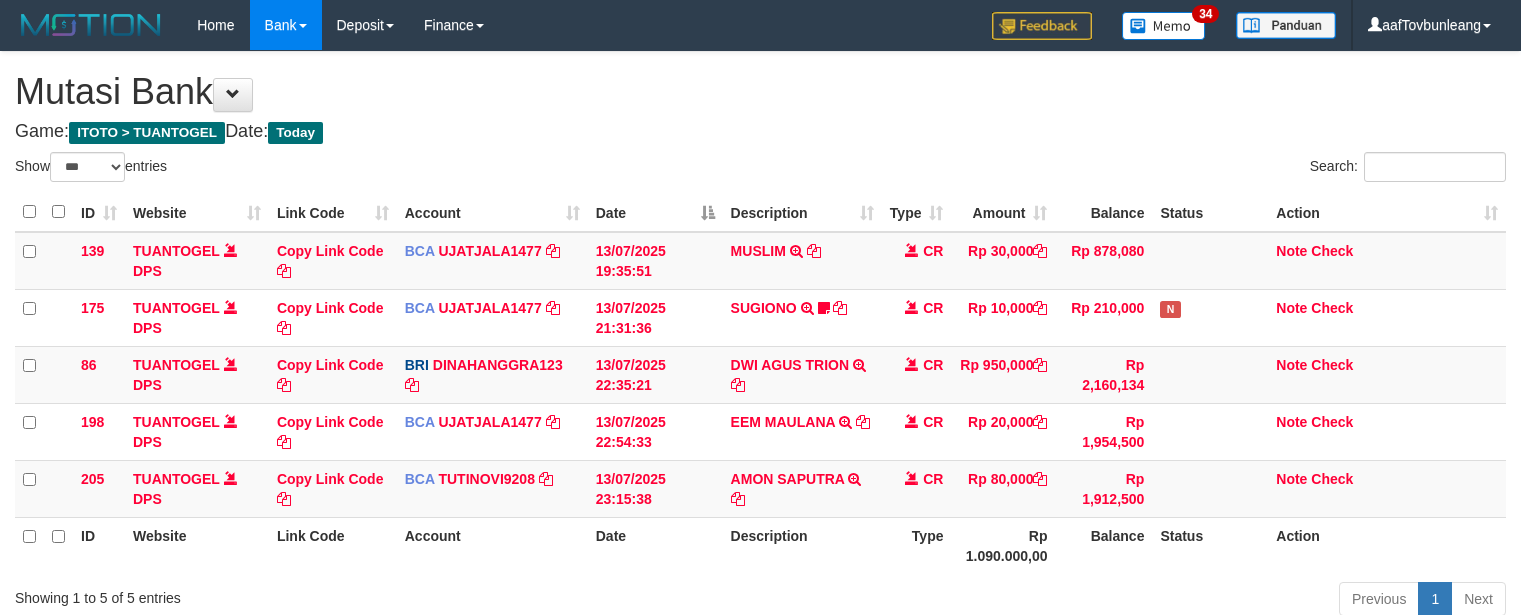 select on "***" 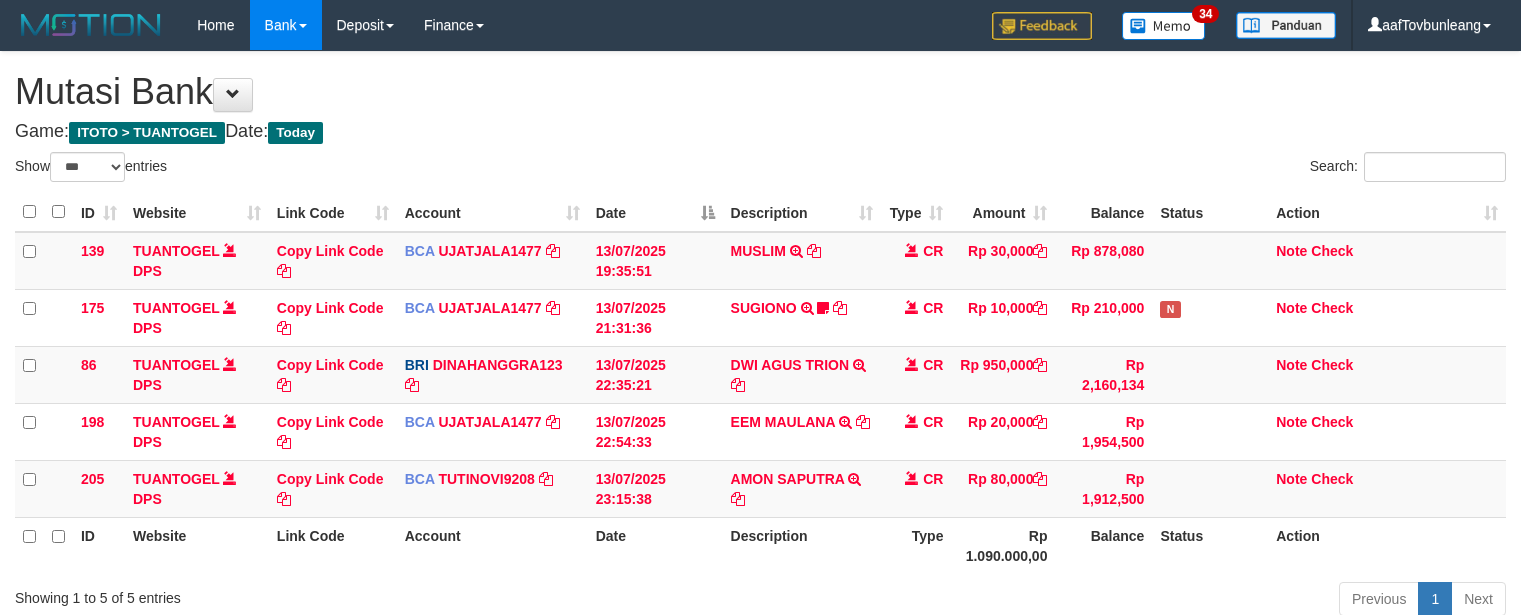 scroll, scrollTop: 155, scrollLeft: 0, axis: vertical 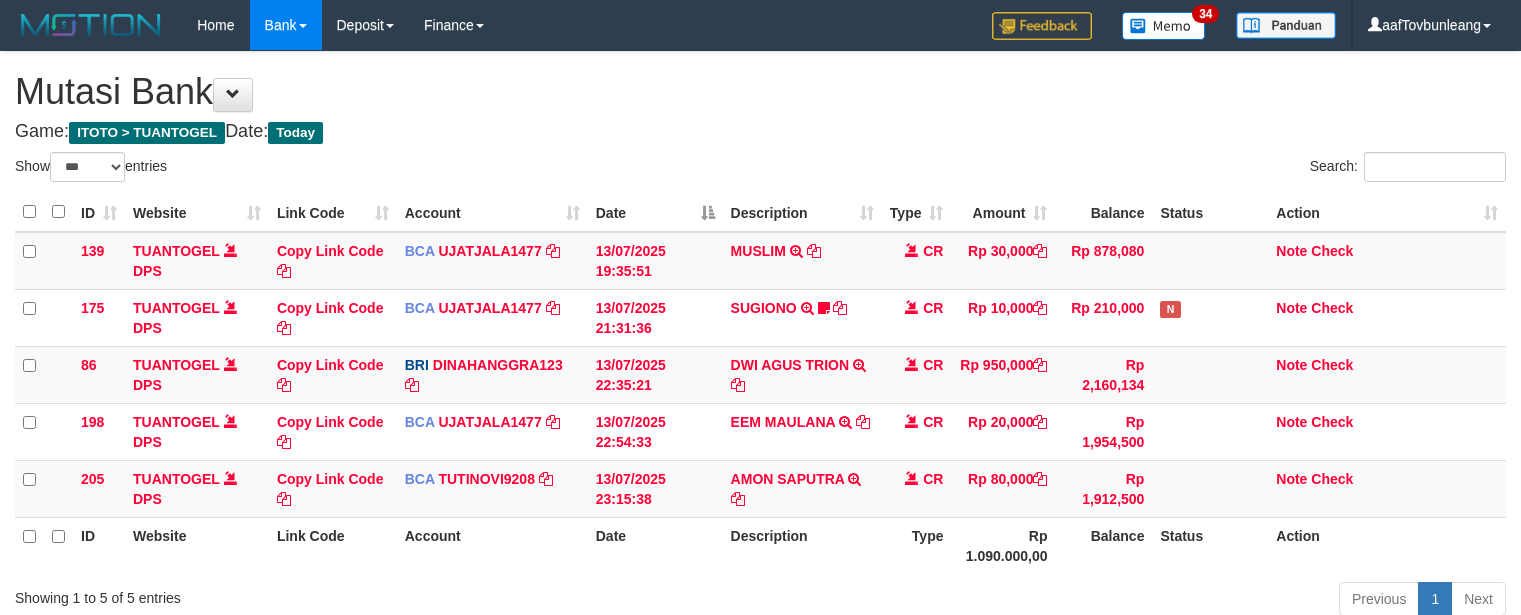 select on "***" 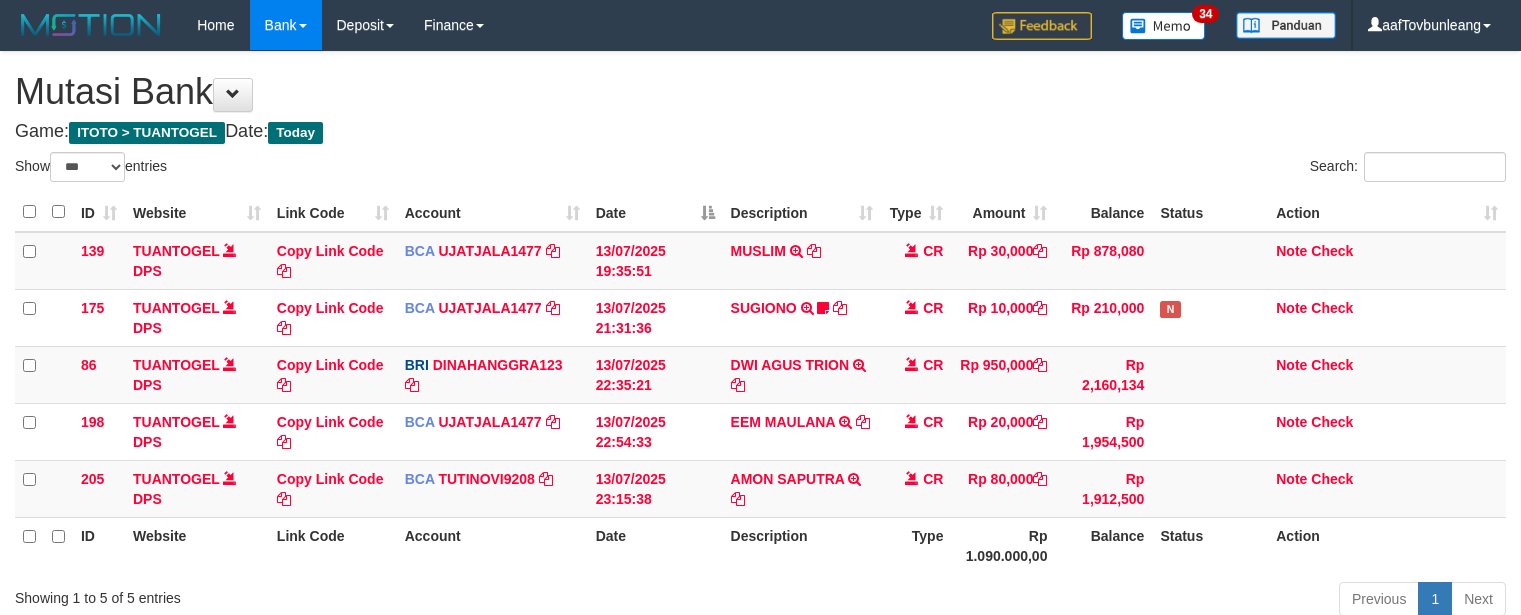 scroll, scrollTop: 155, scrollLeft: 0, axis: vertical 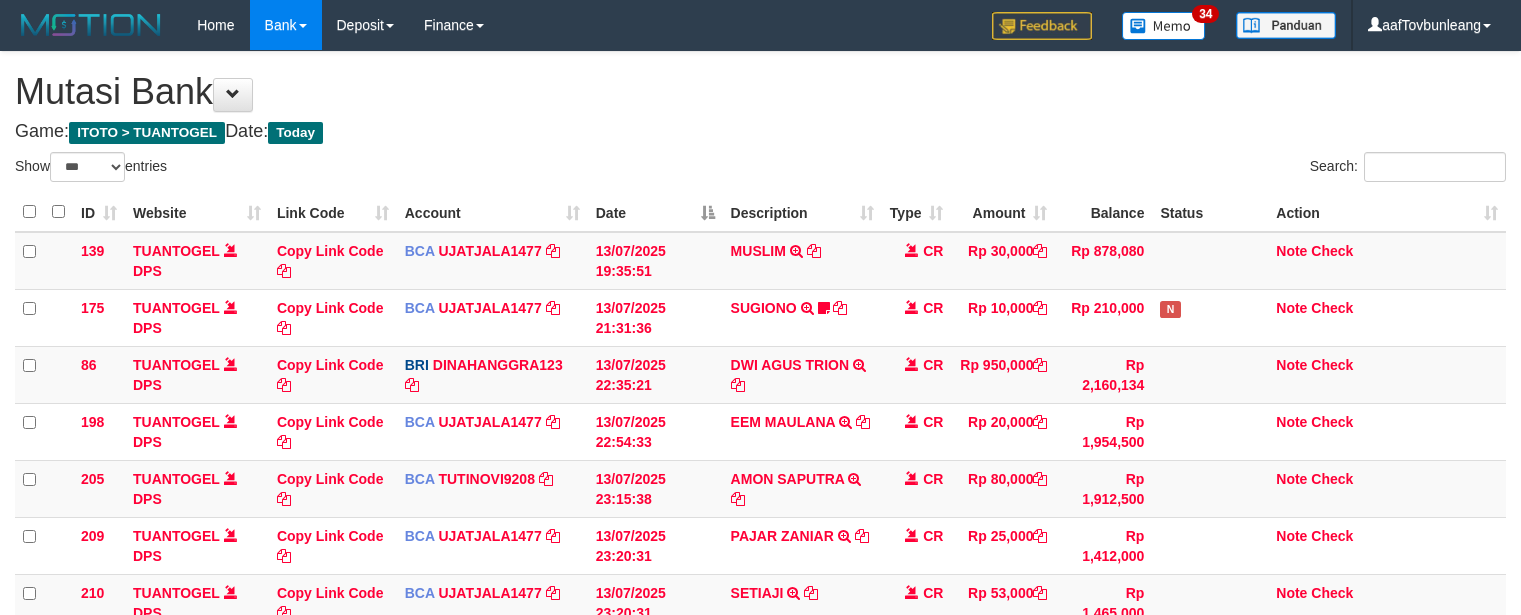 select on "***" 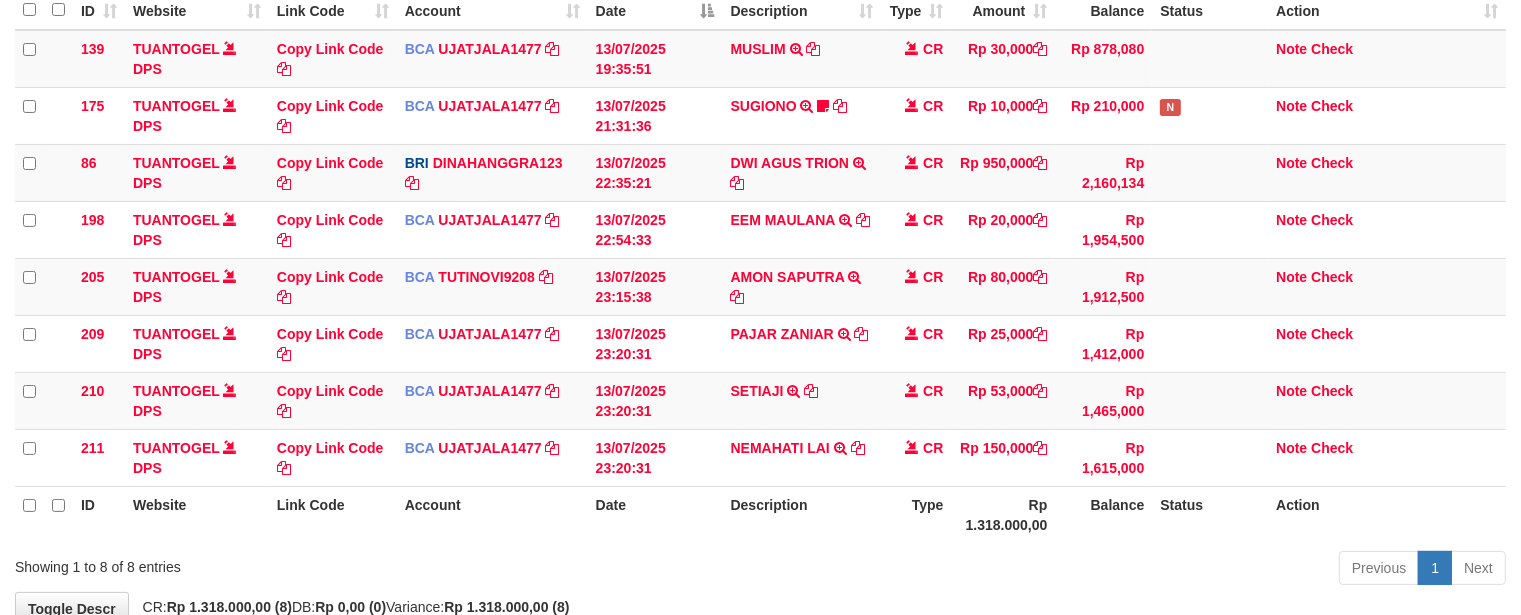 scroll, scrollTop: 155, scrollLeft: 0, axis: vertical 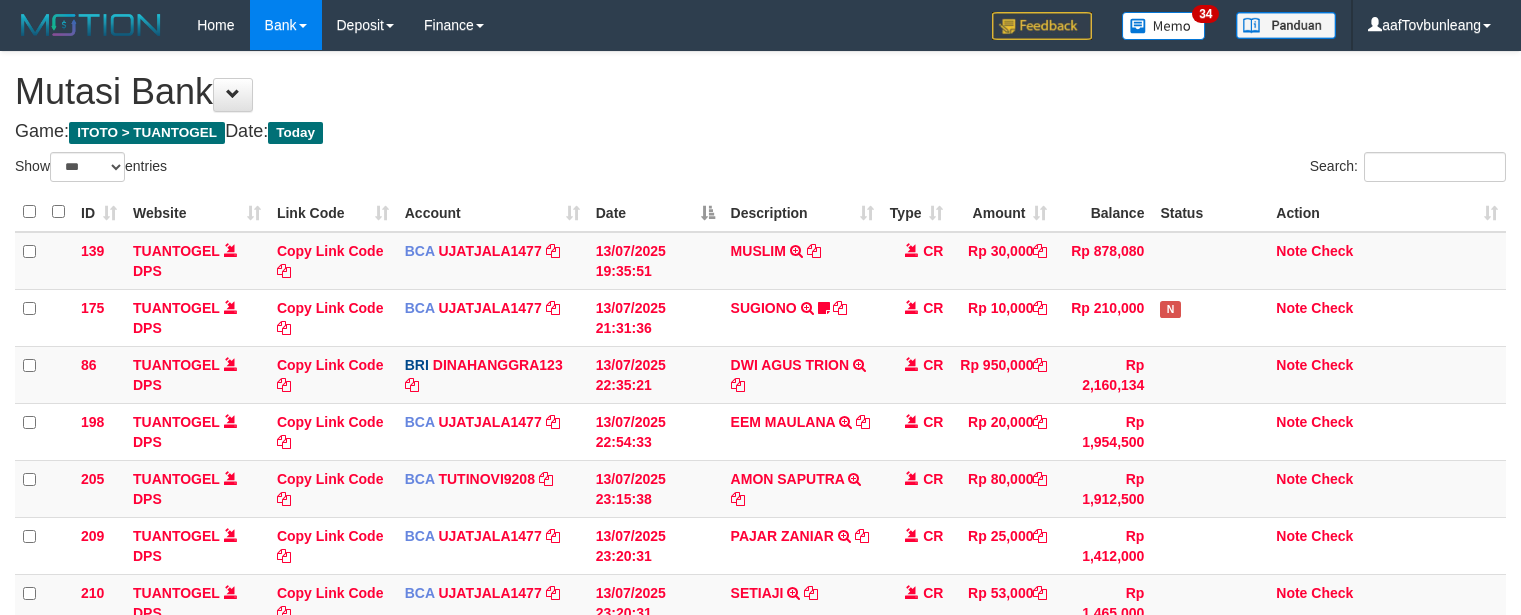 select on "***" 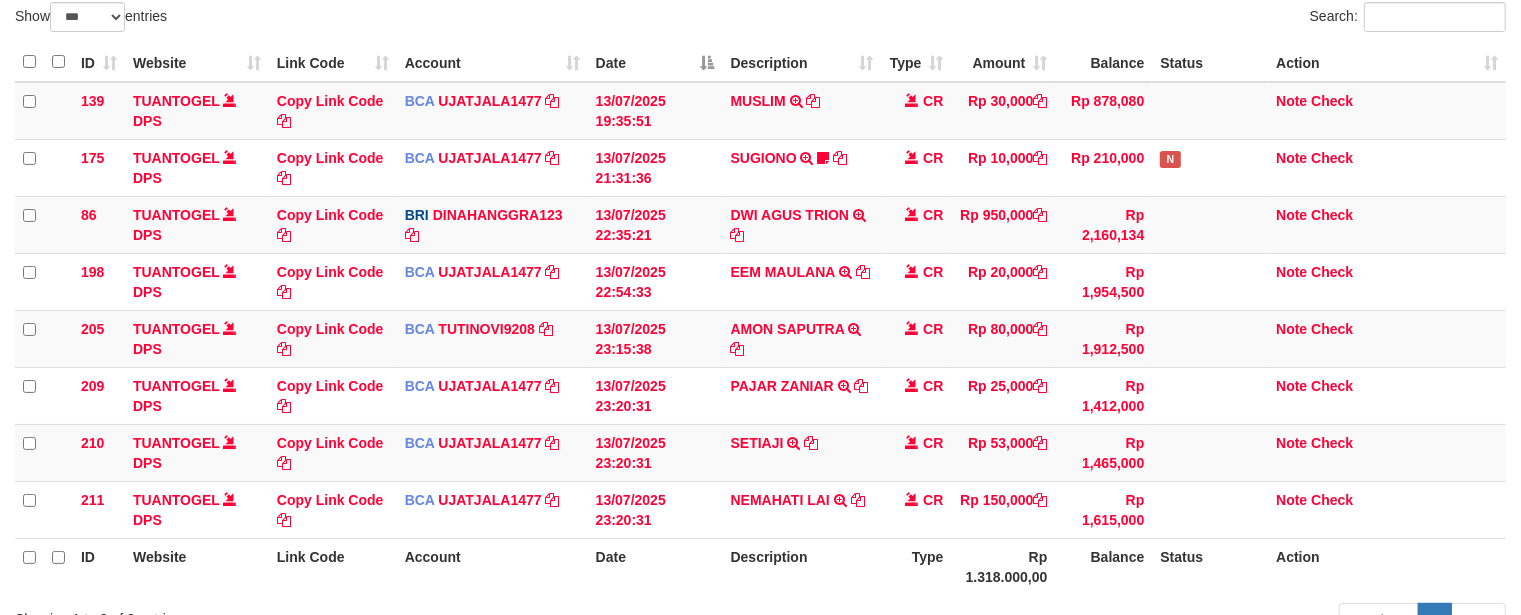 scroll, scrollTop: 155, scrollLeft: 0, axis: vertical 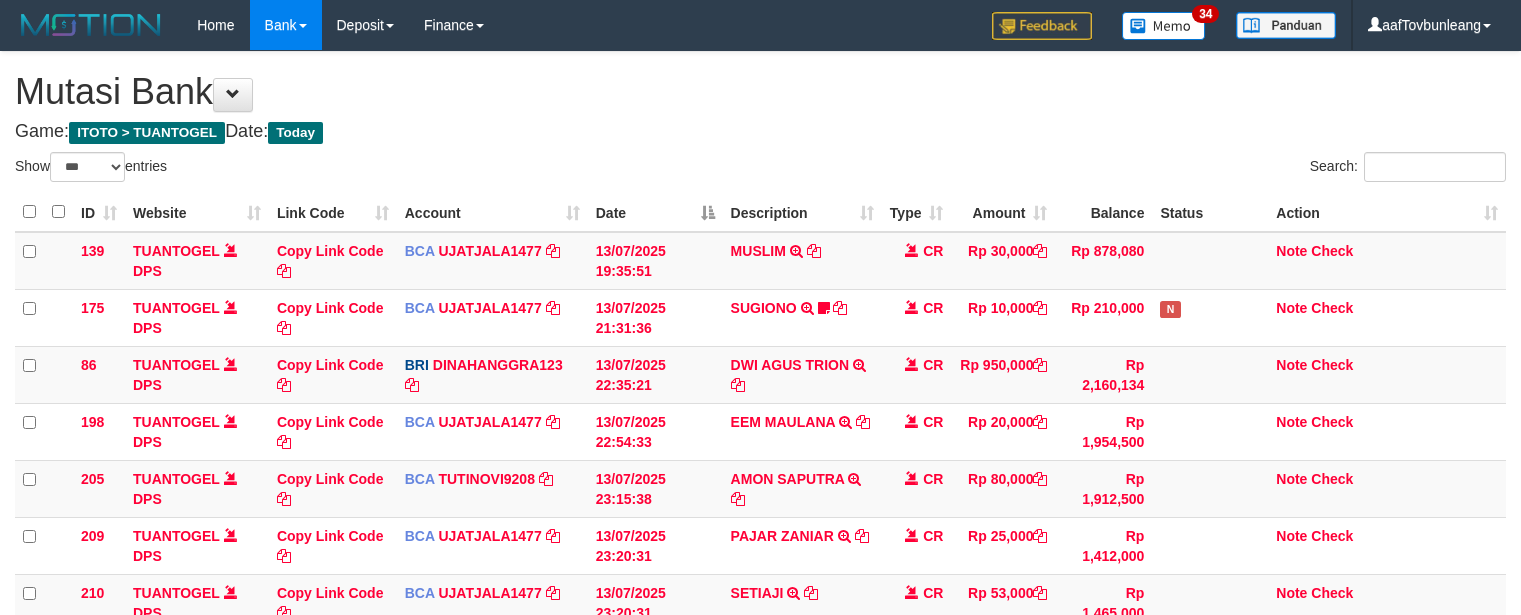 select on "***" 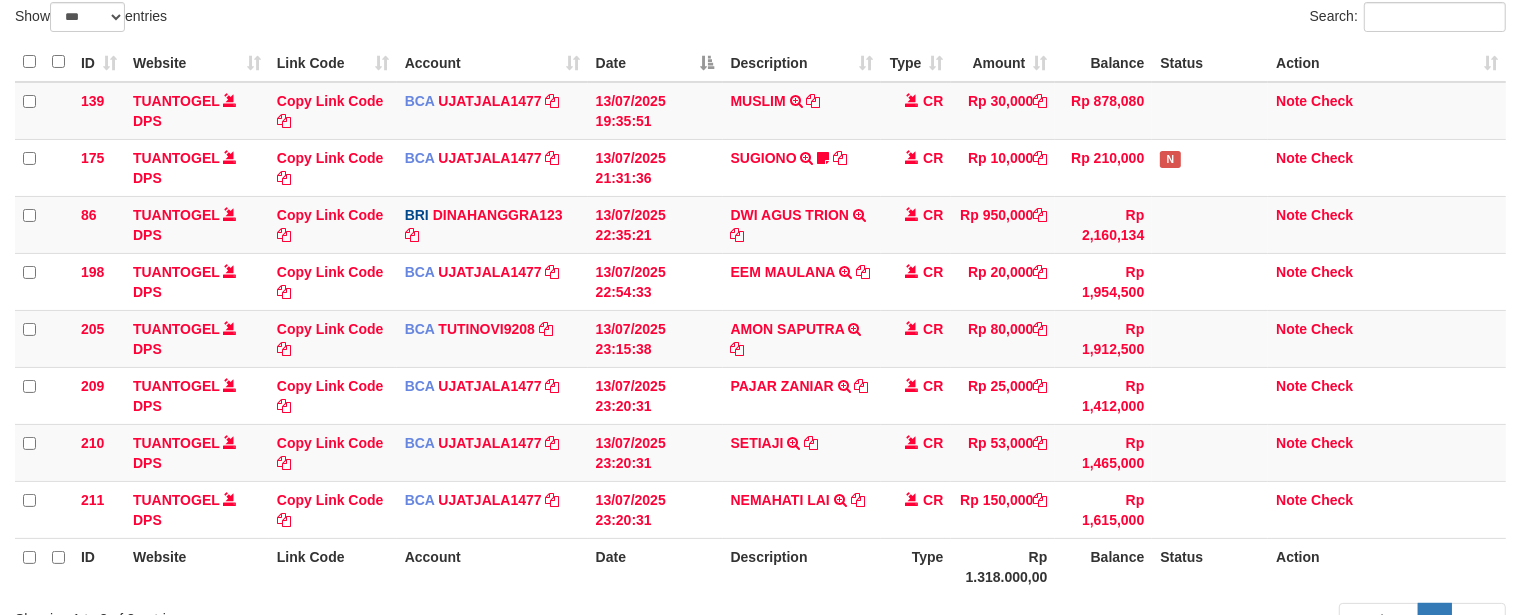 scroll, scrollTop: 155, scrollLeft: 0, axis: vertical 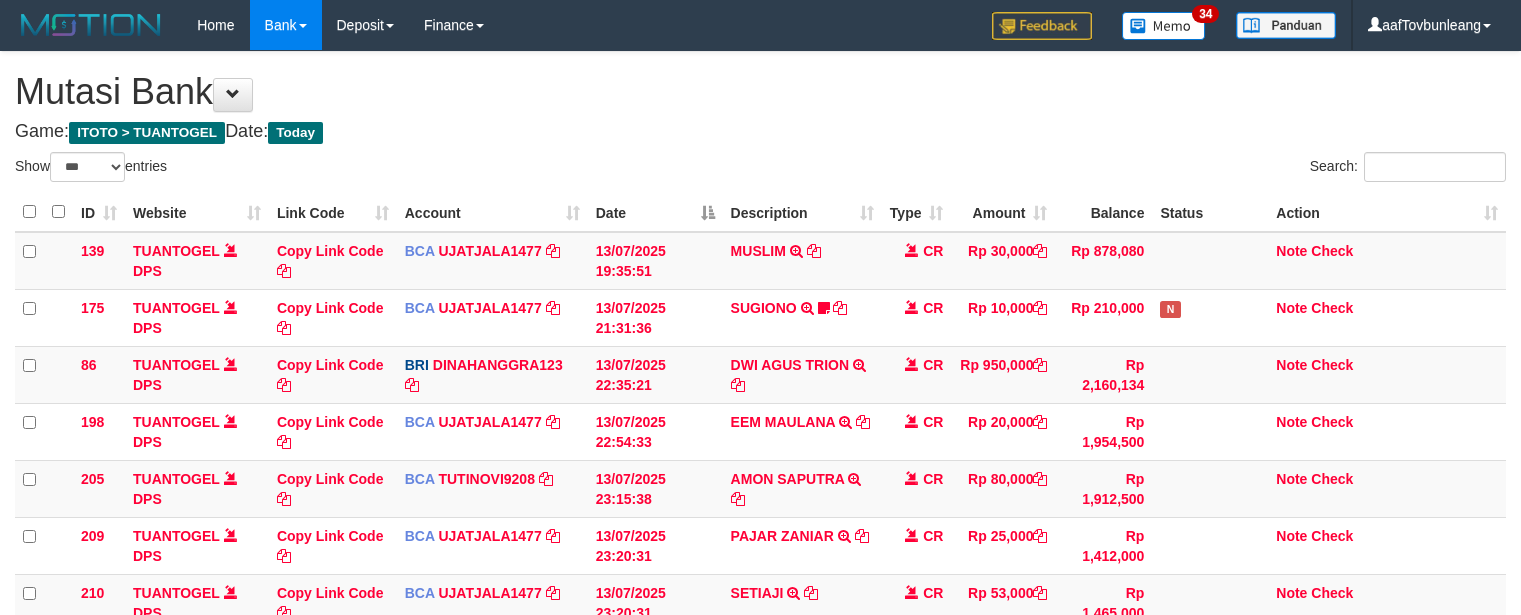 select on "***" 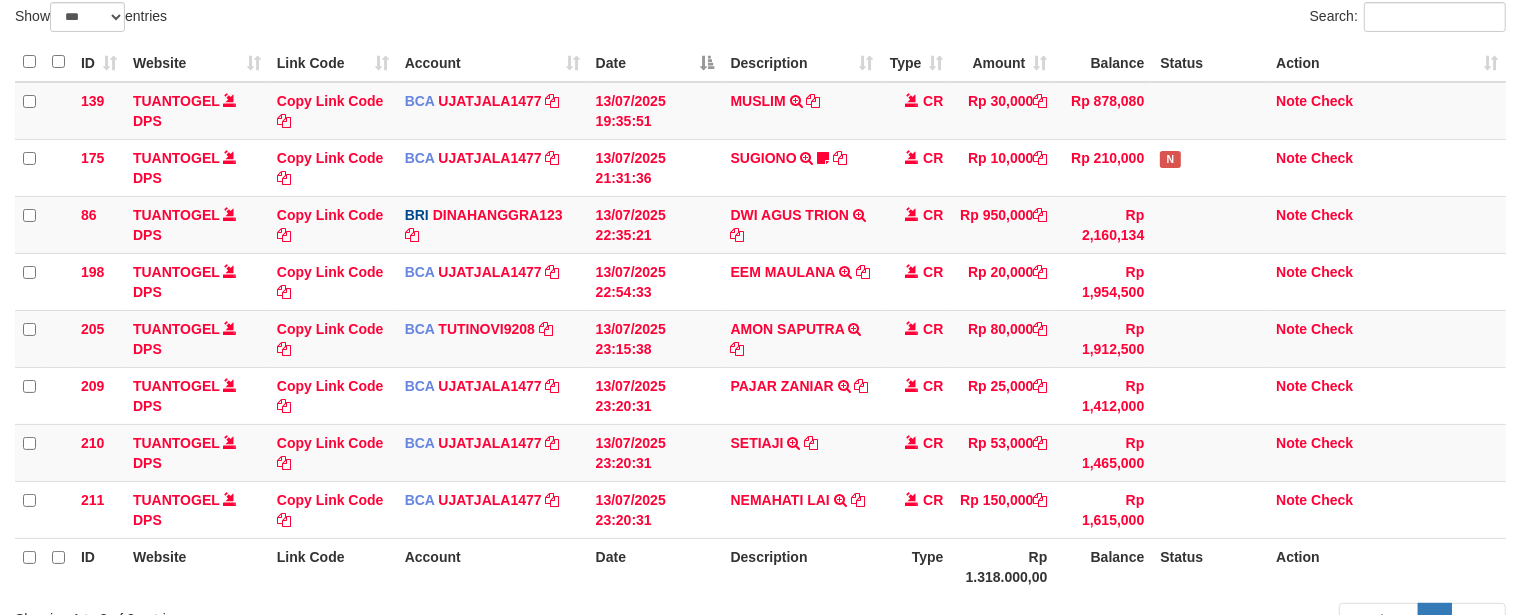 scroll, scrollTop: 155, scrollLeft: 0, axis: vertical 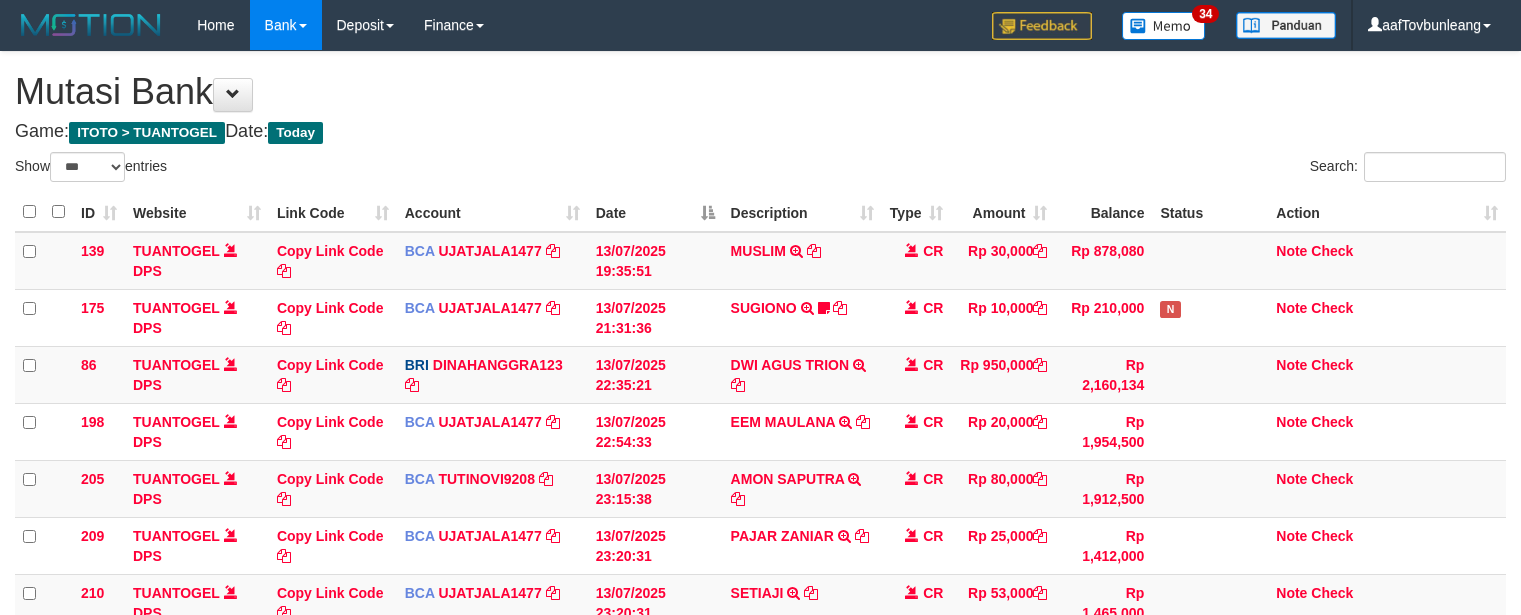 select on "***" 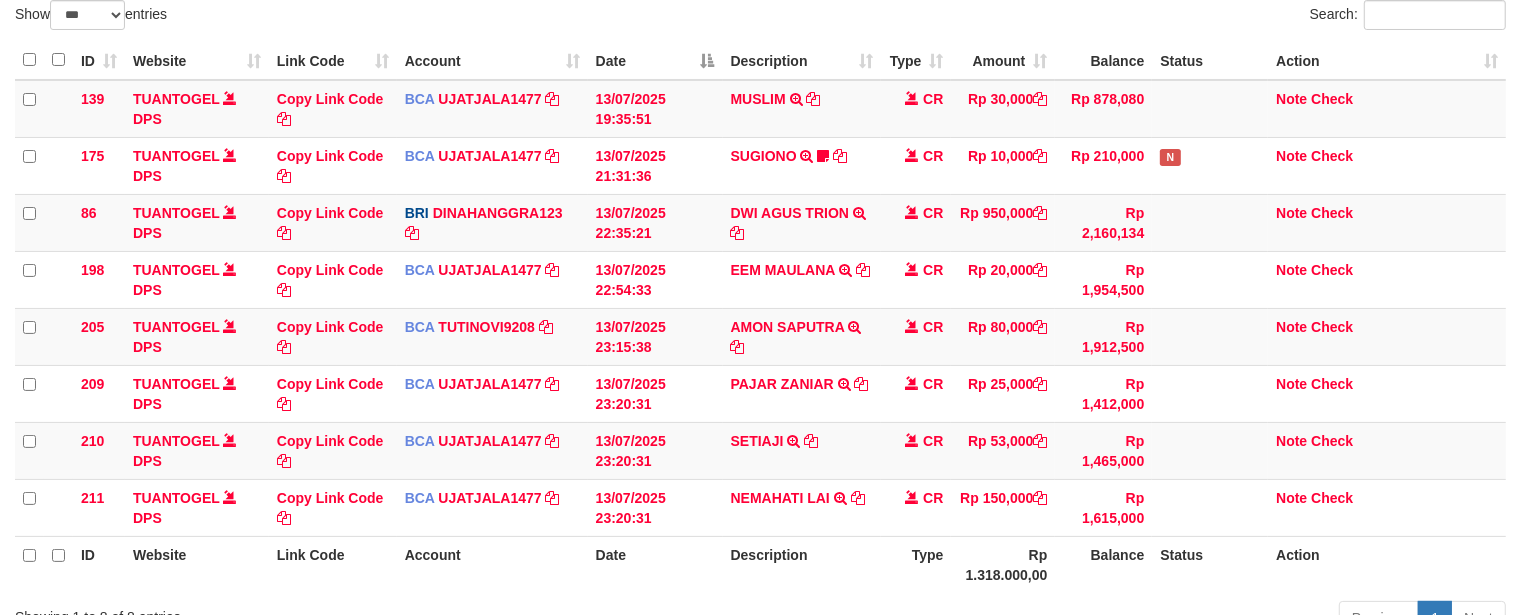 scroll, scrollTop: 155, scrollLeft: 0, axis: vertical 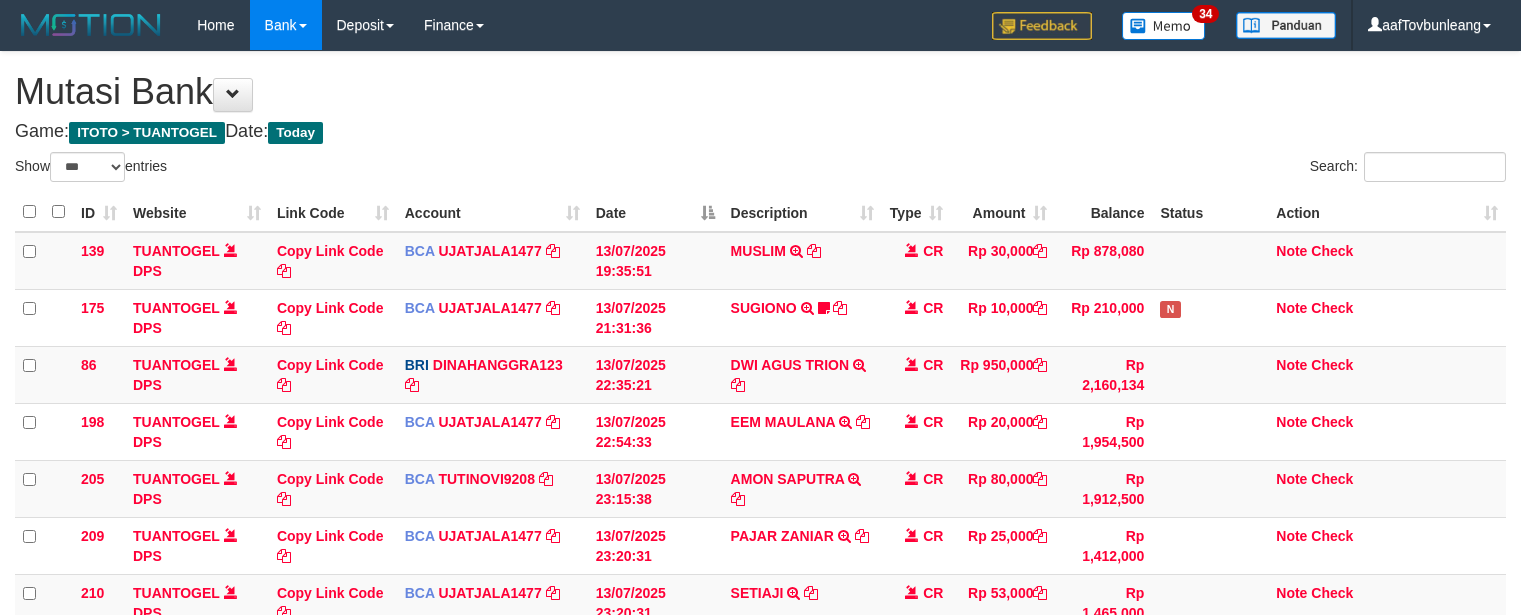 select on "***" 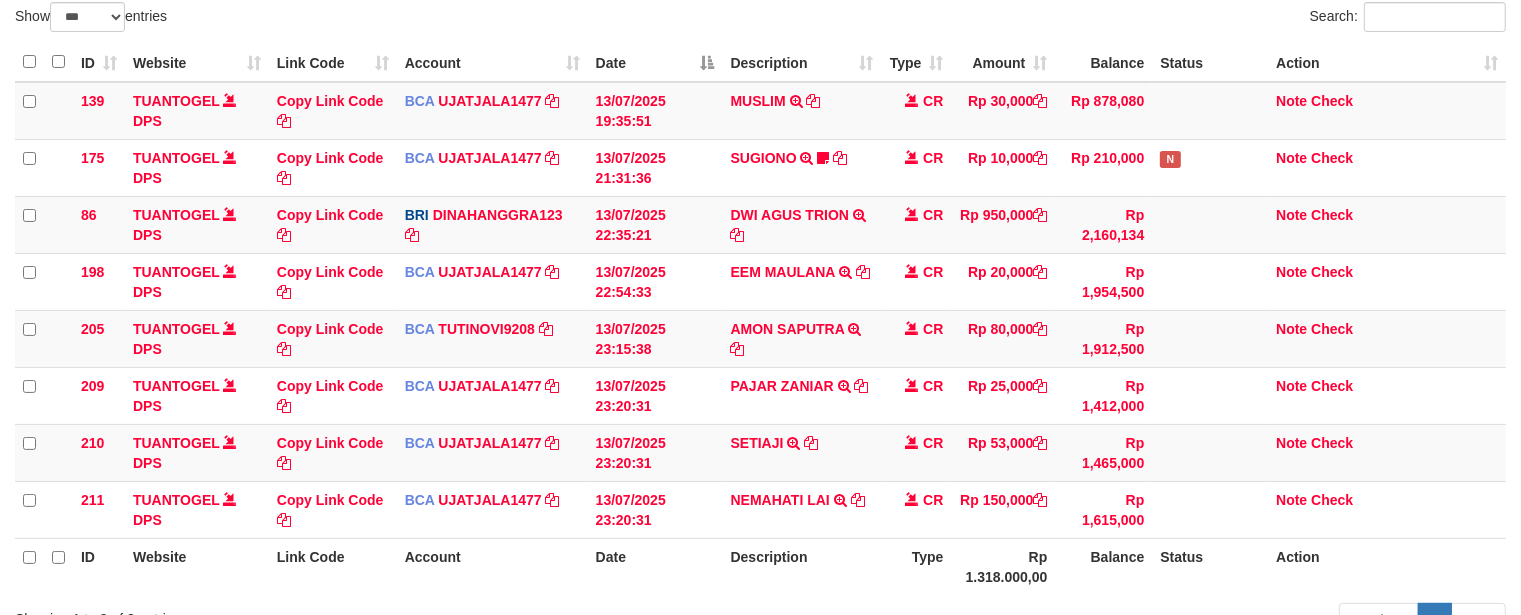scroll, scrollTop: 155, scrollLeft: 0, axis: vertical 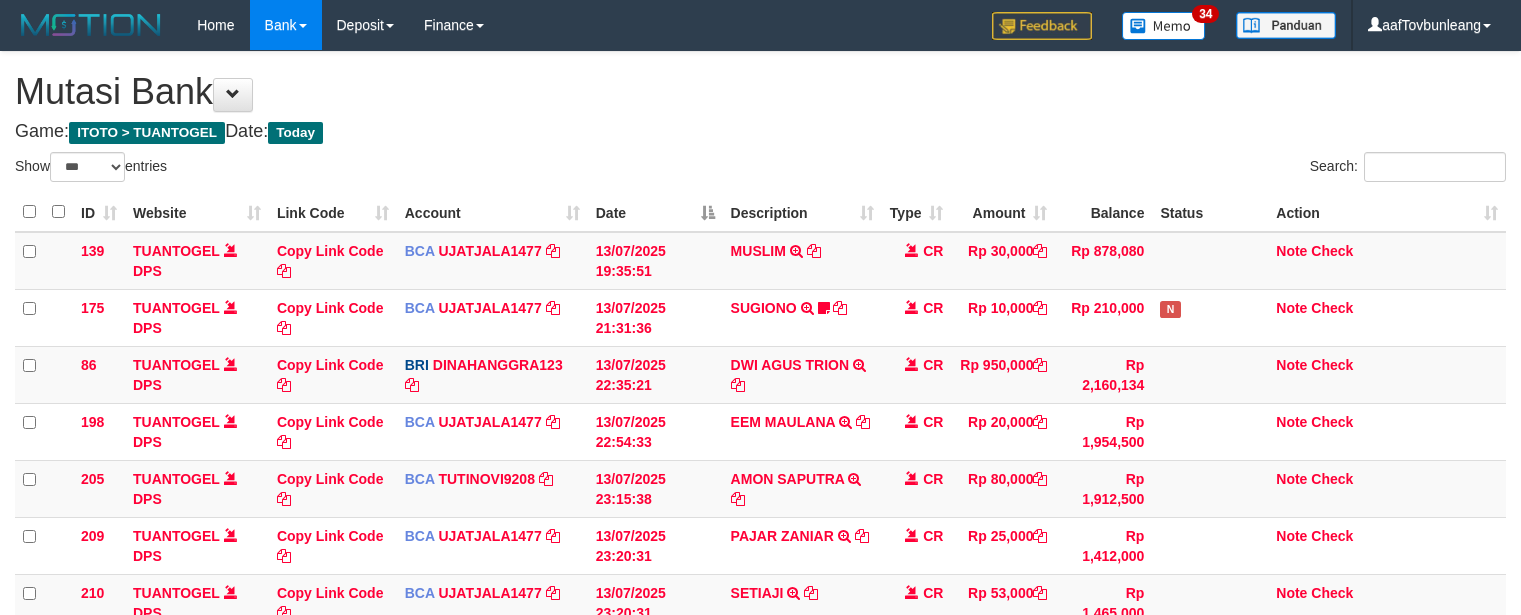 select on "***" 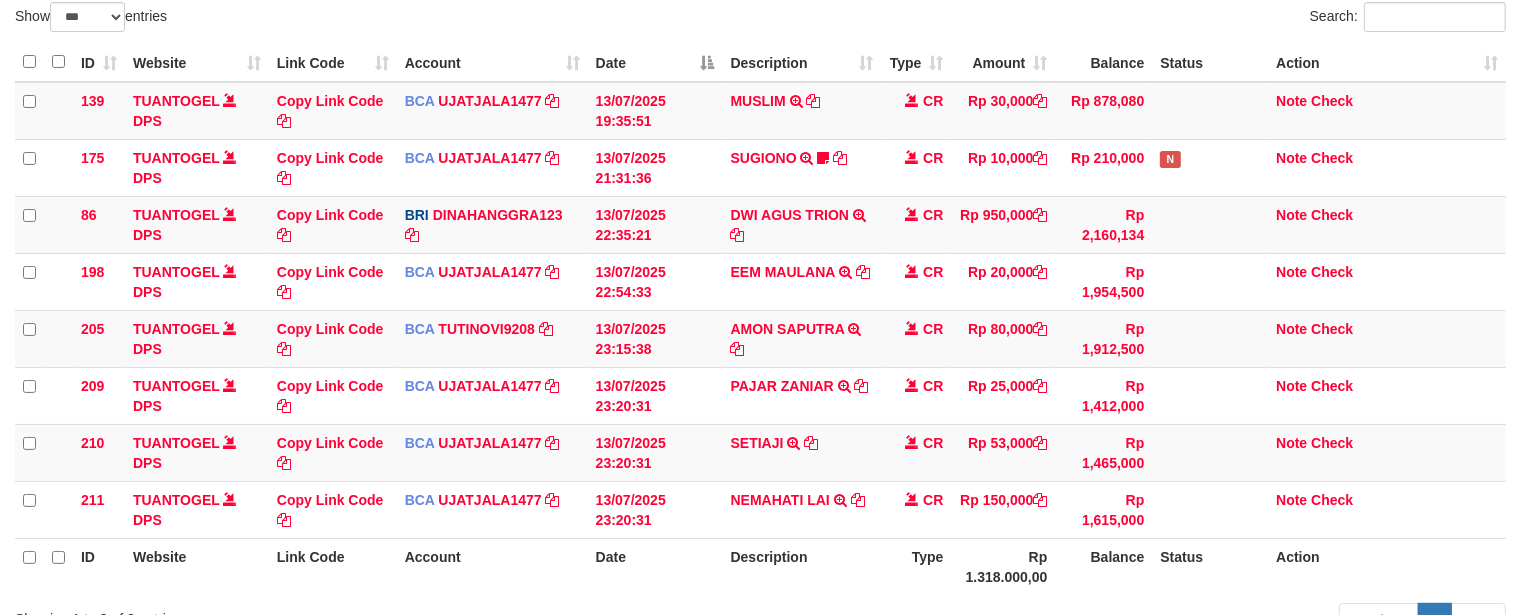 scroll, scrollTop: 155, scrollLeft: 0, axis: vertical 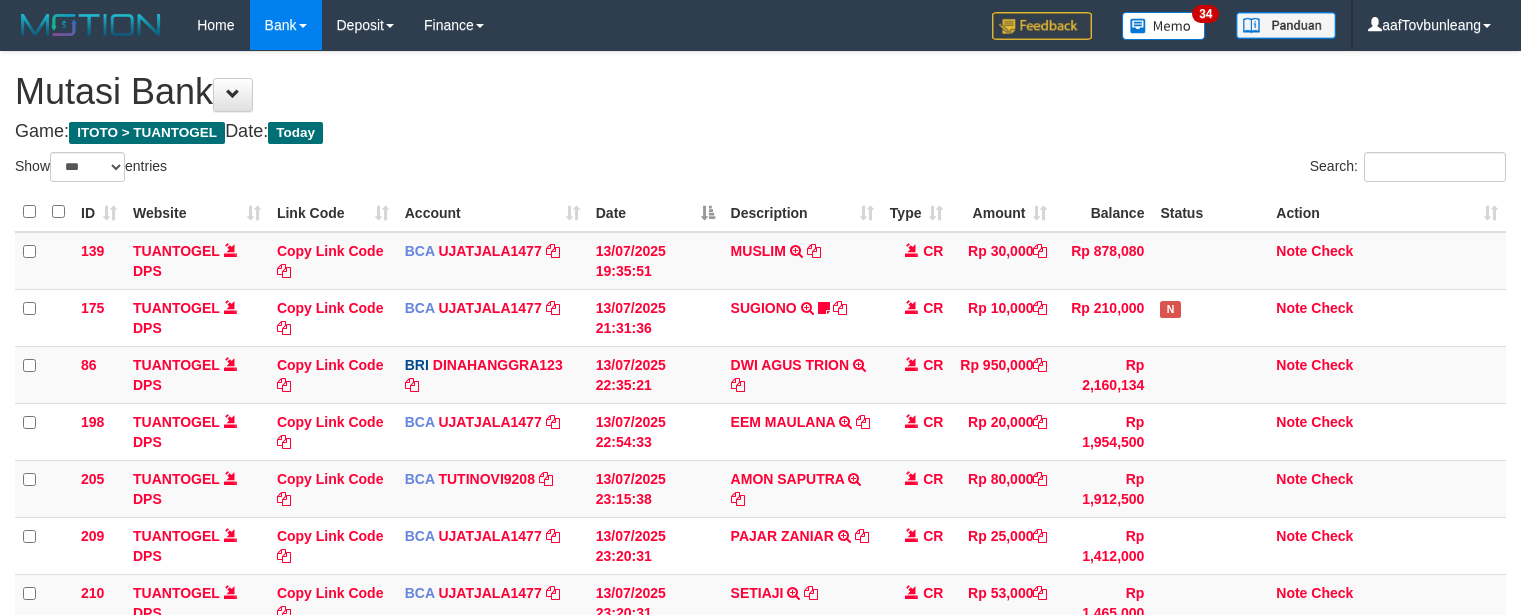select on "***" 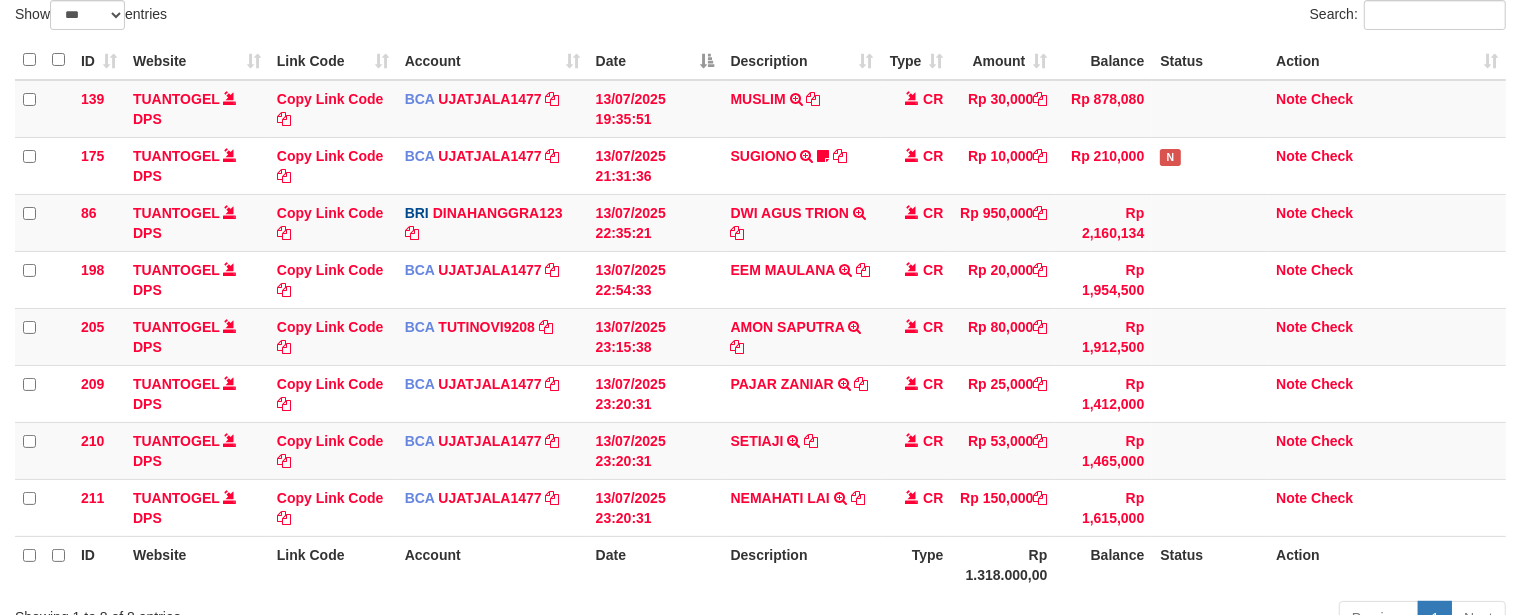 scroll, scrollTop: 155, scrollLeft: 0, axis: vertical 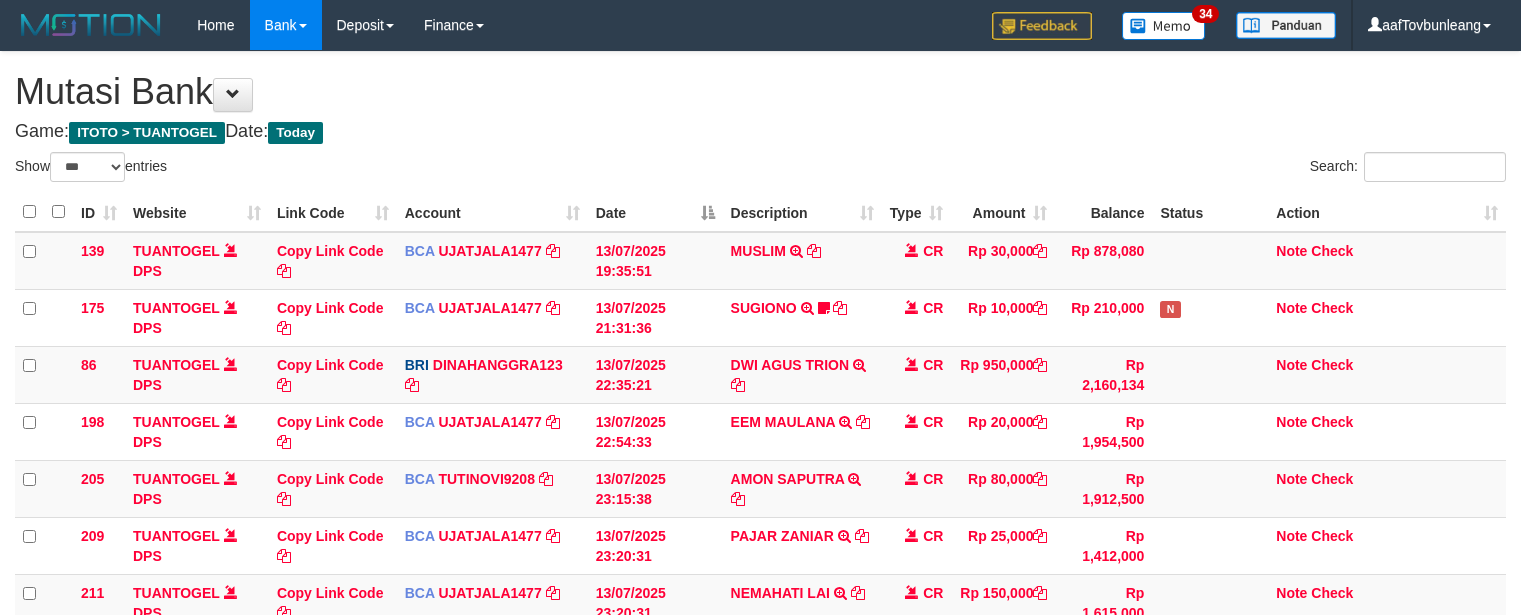 select on "***" 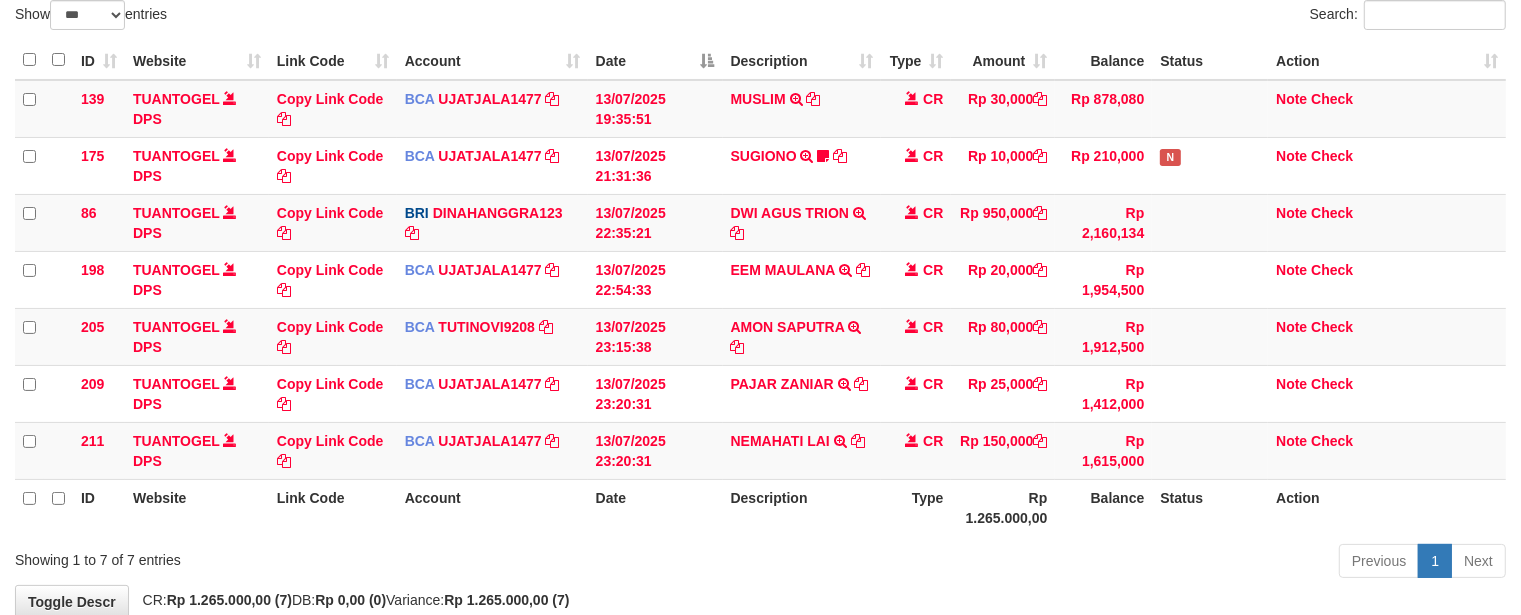 scroll, scrollTop: 155, scrollLeft: 0, axis: vertical 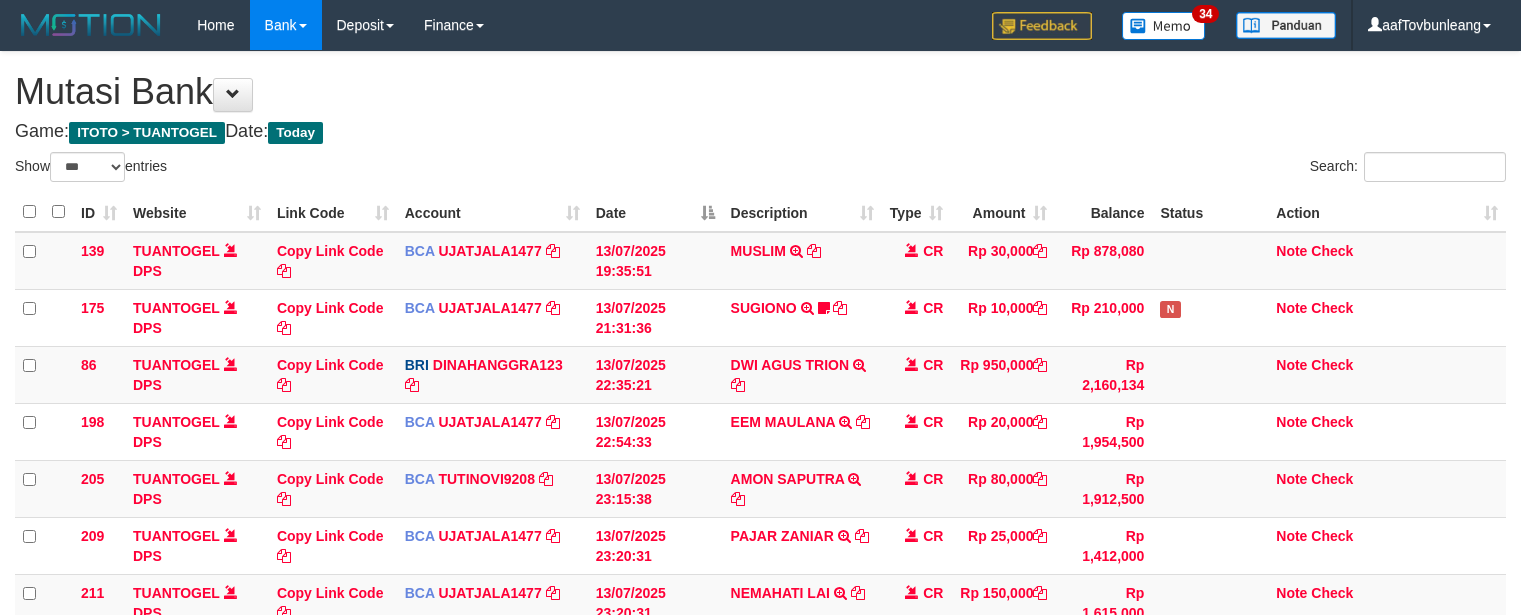 select on "***" 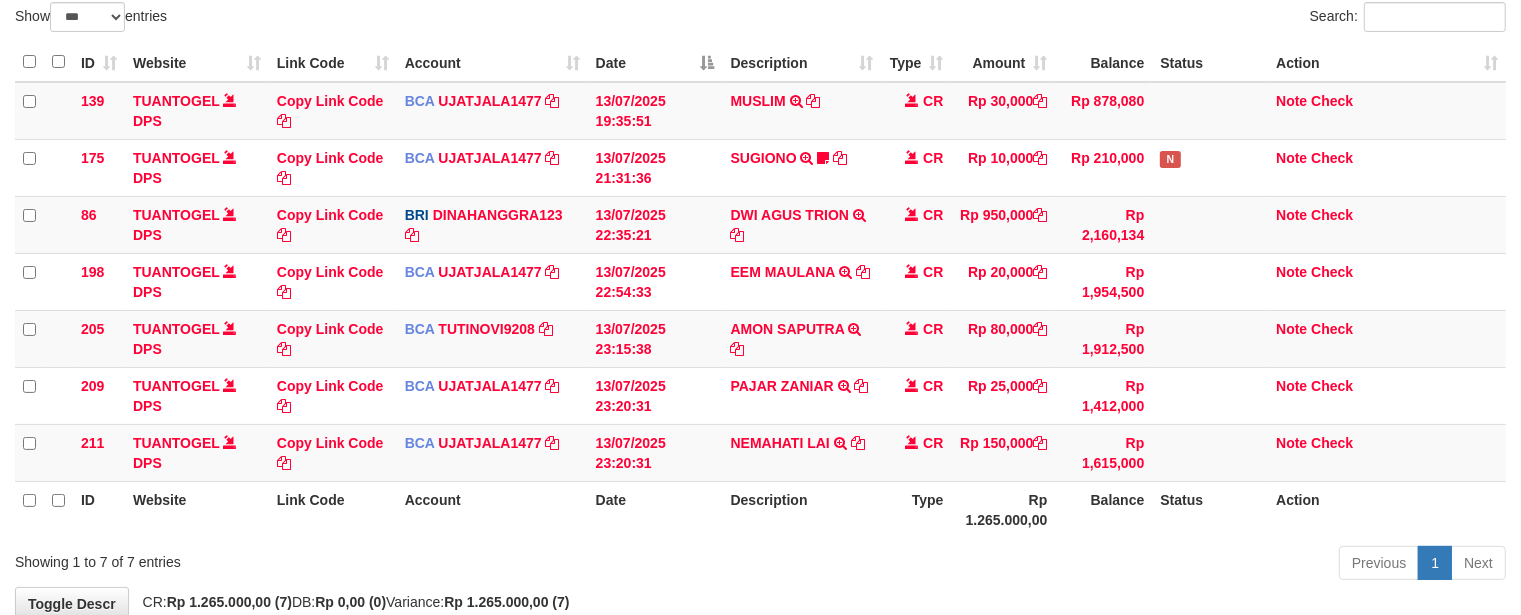 scroll, scrollTop: 155, scrollLeft: 0, axis: vertical 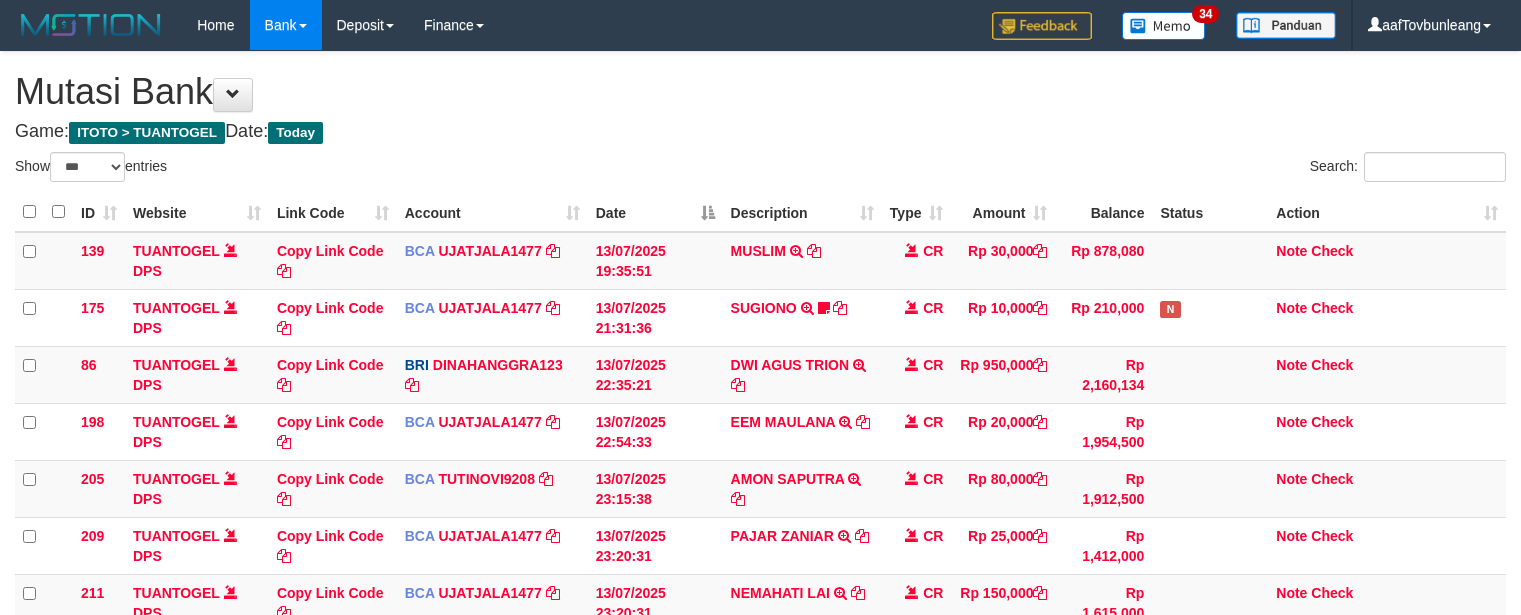 select on "***" 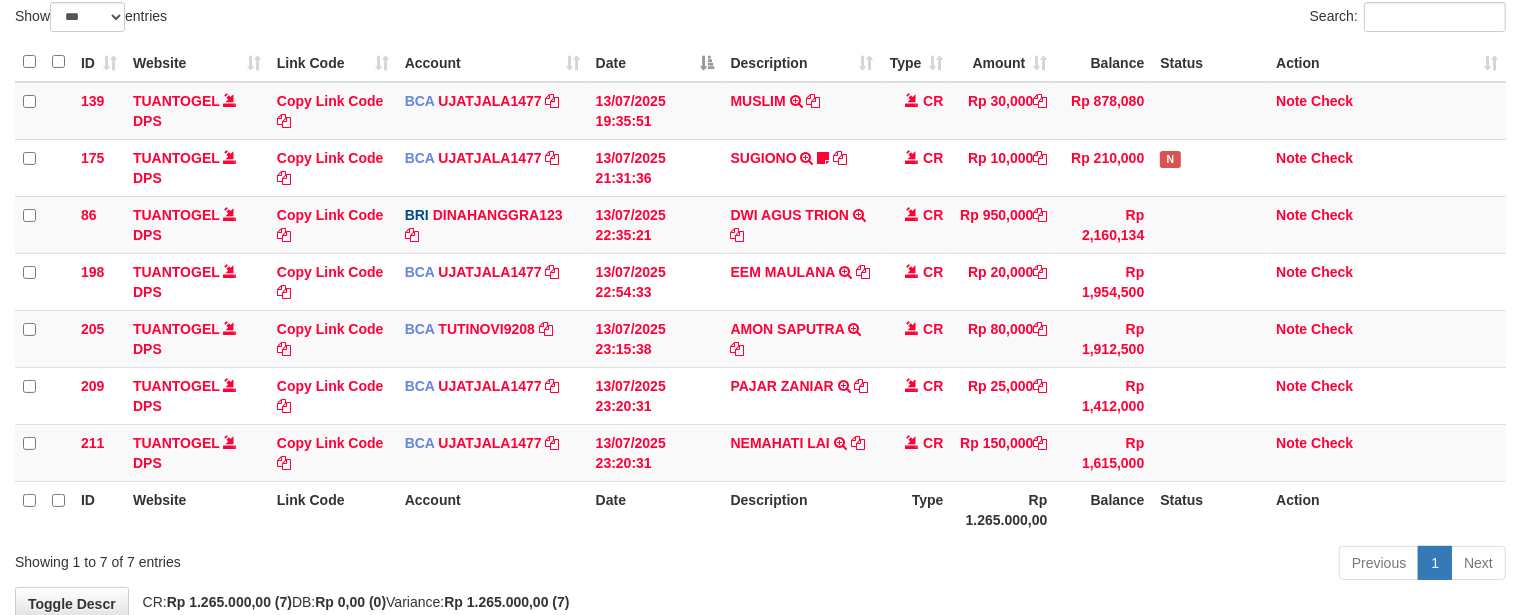 scroll, scrollTop: 155, scrollLeft: 0, axis: vertical 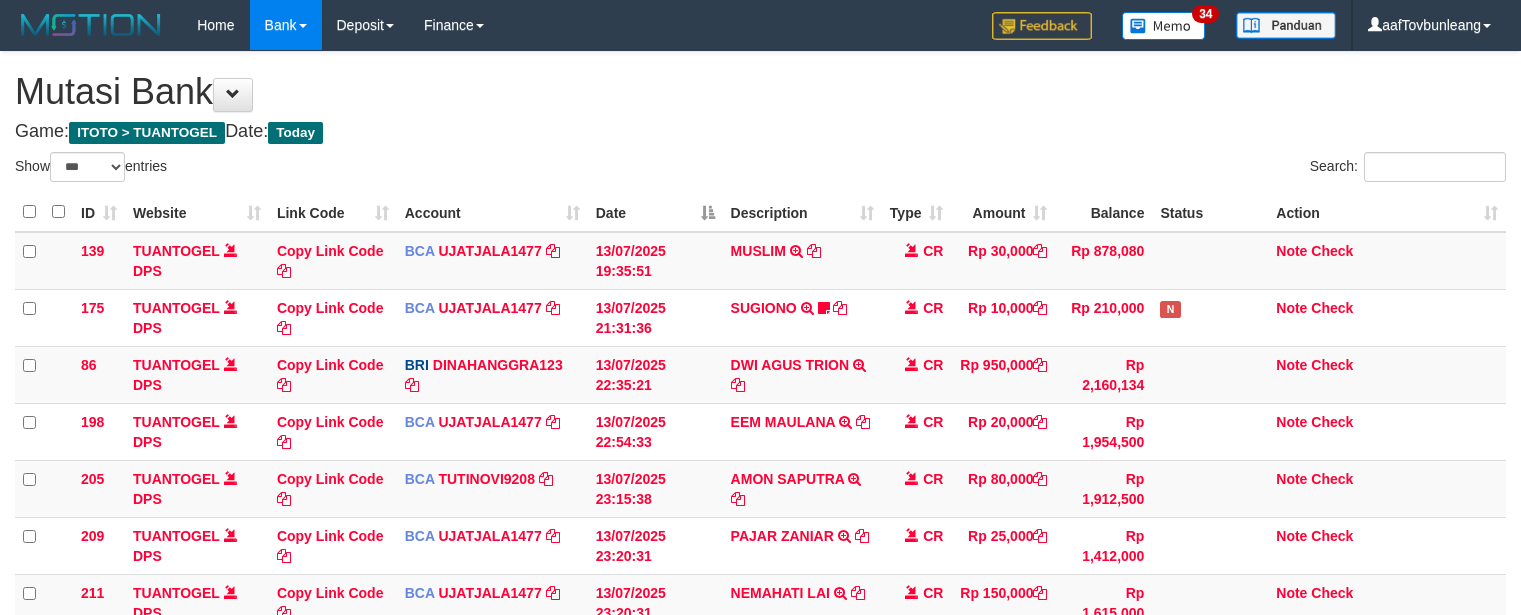 select on "***" 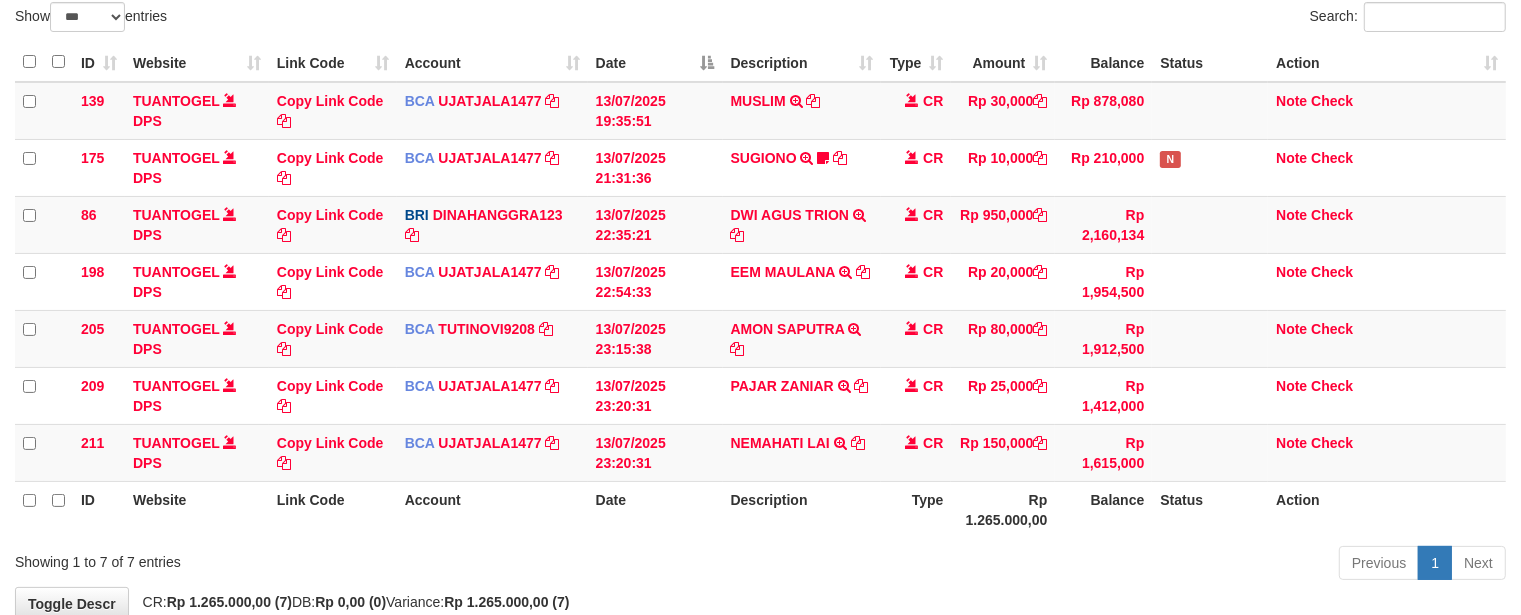 scroll, scrollTop: 155, scrollLeft: 0, axis: vertical 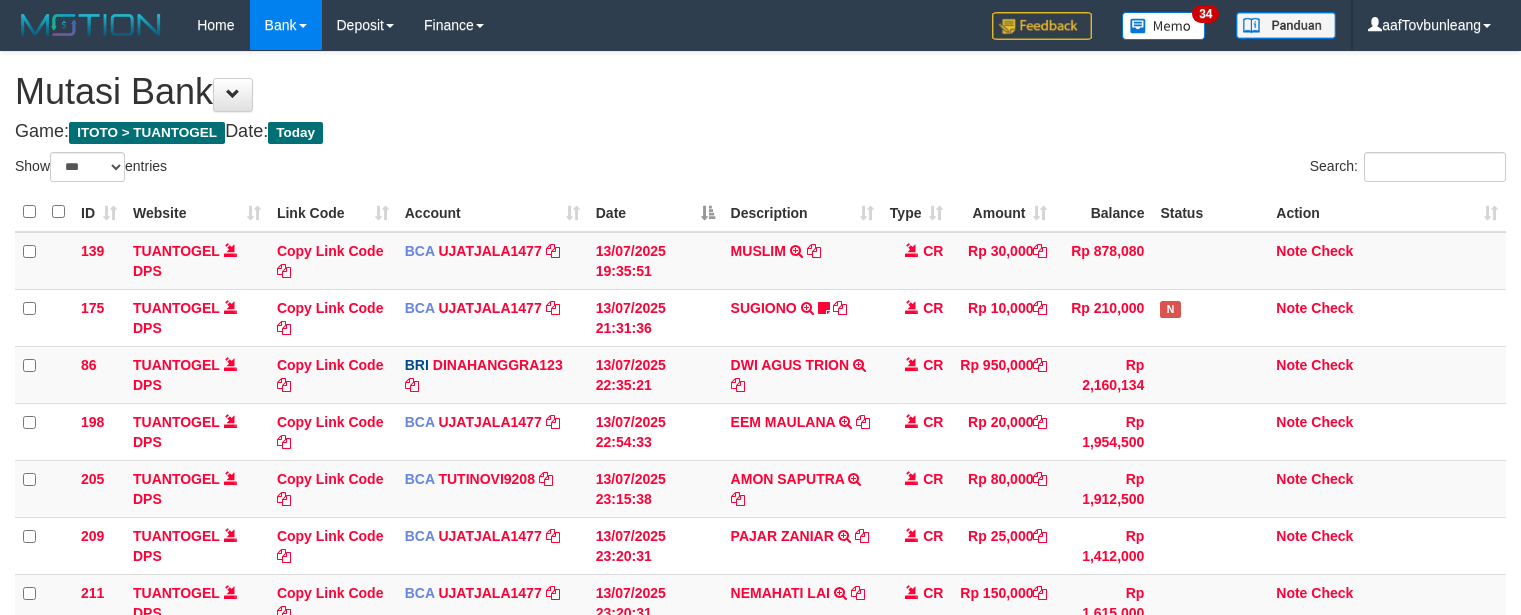 select on "***" 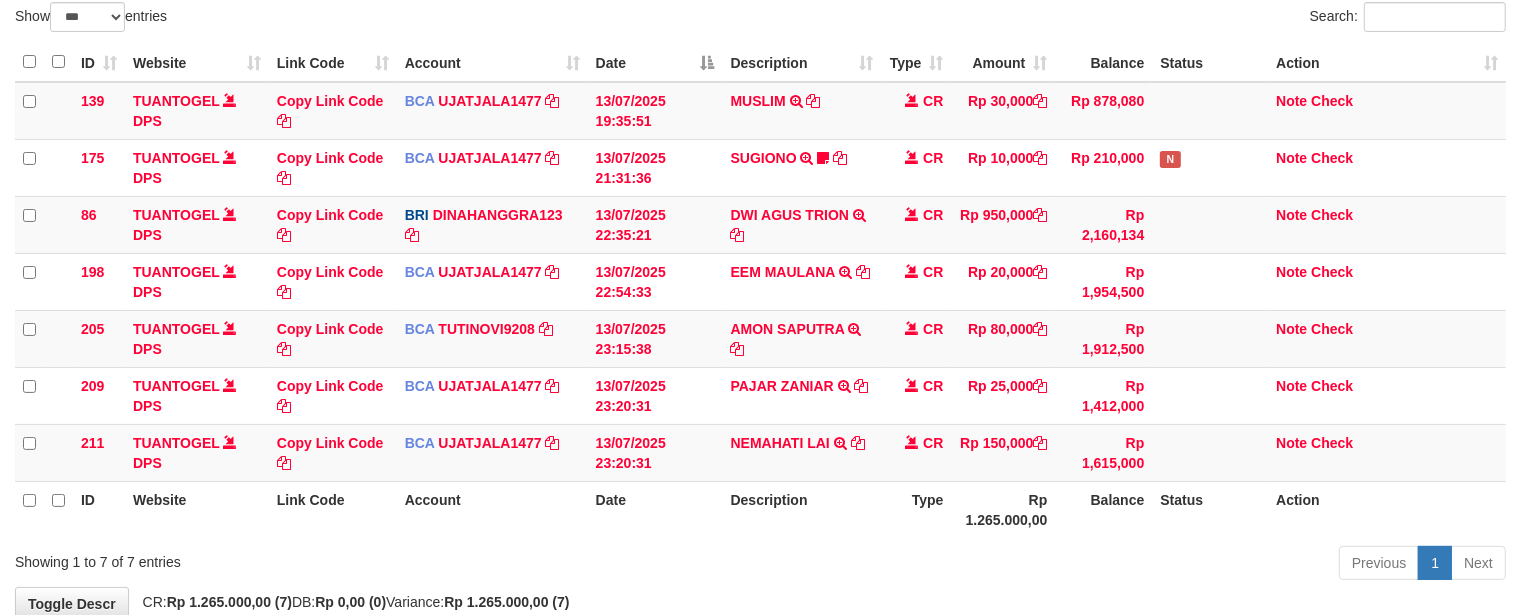 scroll, scrollTop: 155, scrollLeft: 0, axis: vertical 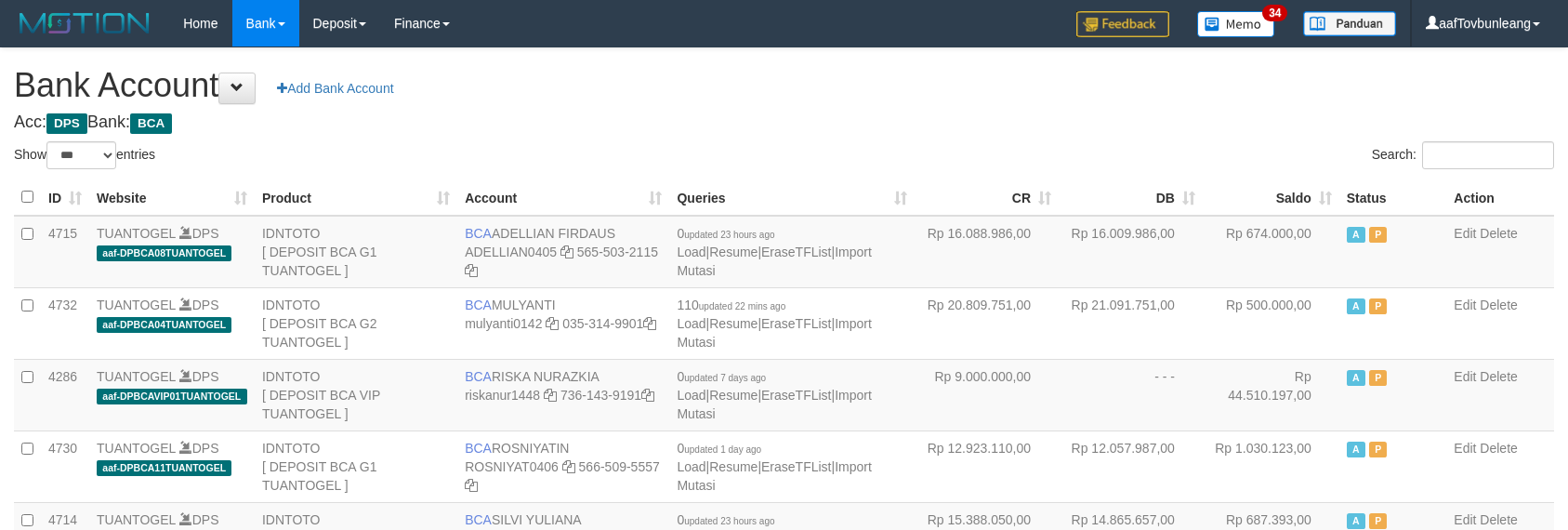 select on "***" 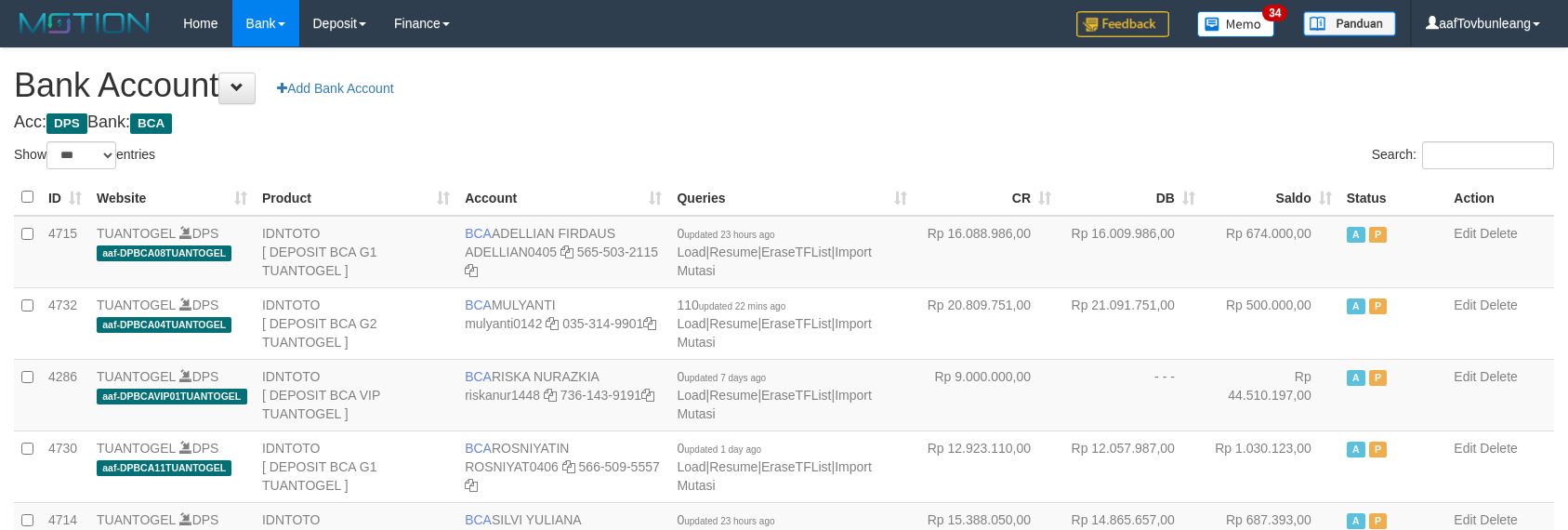 scroll, scrollTop: 586, scrollLeft: 0, axis: vertical 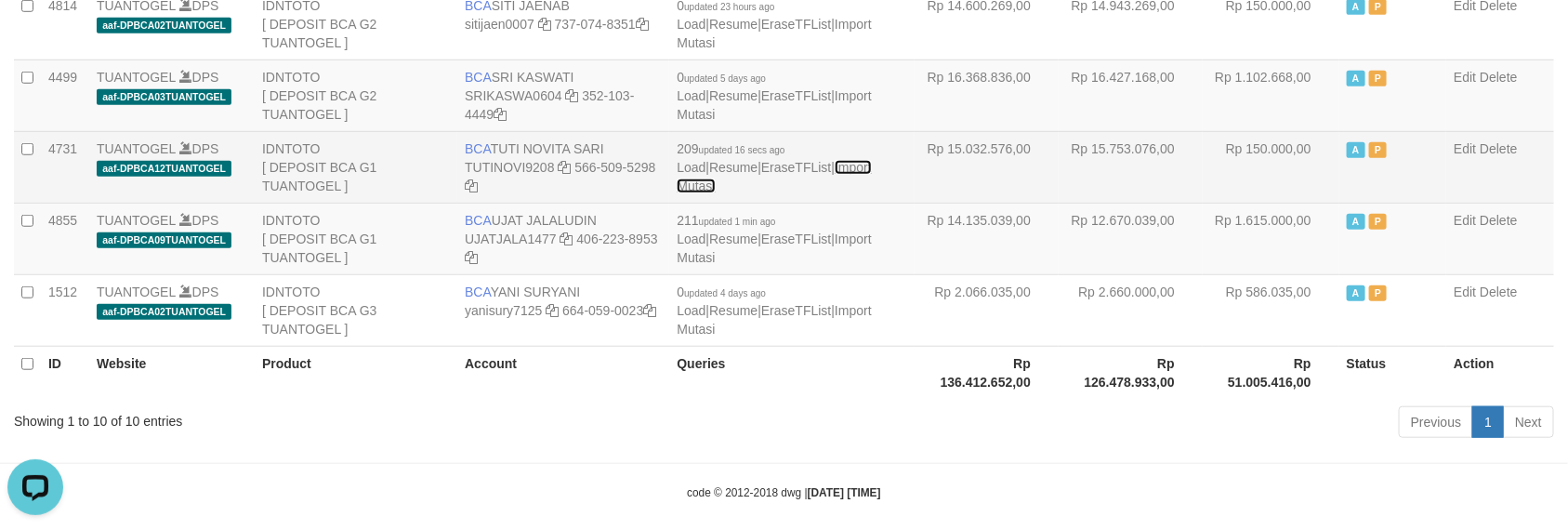 click on "Import Mutasi" at bounding box center (773, 177) 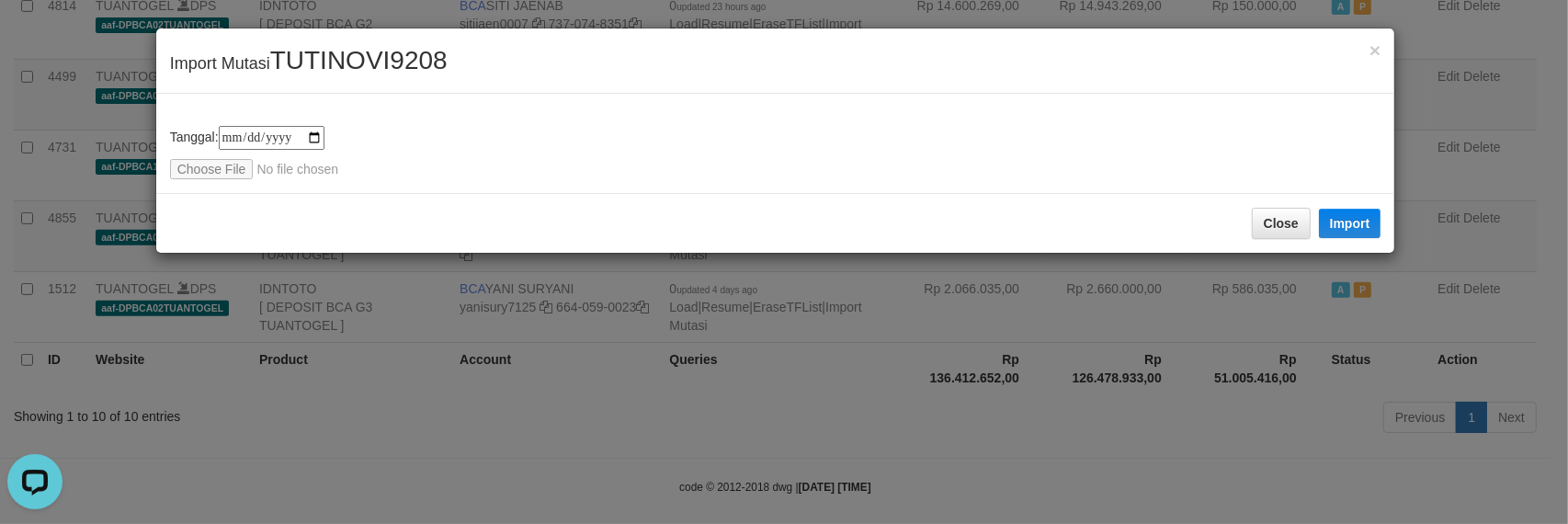 type on "**********" 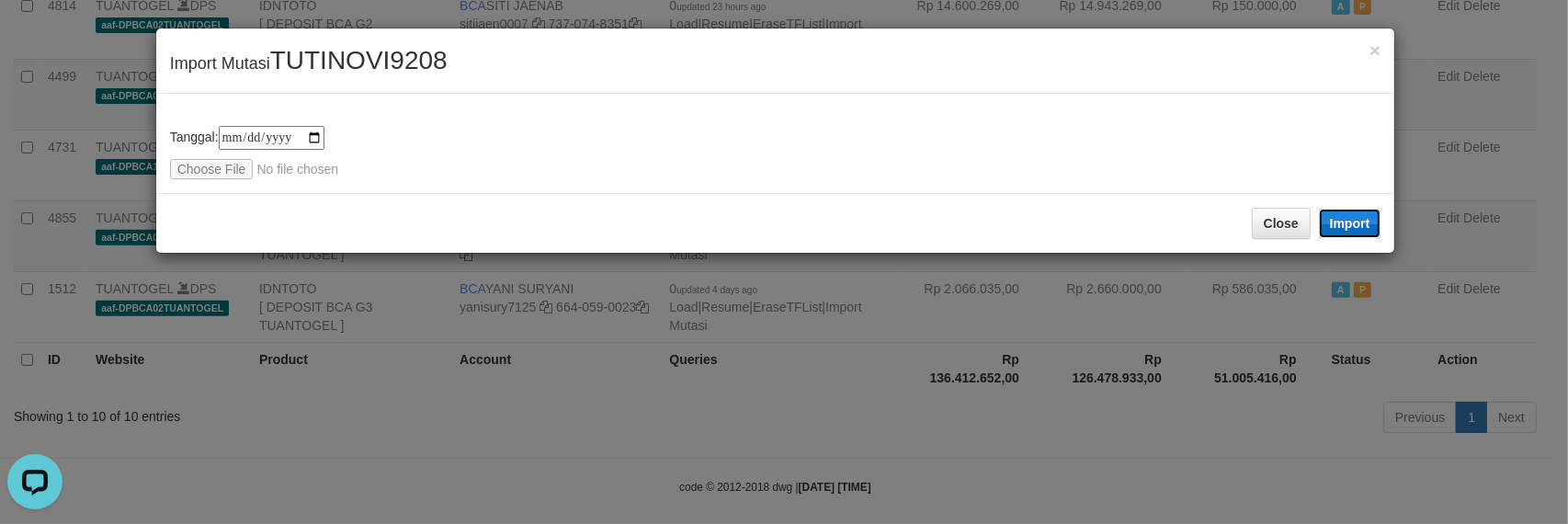 click on "Import" at bounding box center [1350, 223] 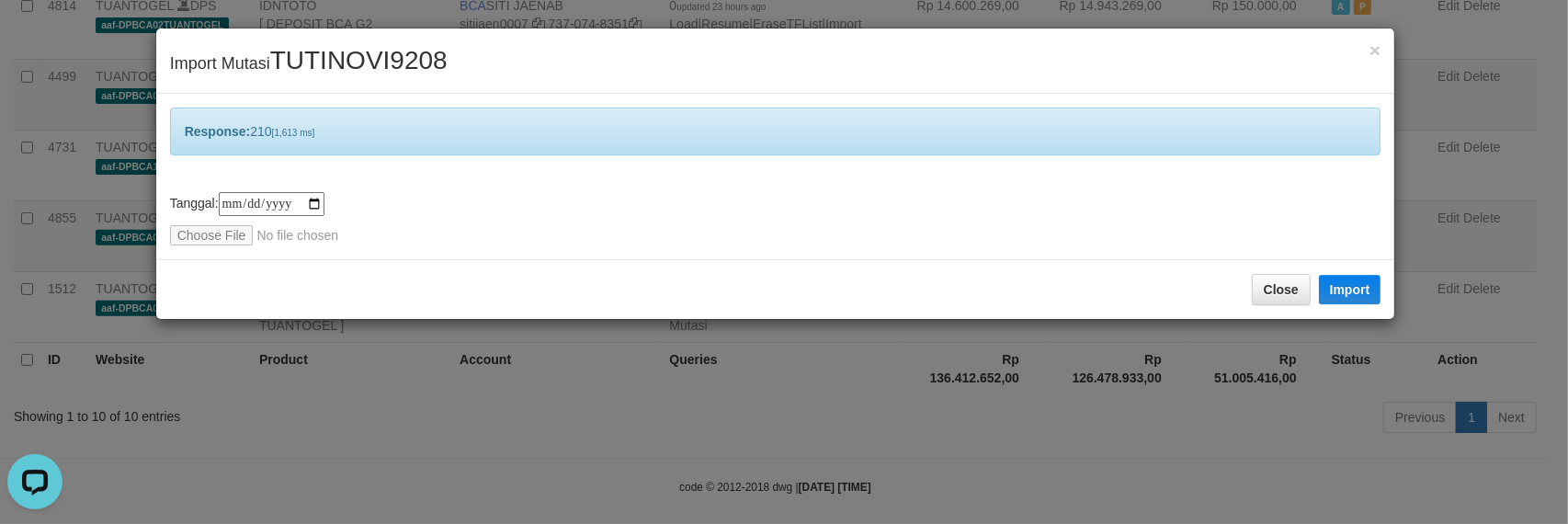 click on "**********" at bounding box center [776, 177] 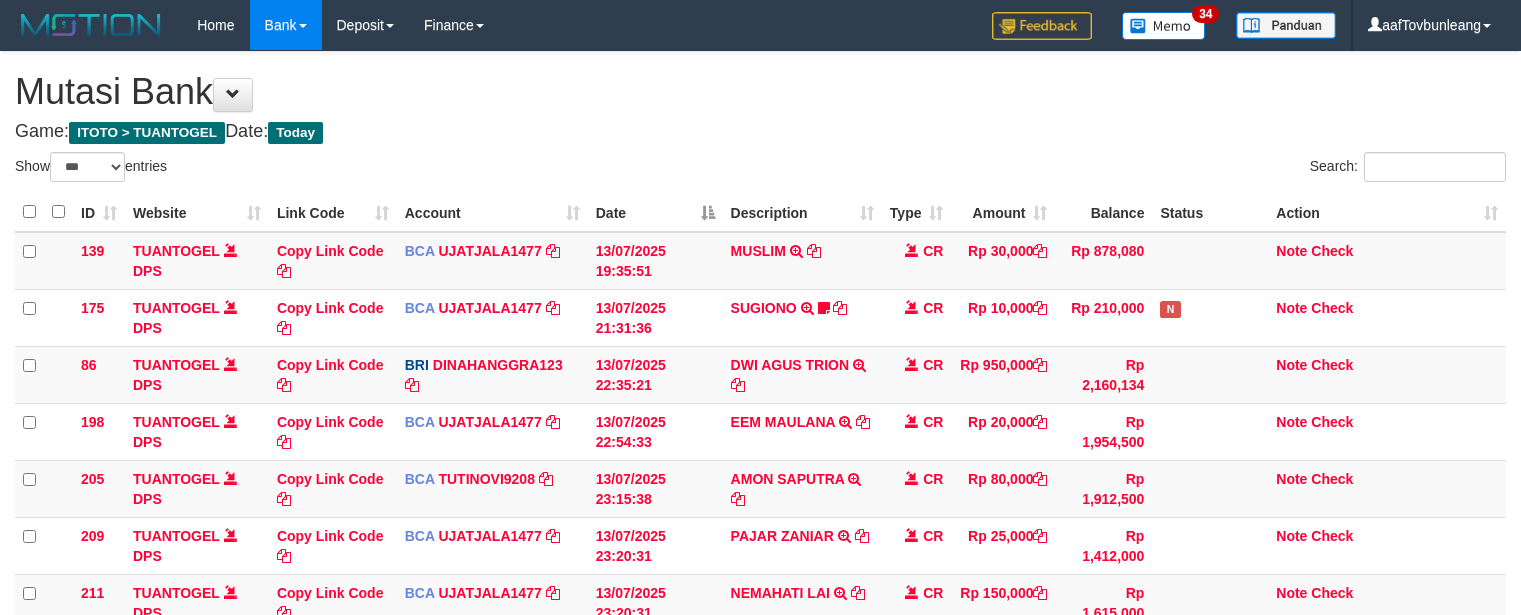 select on "***" 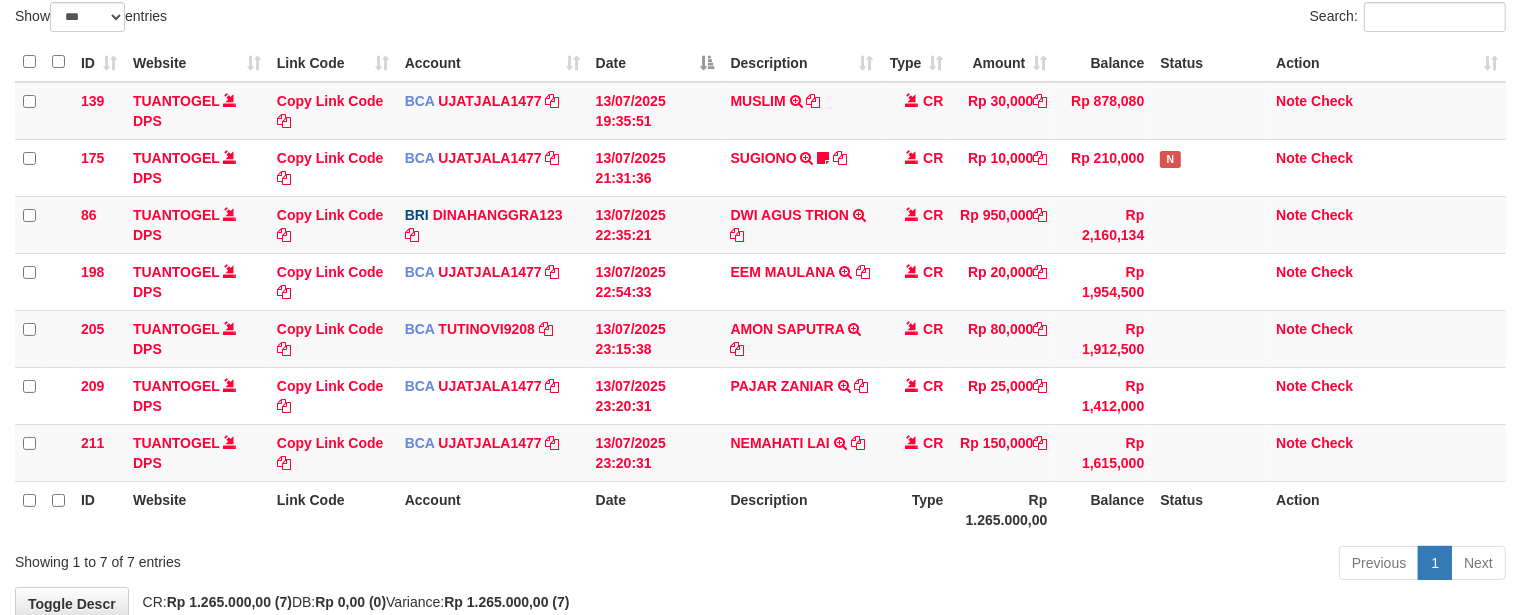 scroll, scrollTop: 155, scrollLeft: 0, axis: vertical 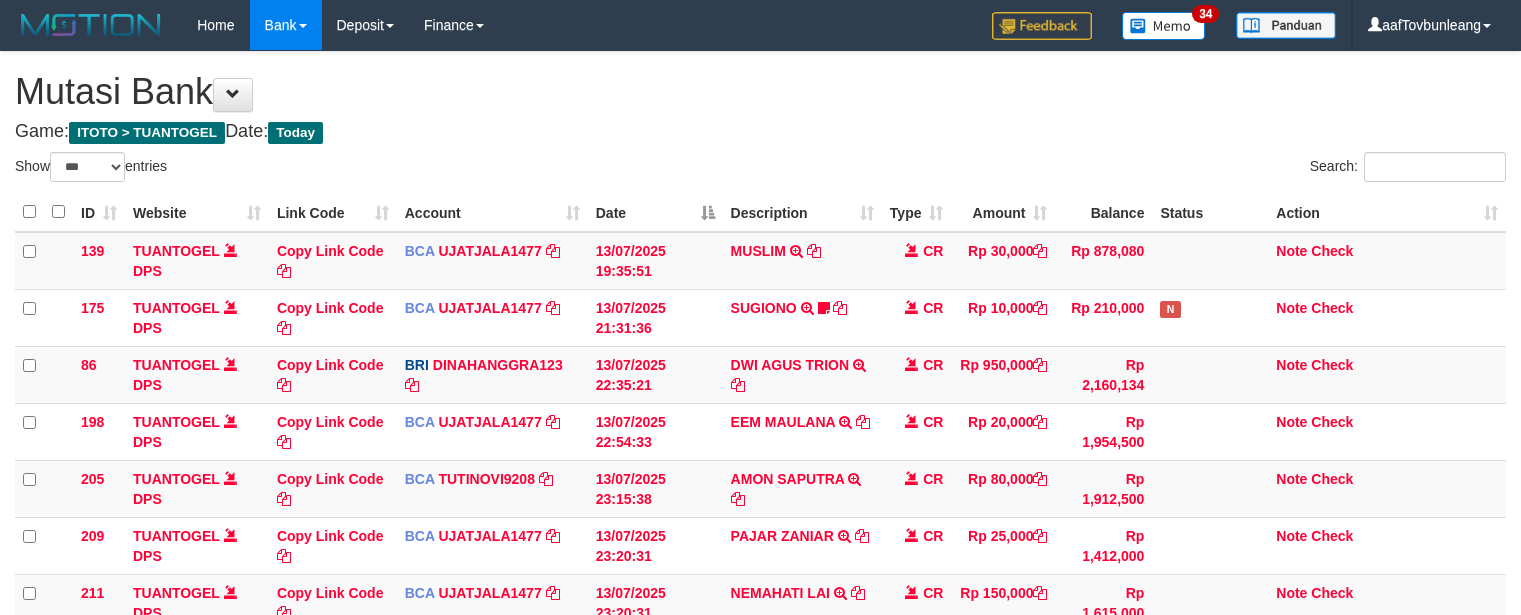 select on "***" 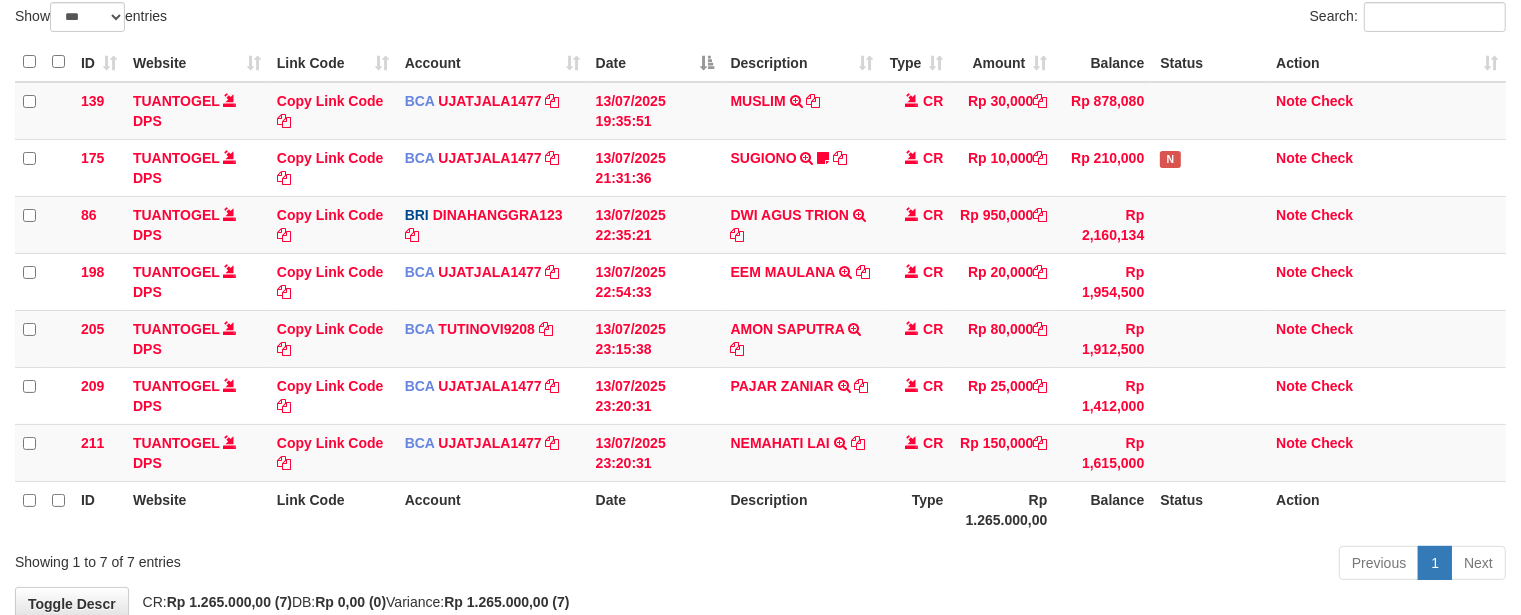 scroll, scrollTop: 155, scrollLeft: 0, axis: vertical 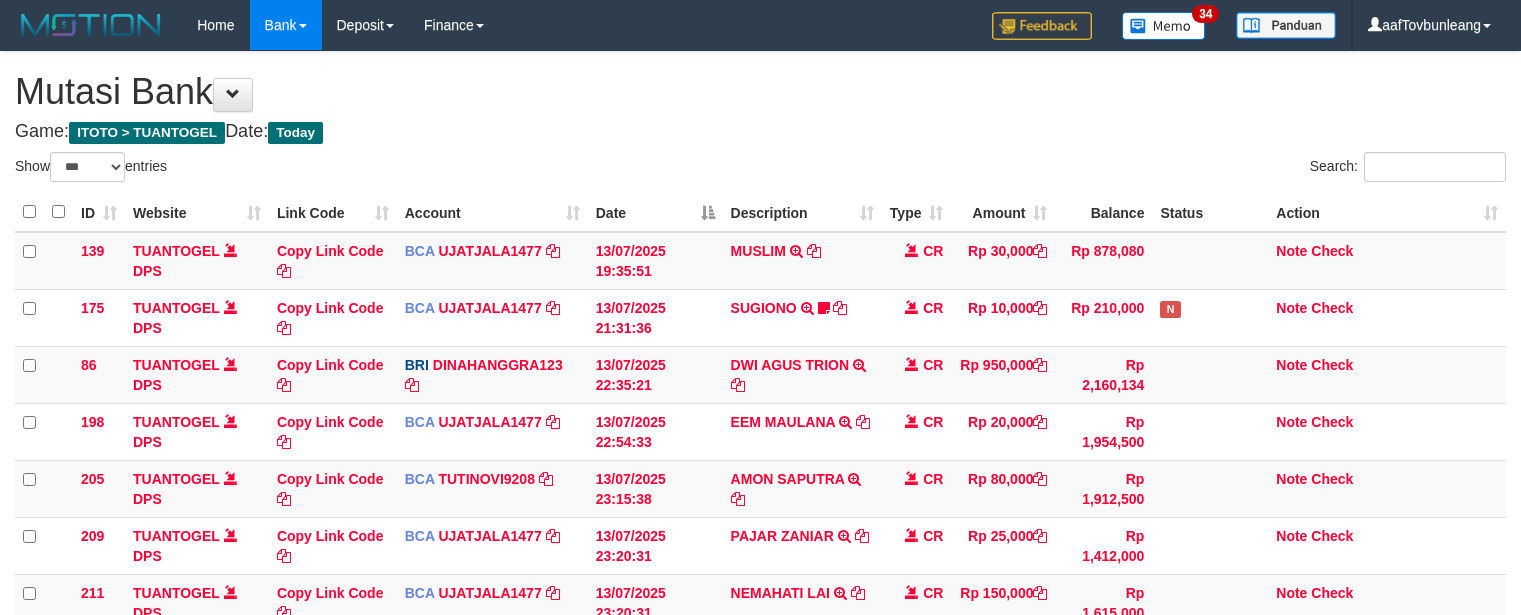 select on "***" 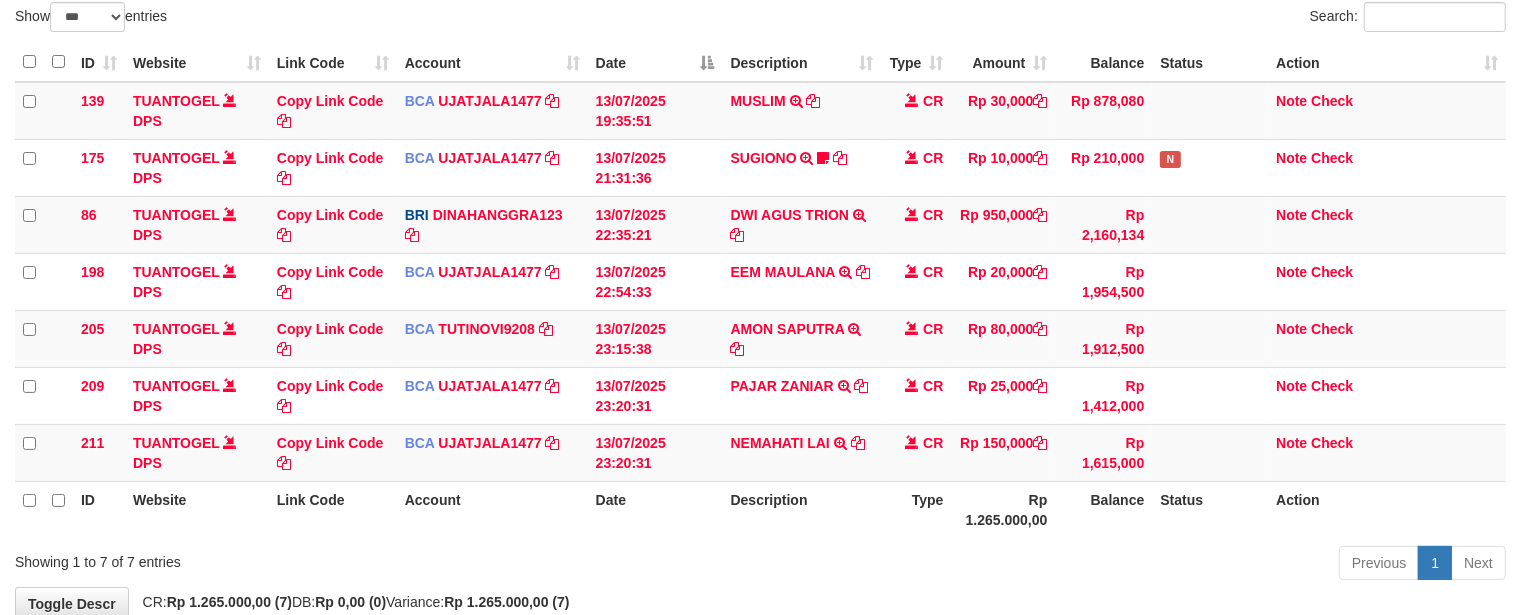 scroll, scrollTop: 155, scrollLeft: 0, axis: vertical 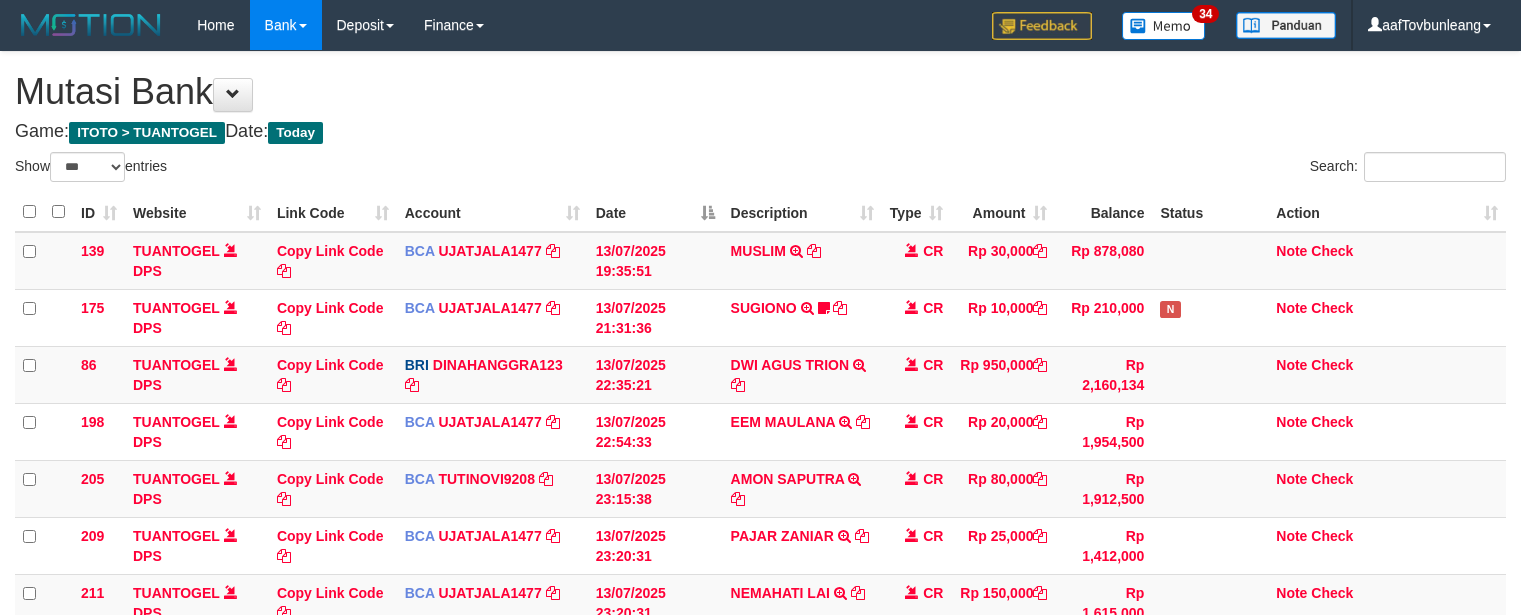 select on "***" 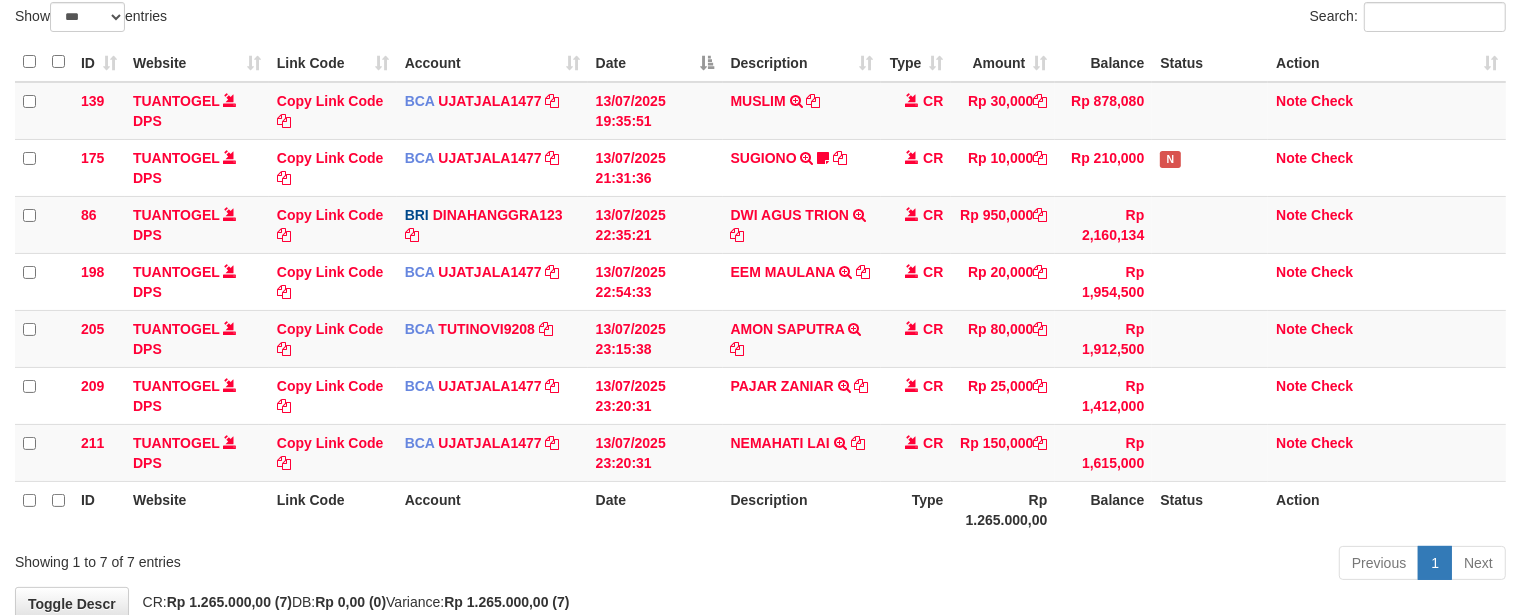 scroll, scrollTop: 155, scrollLeft: 0, axis: vertical 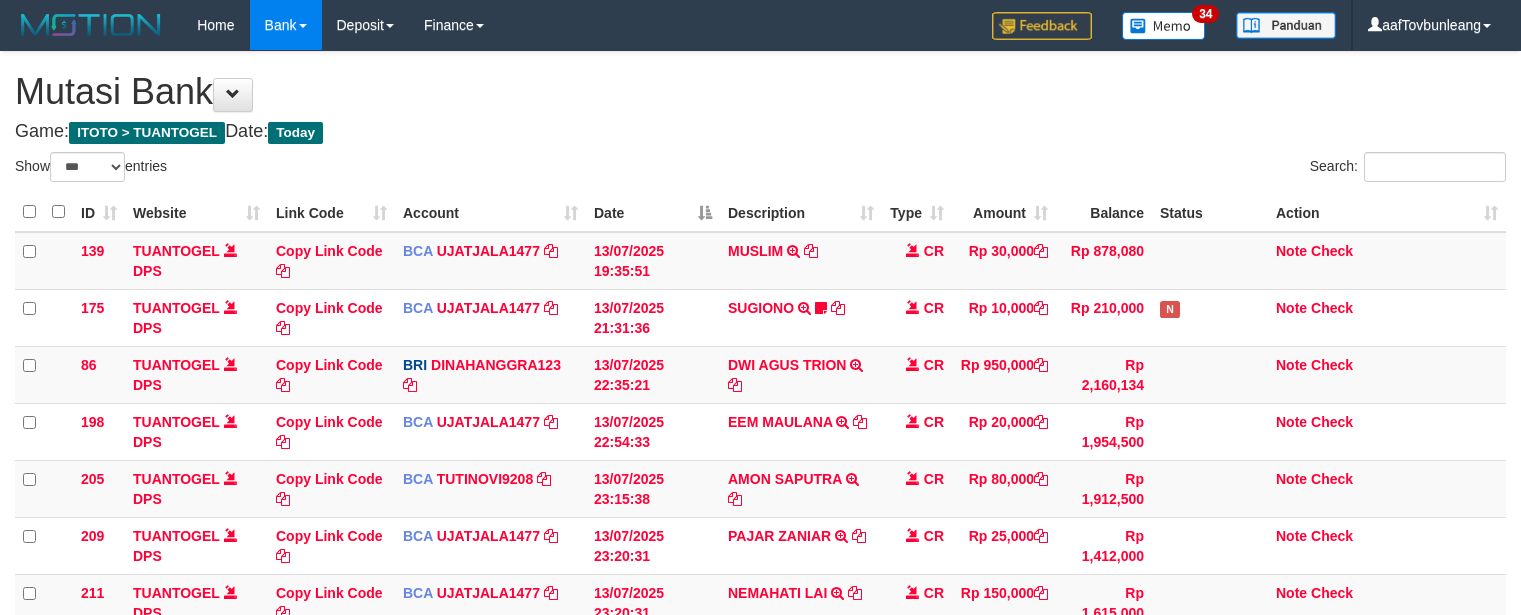 select on "***" 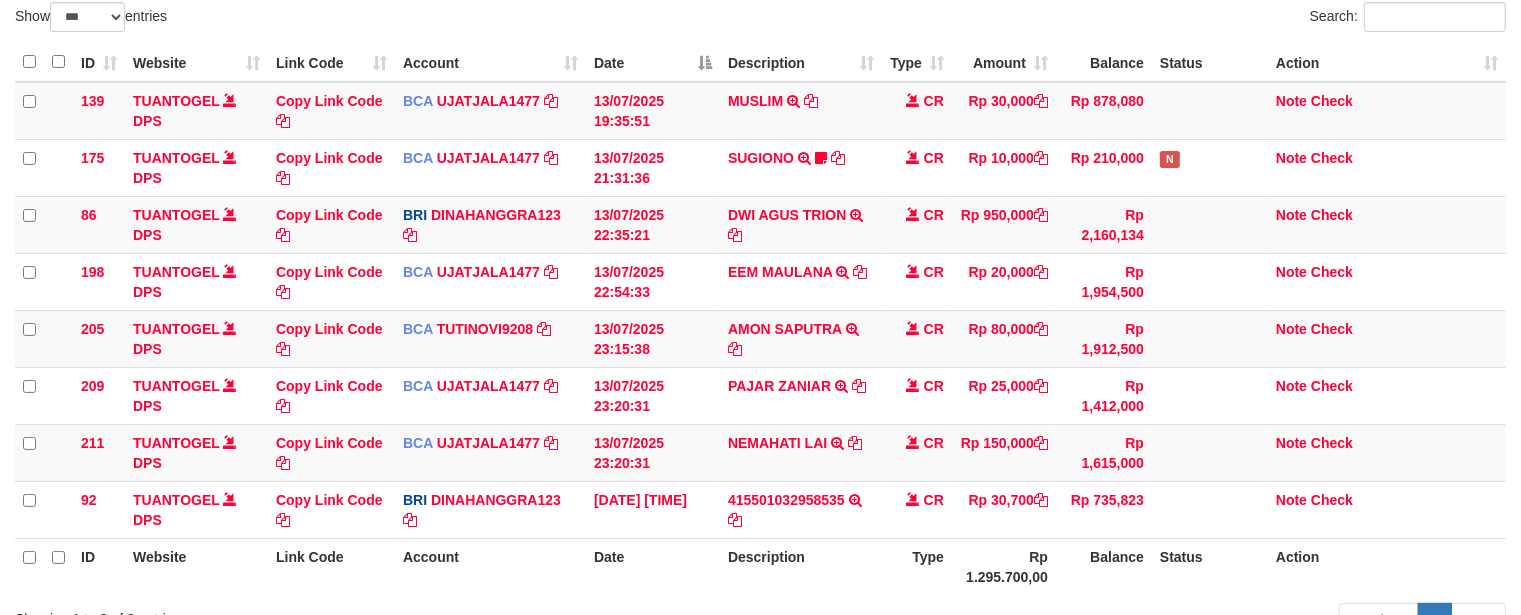scroll, scrollTop: 155, scrollLeft: 0, axis: vertical 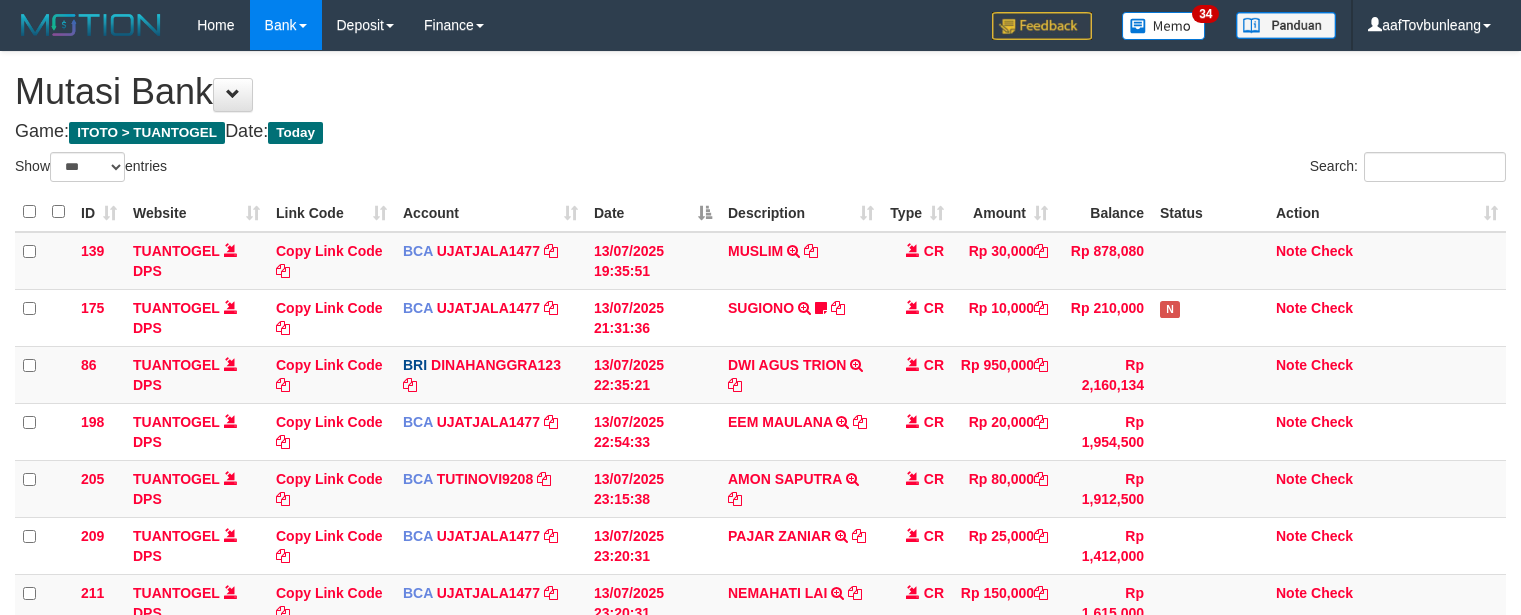 select on "***" 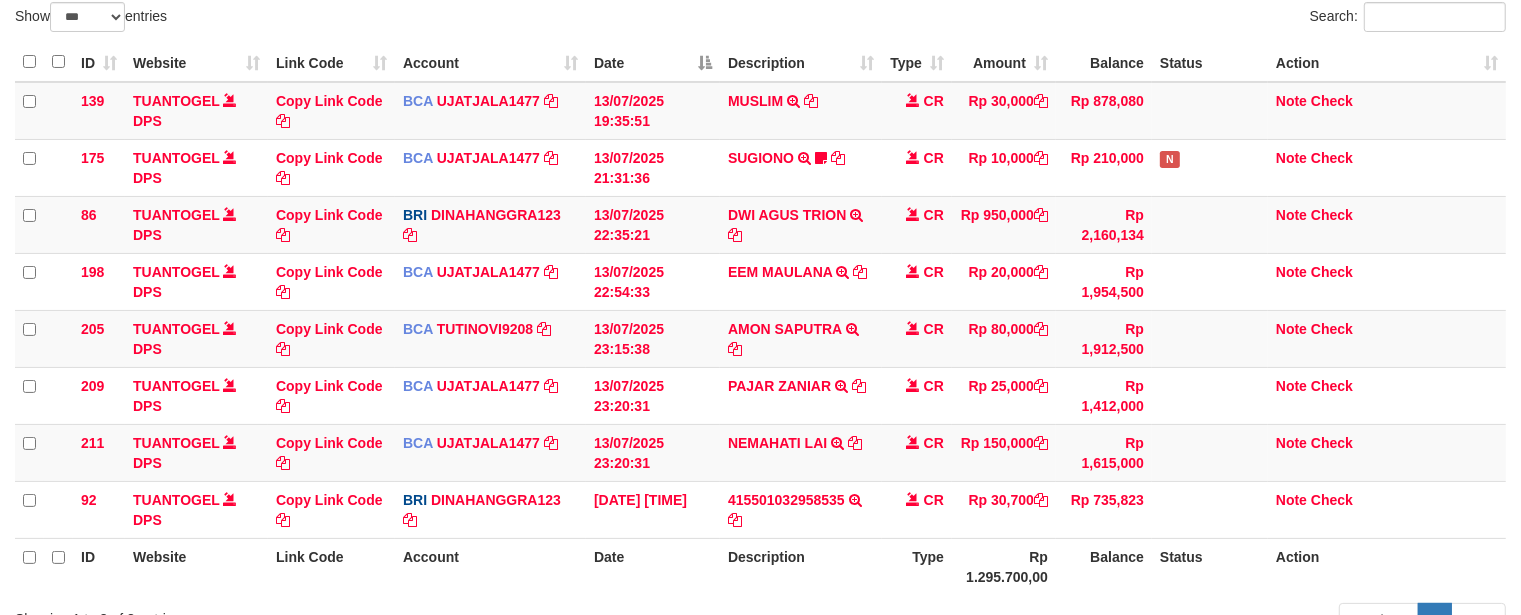 scroll, scrollTop: 155, scrollLeft: 0, axis: vertical 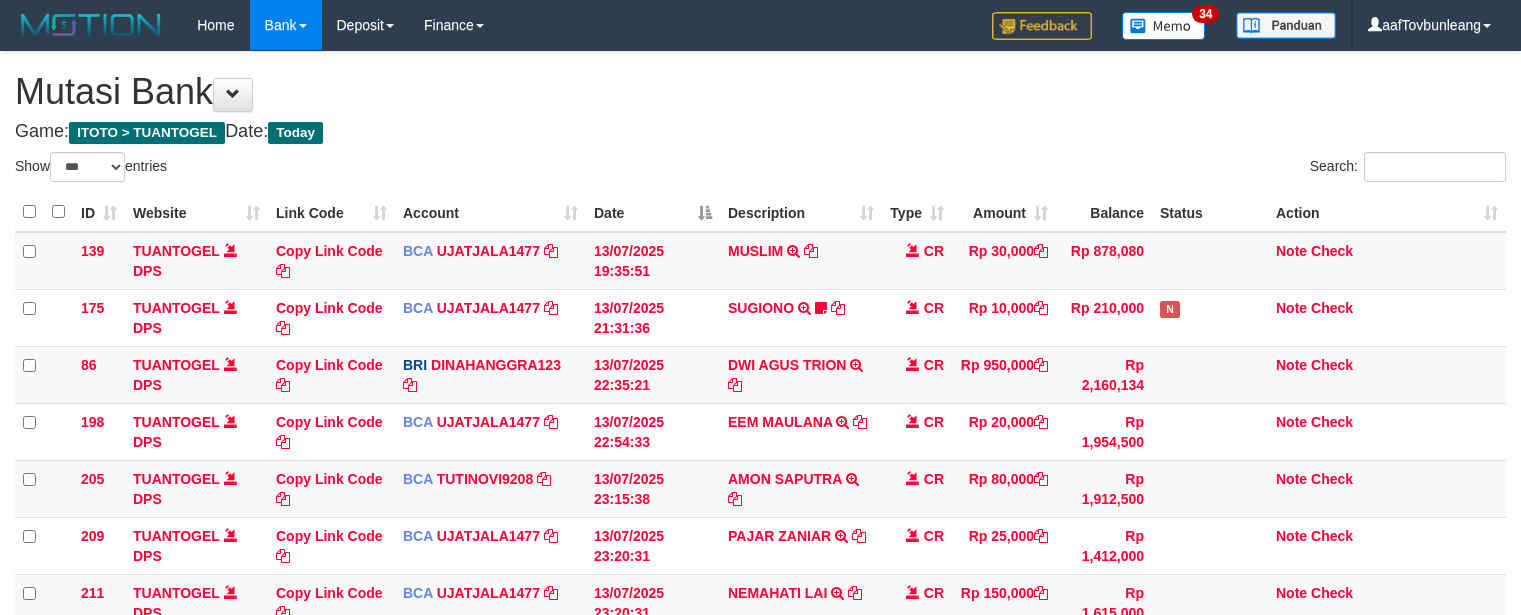select on "***" 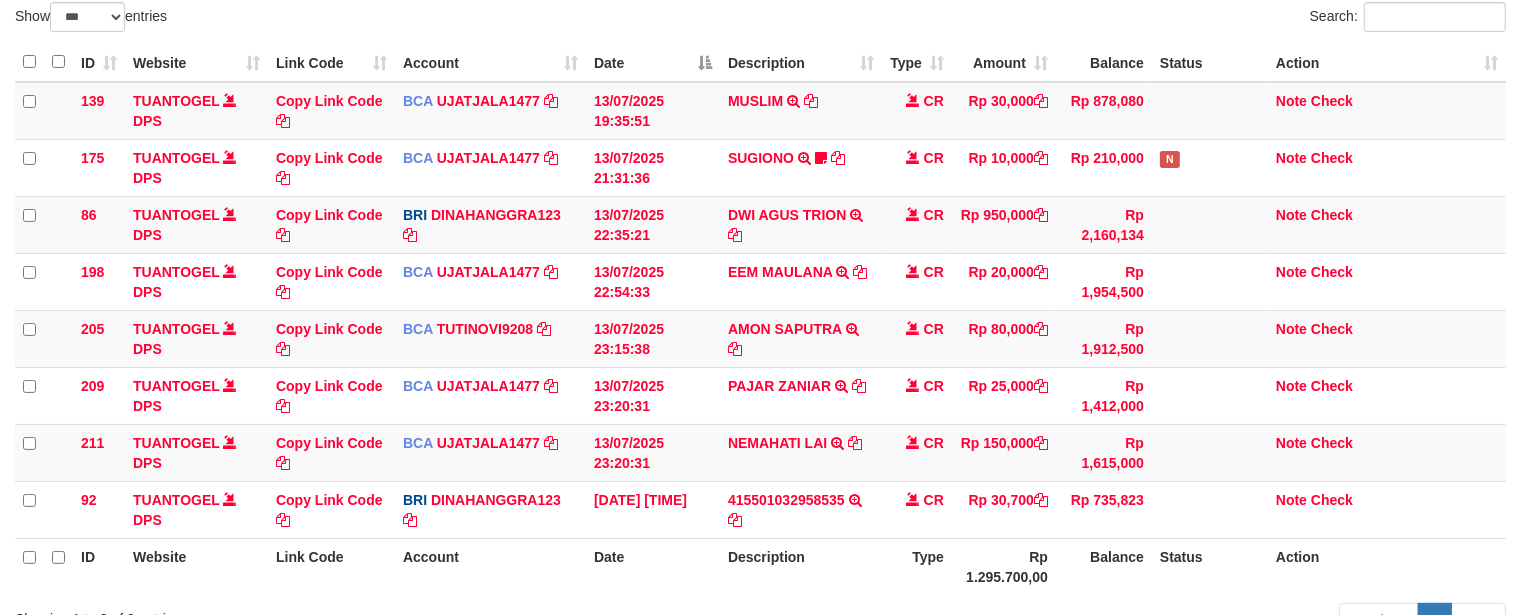 scroll, scrollTop: 155, scrollLeft: 0, axis: vertical 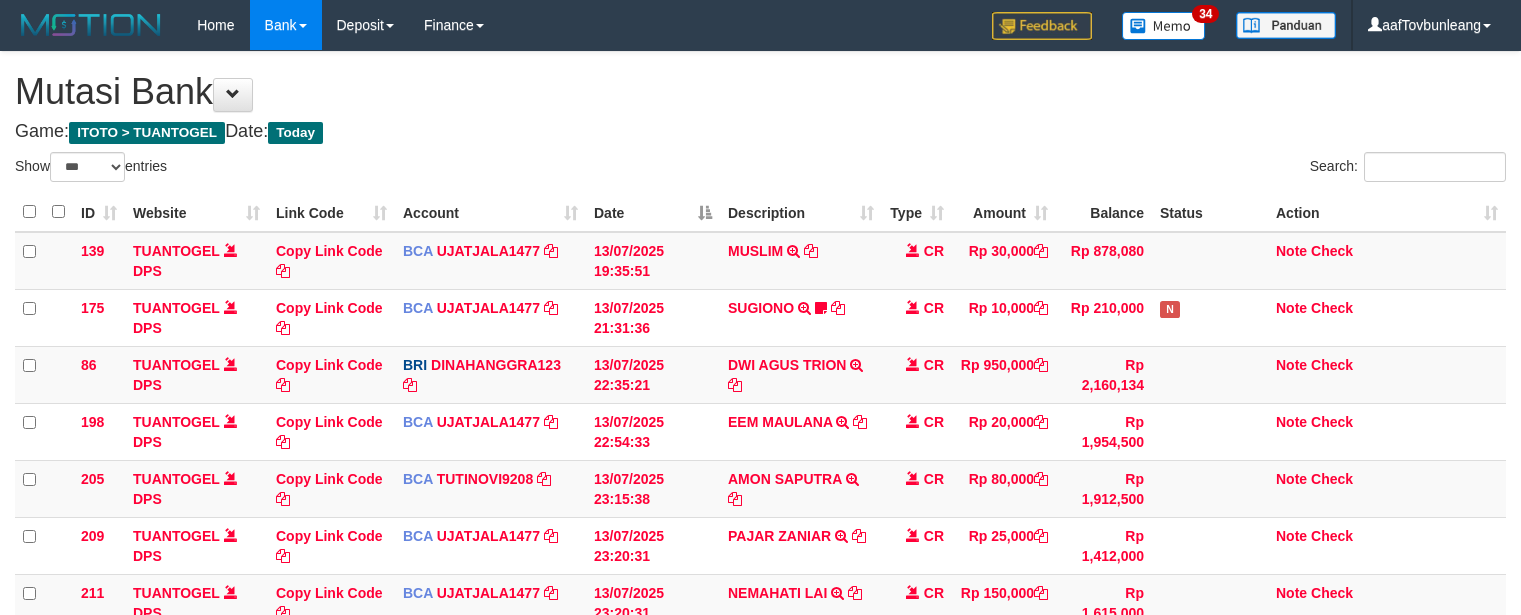 select on "***" 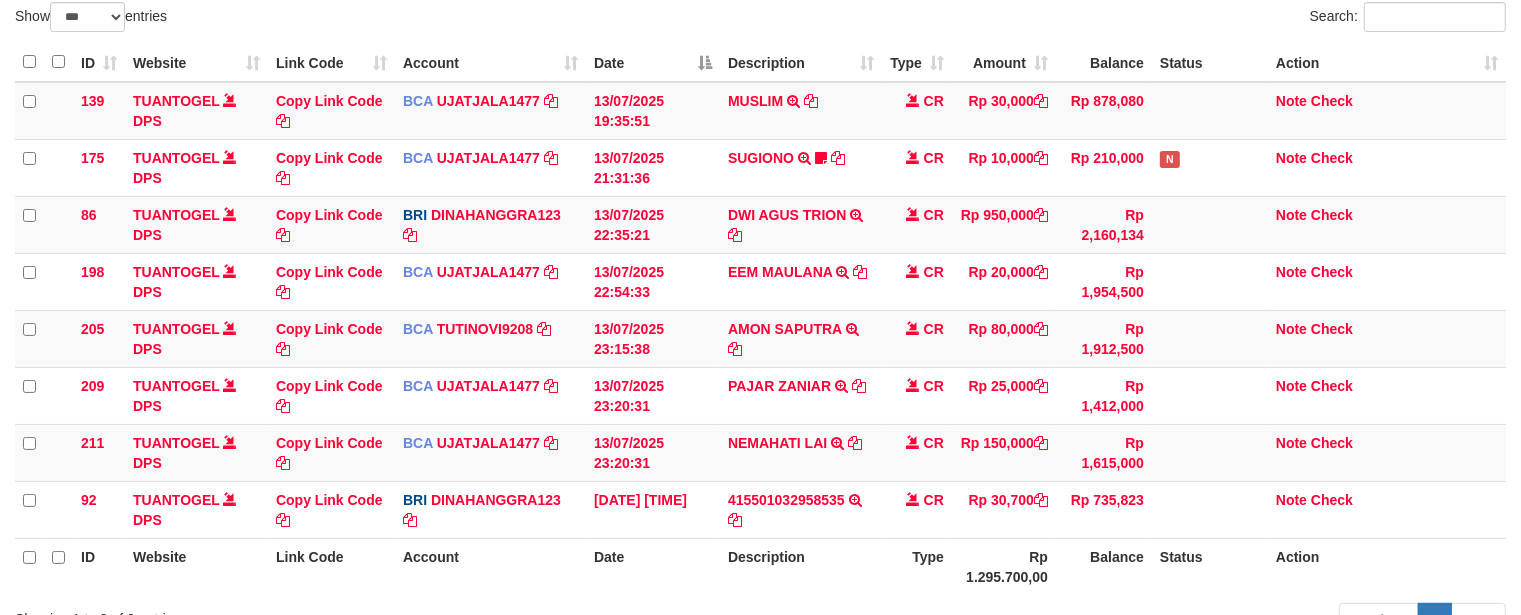 scroll, scrollTop: 155, scrollLeft: 0, axis: vertical 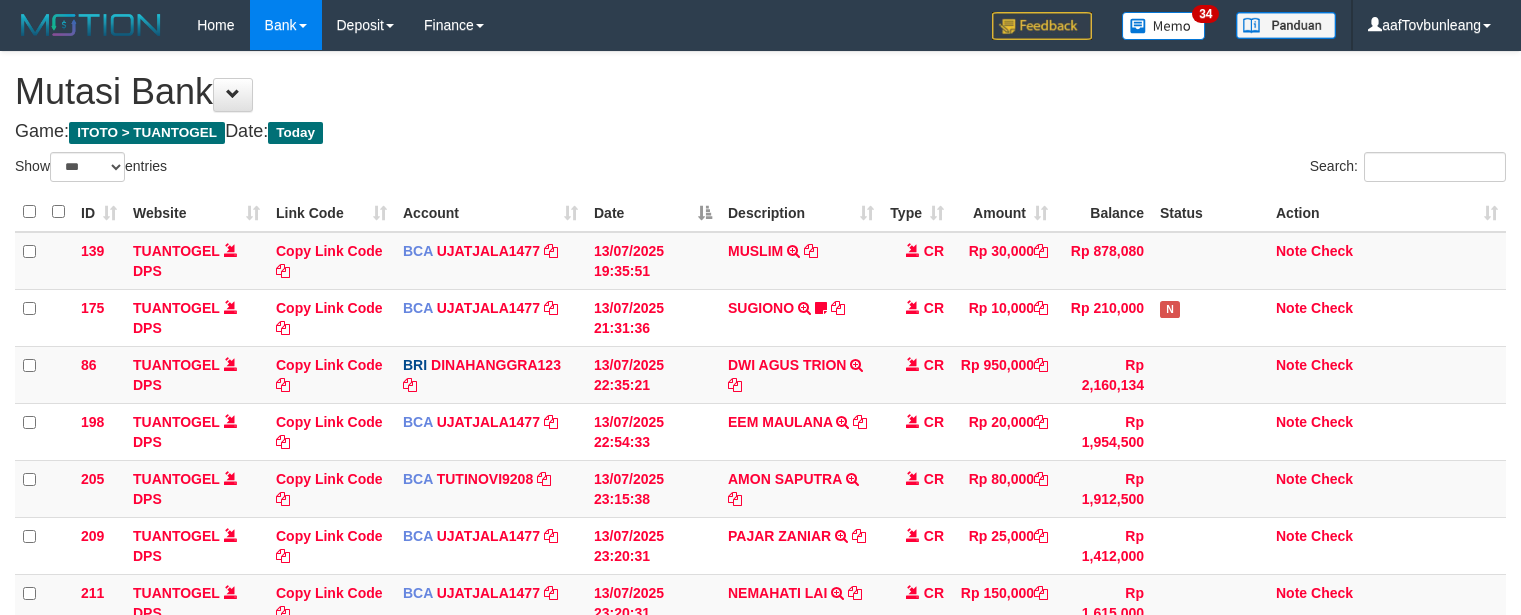 select on "***" 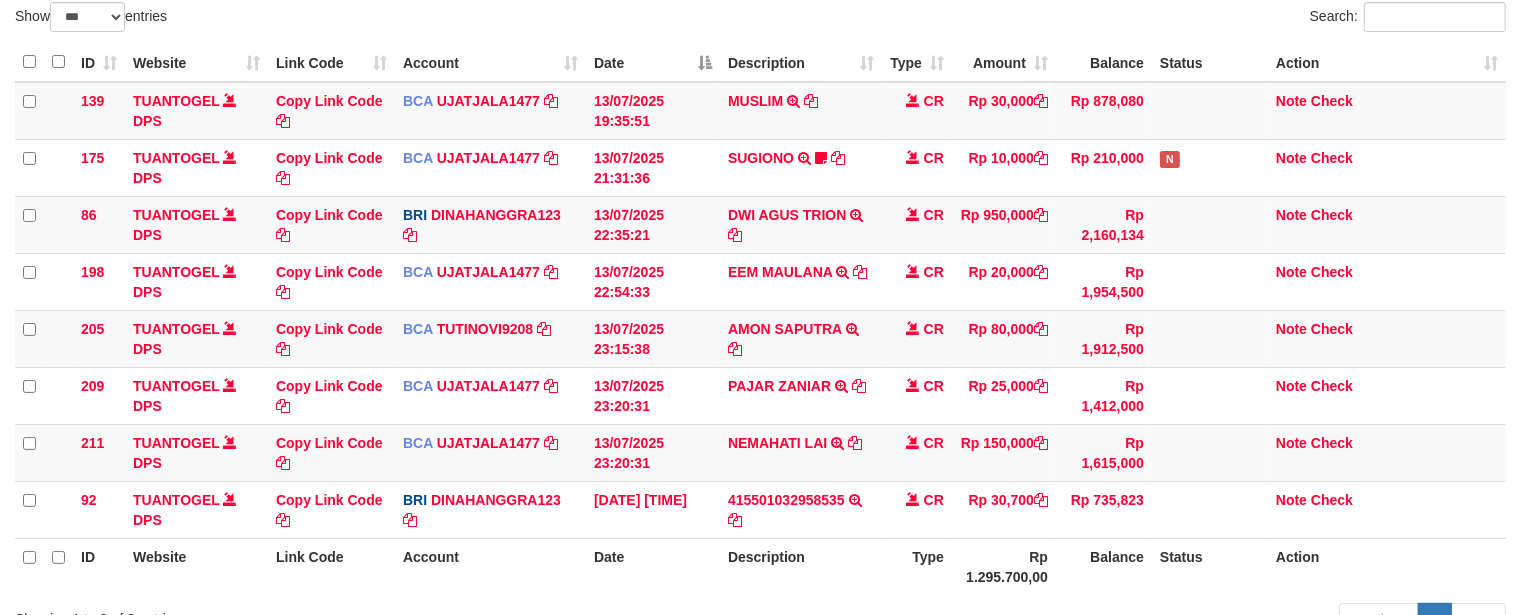 scroll, scrollTop: 155, scrollLeft: 0, axis: vertical 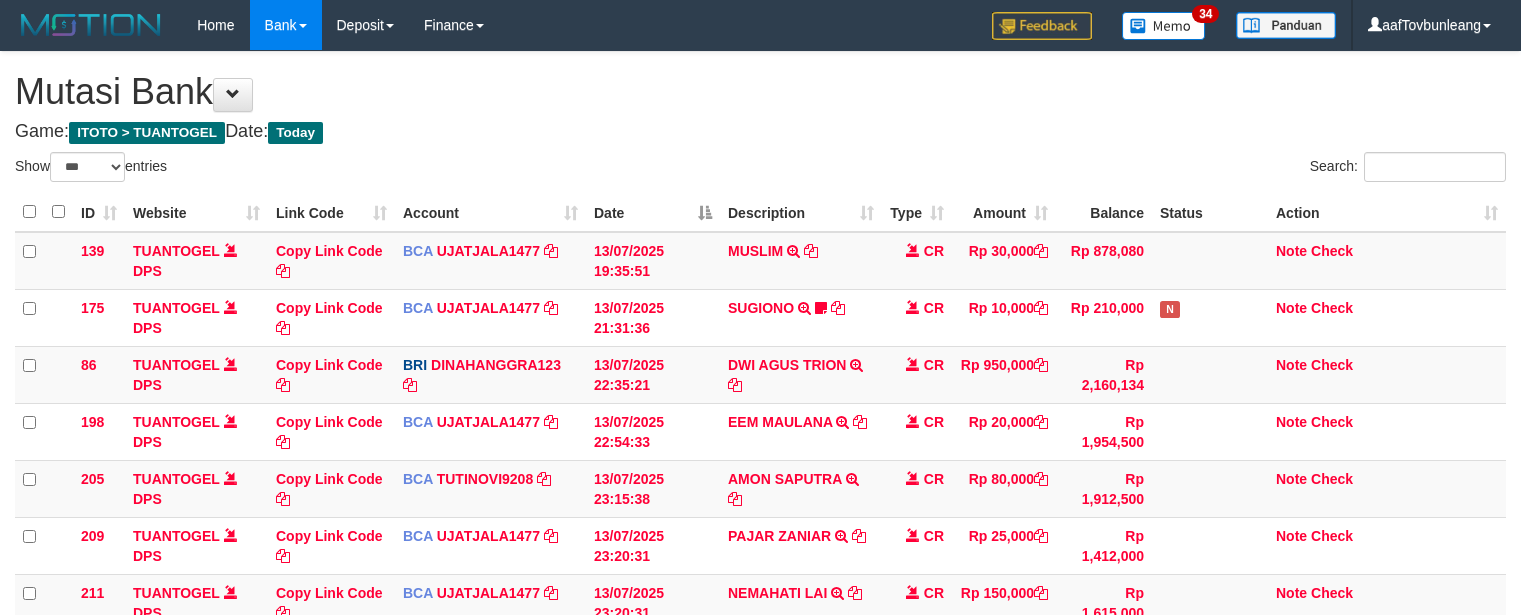 select on "***" 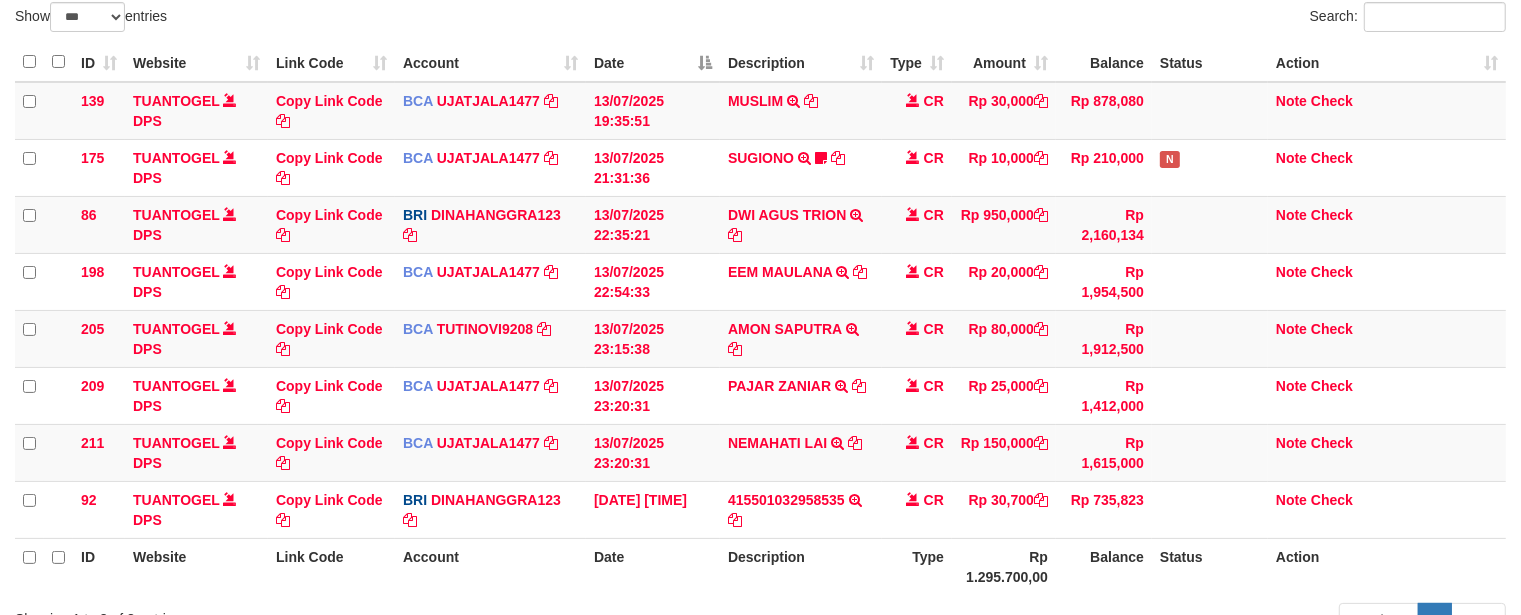 scroll, scrollTop: 155, scrollLeft: 0, axis: vertical 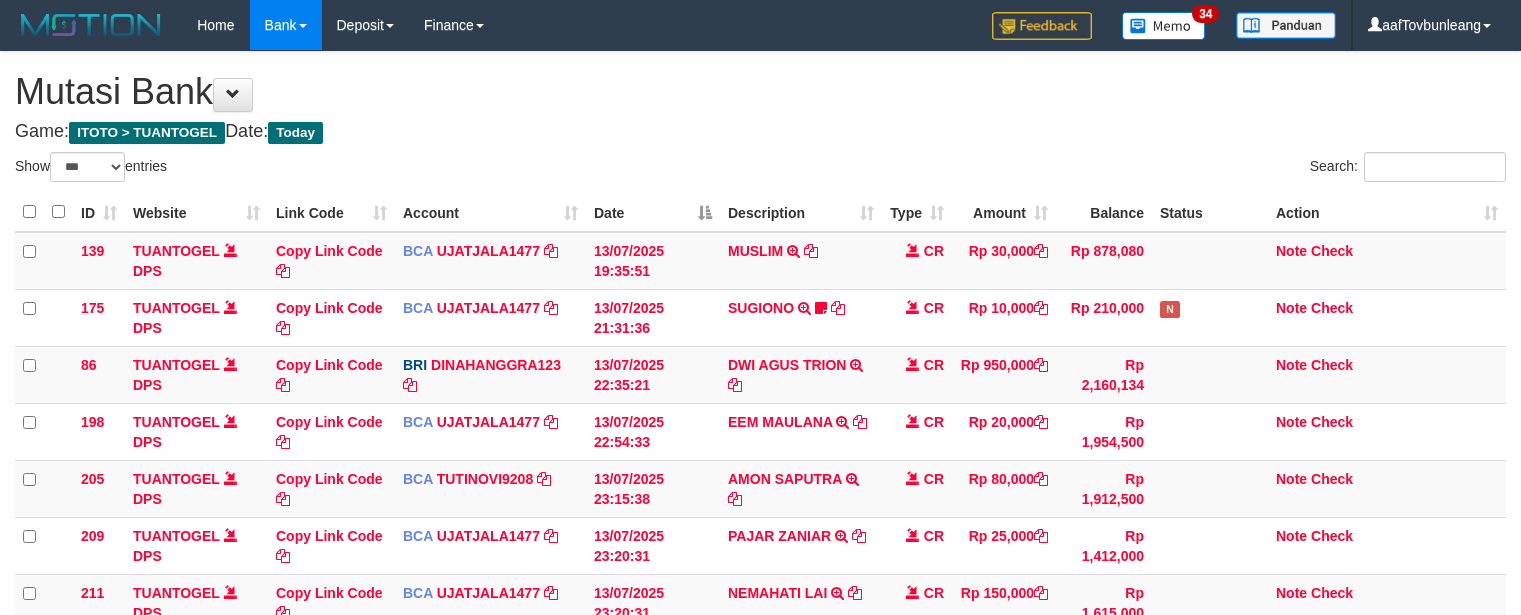 select on "***" 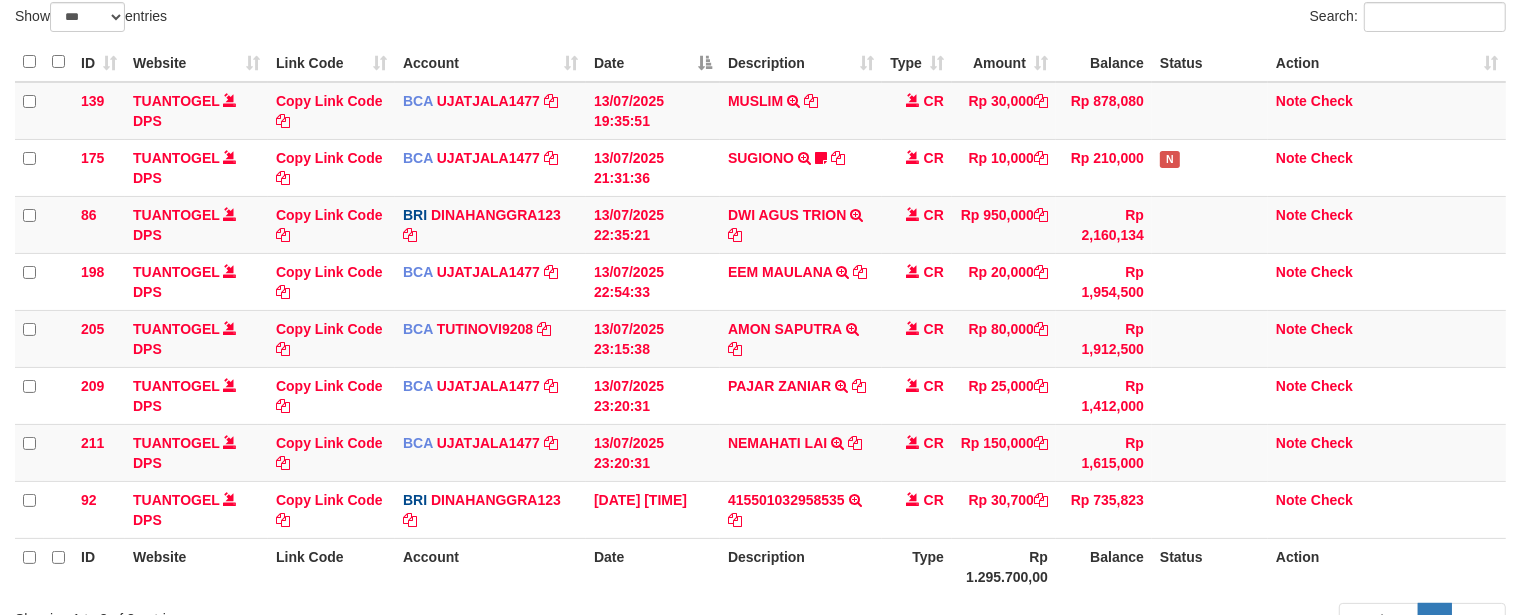 scroll, scrollTop: 155, scrollLeft: 0, axis: vertical 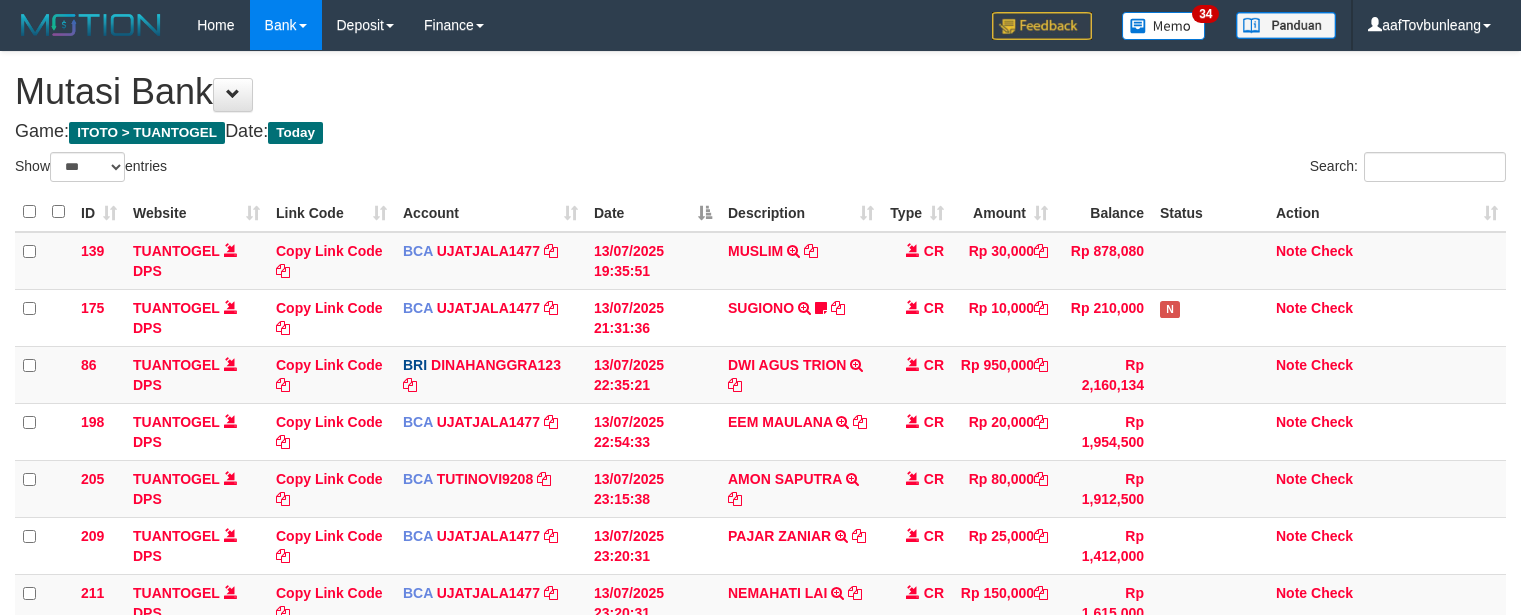 select on "***" 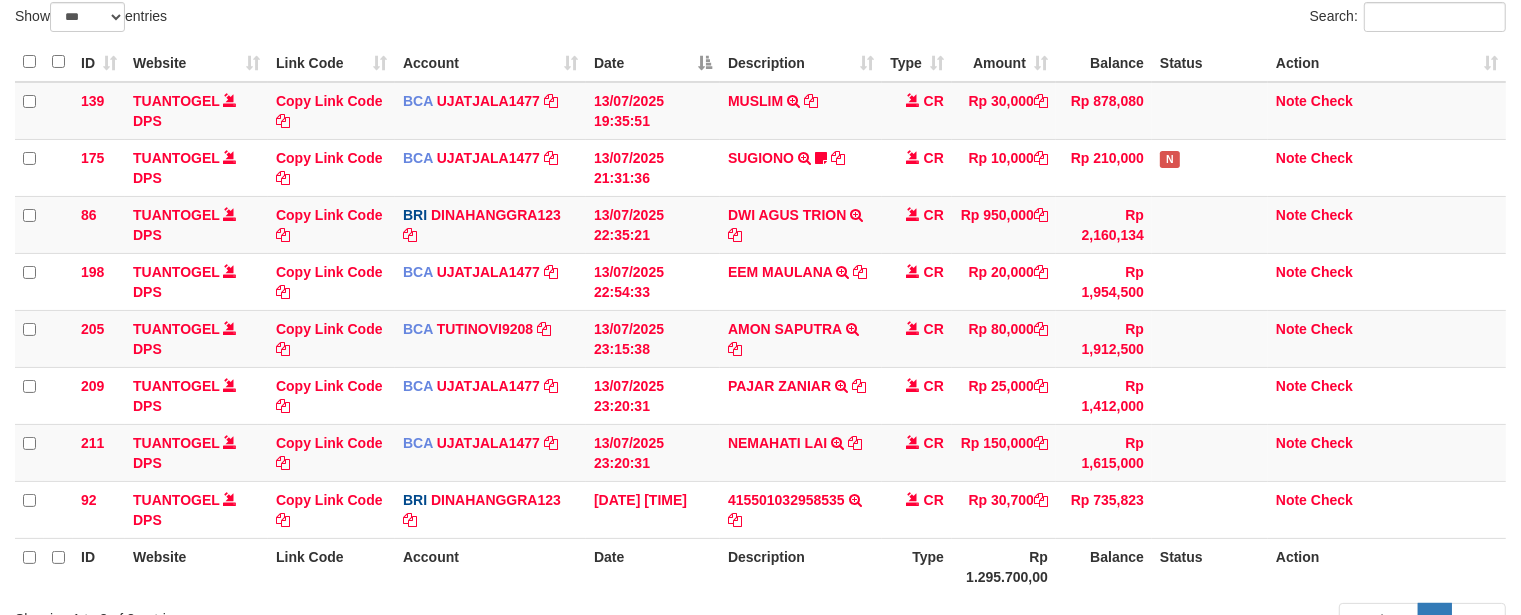 scroll, scrollTop: 155, scrollLeft: 0, axis: vertical 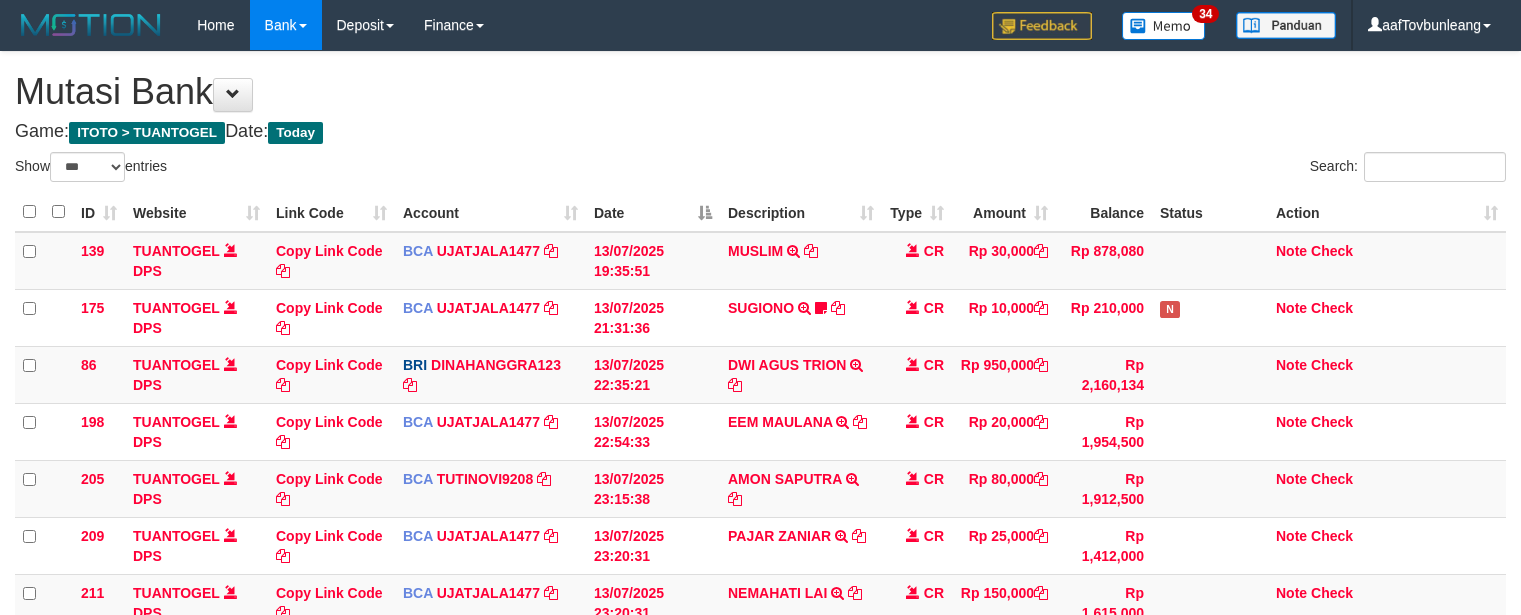 select on "***" 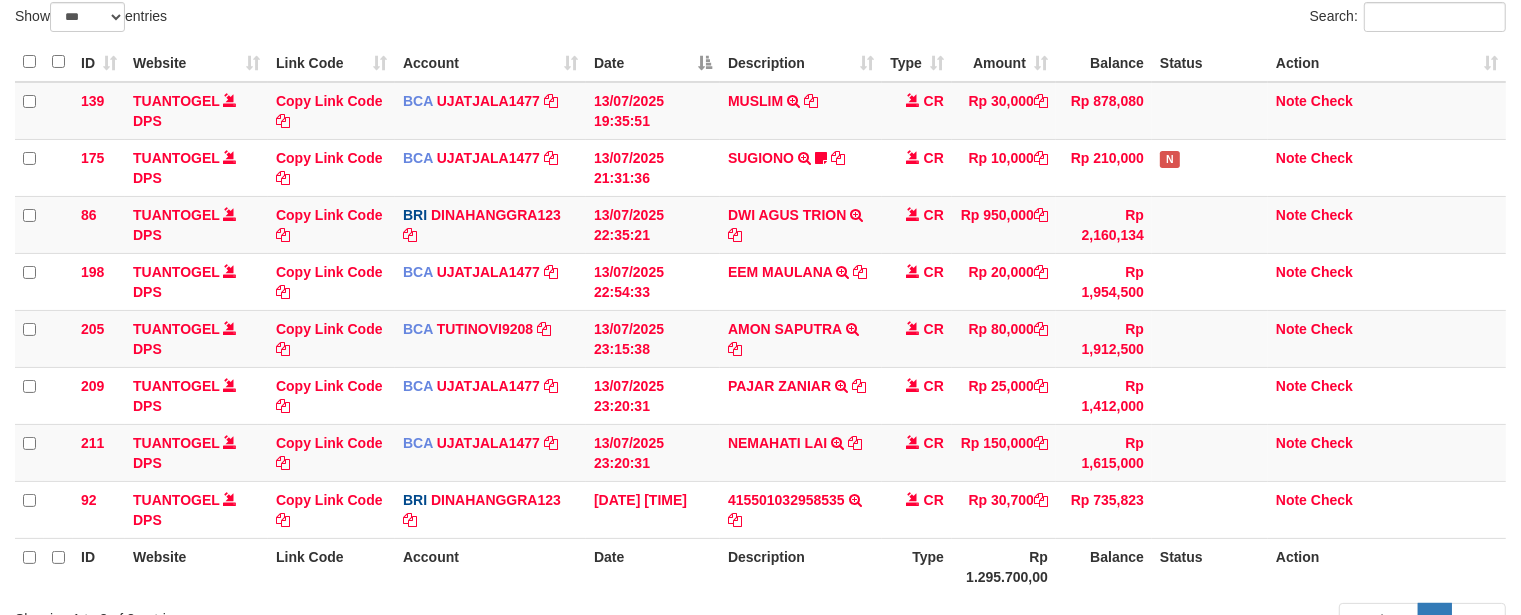 scroll, scrollTop: 155, scrollLeft: 0, axis: vertical 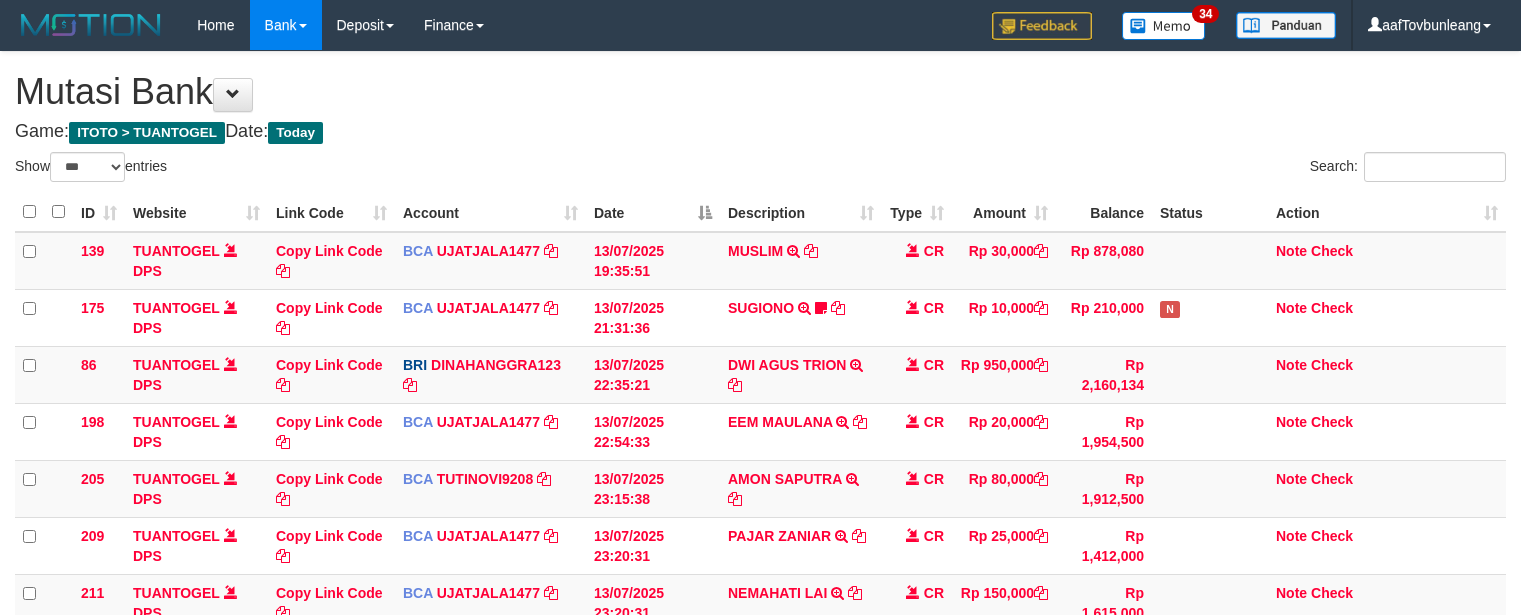select on "***" 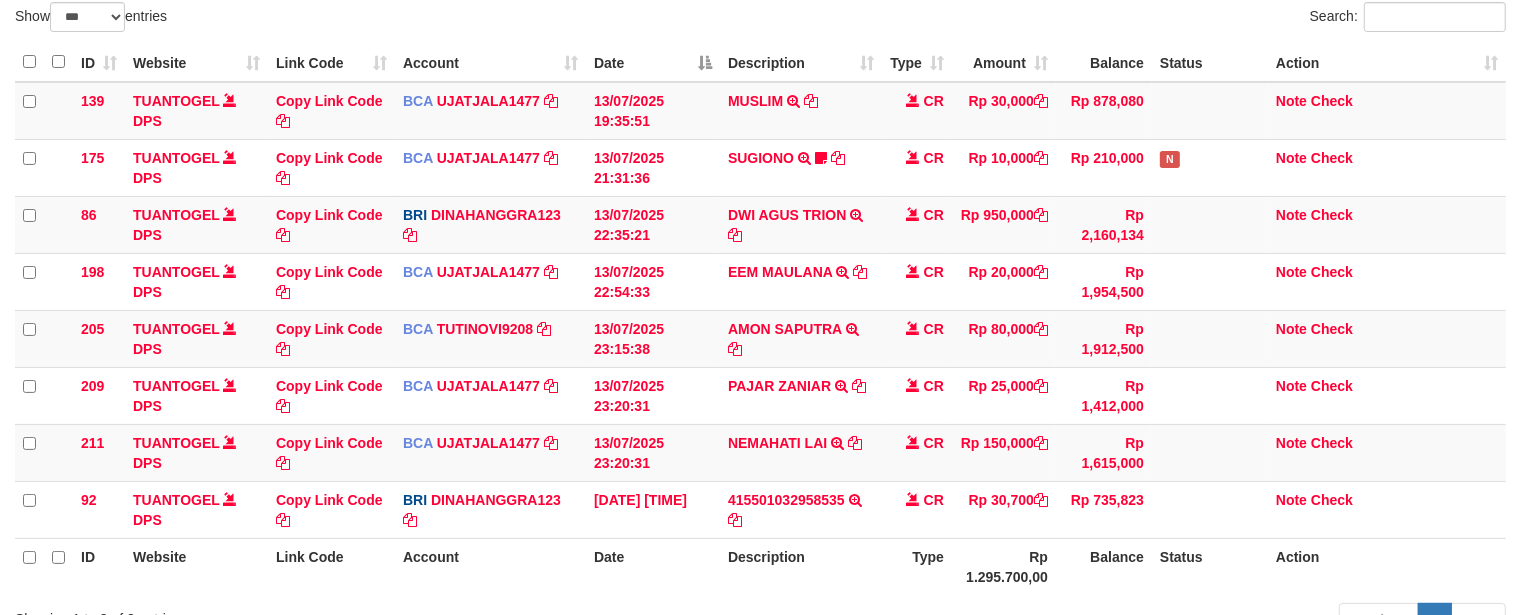 scroll, scrollTop: 155, scrollLeft: 0, axis: vertical 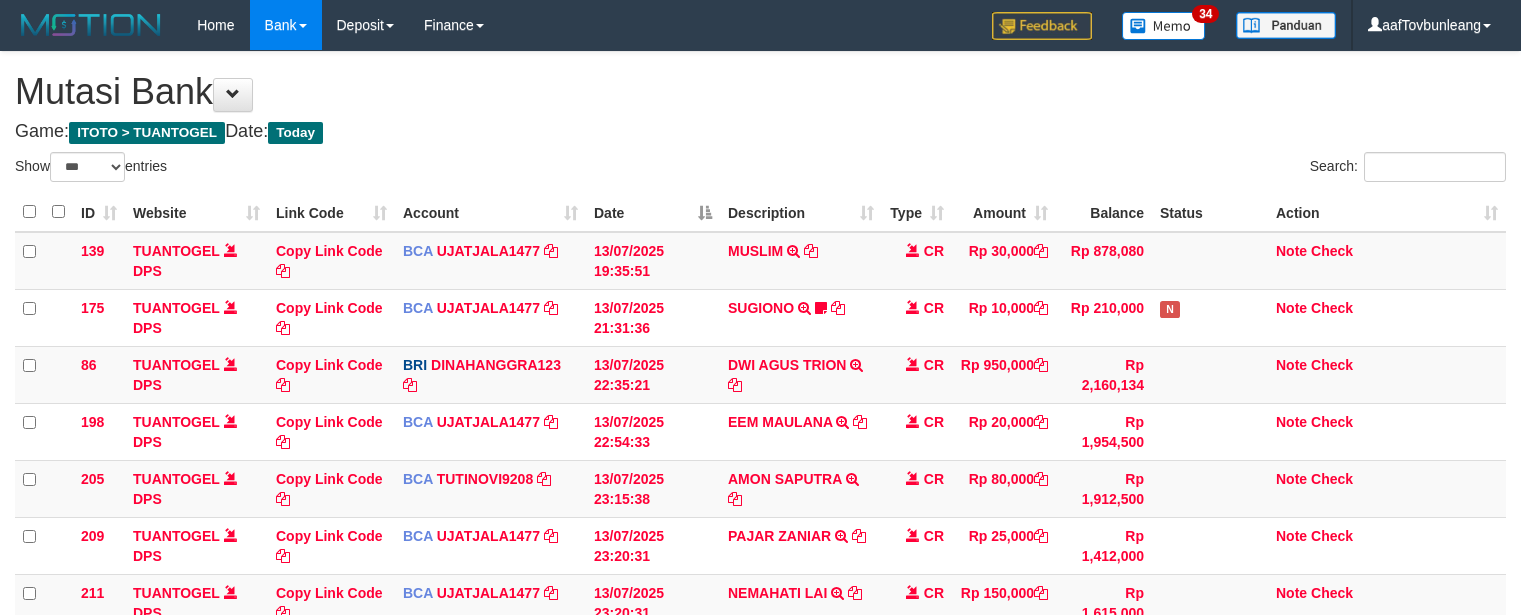 select on "***" 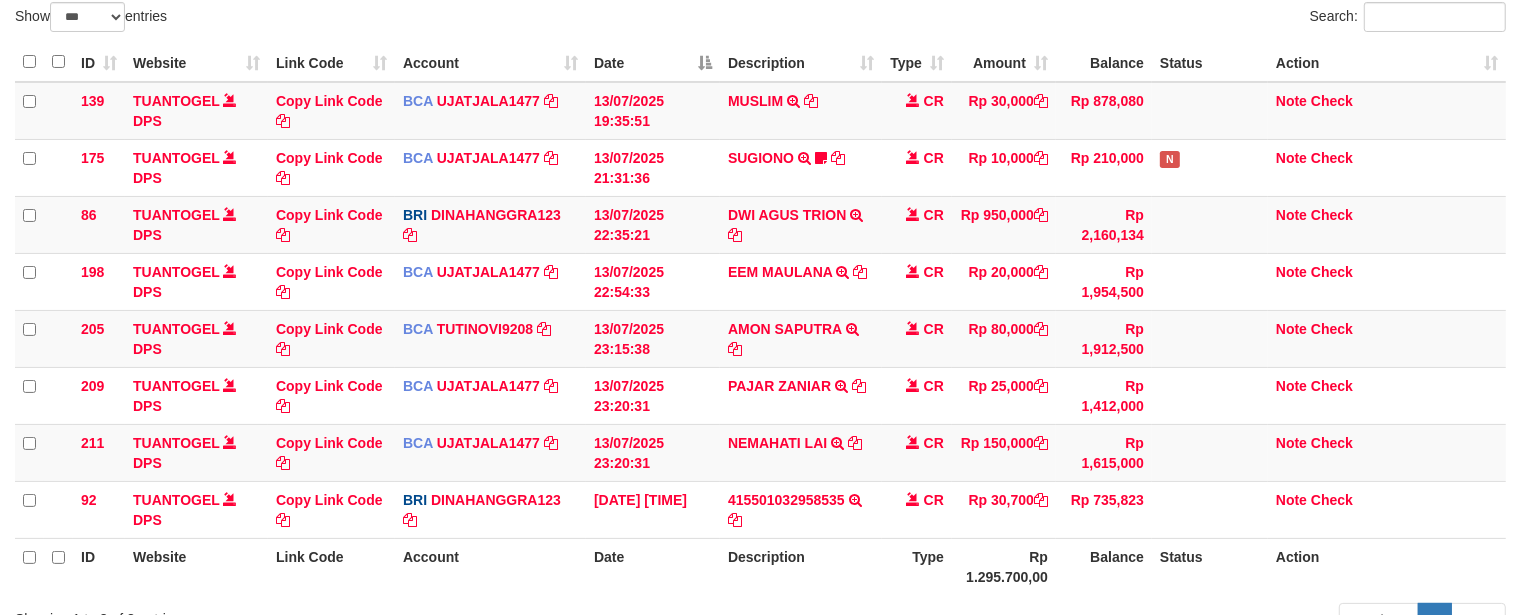 scroll, scrollTop: 155, scrollLeft: 0, axis: vertical 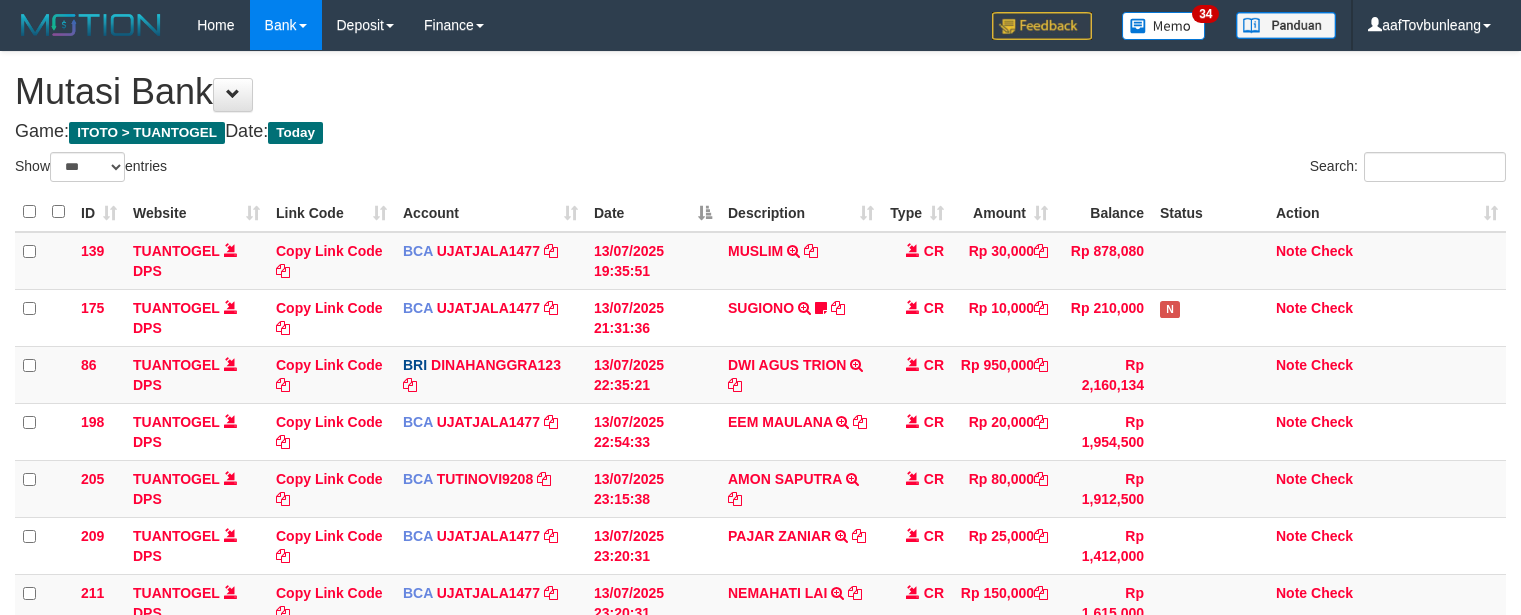 select on "***" 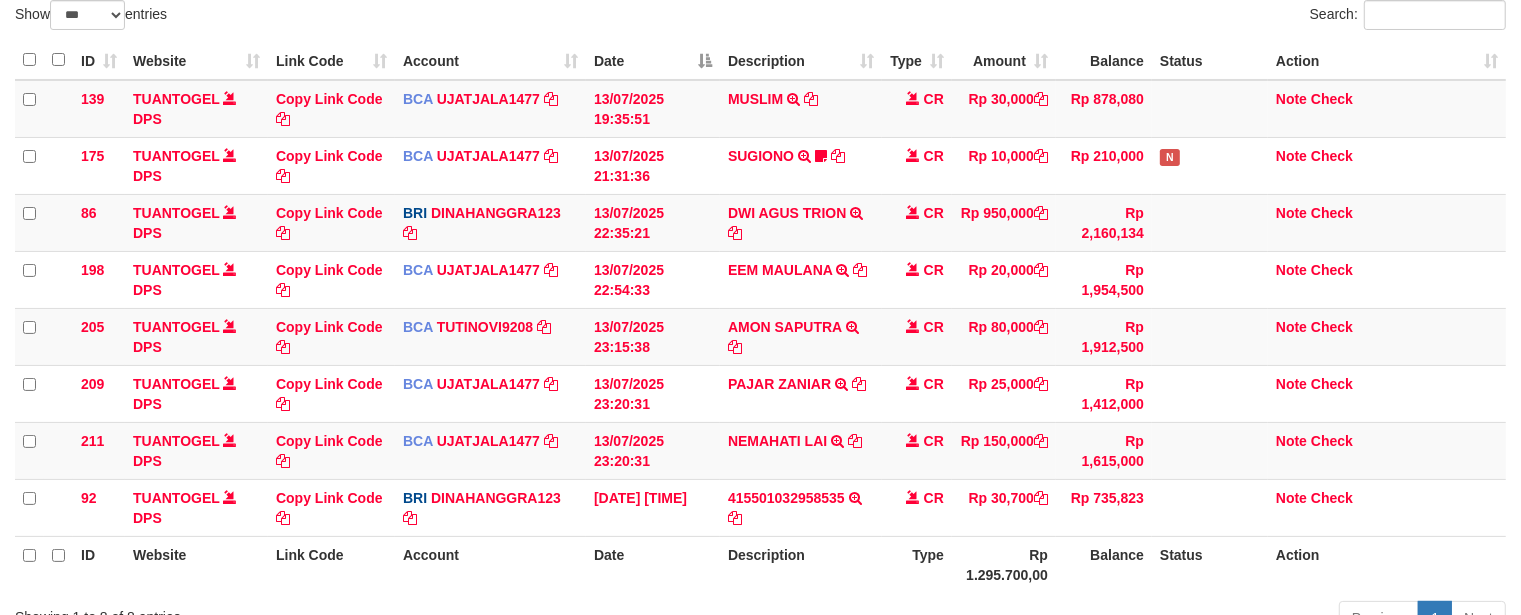 scroll, scrollTop: 155, scrollLeft: 0, axis: vertical 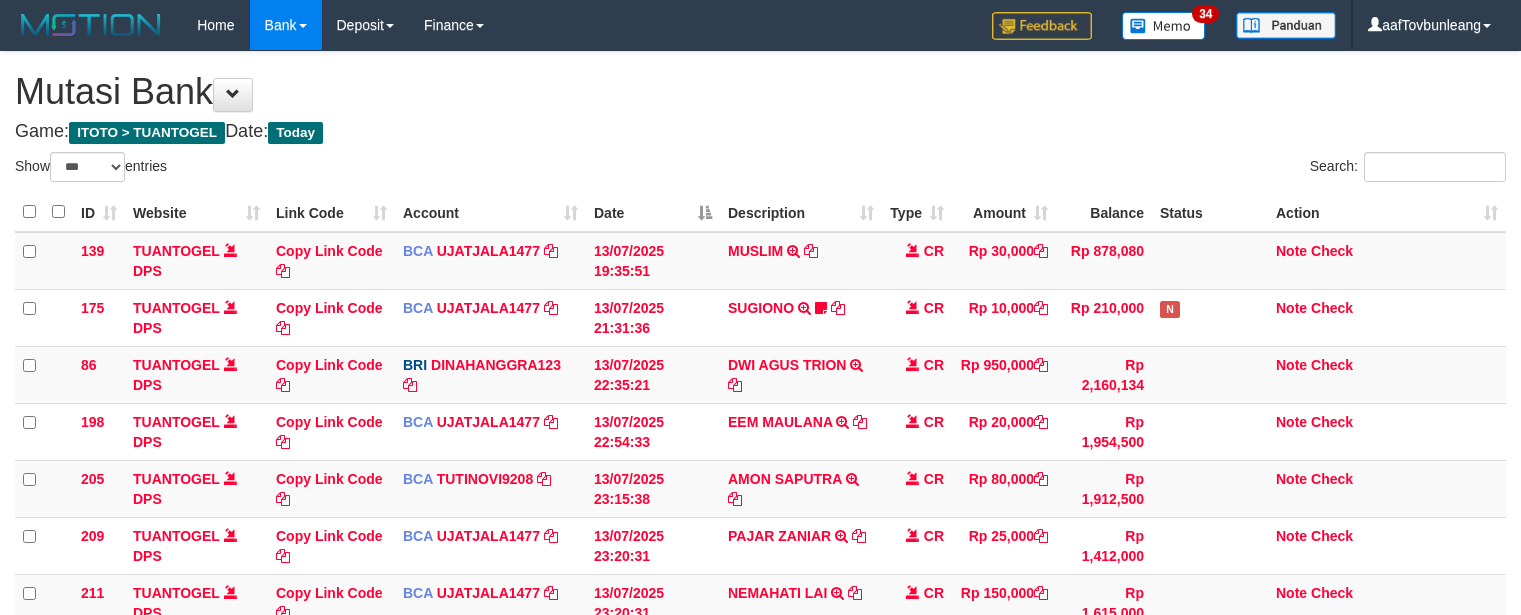 select on "***" 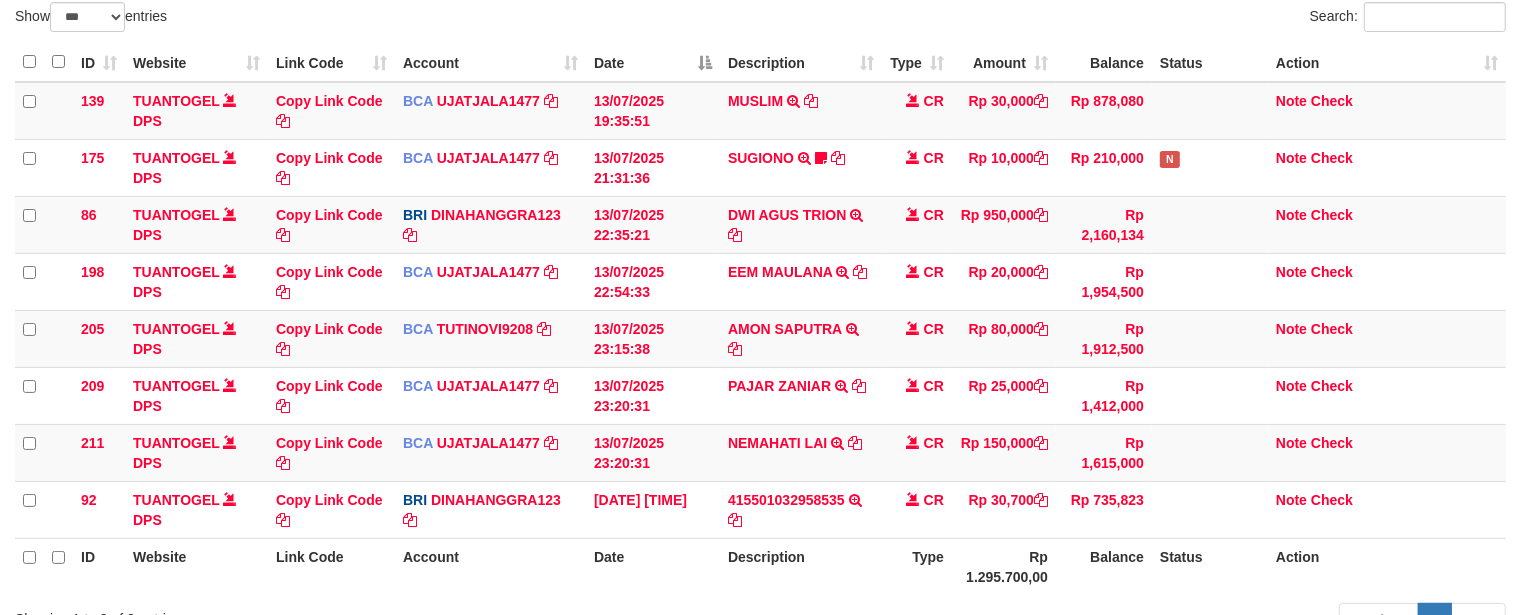 scroll, scrollTop: 155, scrollLeft: 0, axis: vertical 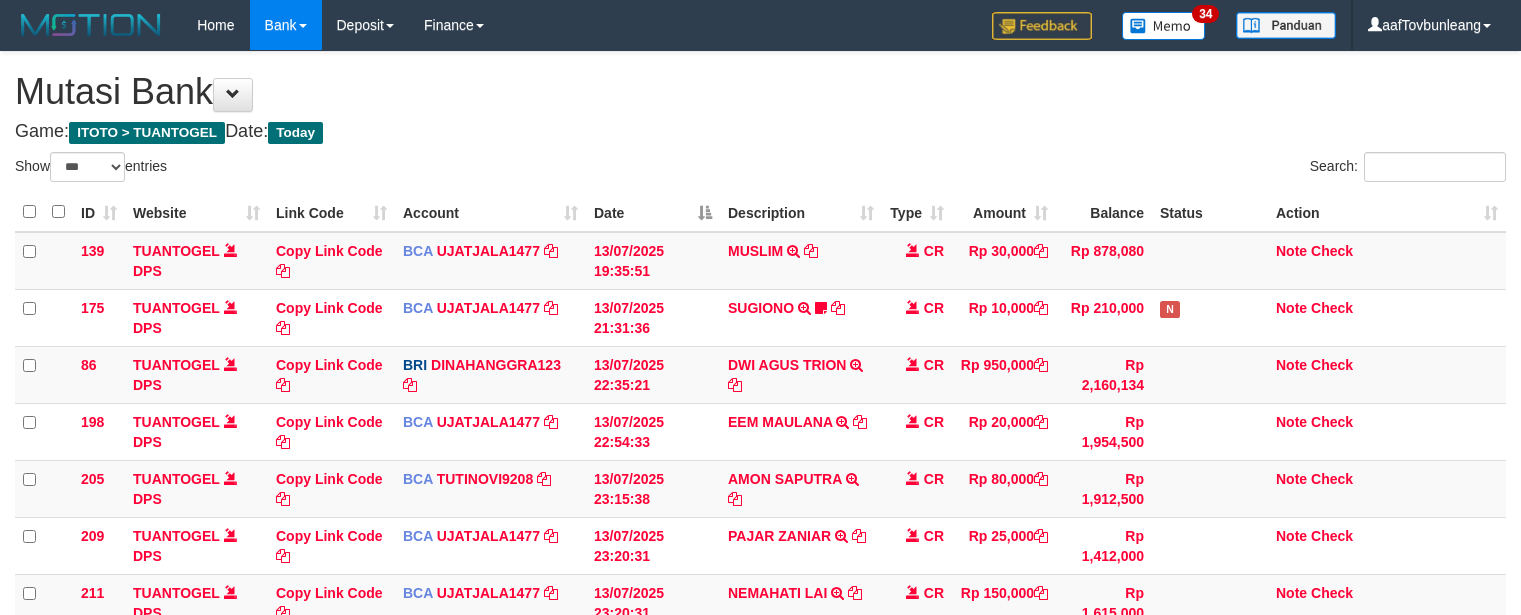 select on "***" 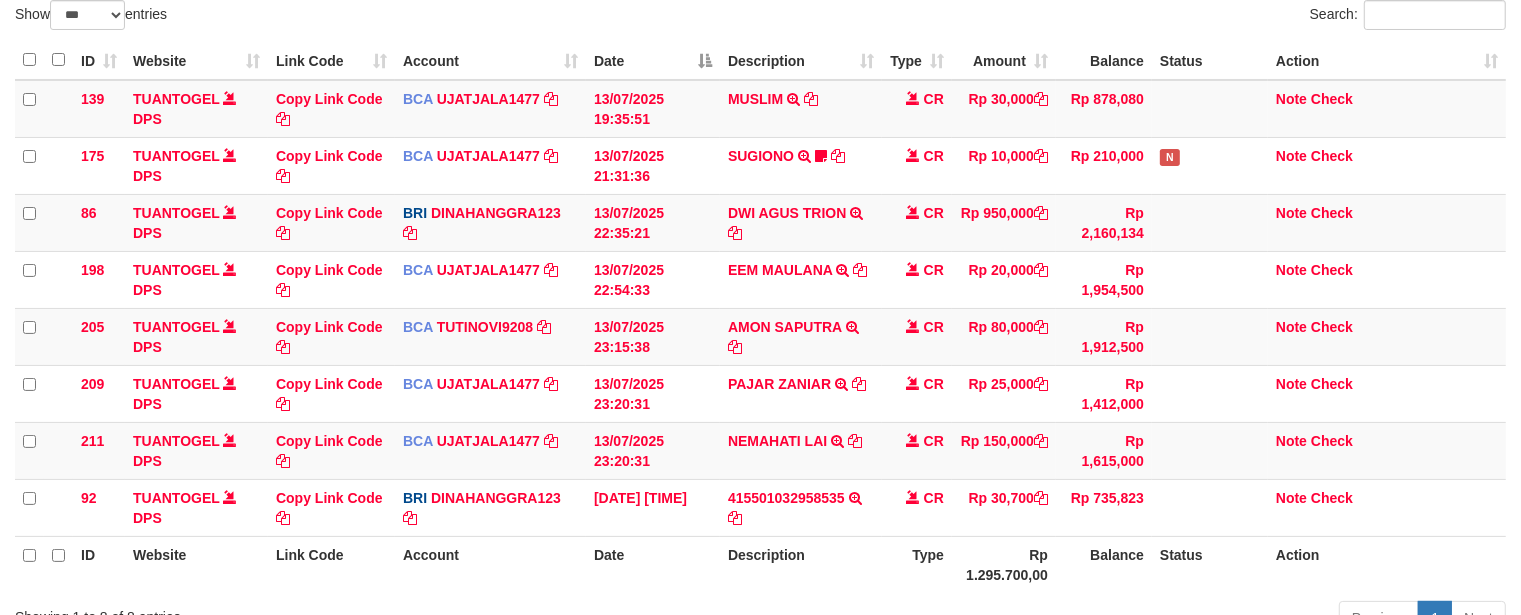scroll, scrollTop: 155, scrollLeft: 0, axis: vertical 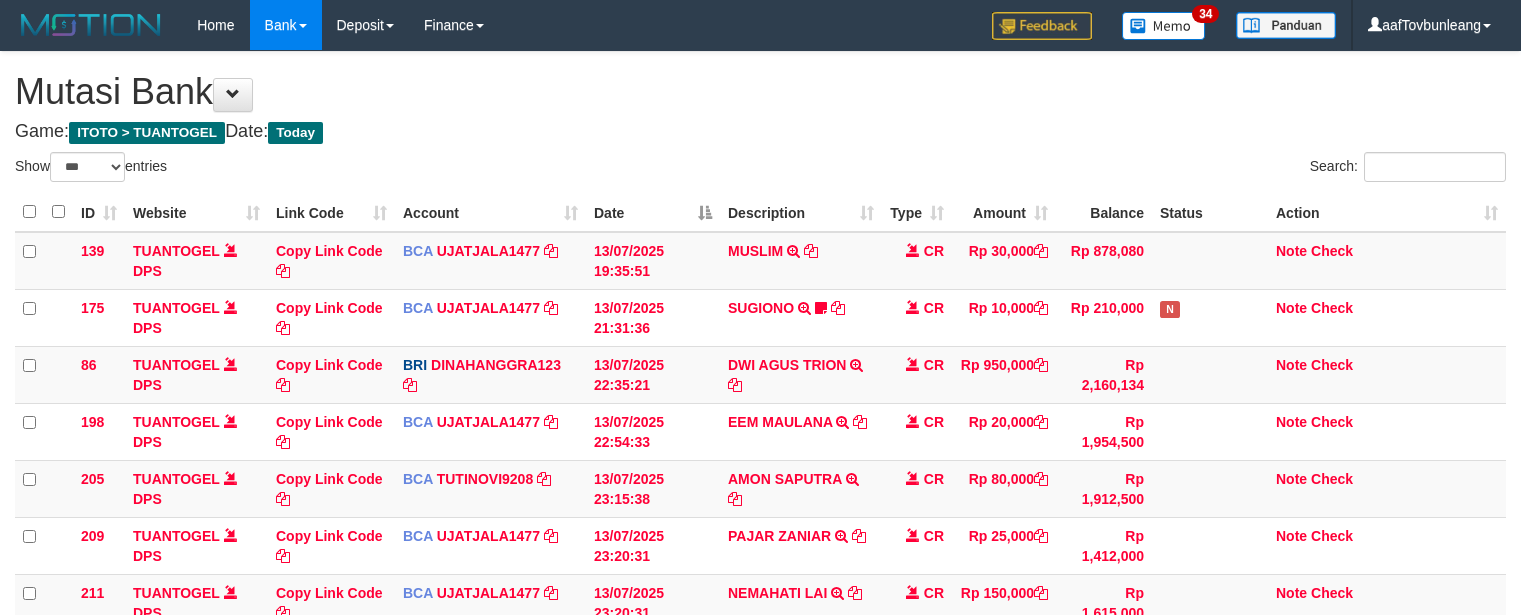 select on "***" 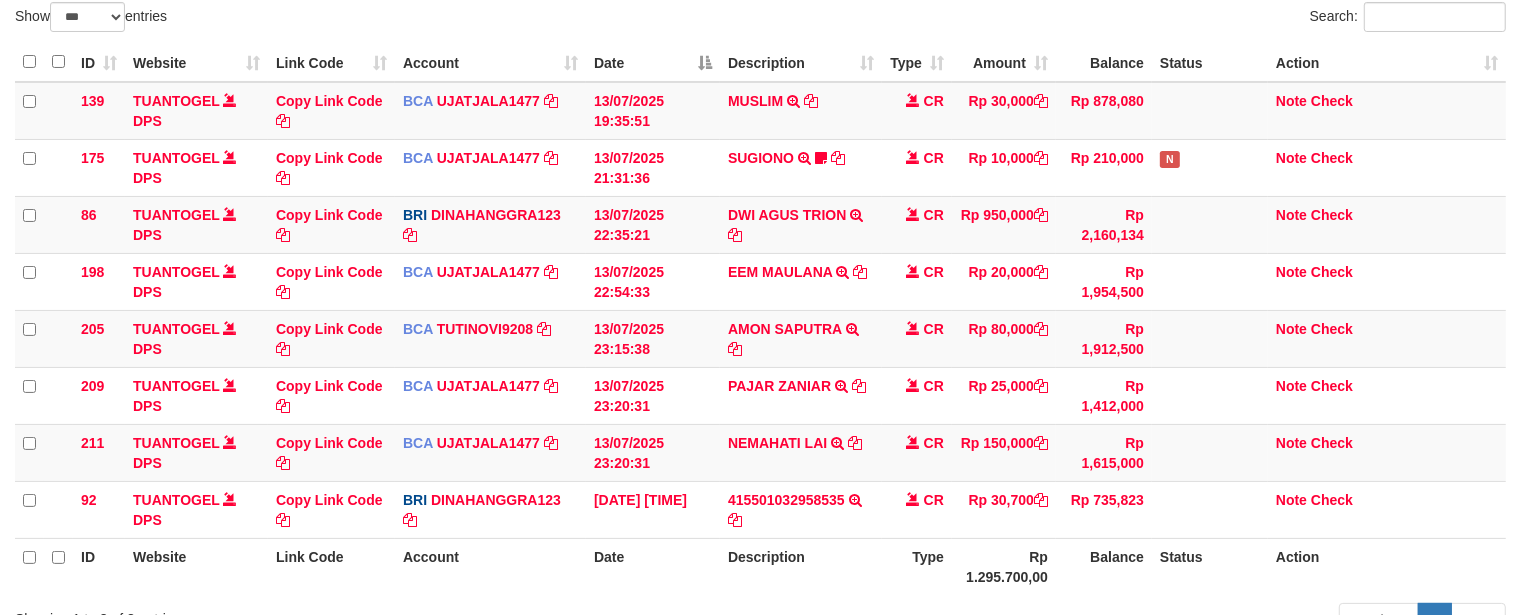 scroll, scrollTop: 155, scrollLeft: 0, axis: vertical 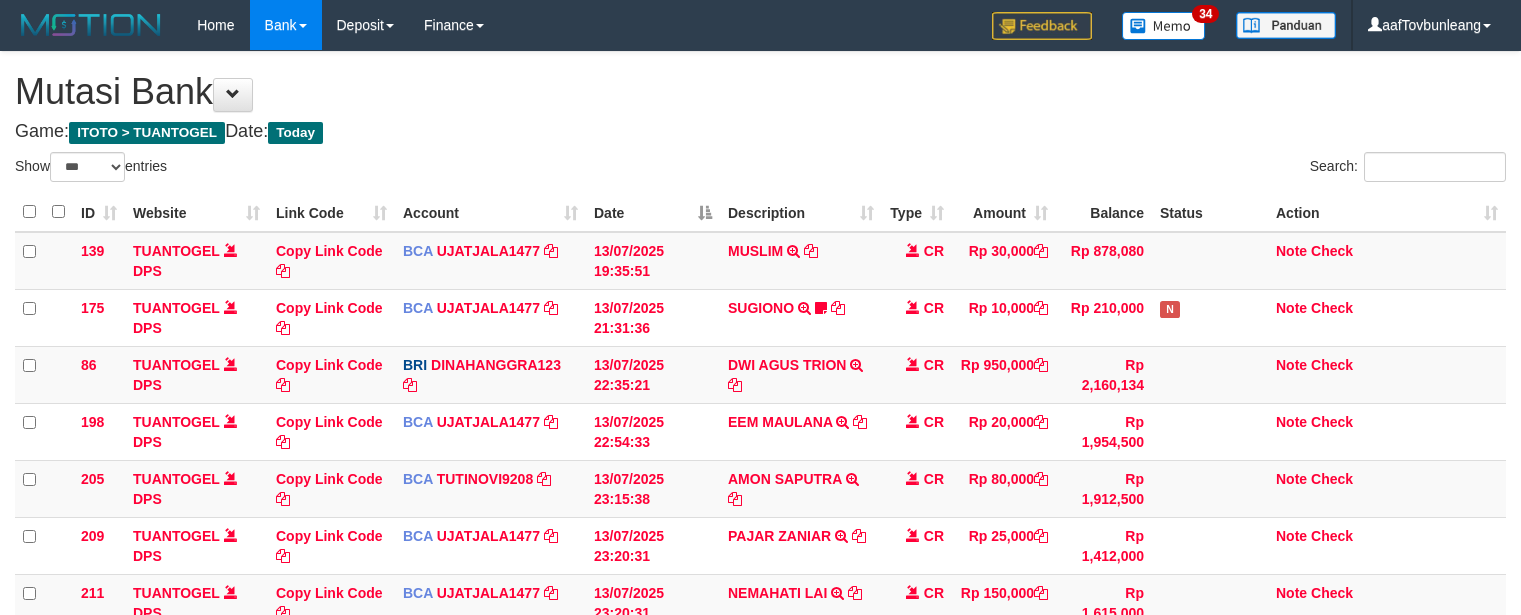 select on "***" 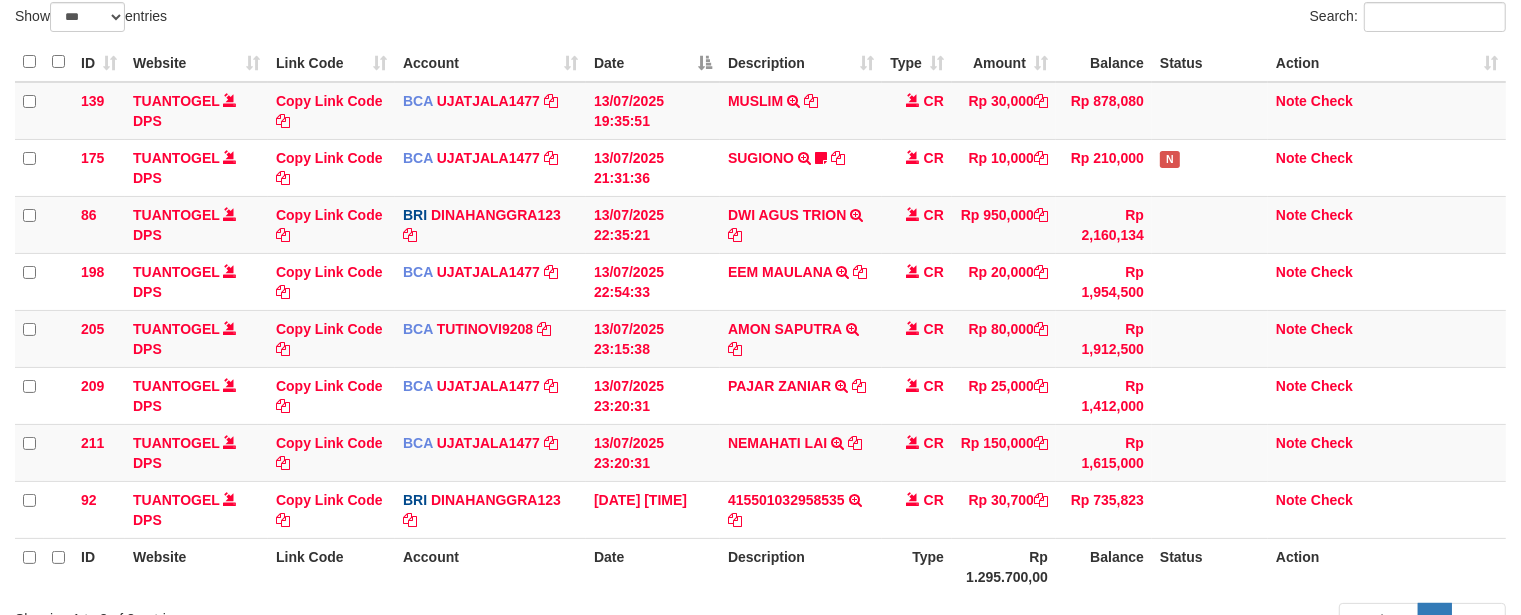 scroll, scrollTop: 155, scrollLeft: 0, axis: vertical 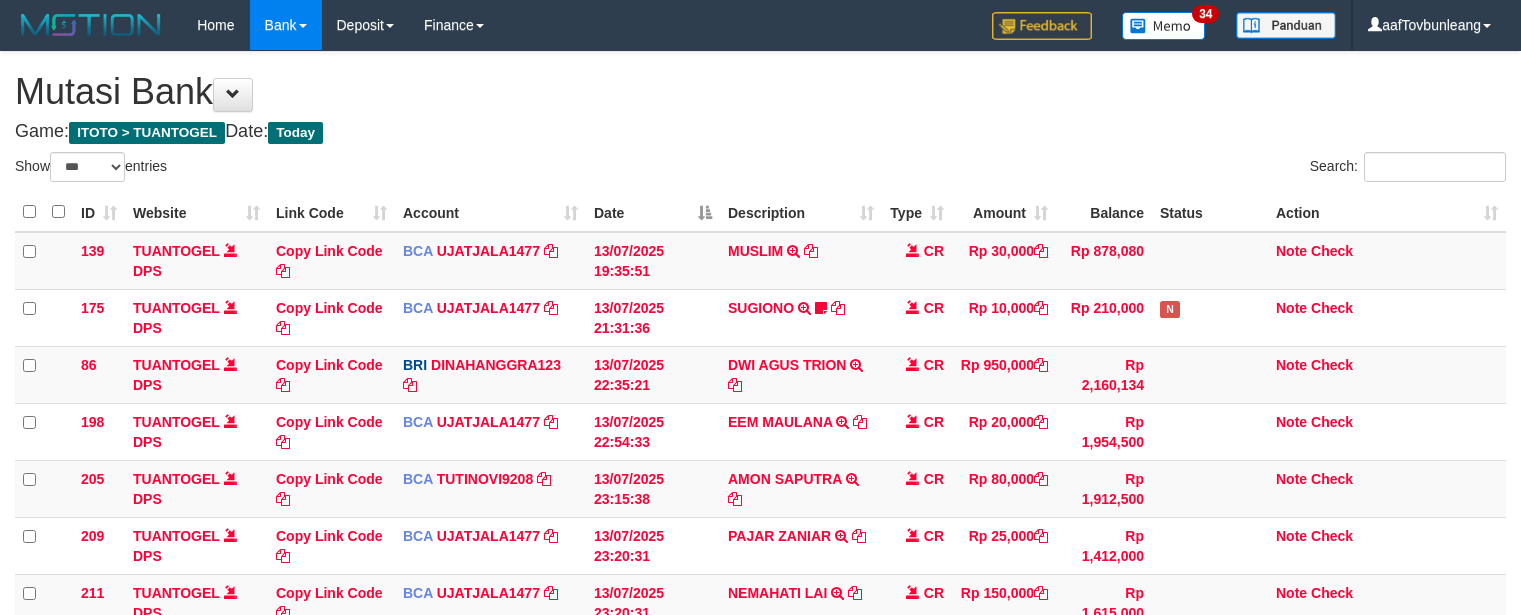 select on "***" 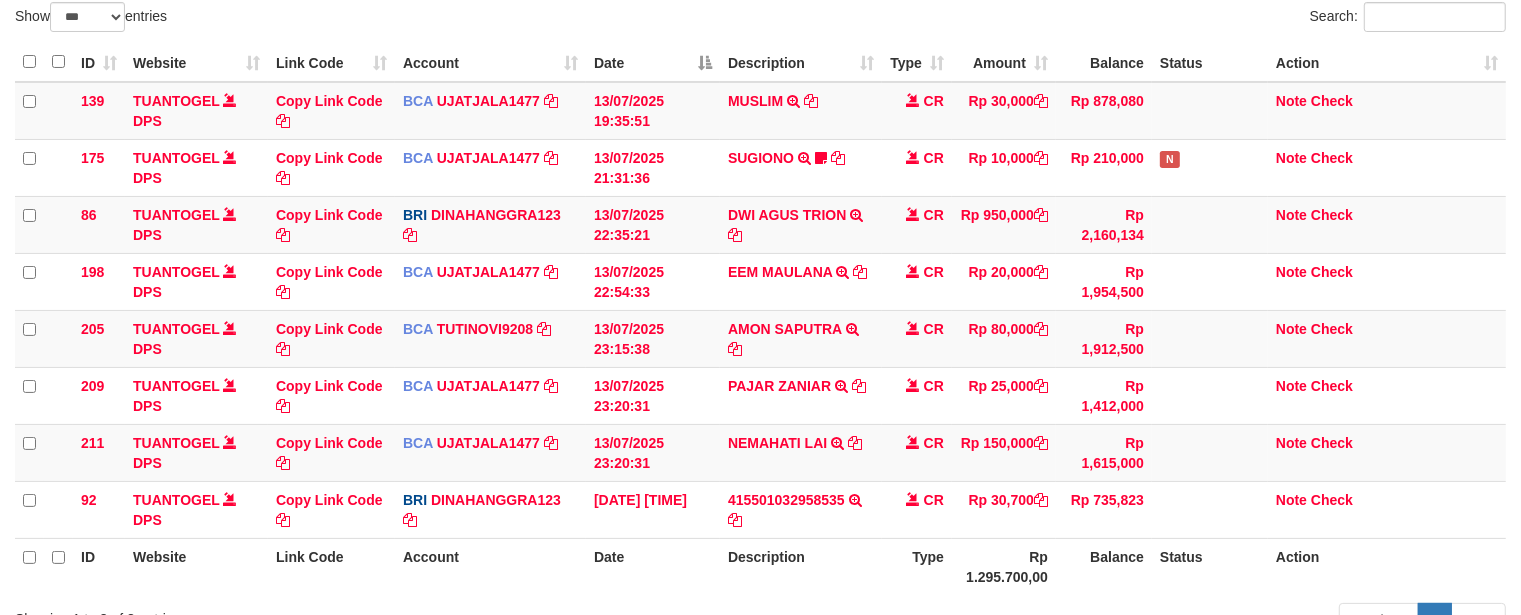 scroll, scrollTop: 155, scrollLeft: 0, axis: vertical 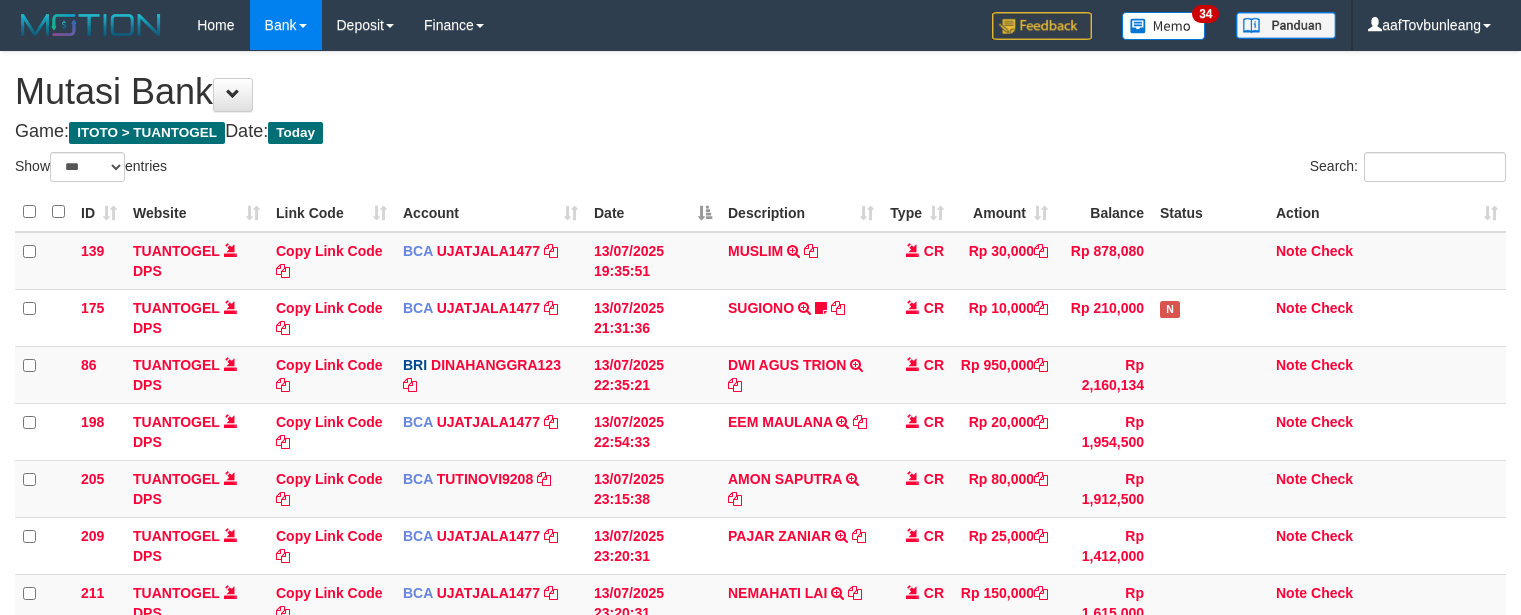 select on "***" 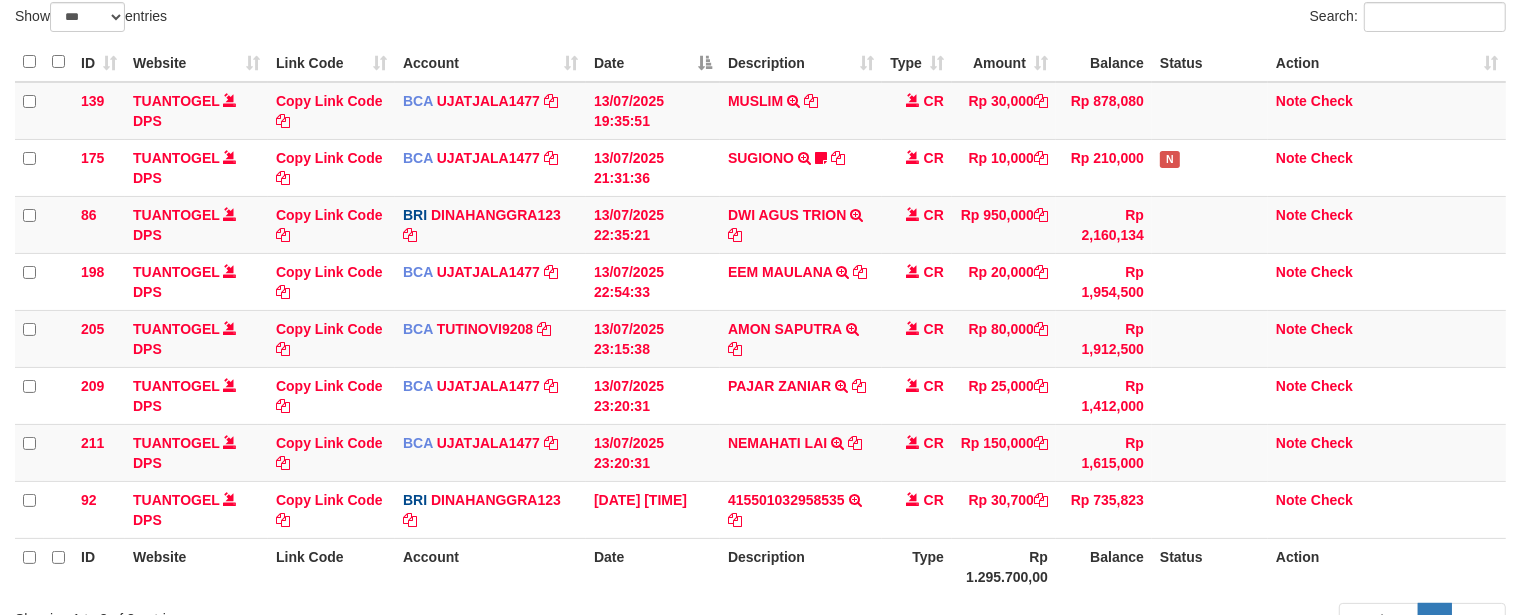 scroll, scrollTop: 155, scrollLeft: 0, axis: vertical 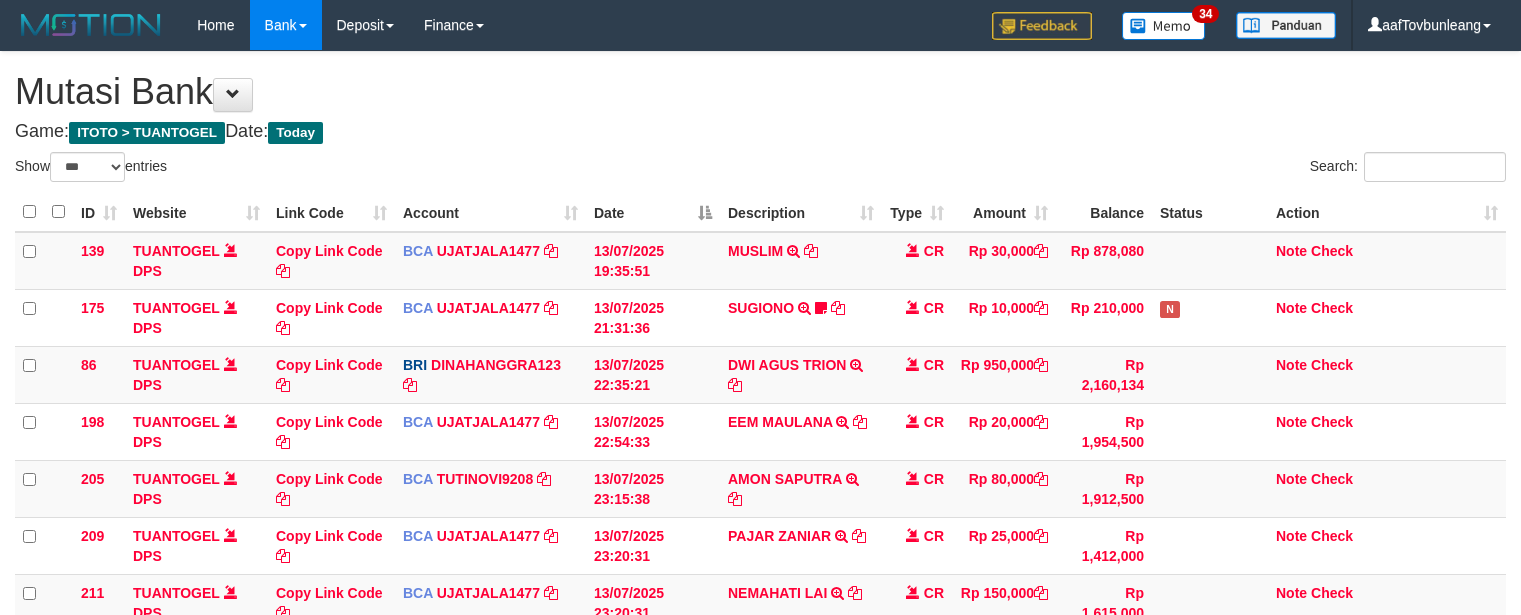 select on "***" 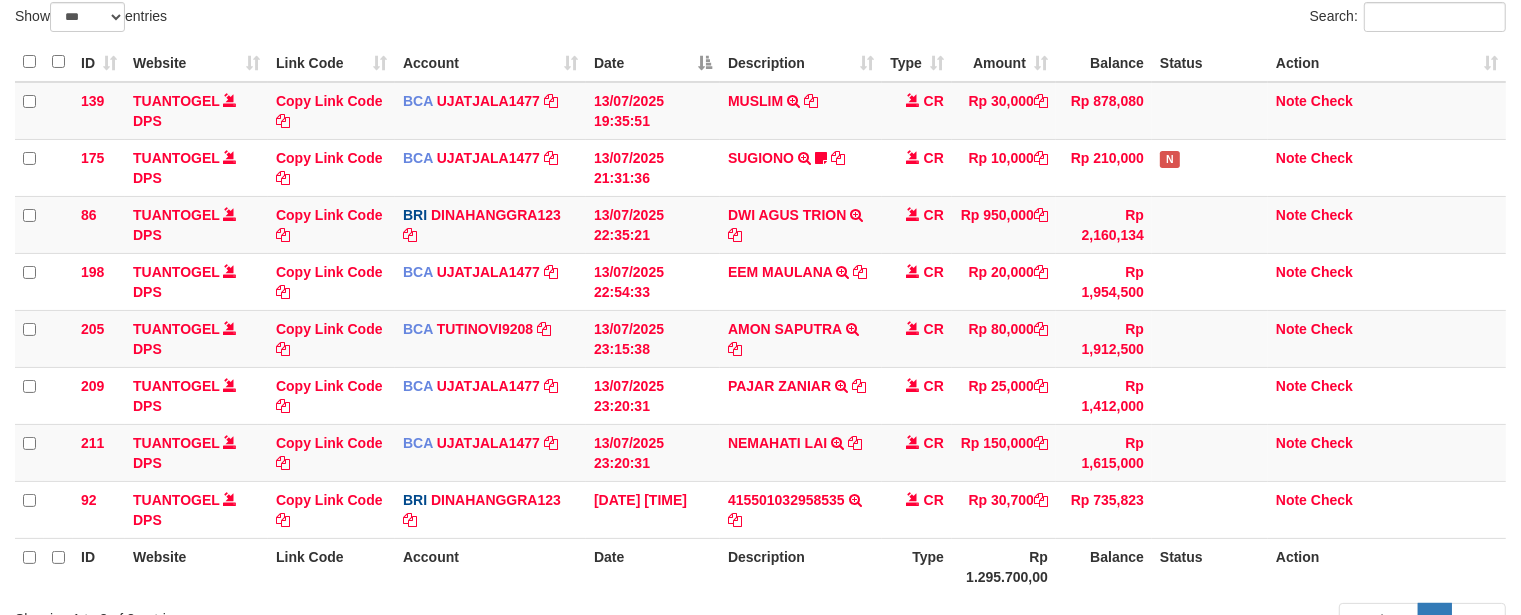 scroll, scrollTop: 155, scrollLeft: 0, axis: vertical 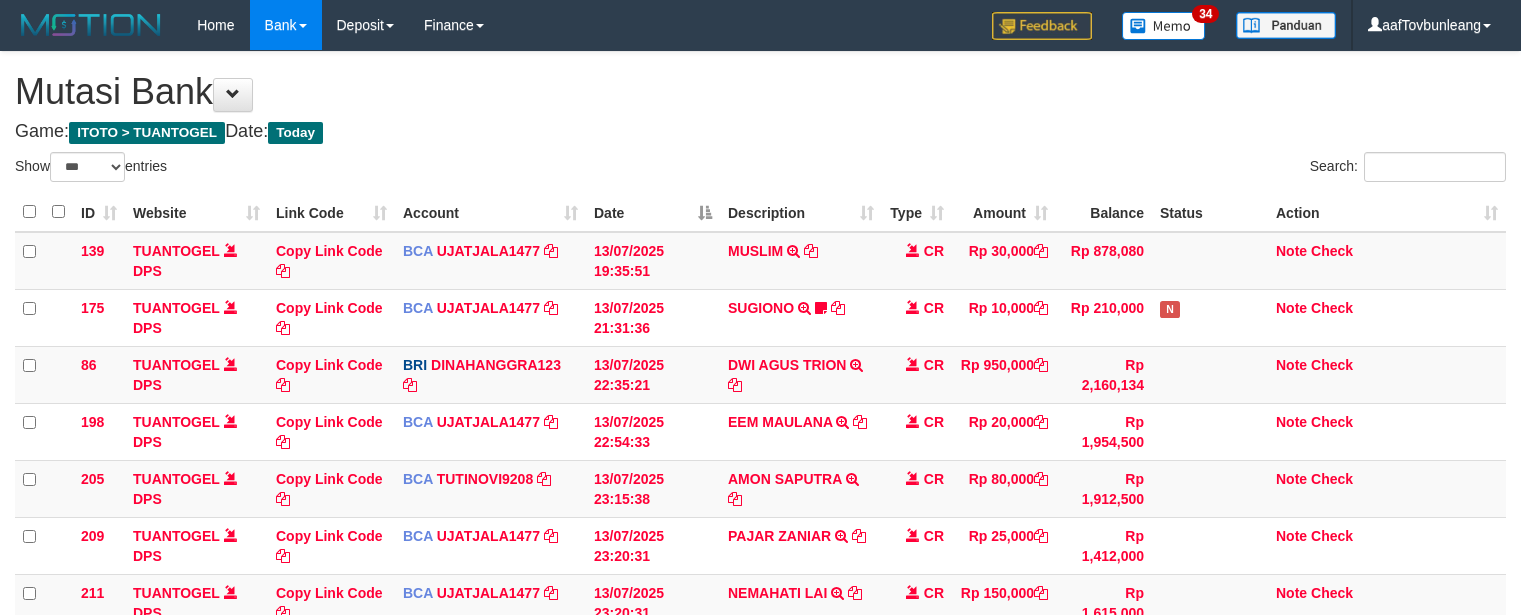 select on "***" 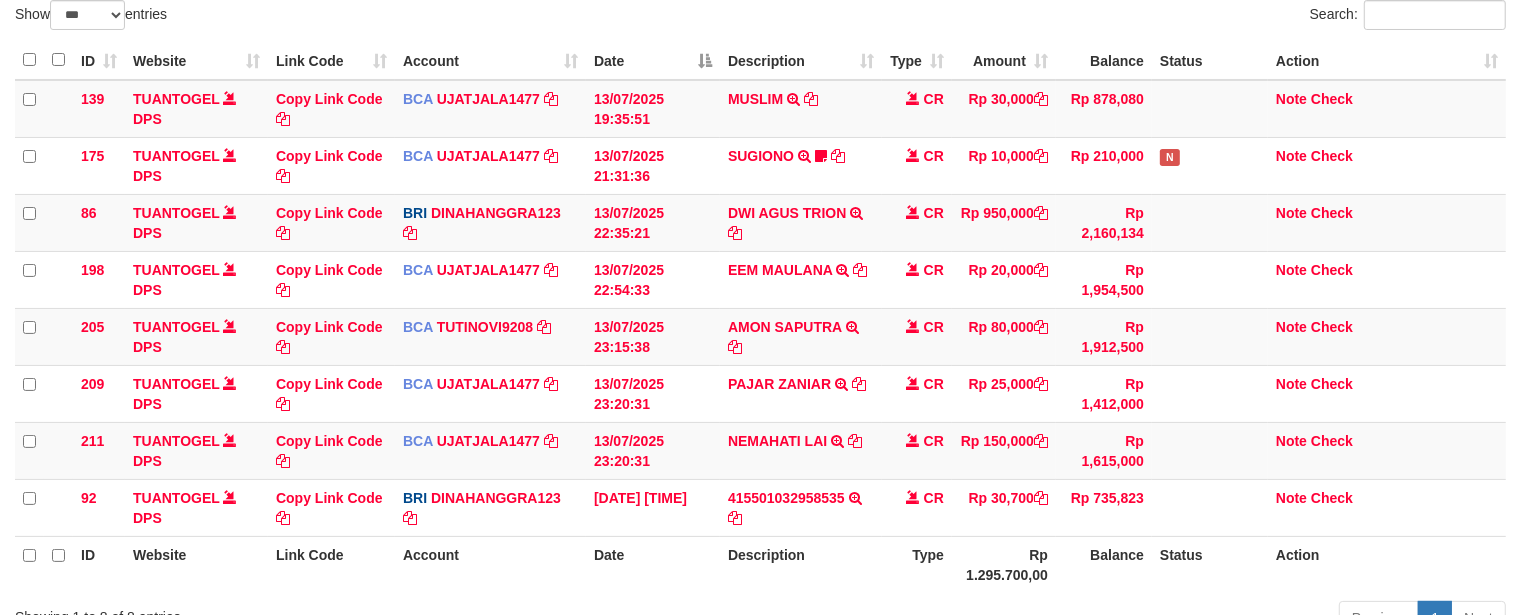 scroll, scrollTop: 155, scrollLeft: 0, axis: vertical 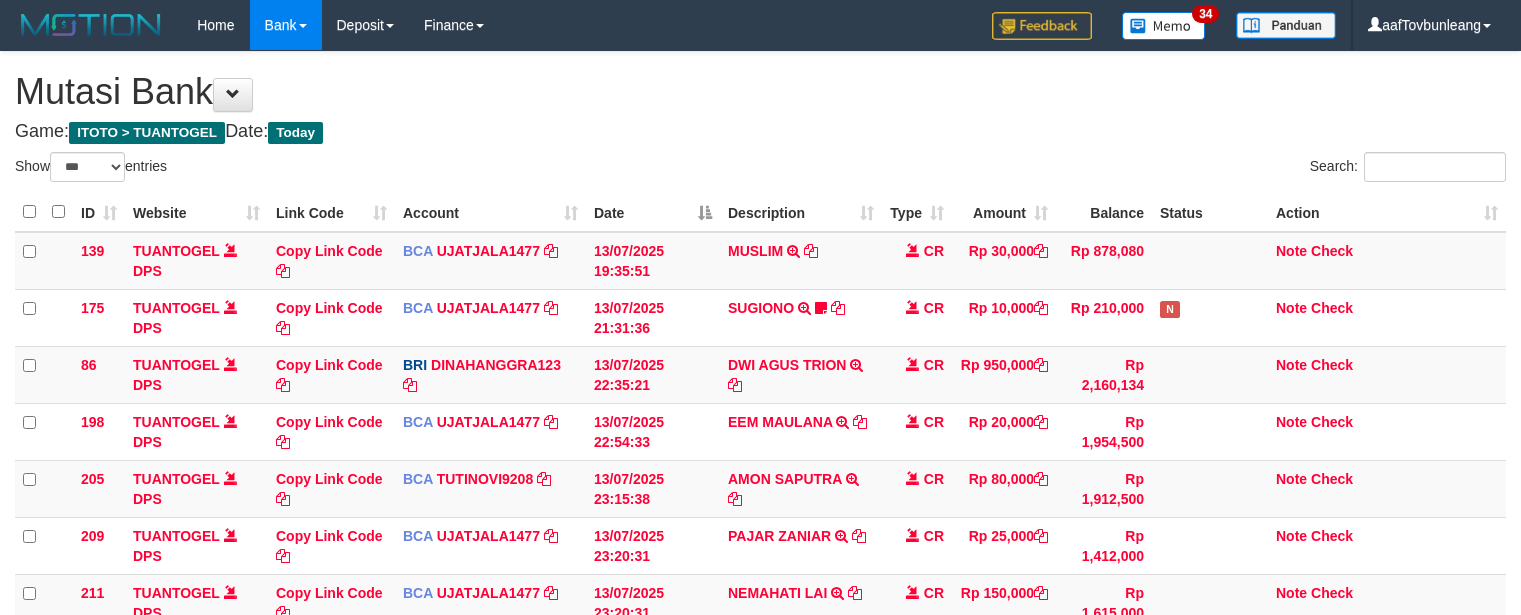 select on "***" 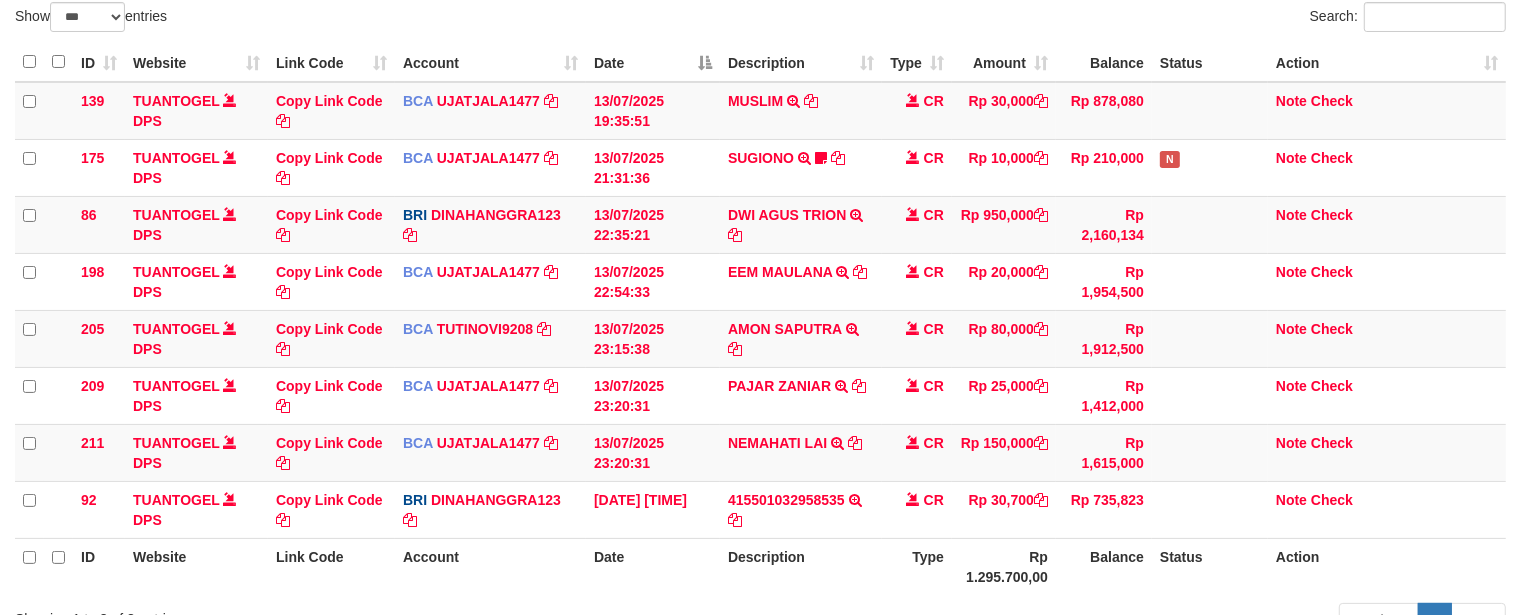 scroll, scrollTop: 155, scrollLeft: 0, axis: vertical 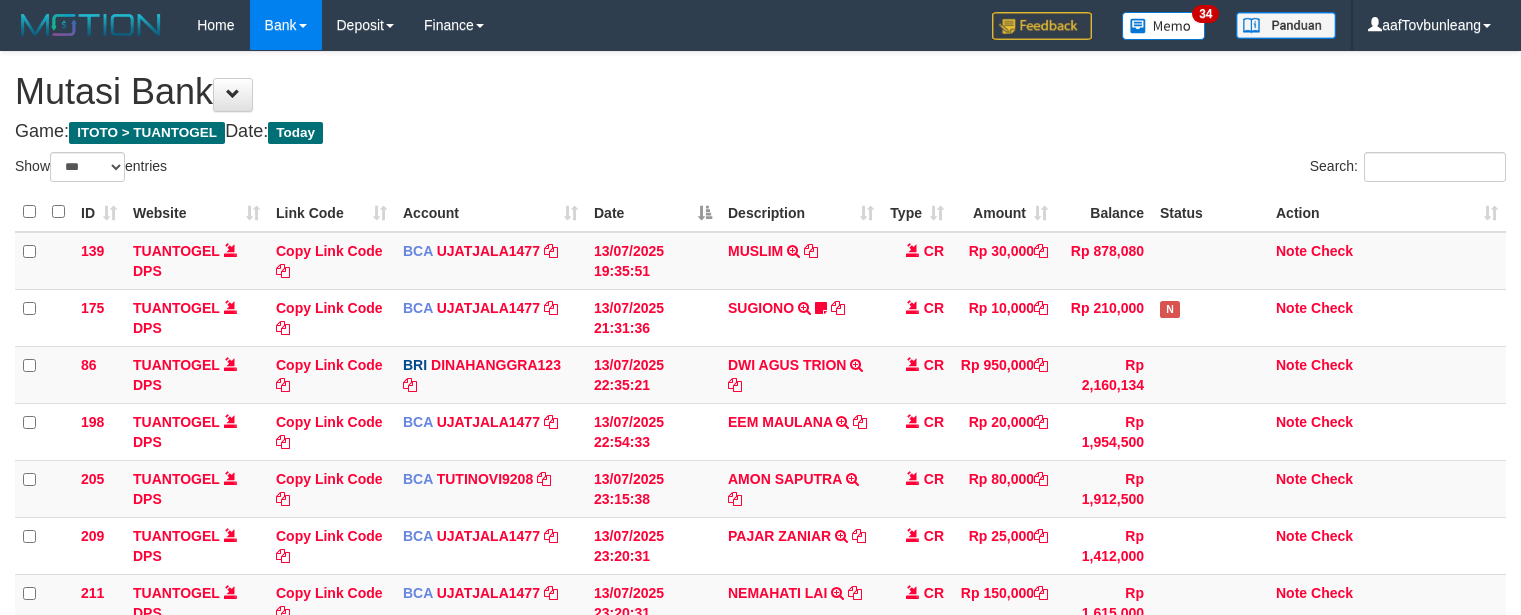 select on "***" 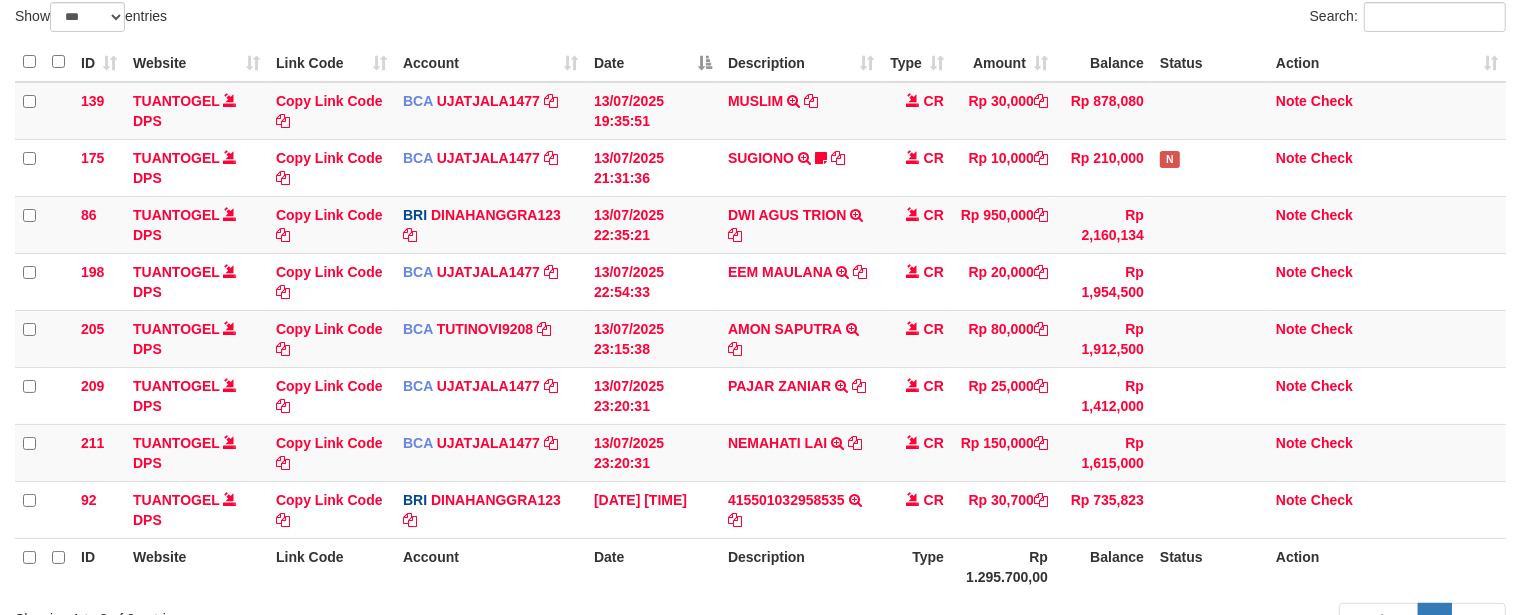 scroll, scrollTop: 155, scrollLeft: 0, axis: vertical 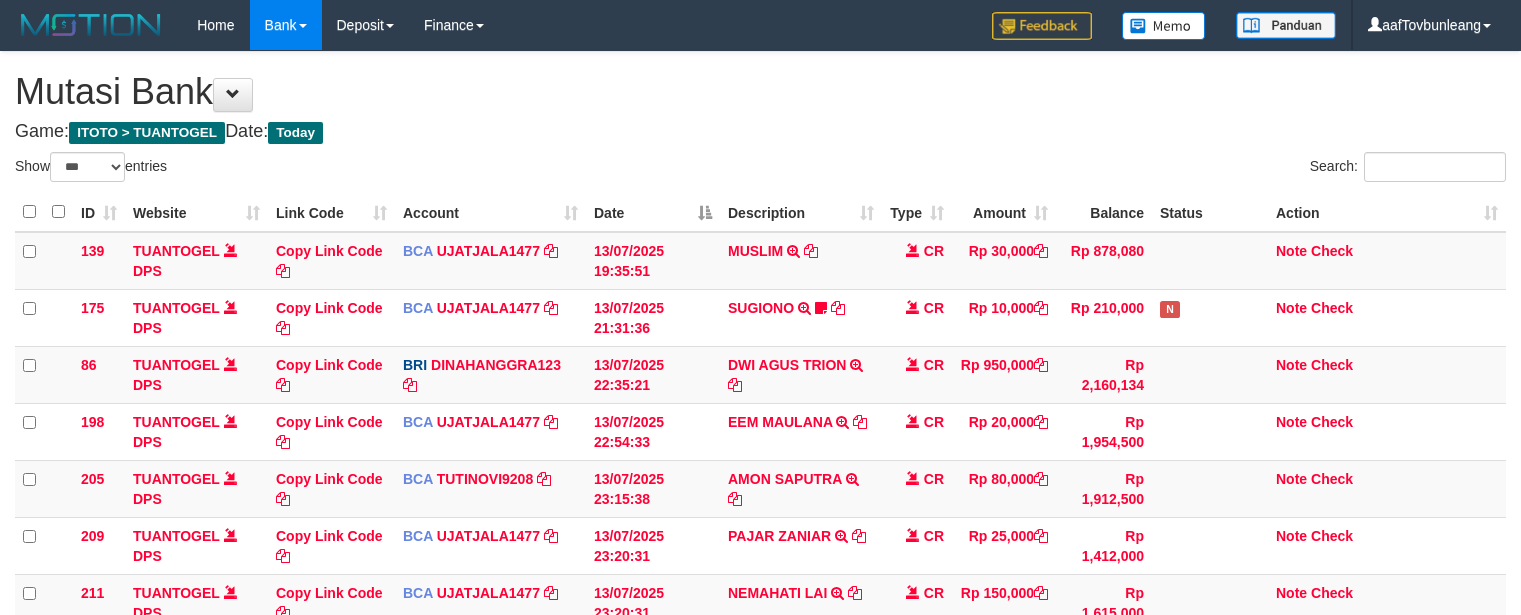 select on "***" 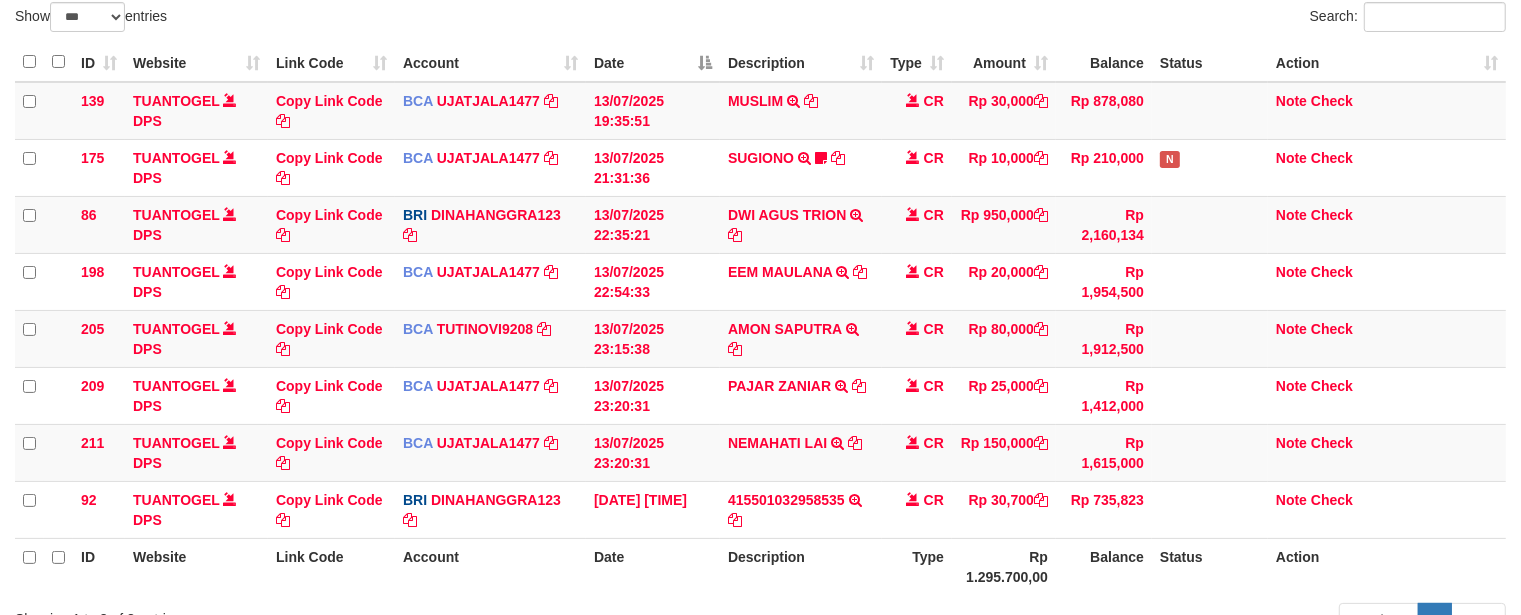 scroll, scrollTop: 155, scrollLeft: 0, axis: vertical 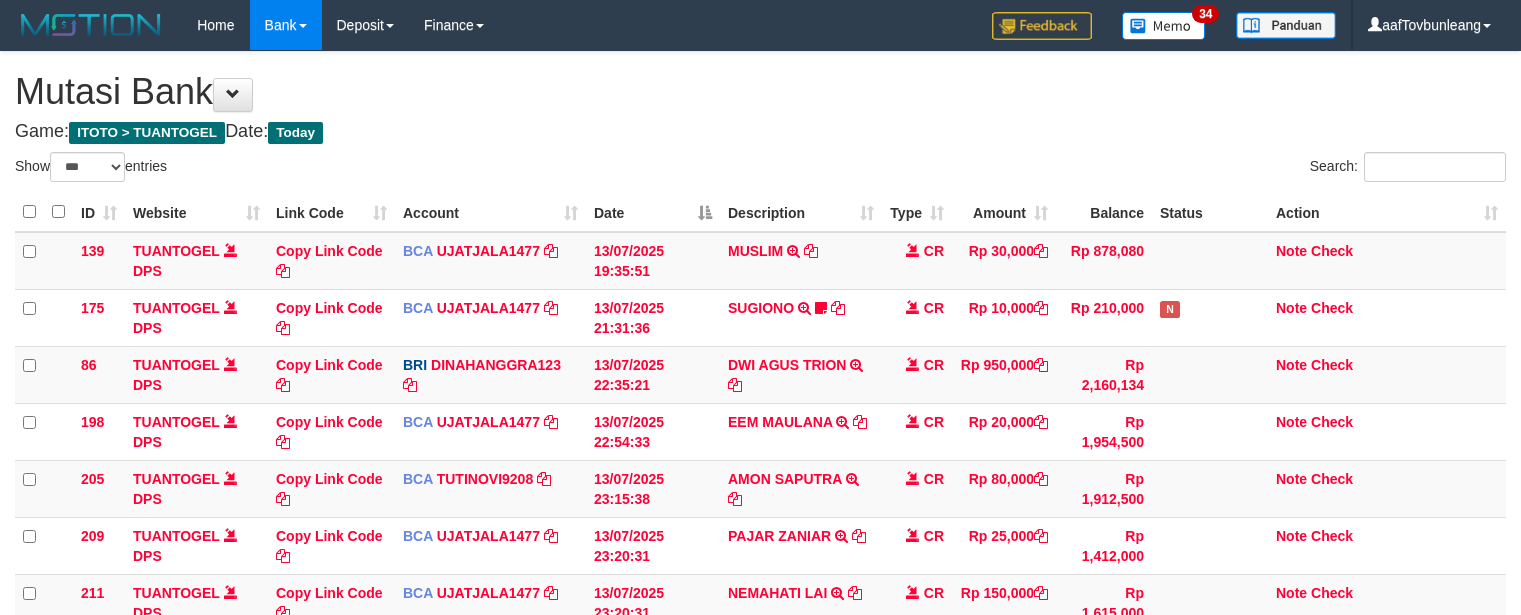 select on "***" 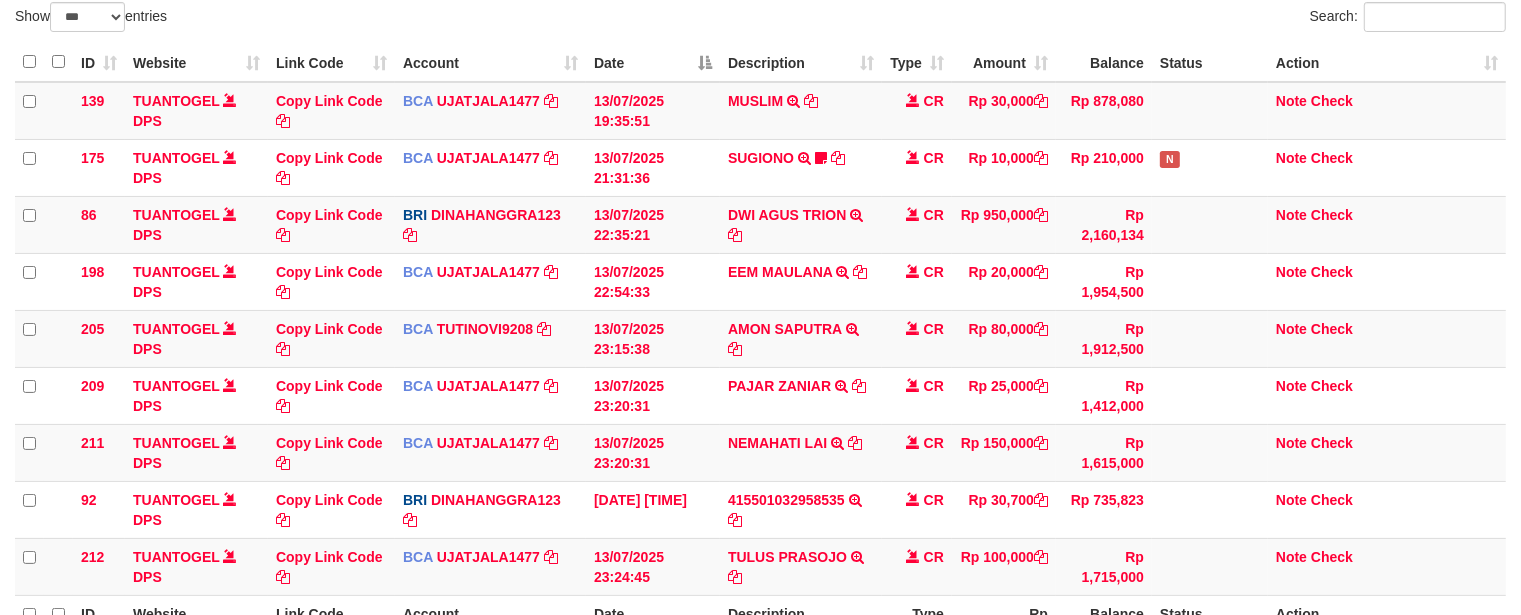 scroll, scrollTop: 155, scrollLeft: 0, axis: vertical 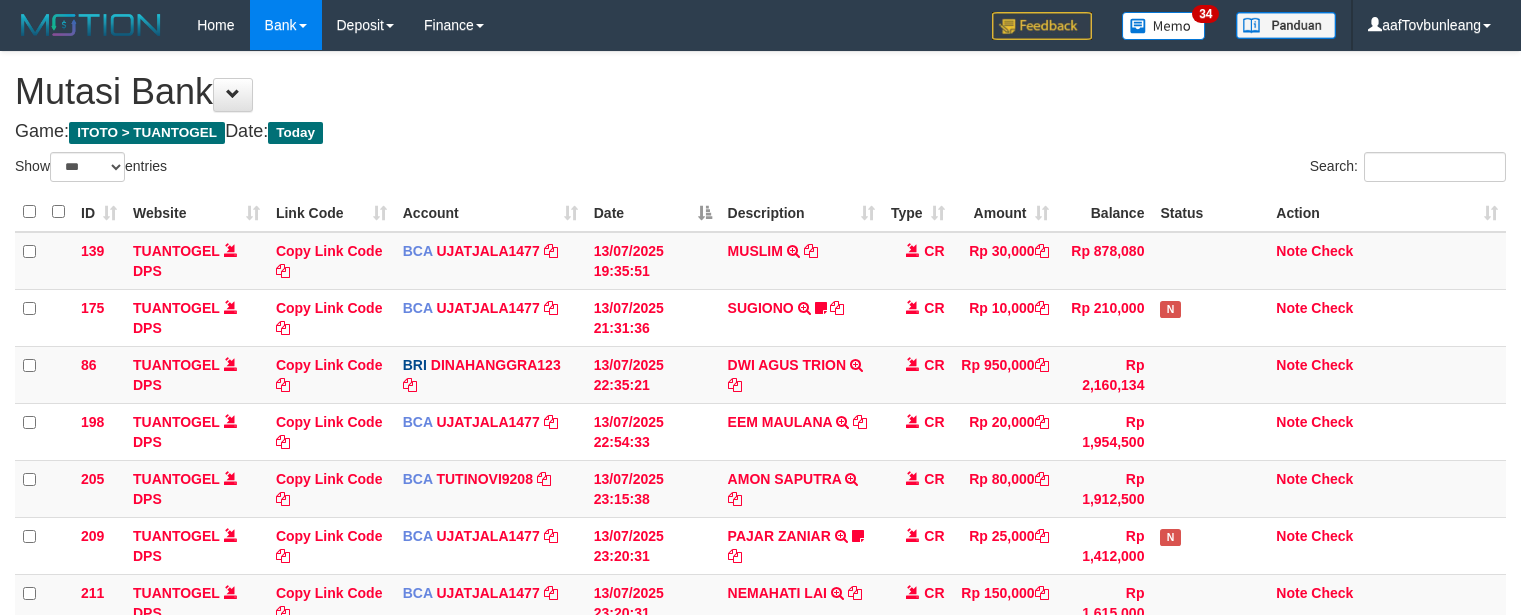 select on "***" 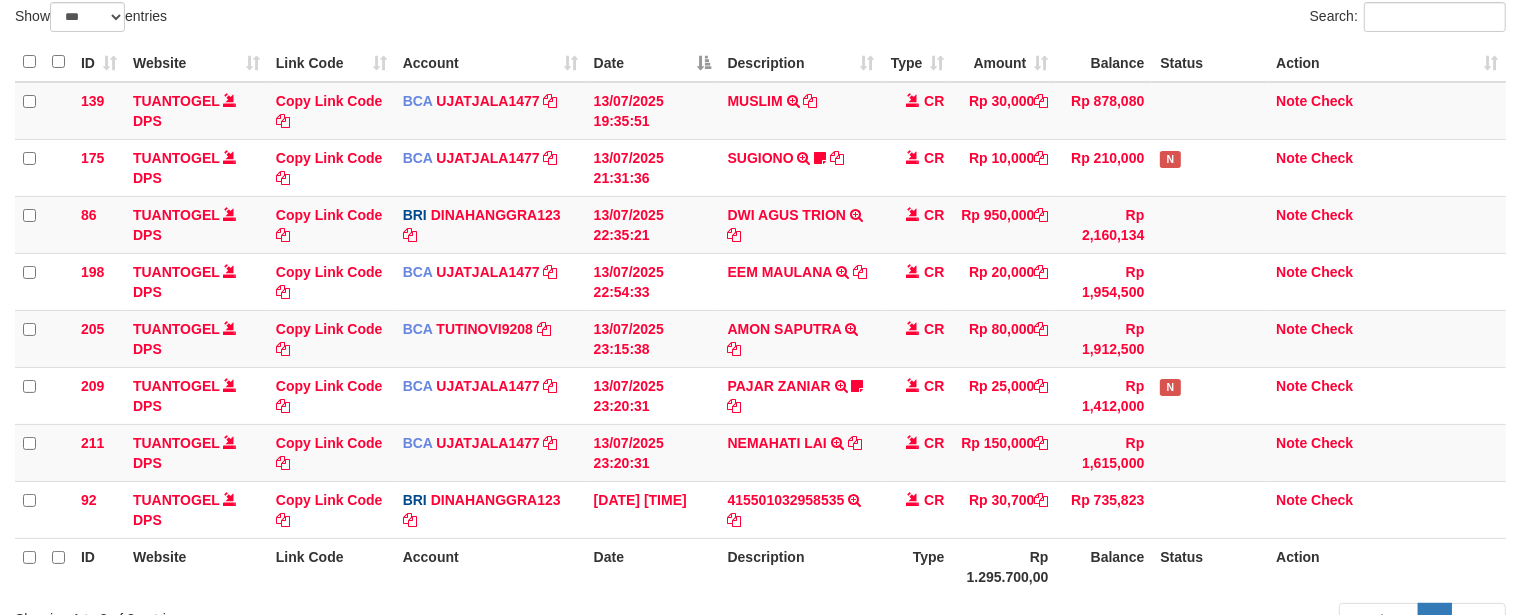 scroll, scrollTop: 155, scrollLeft: 0, axis: vertical 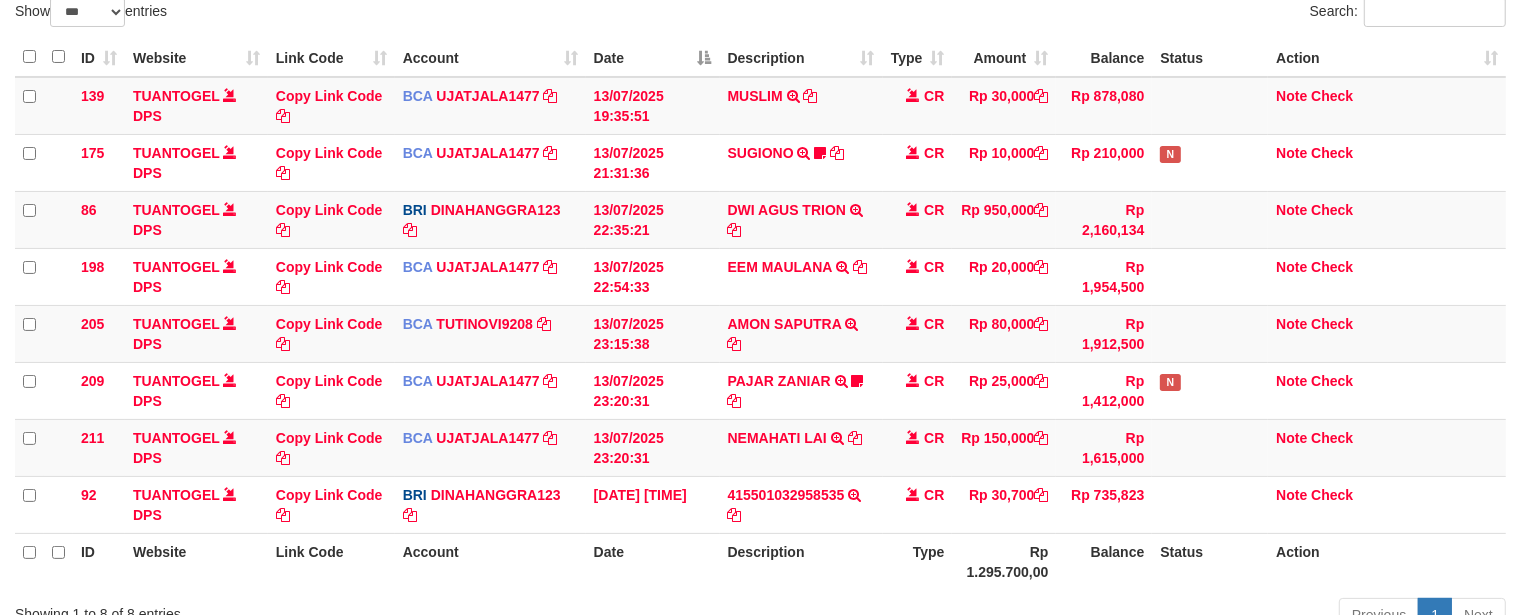 click on "ID Website Link Code Account Date Description Type Amount Balance Status Action
139
TUANTOGEL    DPS
Copy Link Code
BCA
UJATJALA1477
DPS
UJAT JALALUDIN
mutasi_20250713_4855 | 139
mutasi_20250713_4855 | 139
13/07/2025 19:35:51
MUSLIM         TRSF E-BANKING CR 1307/FTSCY/WS95051
30000.002025071382523393 TRFDN-MUSLIM ESPAY DEBIT INDONE
CR
Rp 30,000
Rp 878,080
Note
Check
175
TUANTOGEL    DPS
Copy Link Code
BCA
UJATJALA1477" at bounding box center (760, 314) 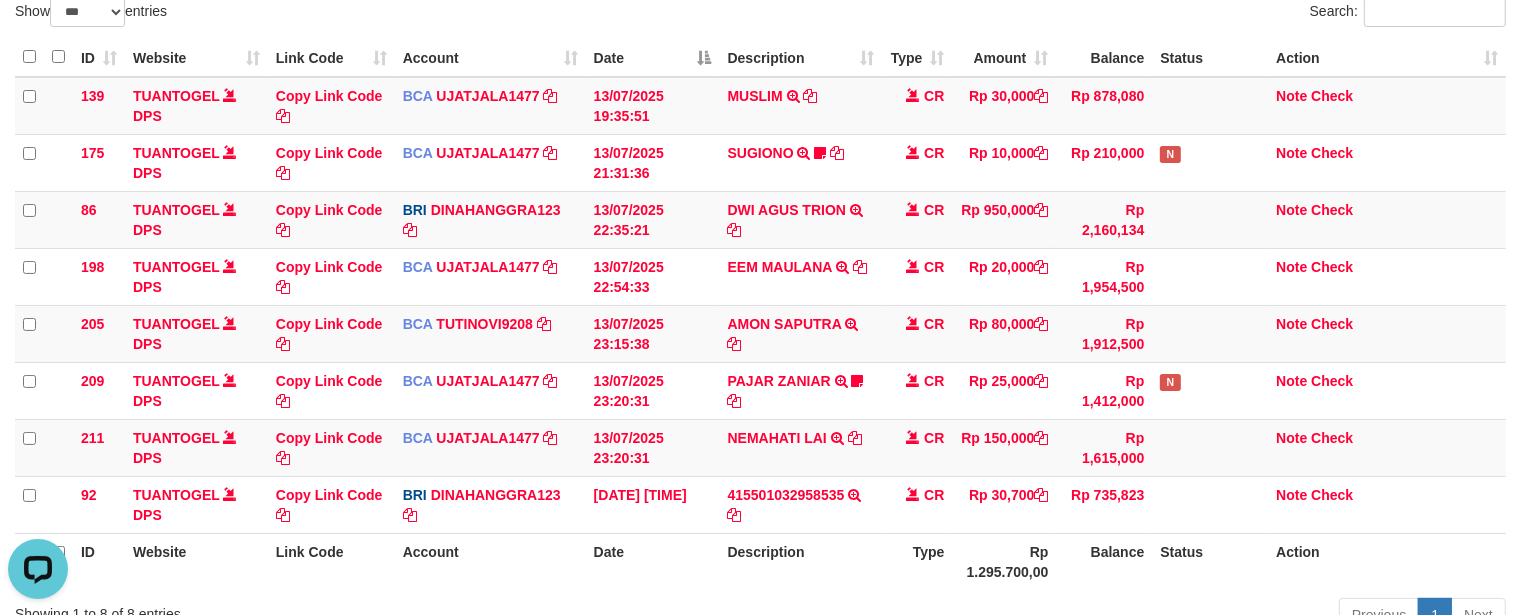 scroll, scrollTop: 0, scrollLeft: 0, axis: both 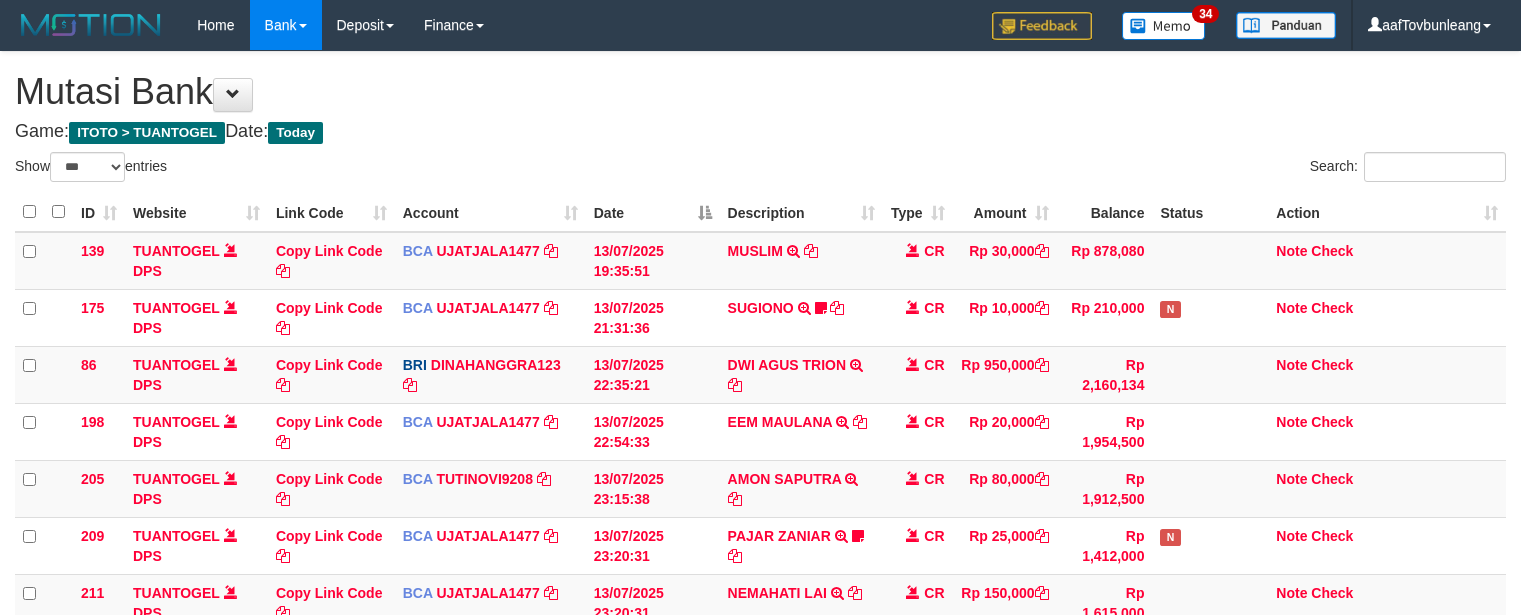 select on "***" 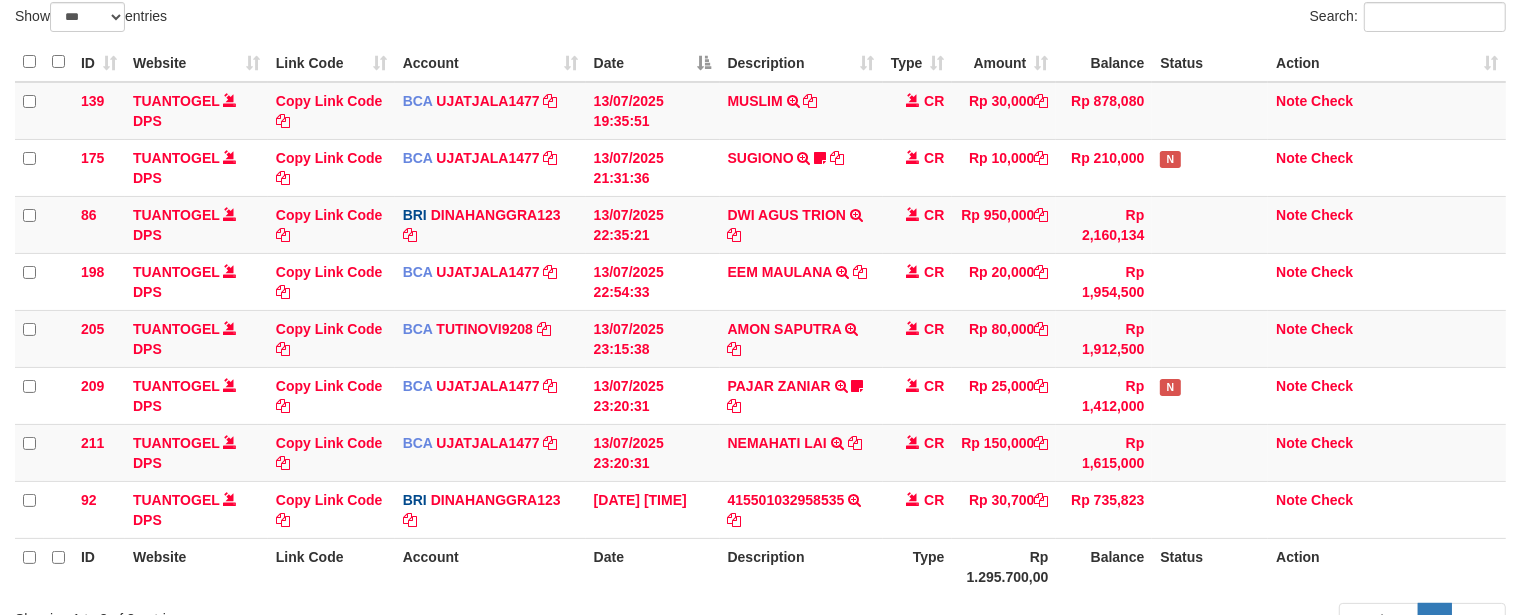 scroll, scrollTop: 155, scrollLeft: 0, axis: vertical 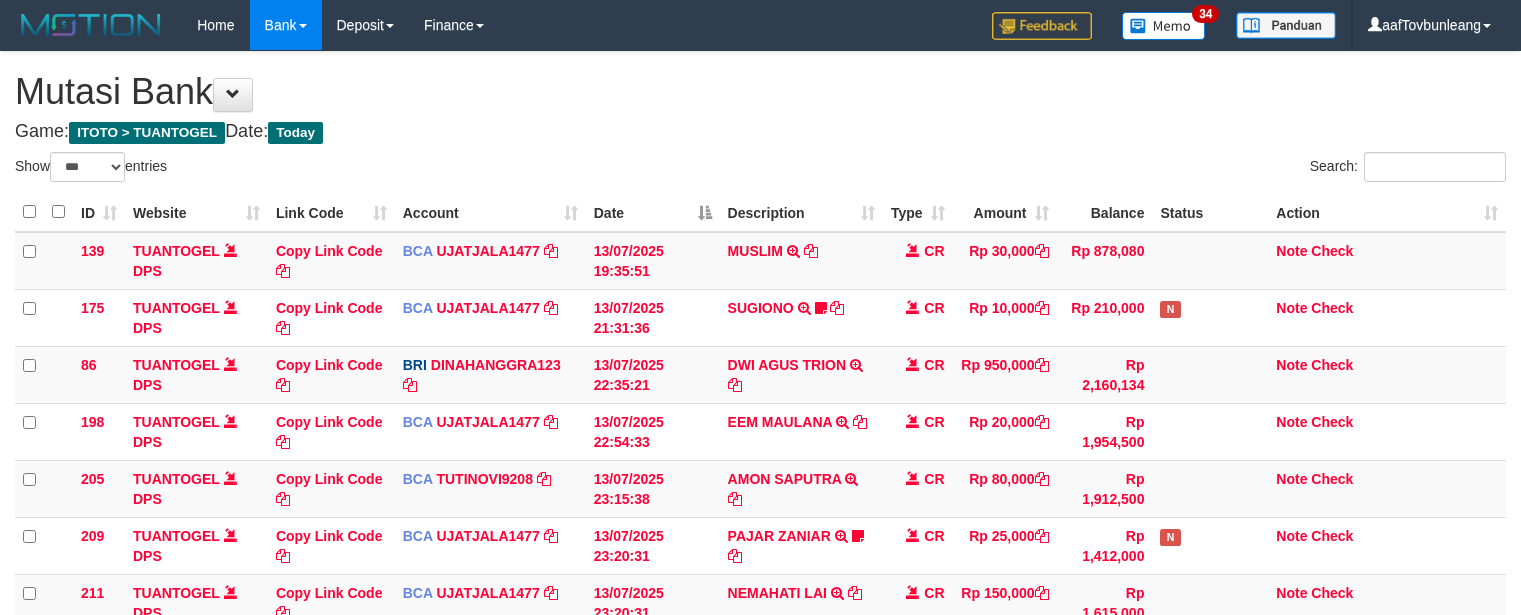 select on "***" 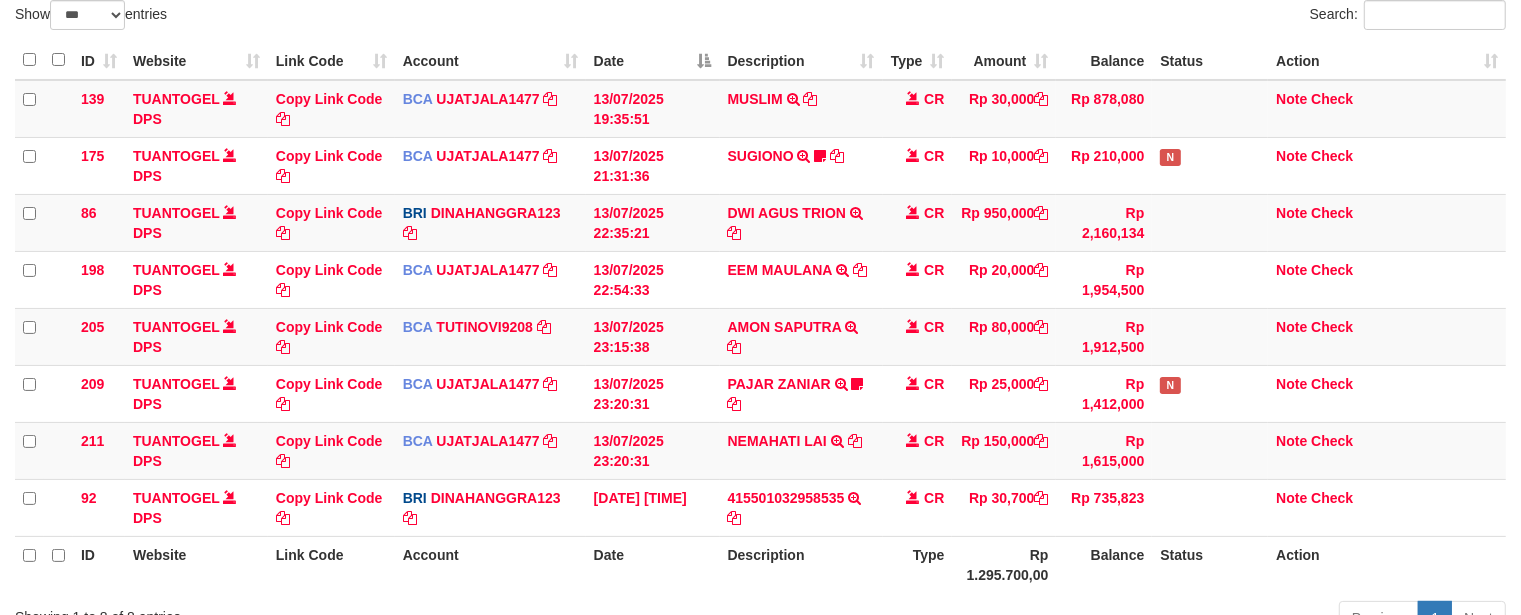 scroll, scrollTop: 155, scrollLeft: 0, axis: vertical 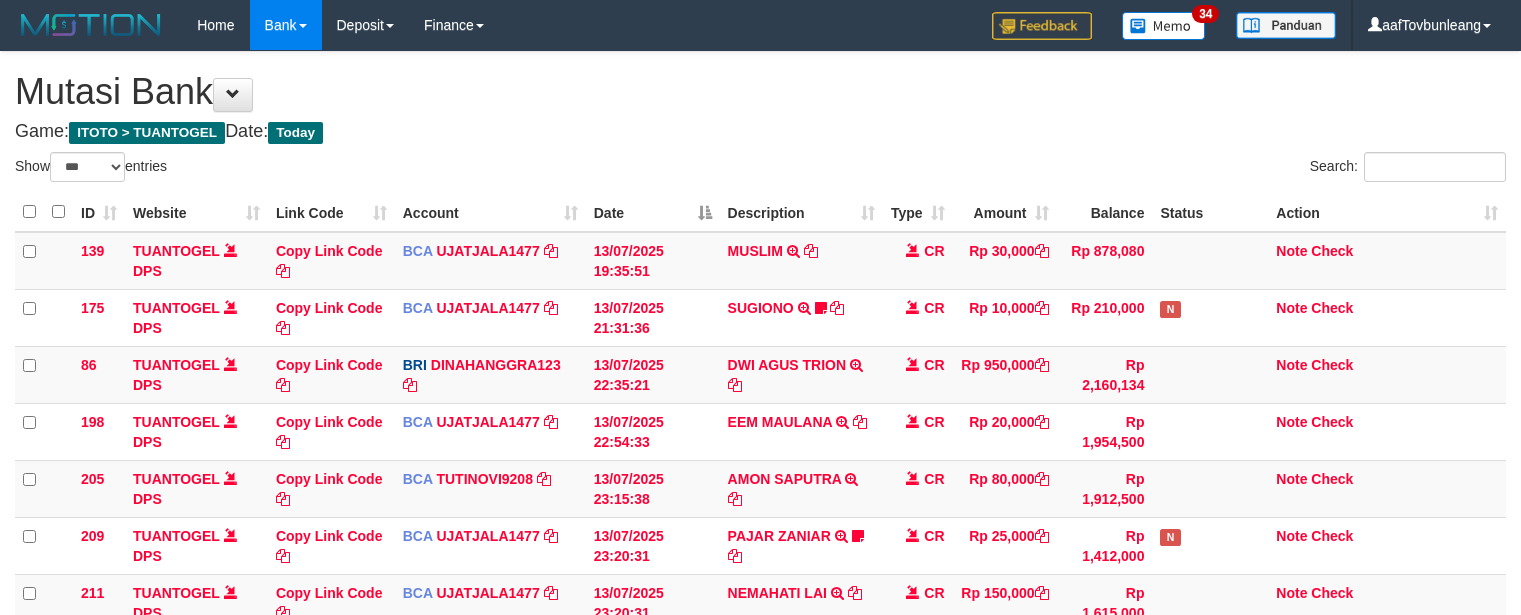 select on "***" 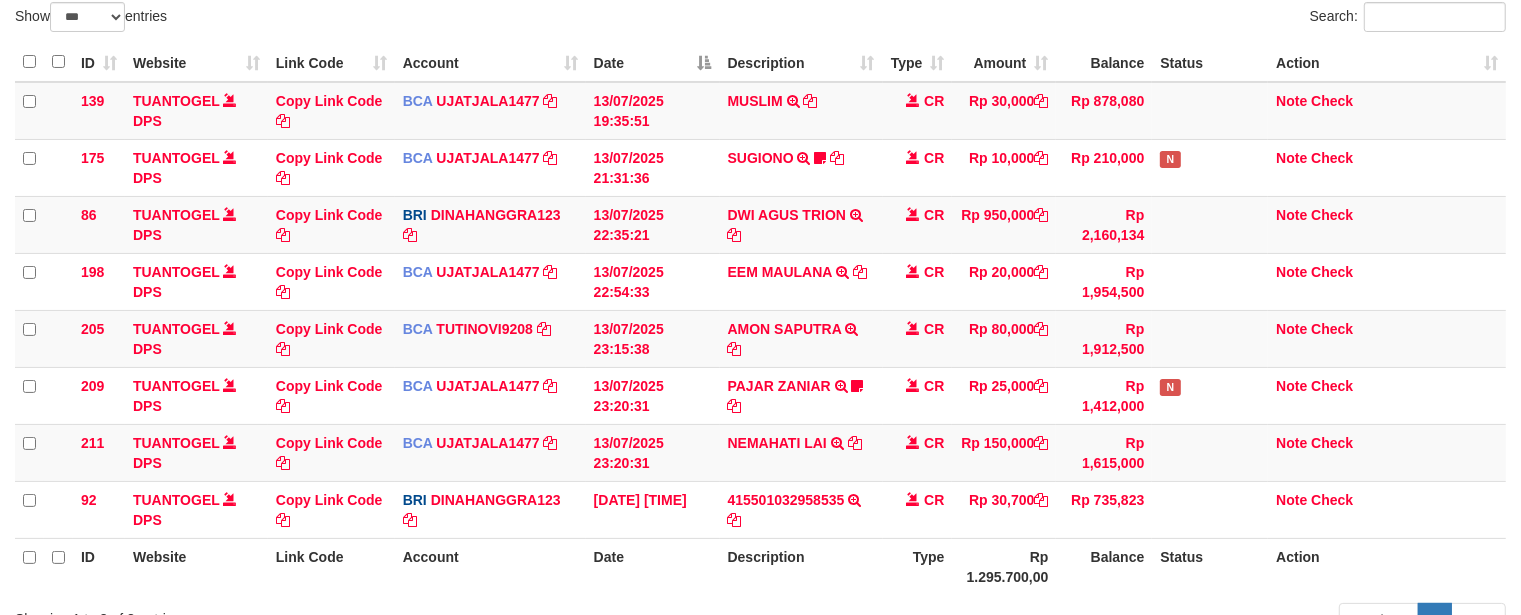 scroll, scrollTop: 155, scrollLeft: 0, axis: vertical 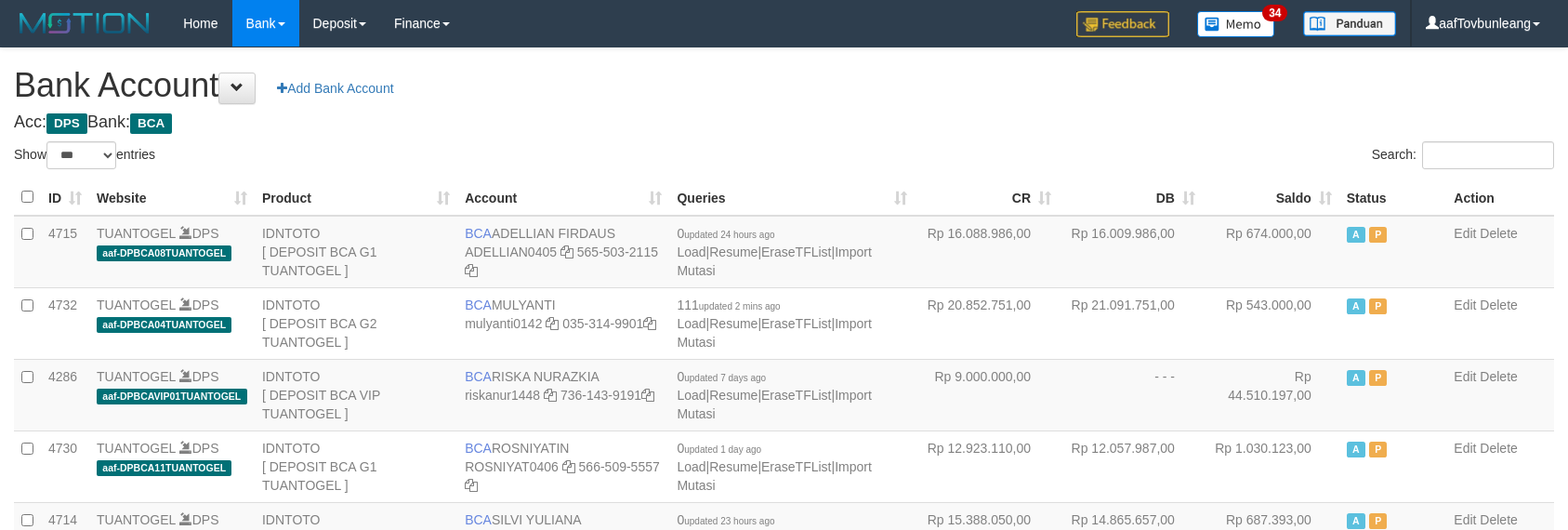 select on "***" 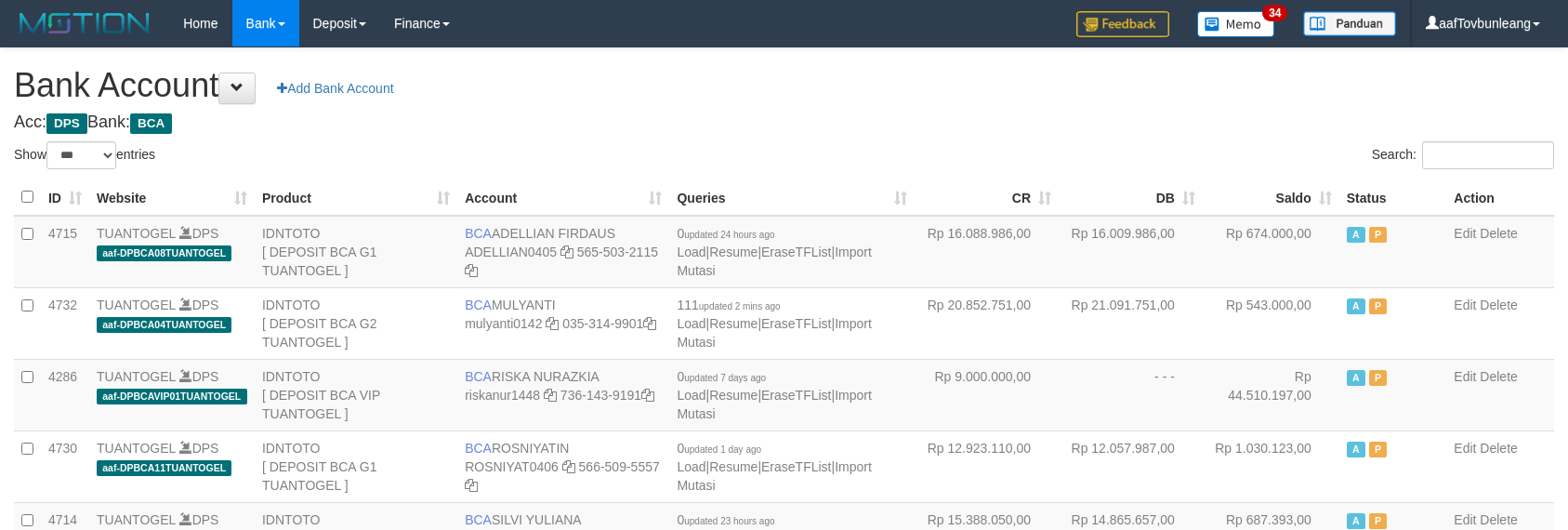 scroll, scrollTop: 586, scrollLeft: 0, axis: vertical 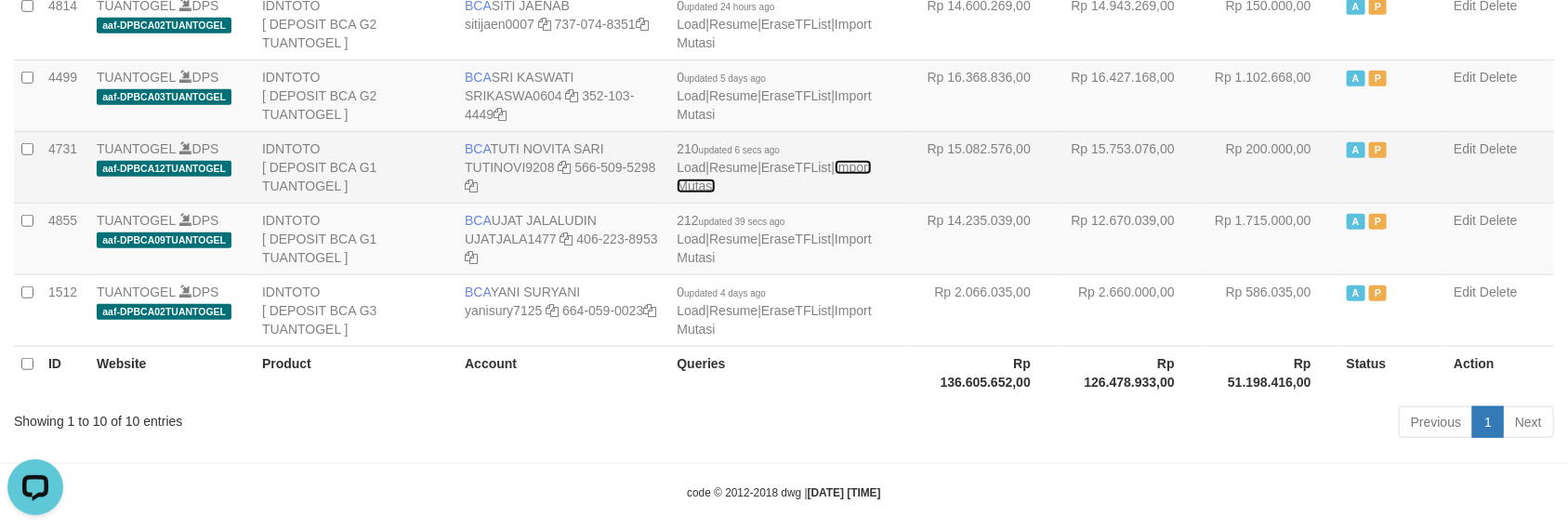 click on "Import Mutasi" at bounding box center [773, 177] 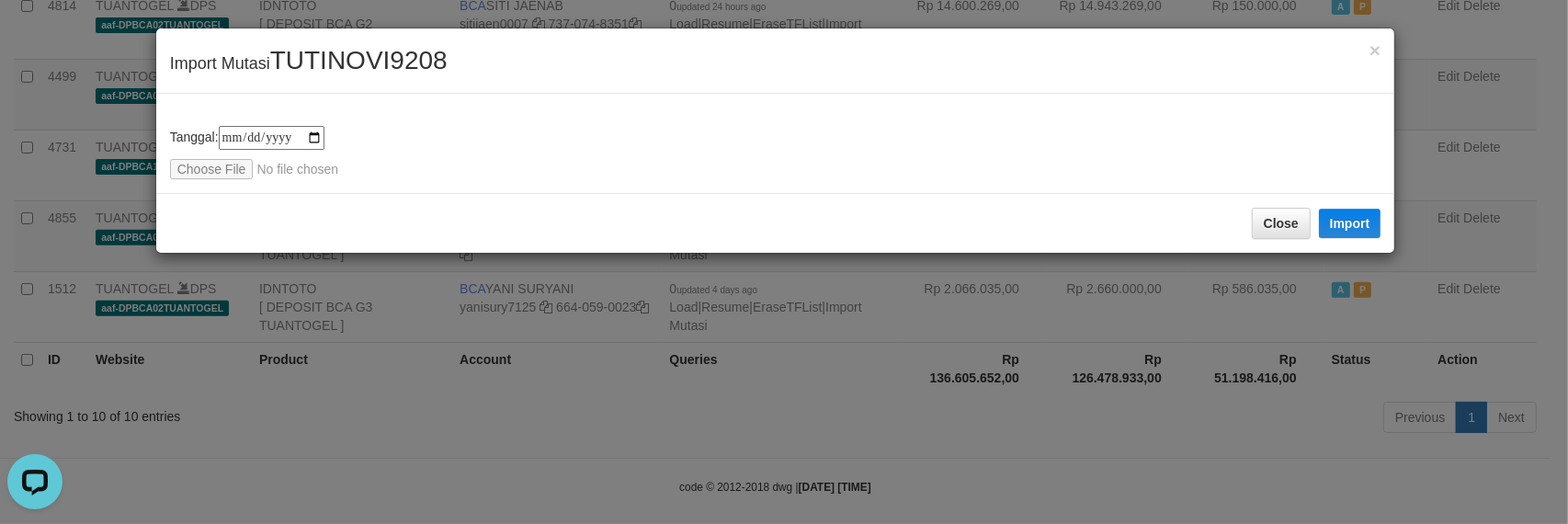 click on "TUTINOVI9208" at bounding box center (358, 60) 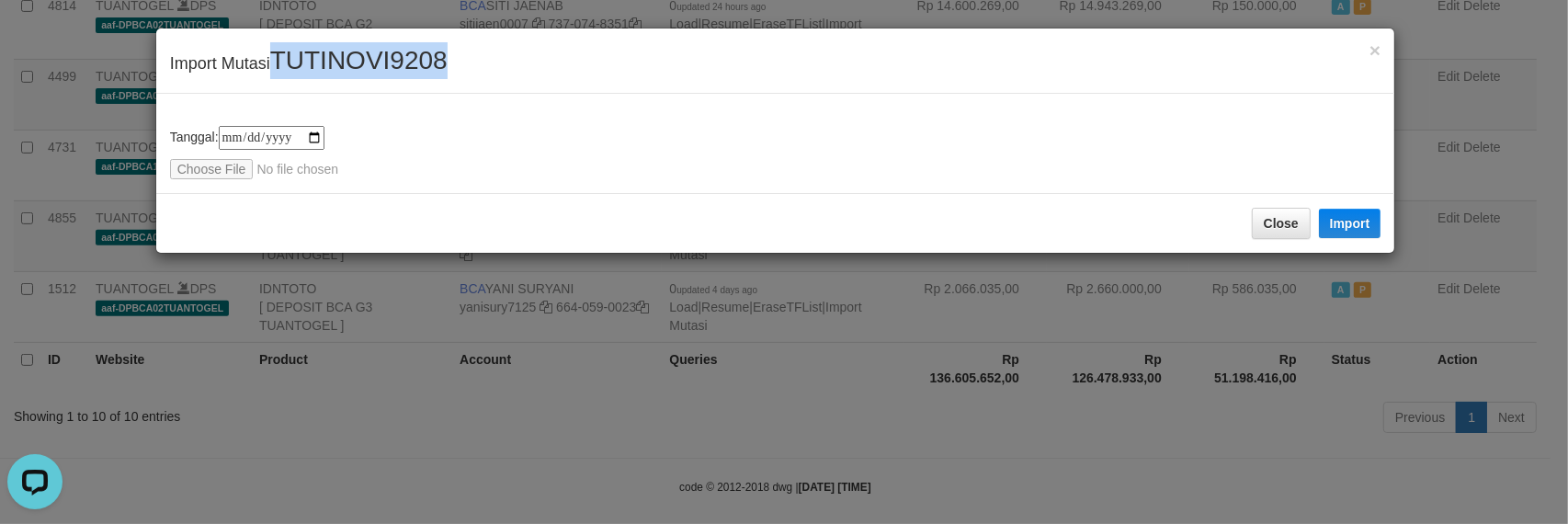 click on "TUTINOVI9208" at bounding box center [358, 60] 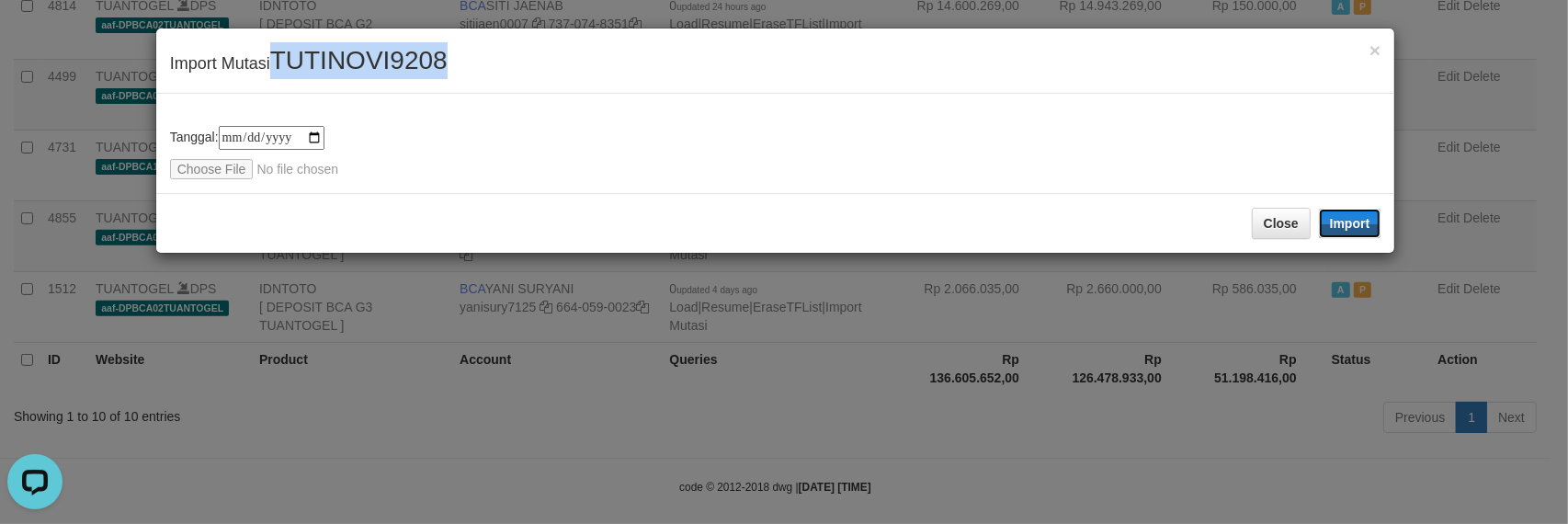 drag, startPoint x: 1328, startPoint y: 218, endPoint x: 171, endPoint y: 0, distance: 1177.3585 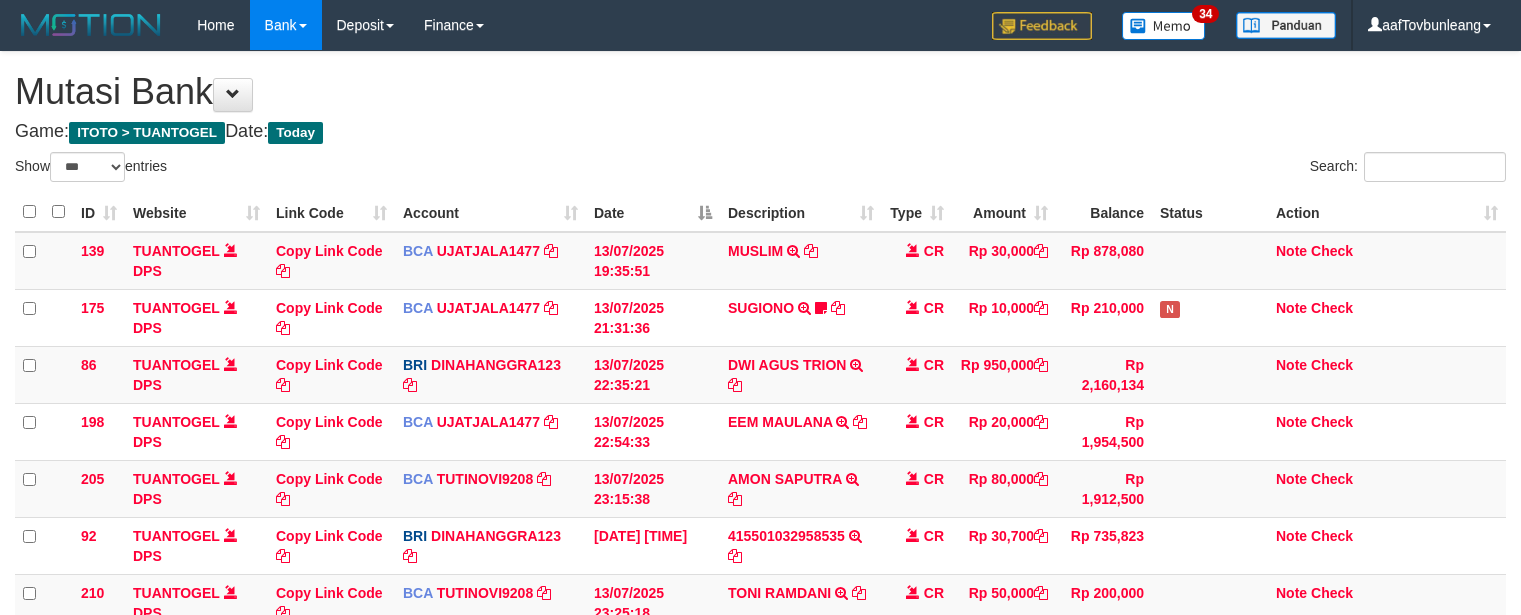 select on "***" 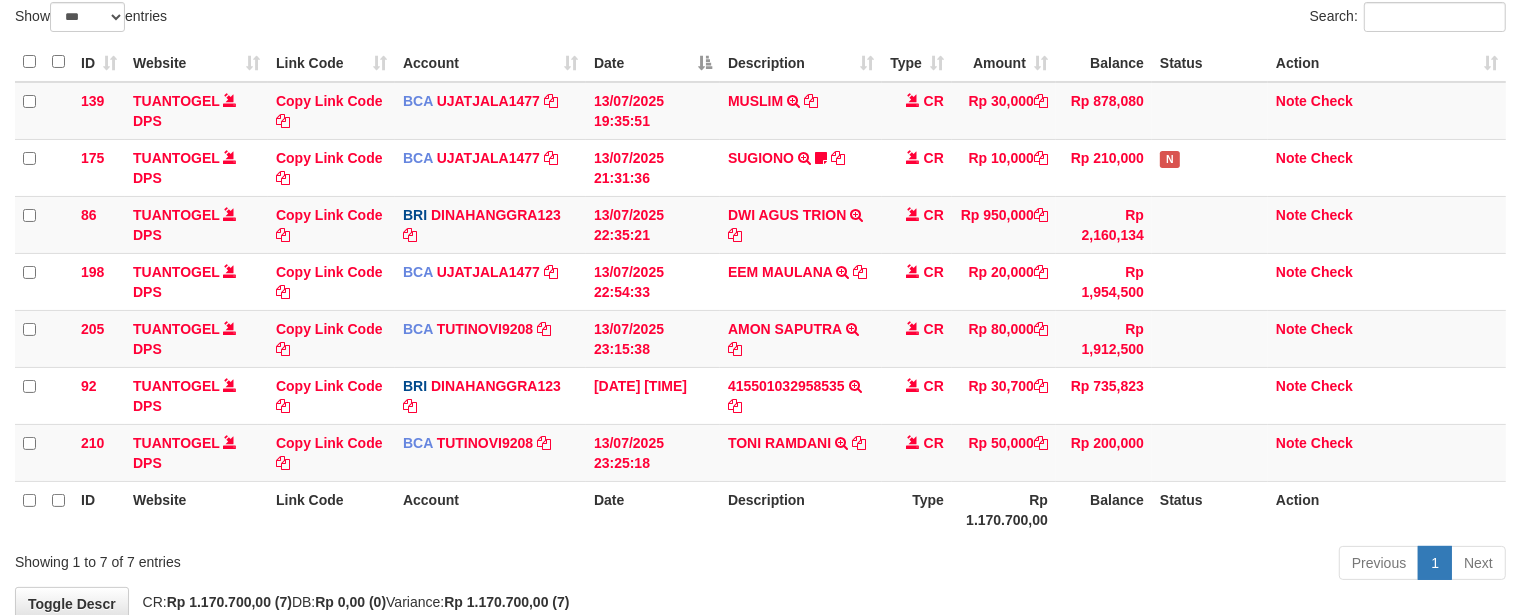 scroll, scrollTop: 155, scrollLeft: 0, axis: vertical 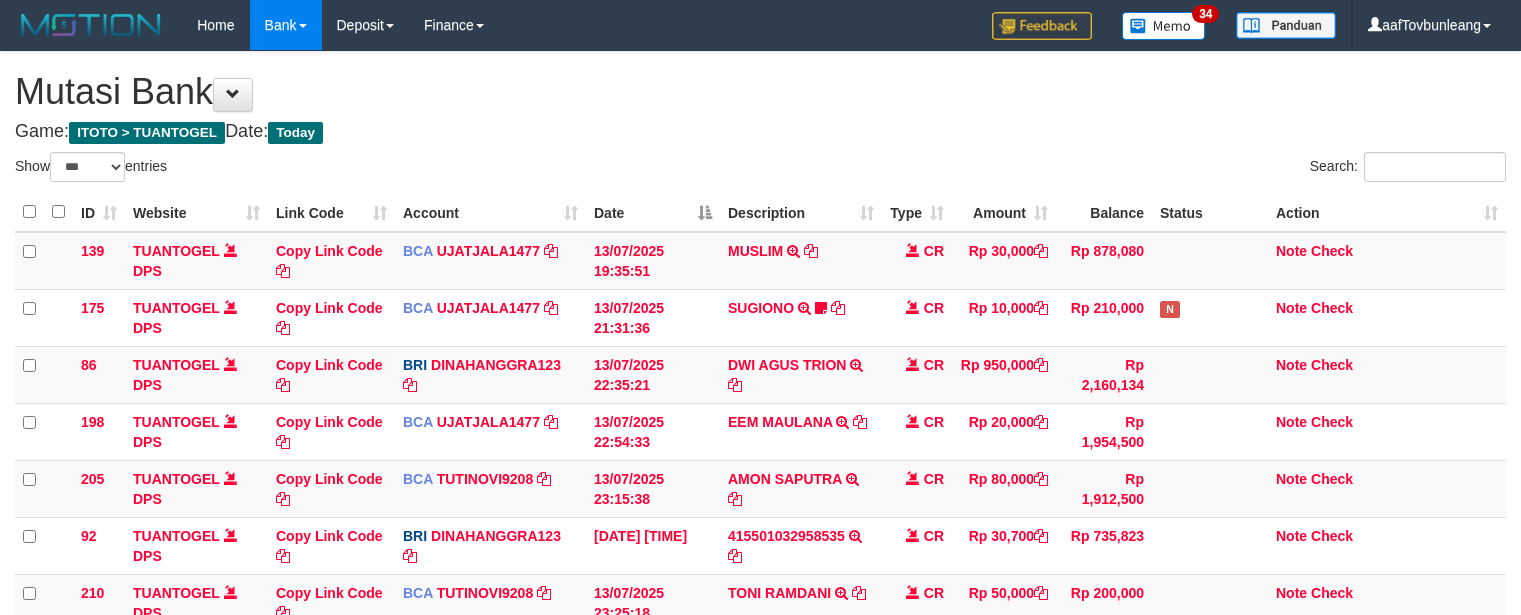 select on "***" 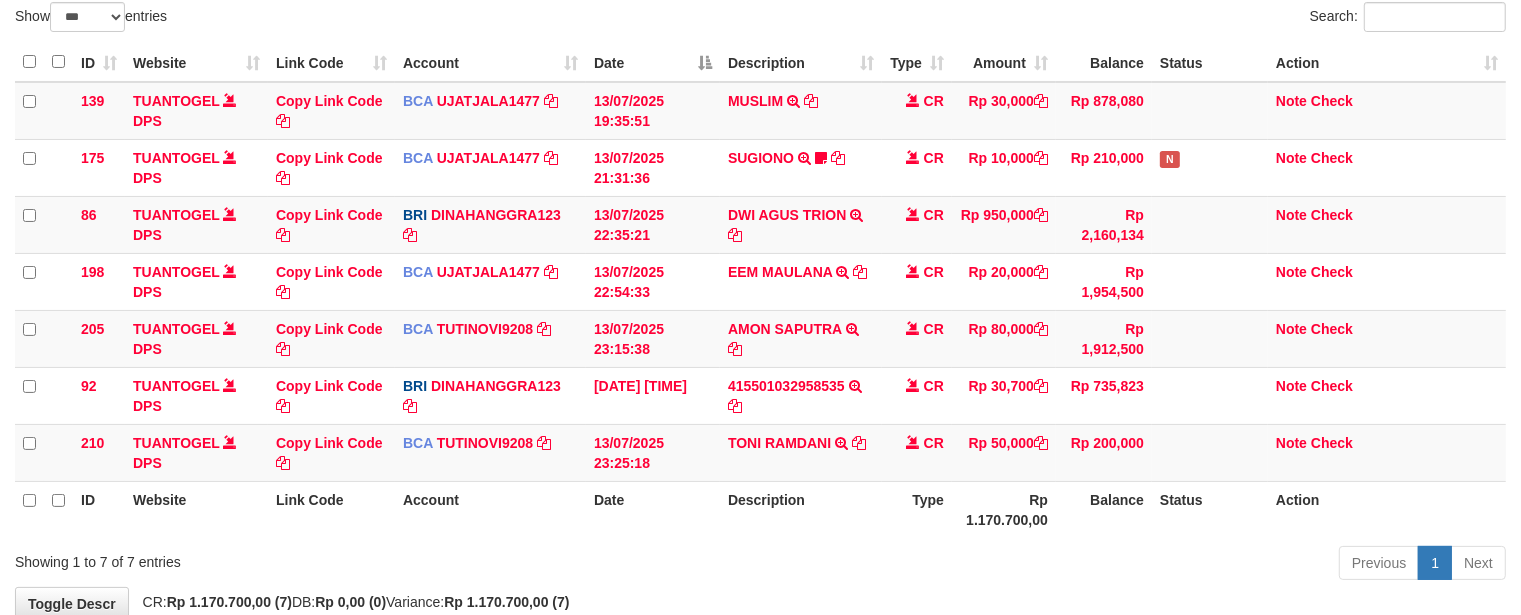 scroll, scrollTop: 155, scrollLeft: 0, axis: vertical 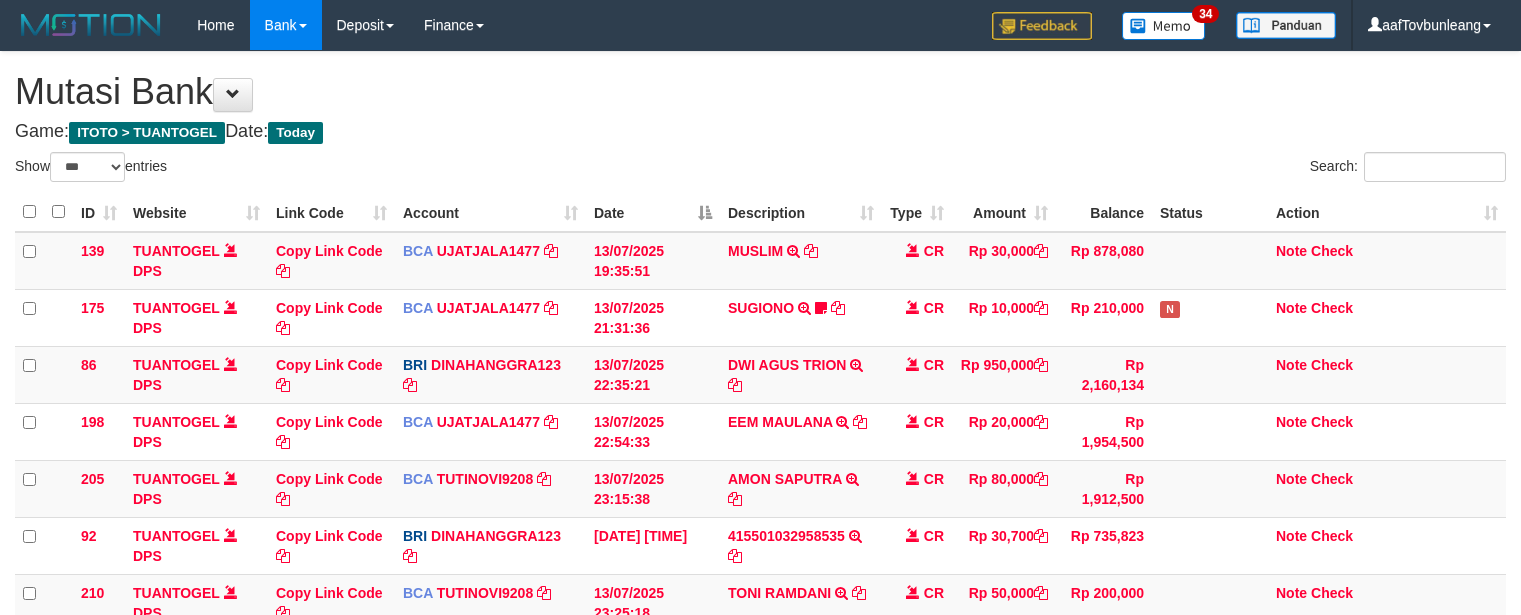 select on "***" 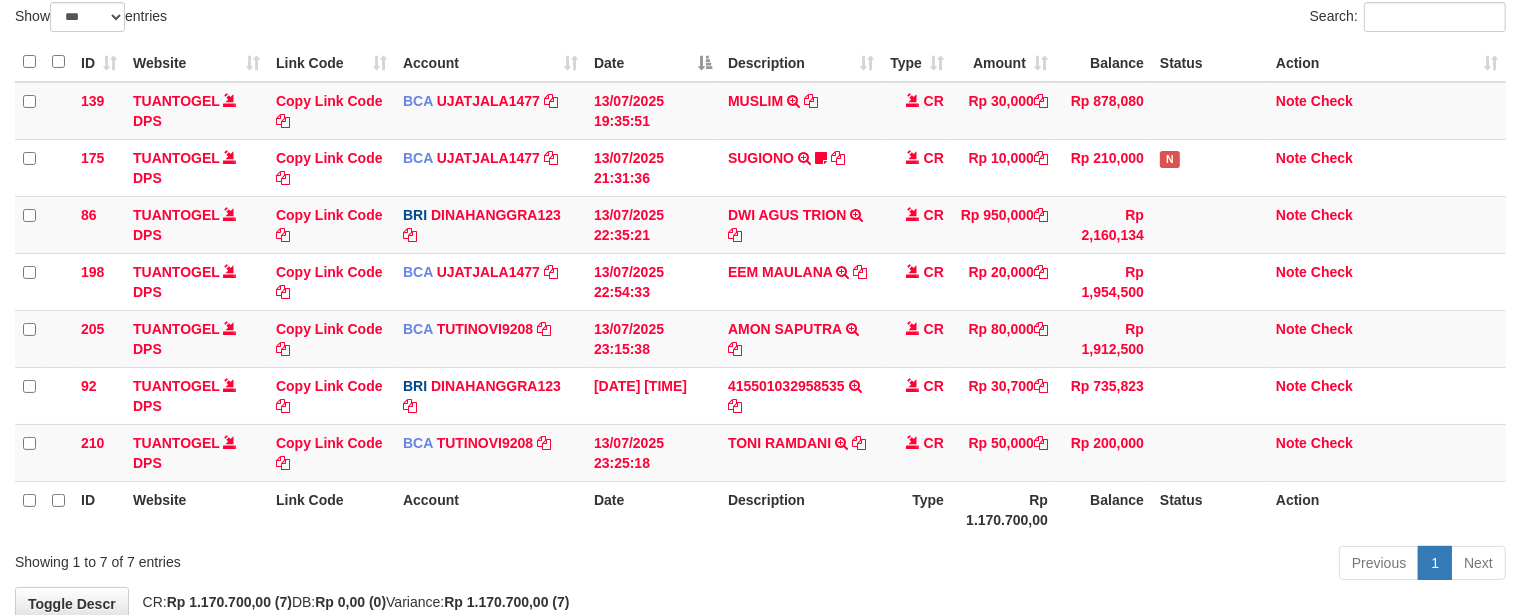 scroll, scrollTop: 155, scrollLeft: 0, axis: vertical 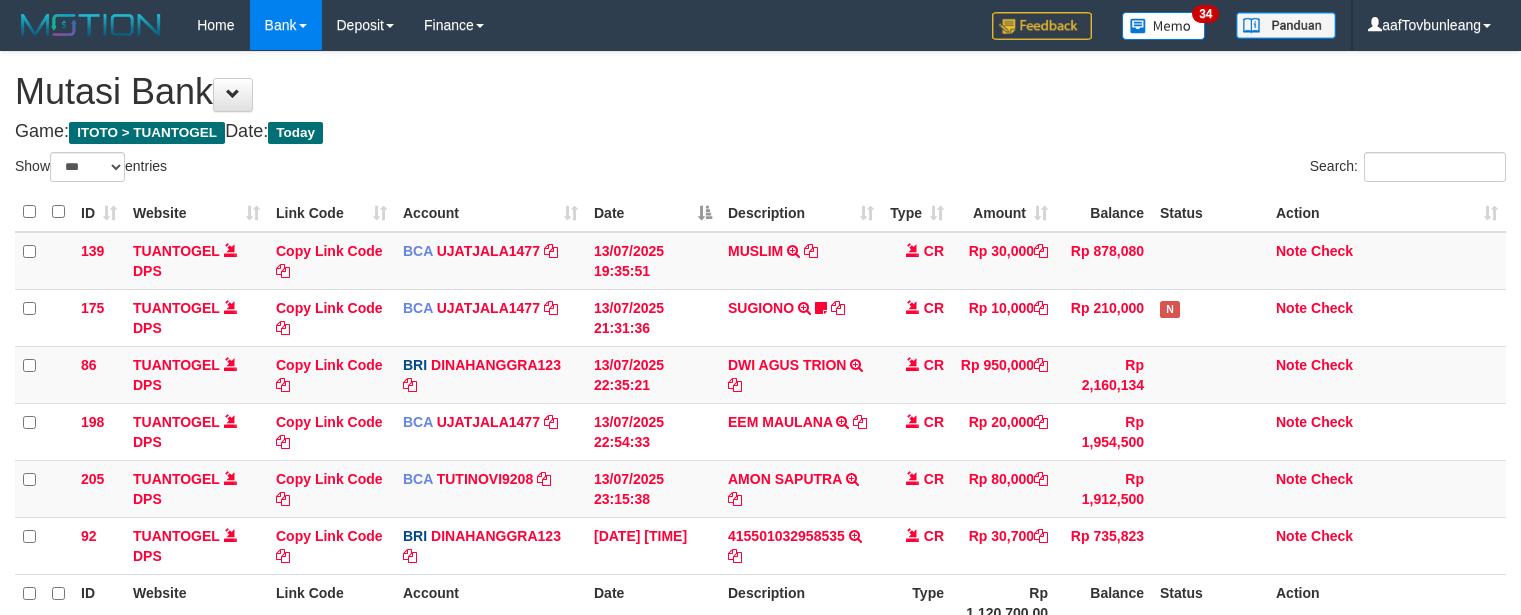 select on "***" 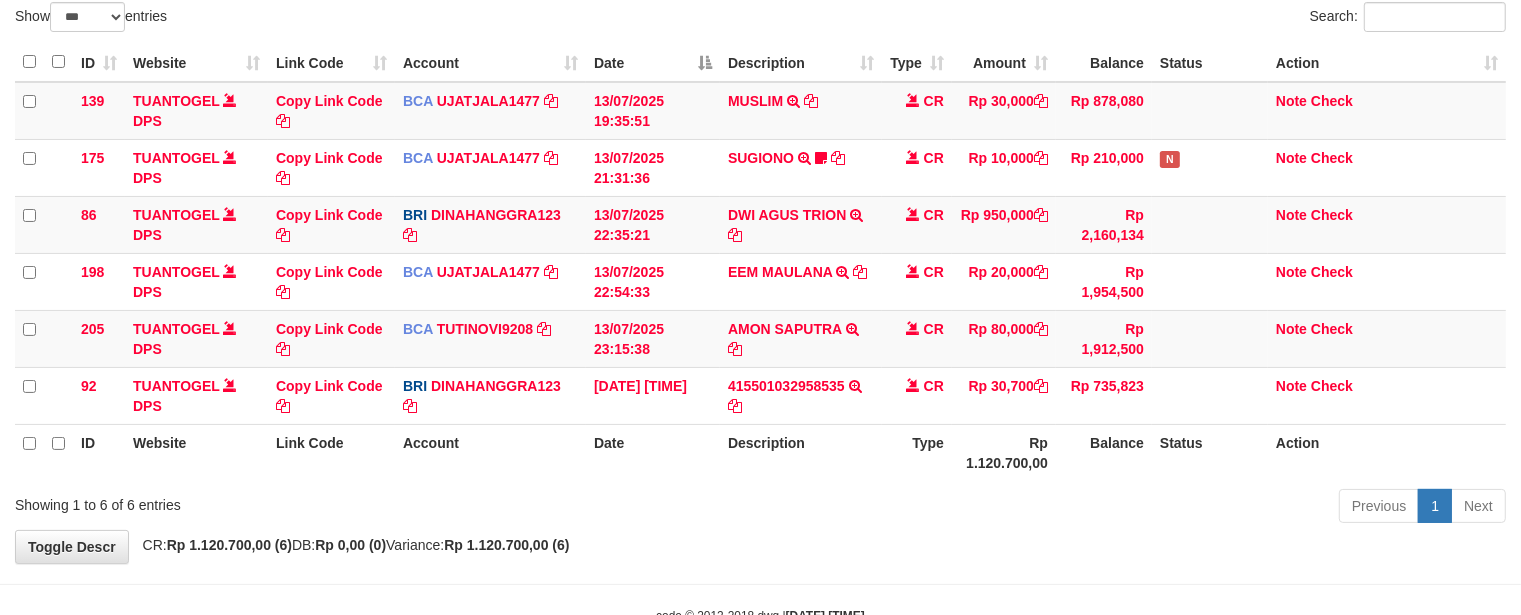 scroll, scrollTop: 155, scrollLeft: 0, axis: vertical 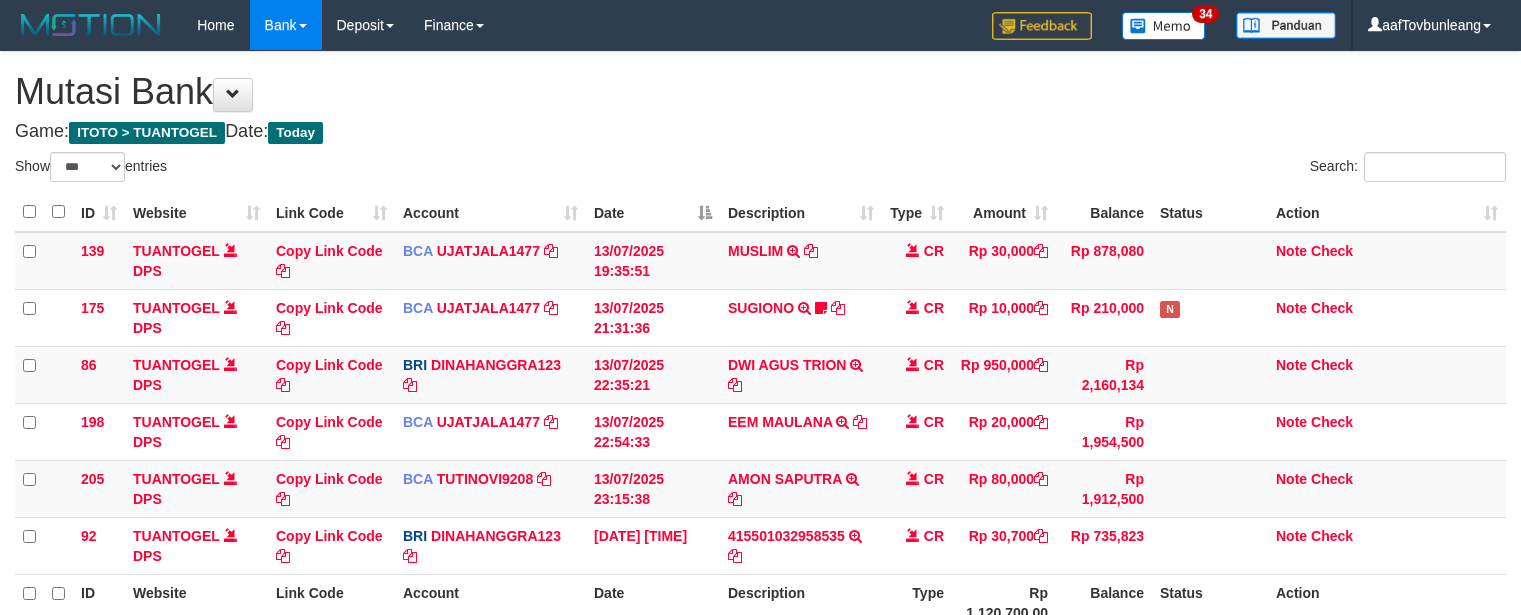 select on "***" 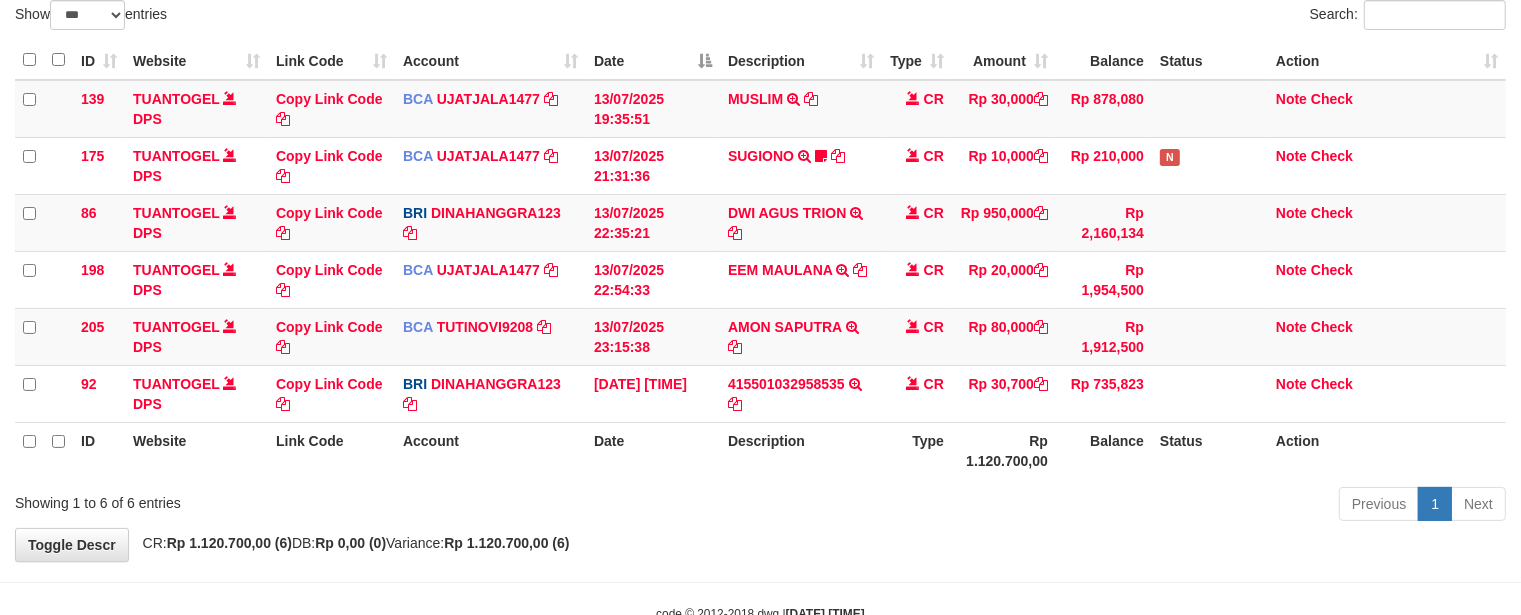scroll, scrollTop: 155, scrollLeft: 0, axis: vertical 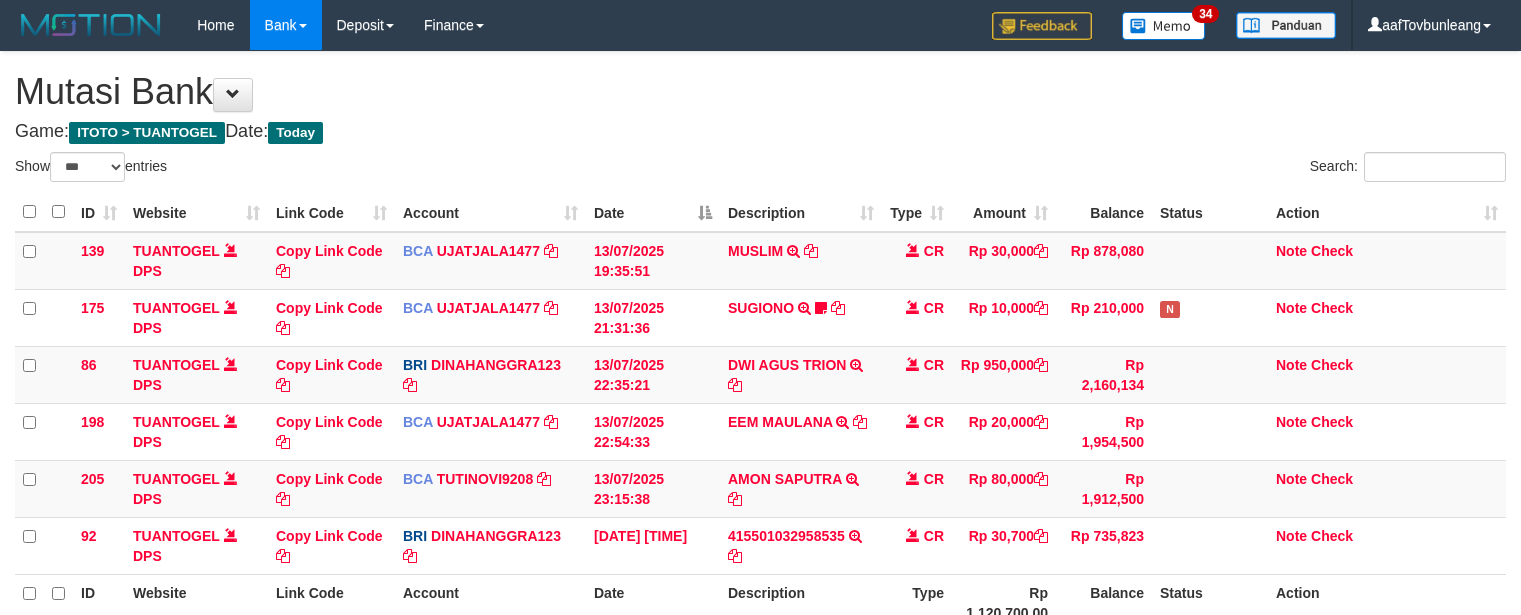 select on "***" 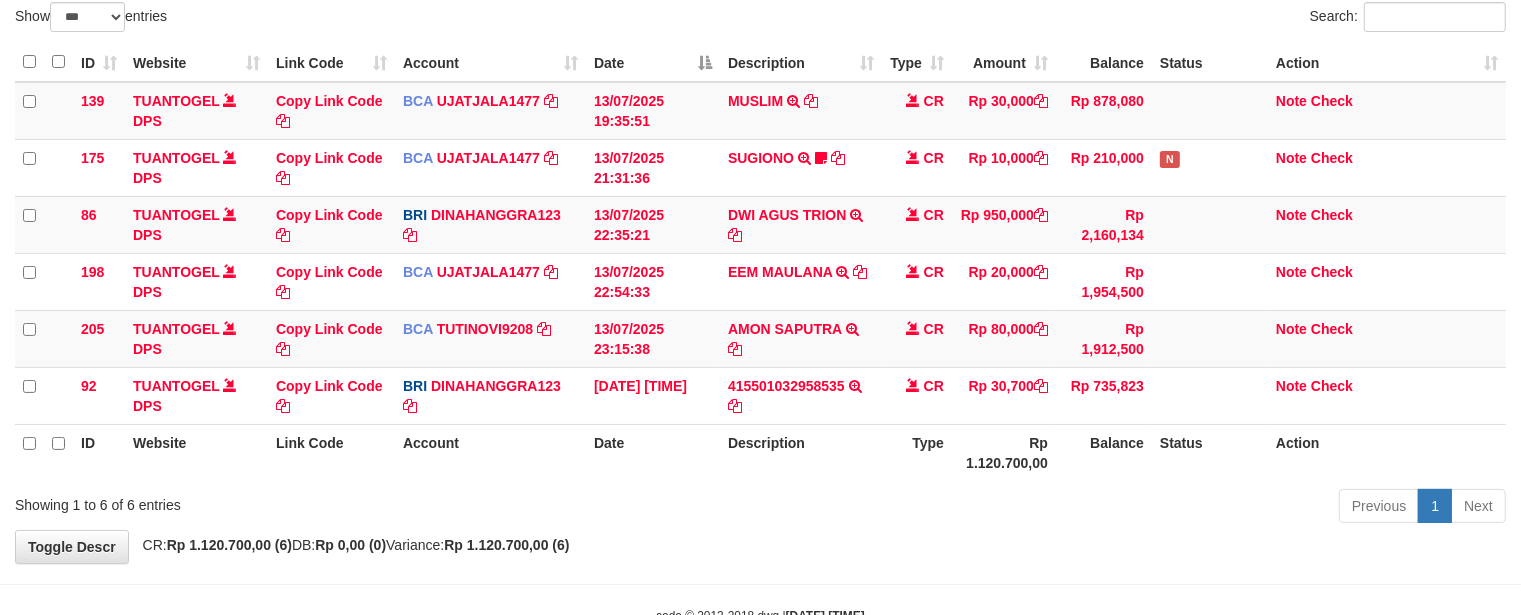scroll, scrollTop: 155, scrollLeft: 0, axis: vertical 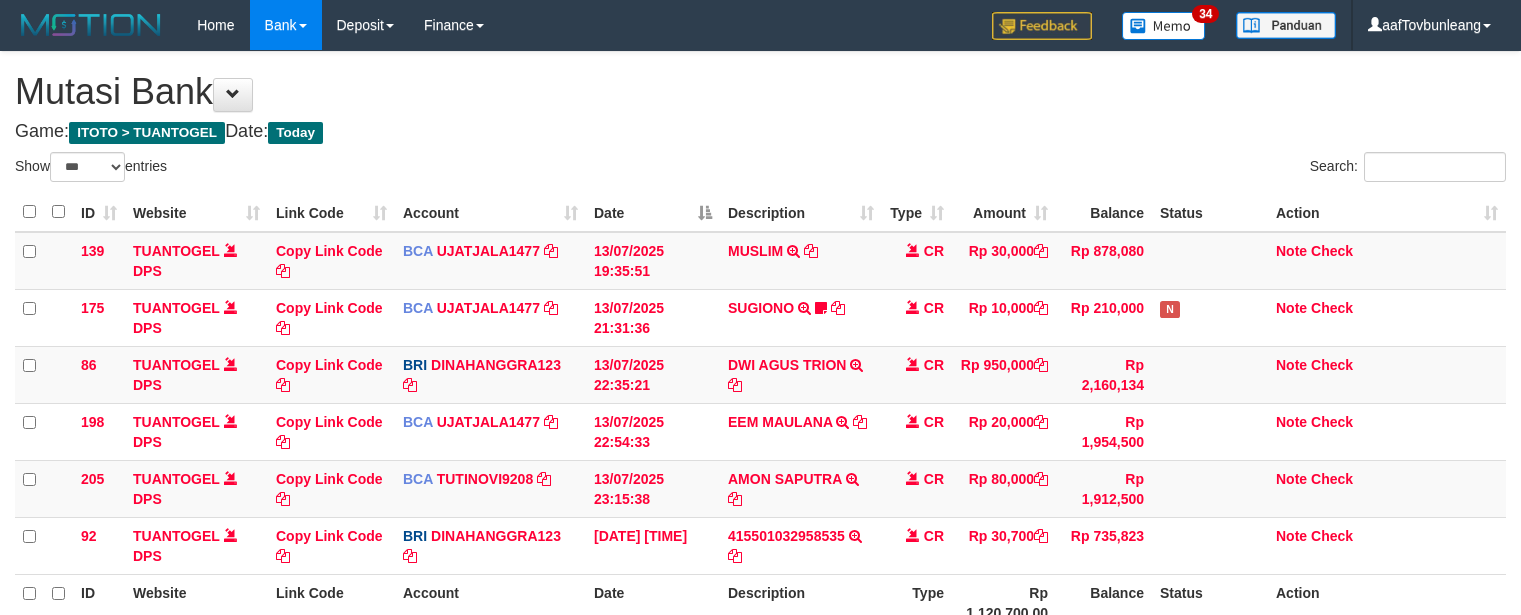 select on "***" 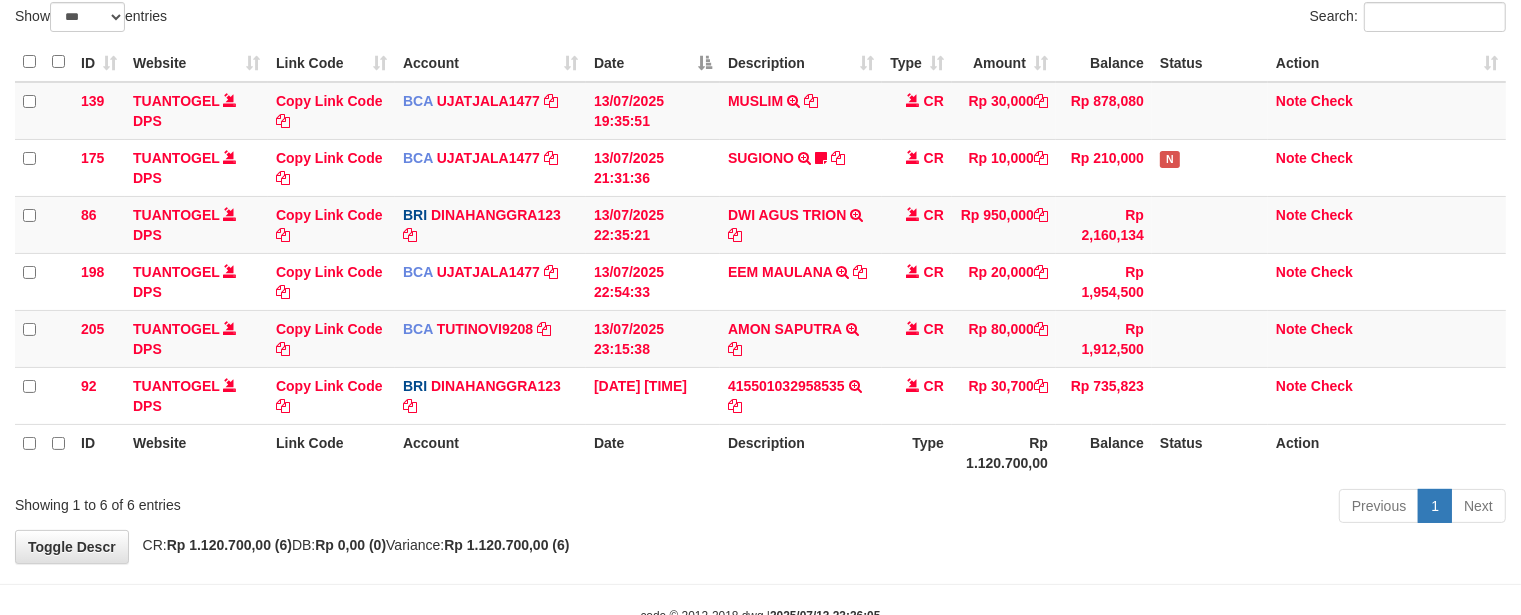 scroll, scrollTop: 155, scrollLeft: 0, axis: vertical 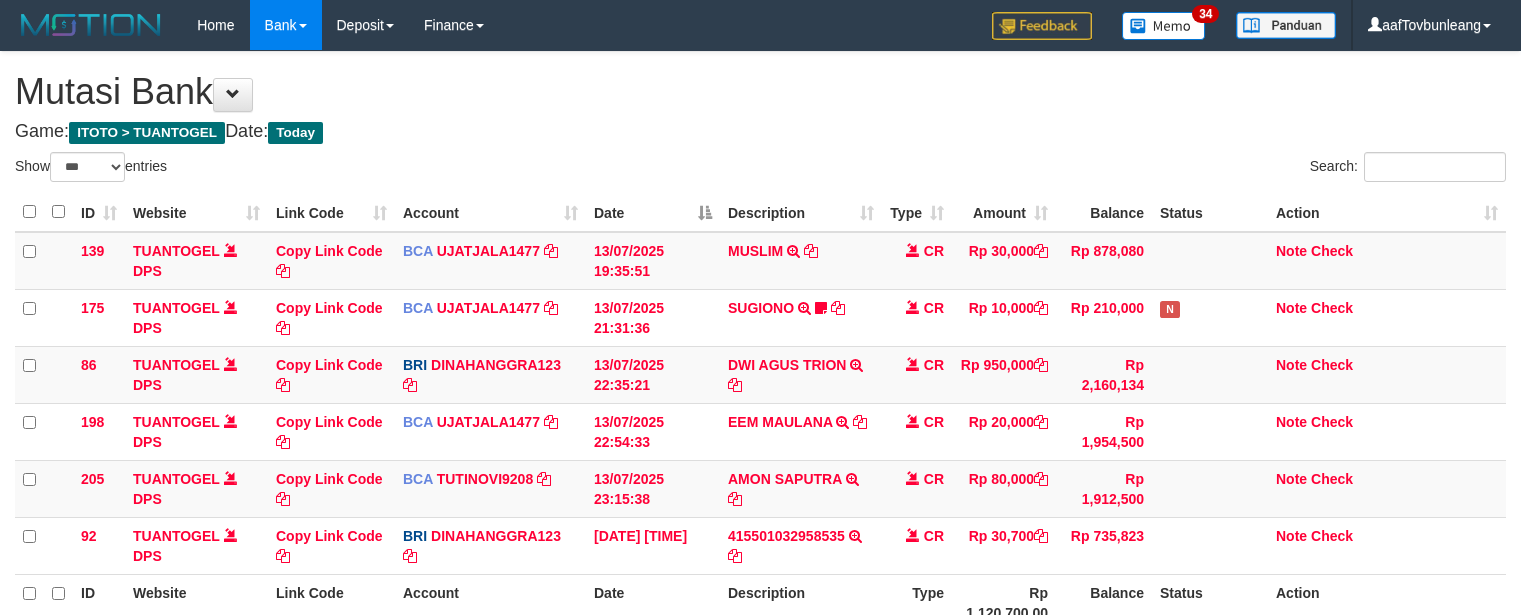 select on "***" 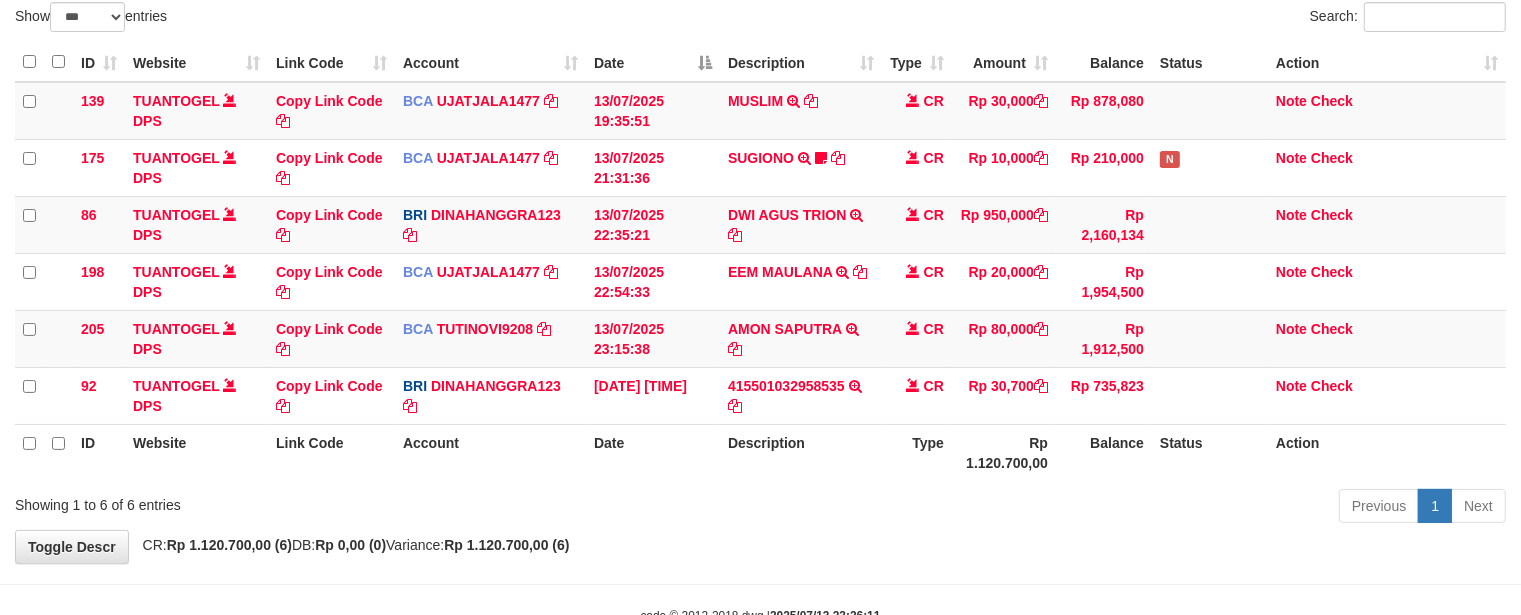 scroll, scrollTop: 155, scrollLeft: 0, axis: vertical 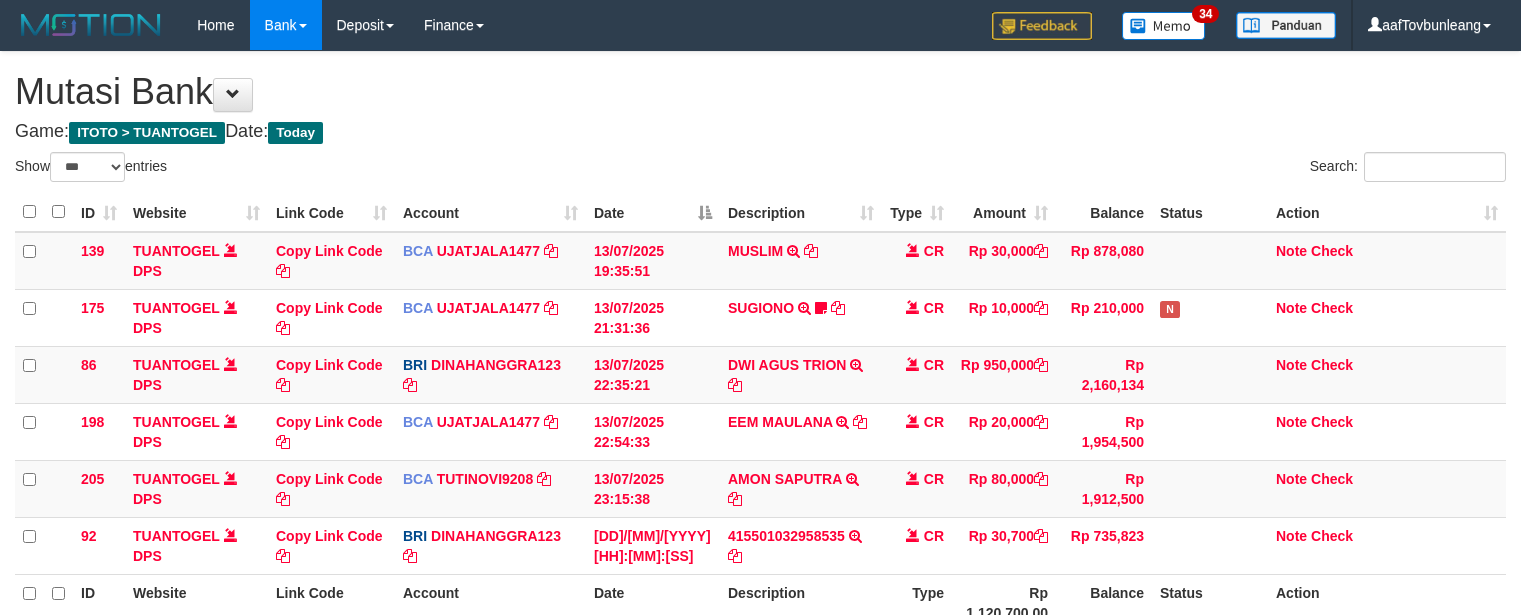 select on "***" 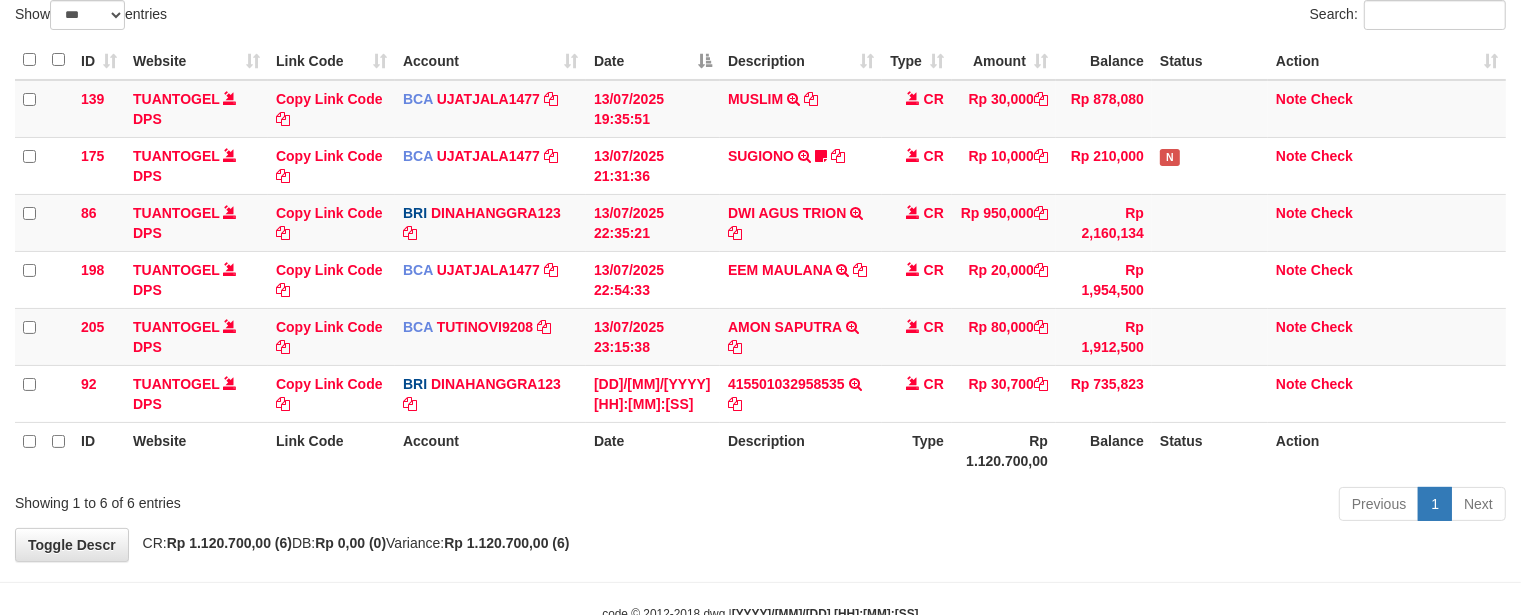 scroll, scrollTop: 155, scrollLeft: 0, axis: vertical 